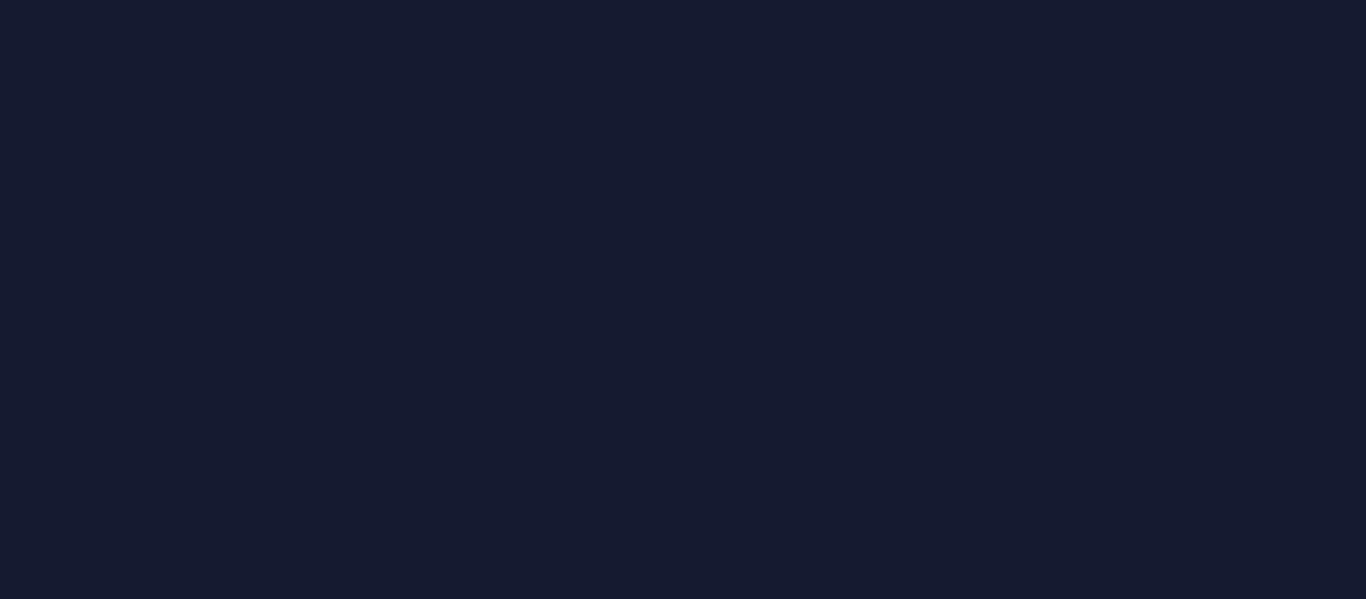 scroll, scrollTop: 0, scrollLeft: 0, axis: both 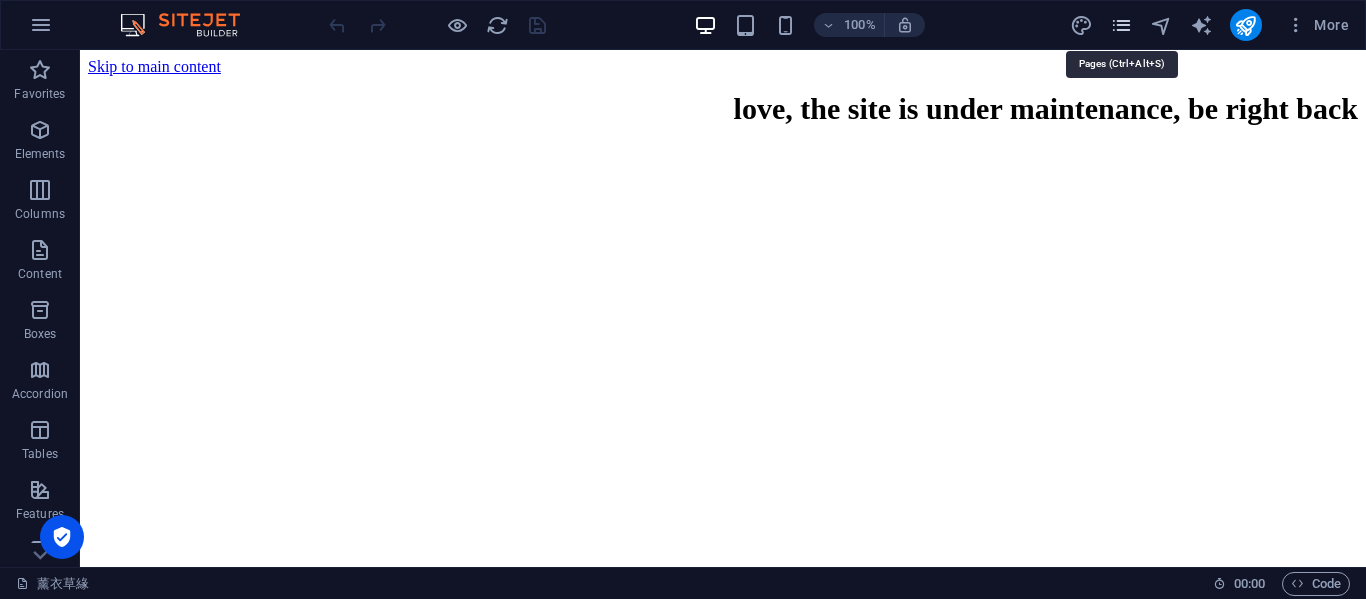 click at bounding box center [1121, 25] 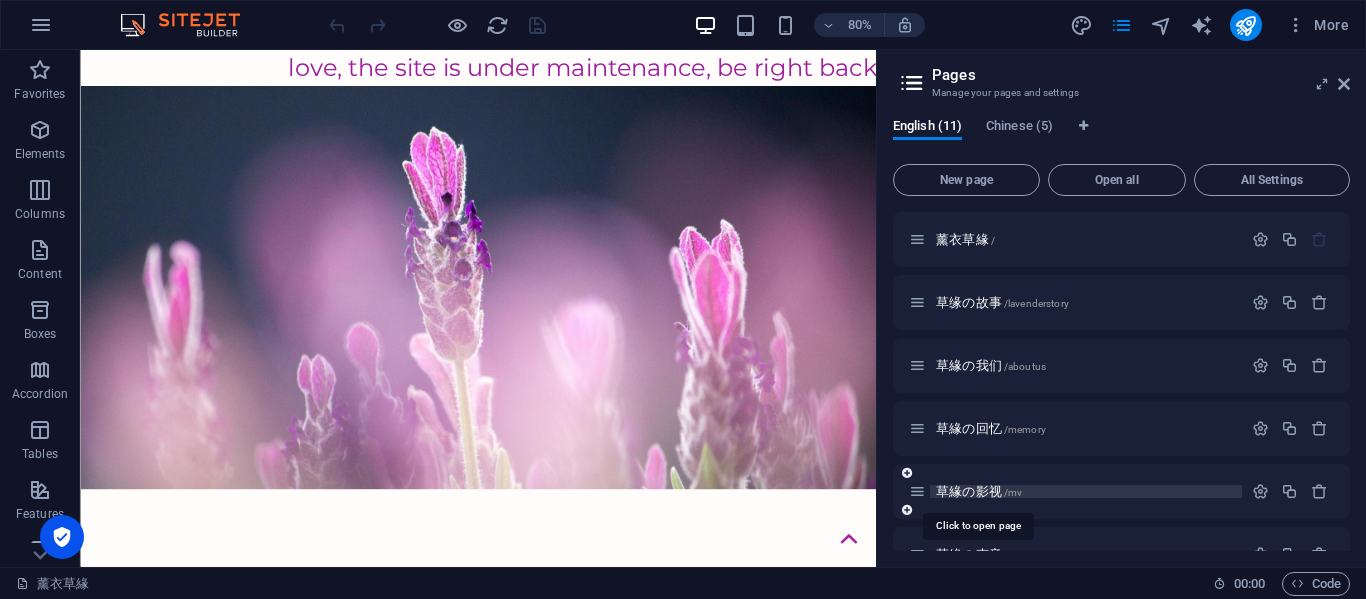 click on "草緣の影视 /mv" at bounding box center [979, 491] 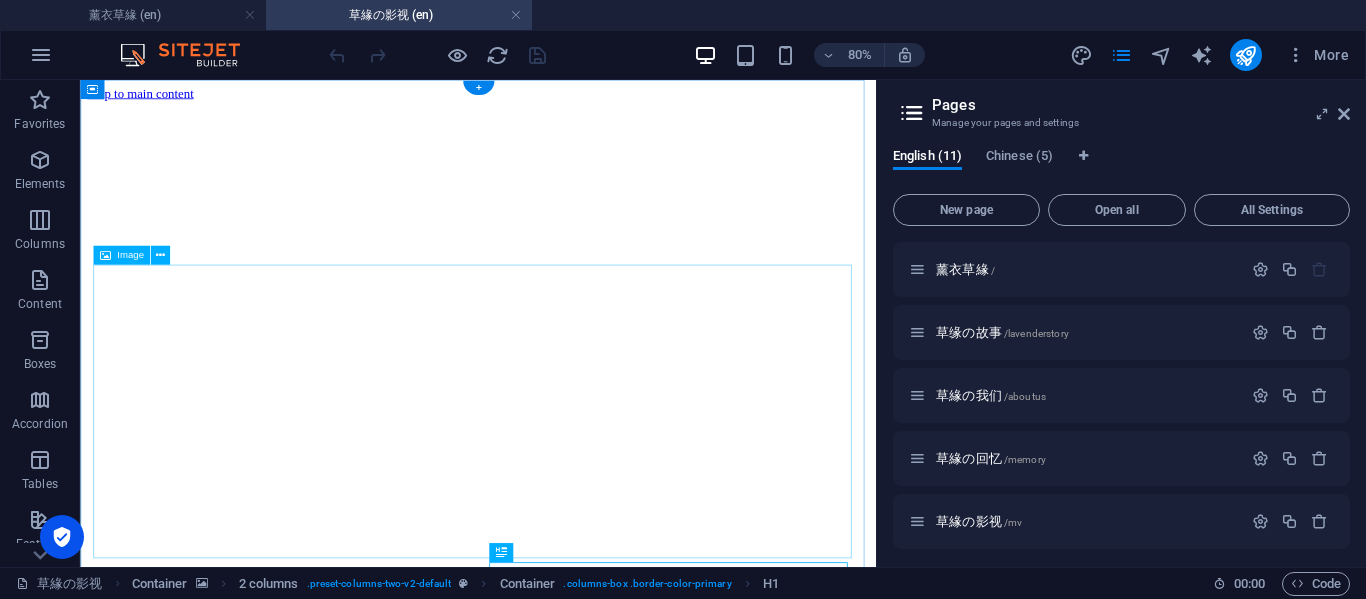 scroll, scrollTop: 0, scrollLeft: 0, axis: both 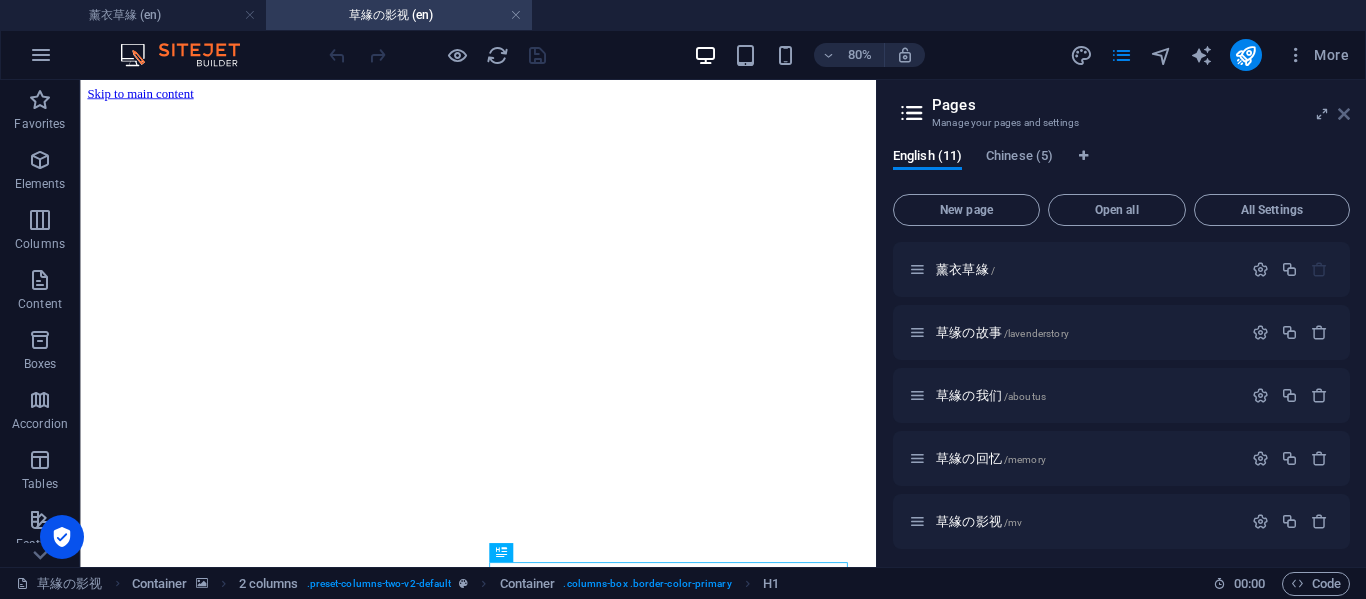 click at bounding box center [1344, 114] 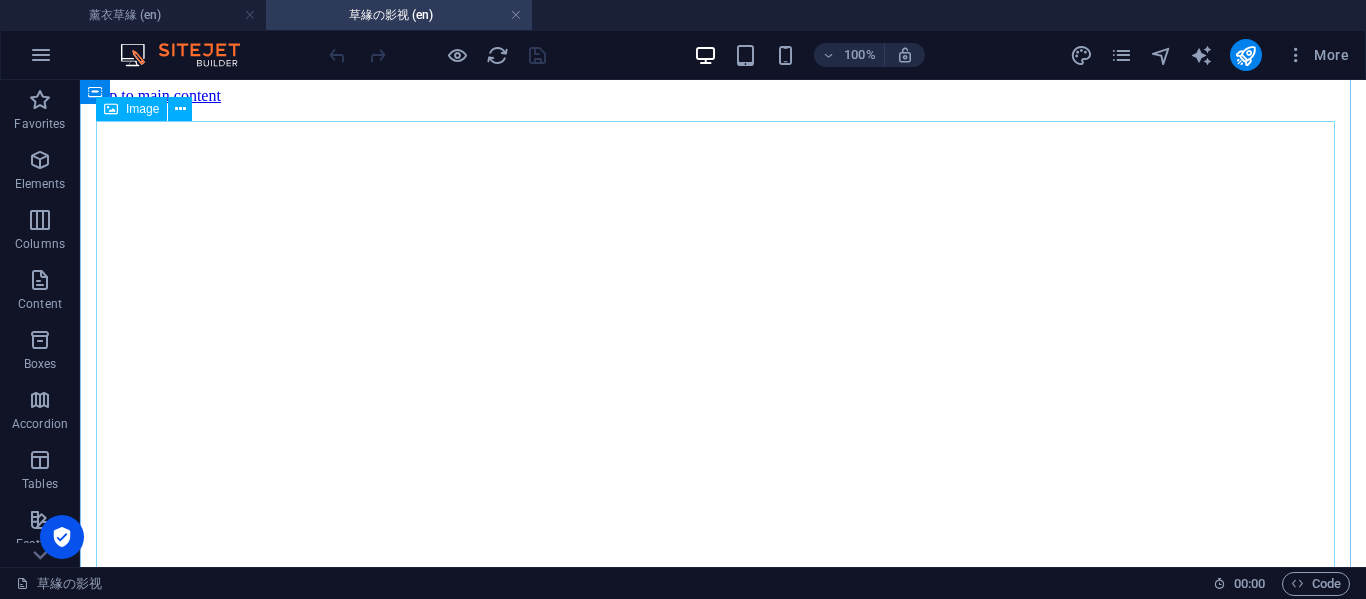 scroll, scrollTop: 0, scrollLeft: 0, axis: both 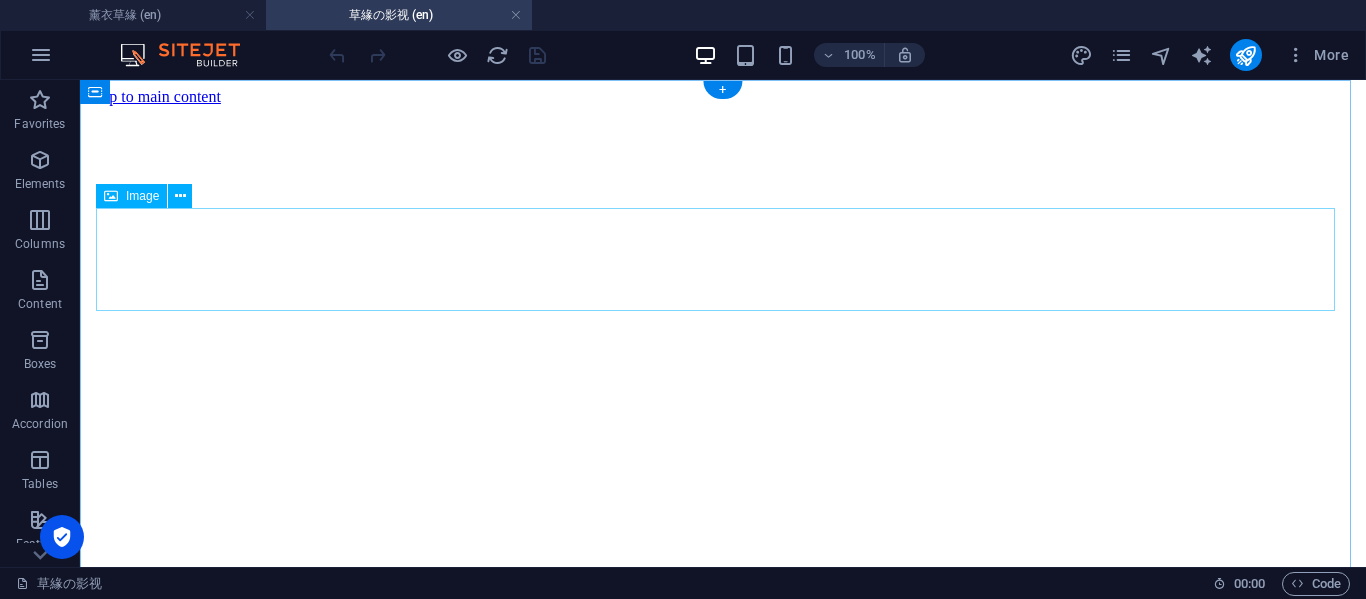 click at bounding box center (723, 2256) 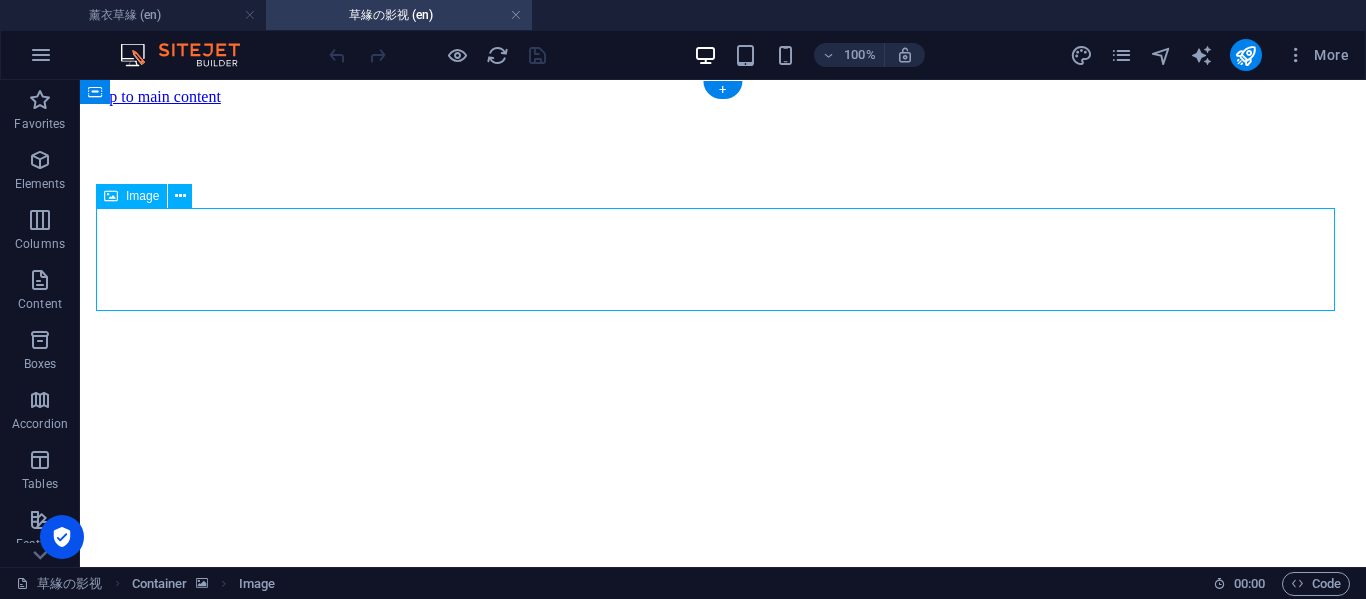 click at bounding box center (723, 2256) 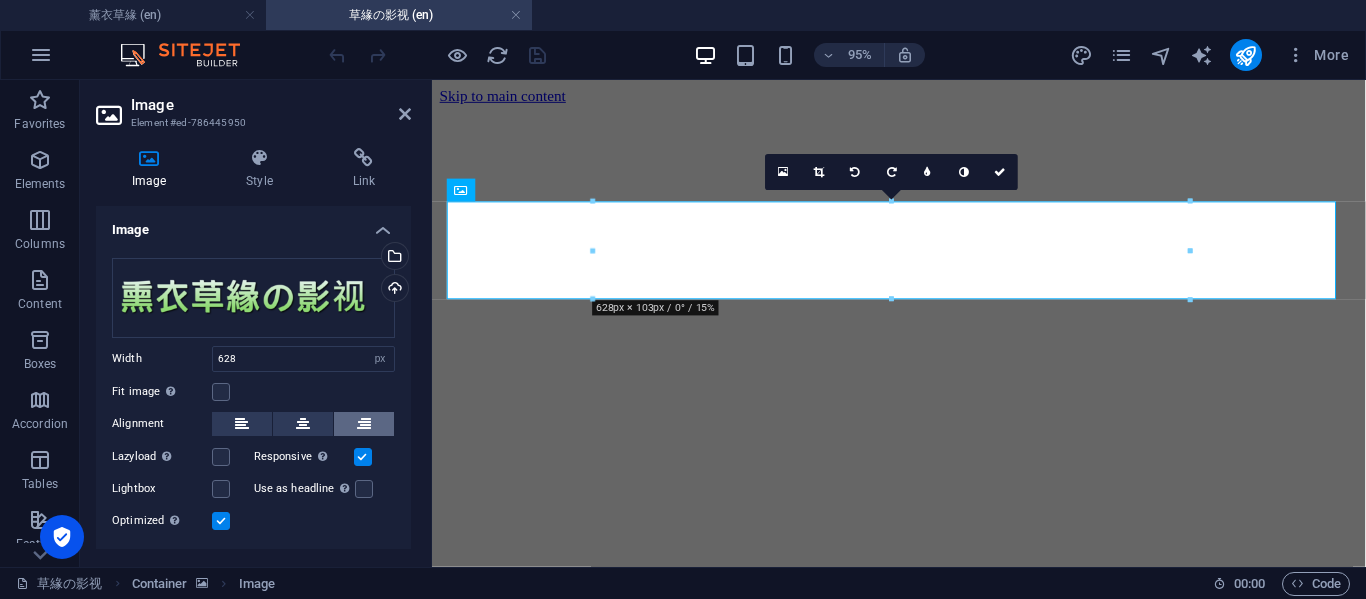 click at bounding box center (364, 424) 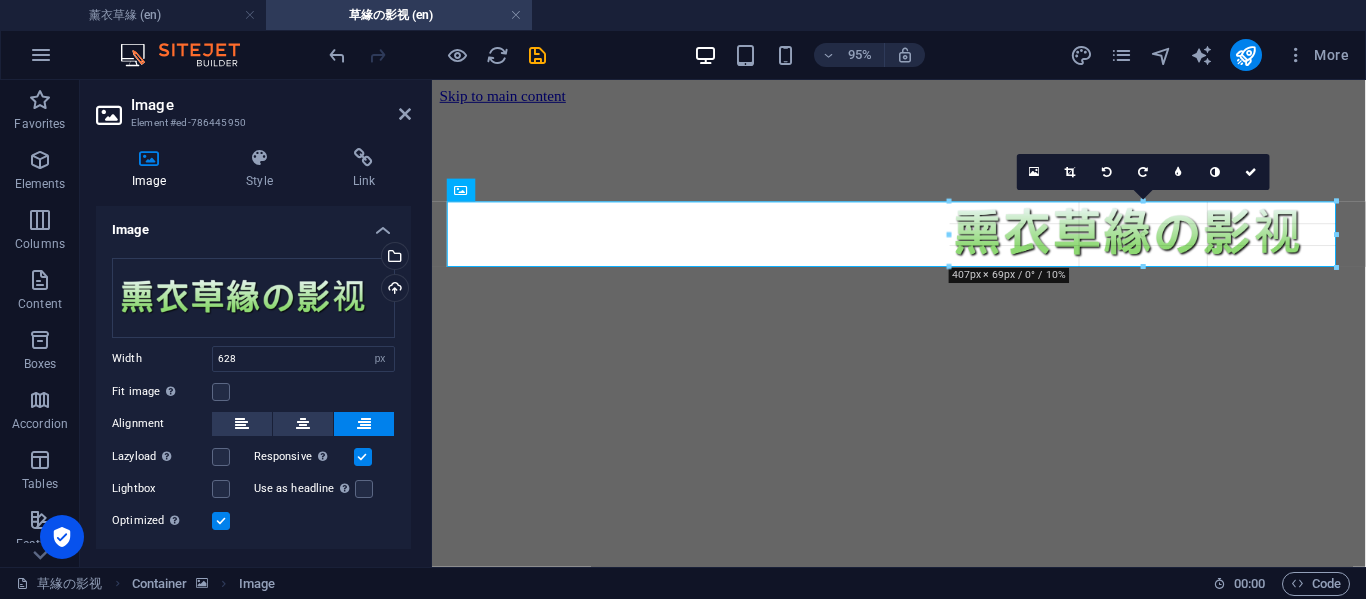 drag, startPoint x: 740, startPoint y: 201, endPoint x: 552, endPoint y: 230, distance: 190.22356 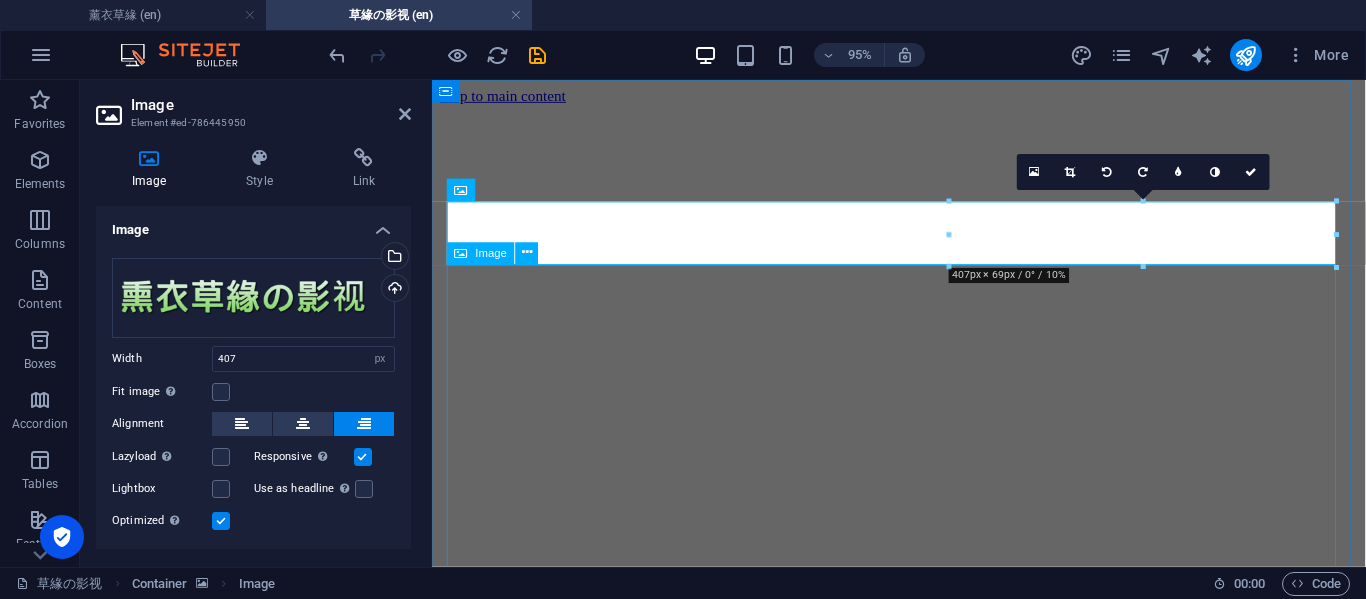 click at bounding box center (923, 2315) 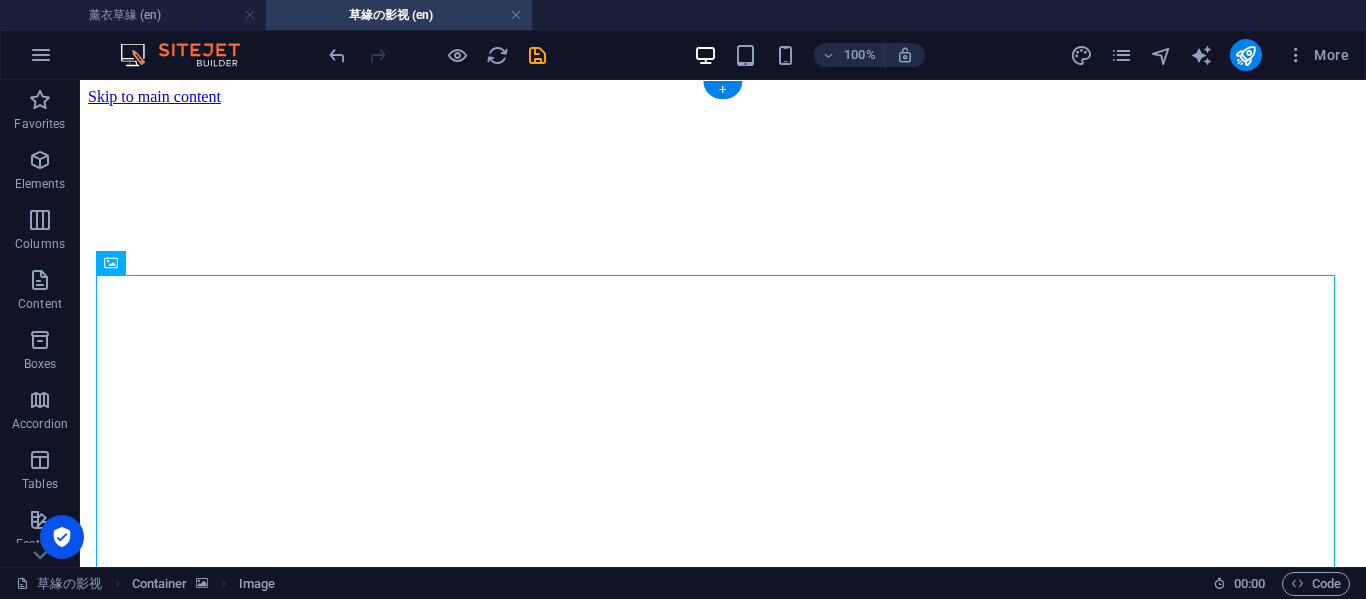 click at bounding box center [723, 106] 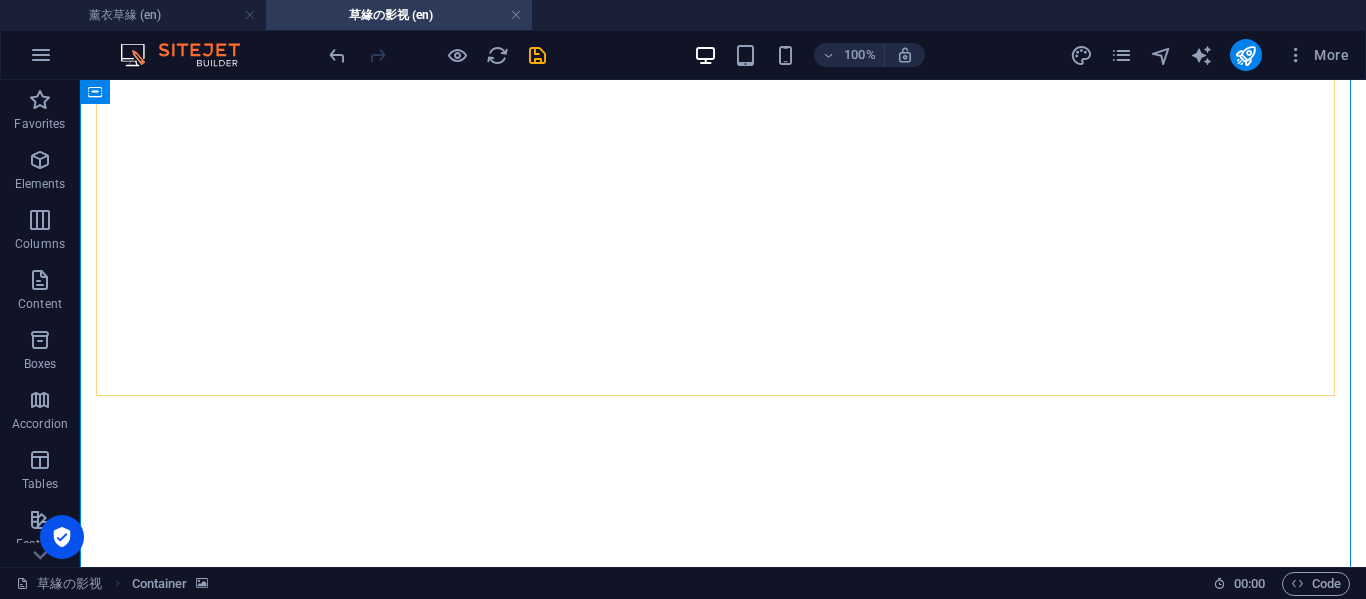 scroll, scrollTop: 1836, scrollLeft: 0, axis: vertical 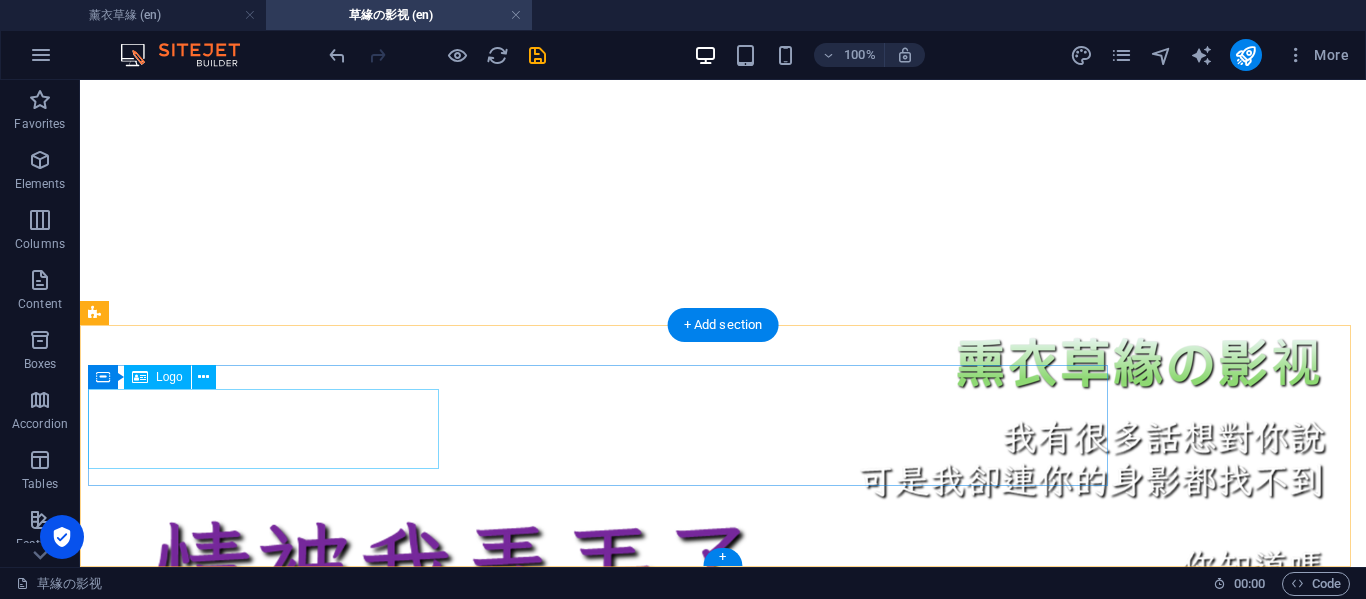 click on "[DOMAIN_NAME]" at bounding box center [723, 2643] 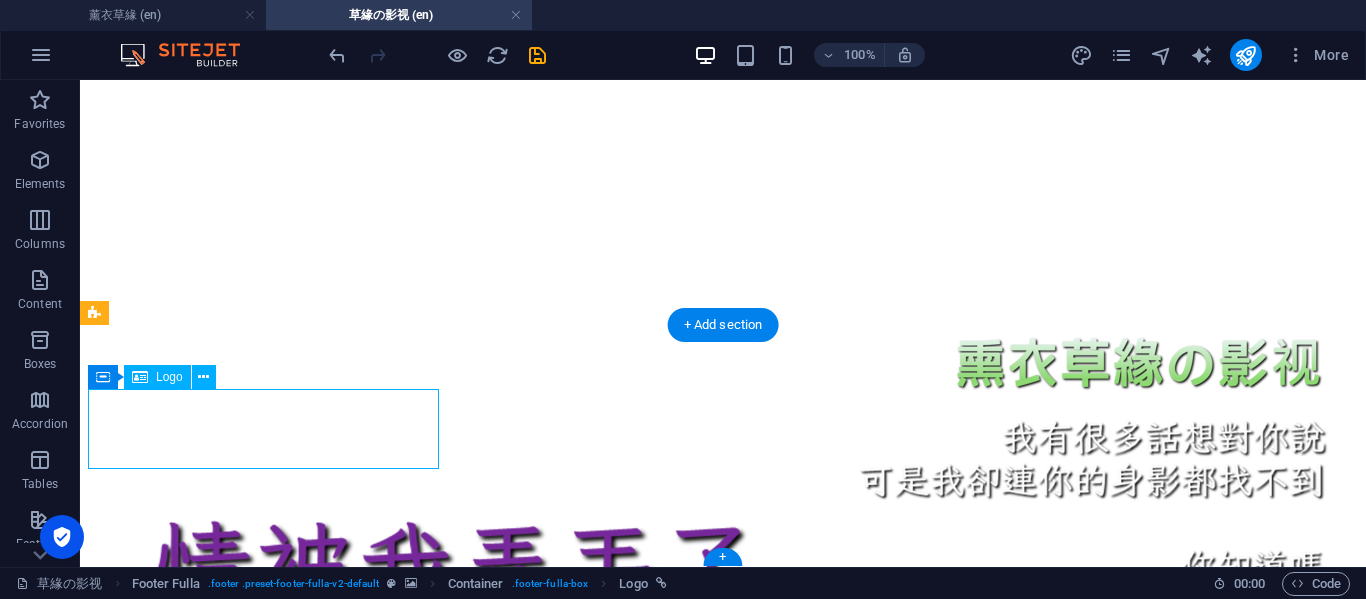 click on "[DOMAIN_NAME]" at bounding box center (723, 2643) 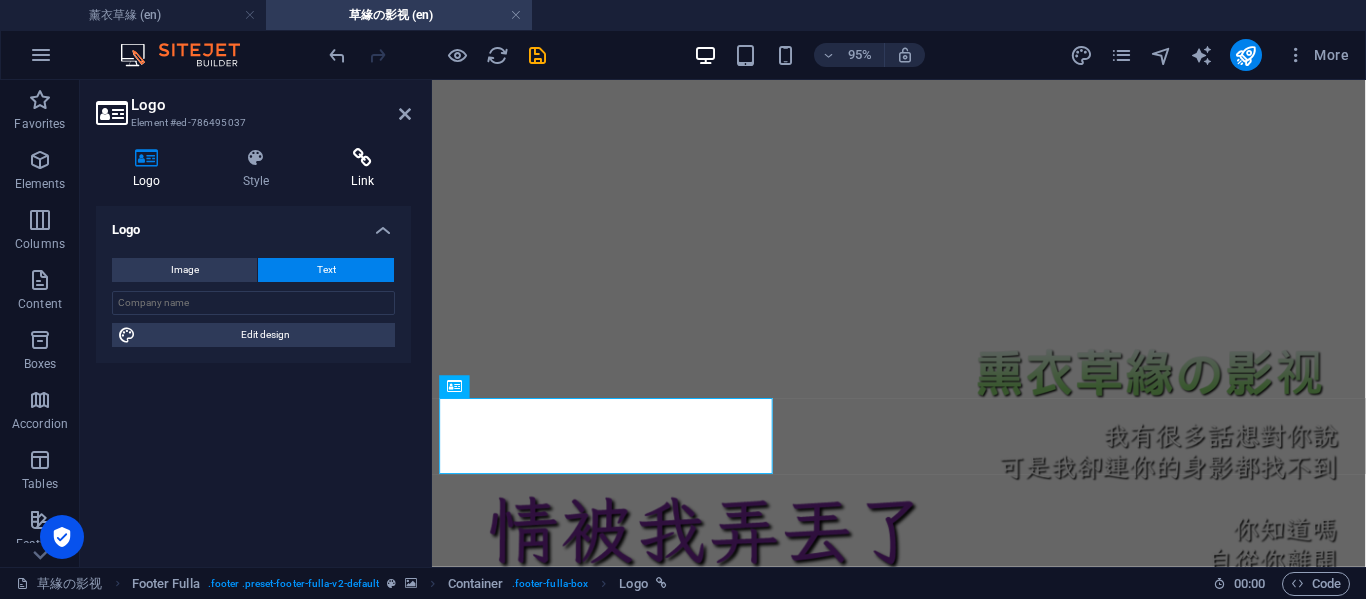 click on "Link" at bounding box center (362, 169) 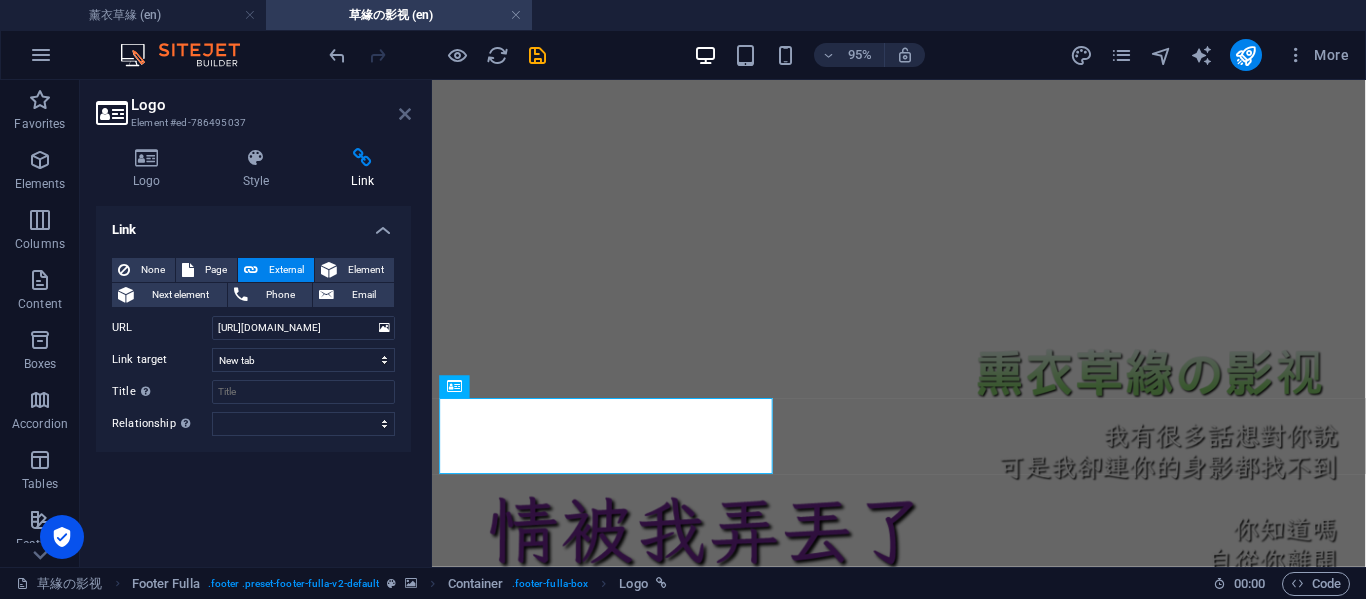 click at bounding box center [405, 114] 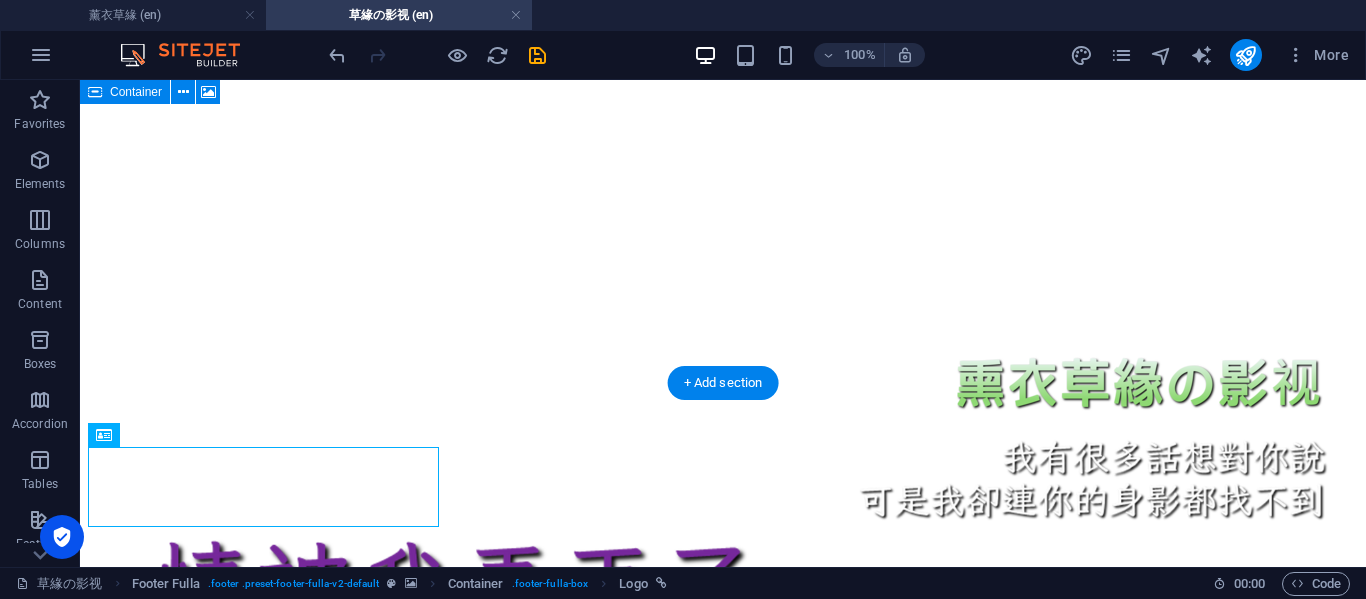 scroll, scrollTop: 1836, scrollLeft: 0, axis: vertical 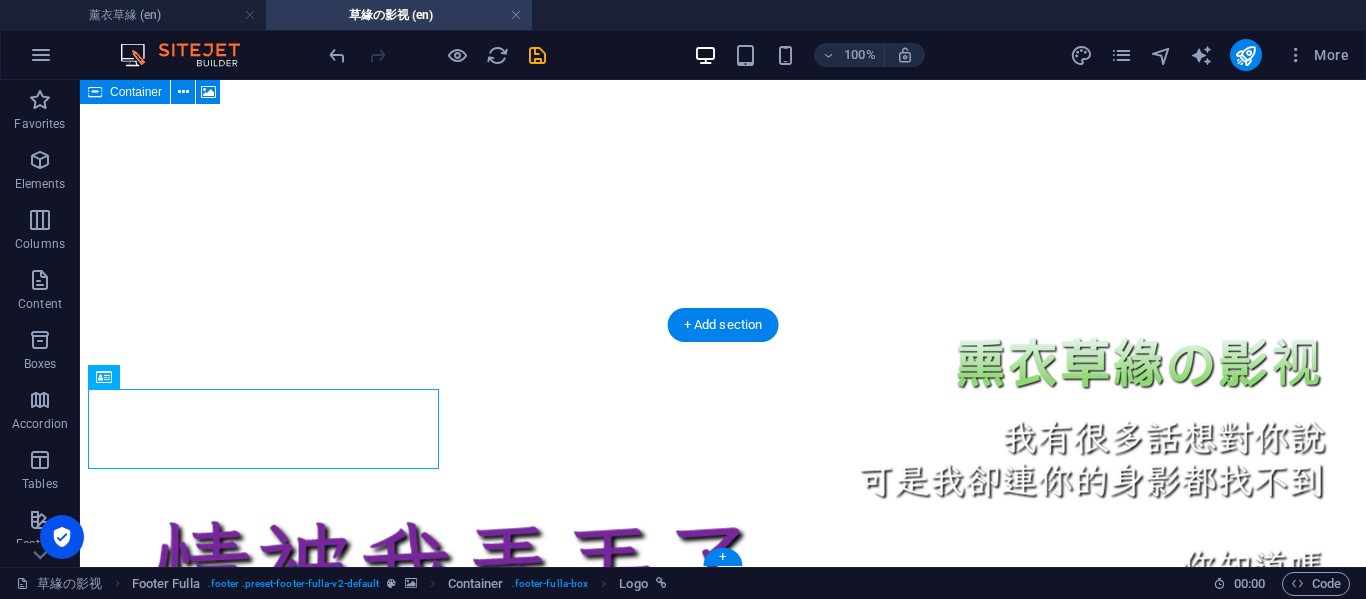 click at bounding box center (723, 2736) 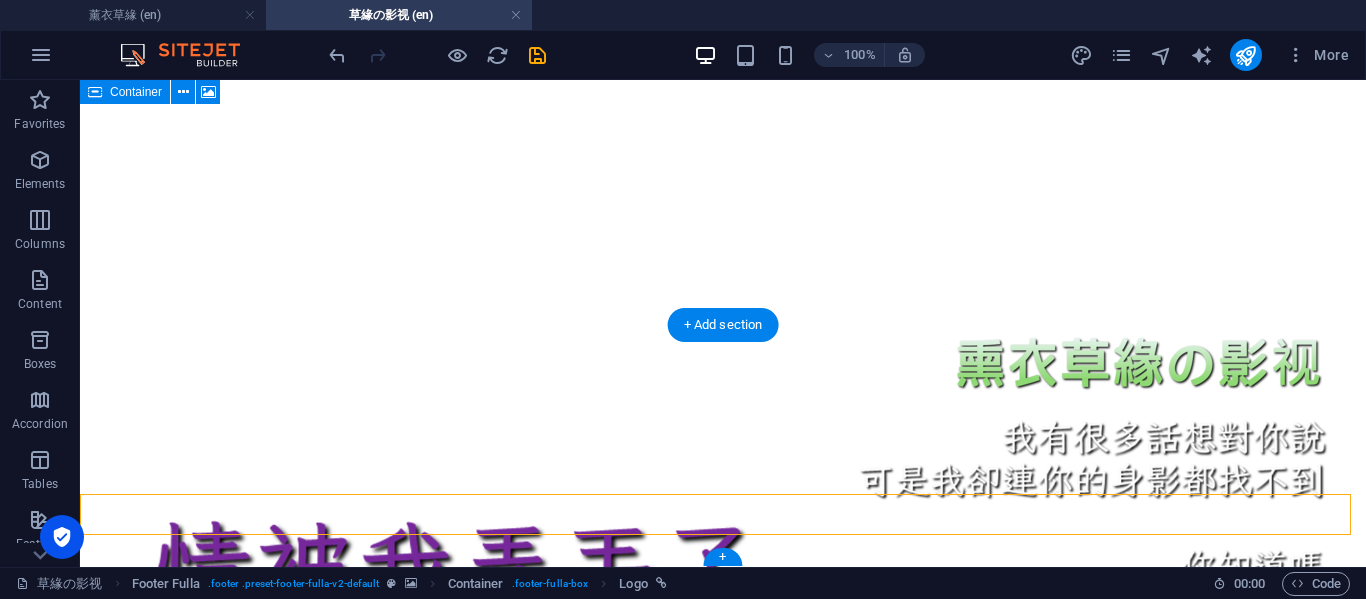 click at bounding box center (723, 2736) 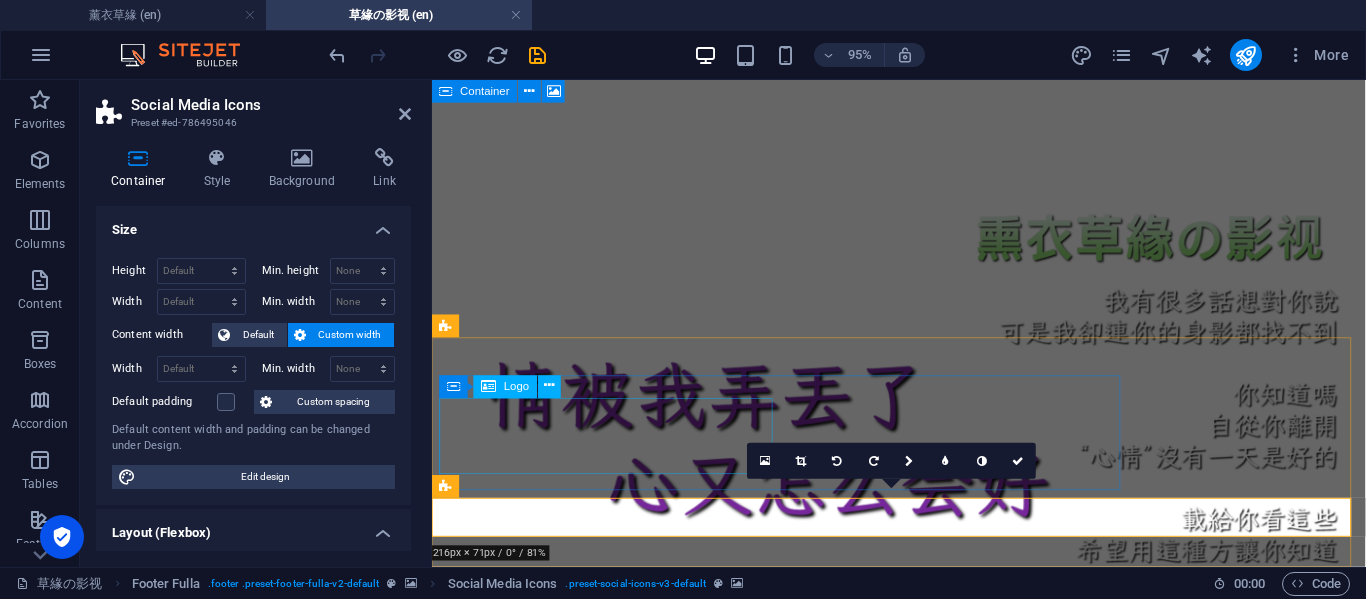 scroll, scrollTop: 1693, scrollLeft: 0, axis: vertical 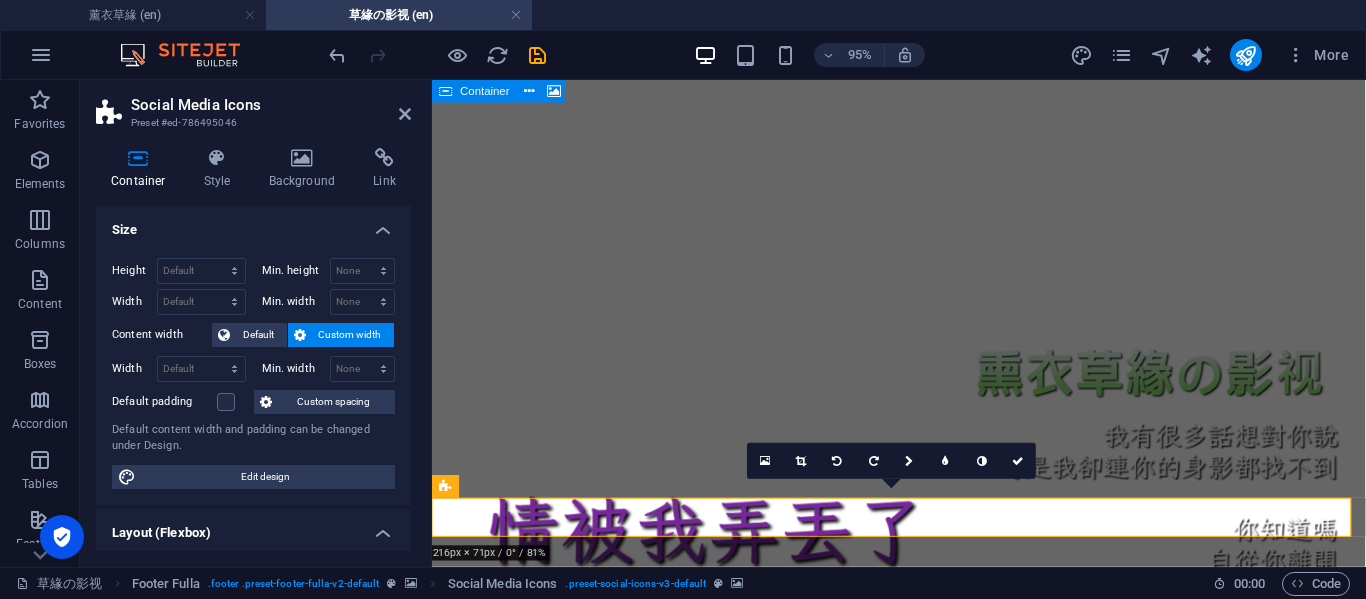 click on "Size" at bounding box center (253, 224) 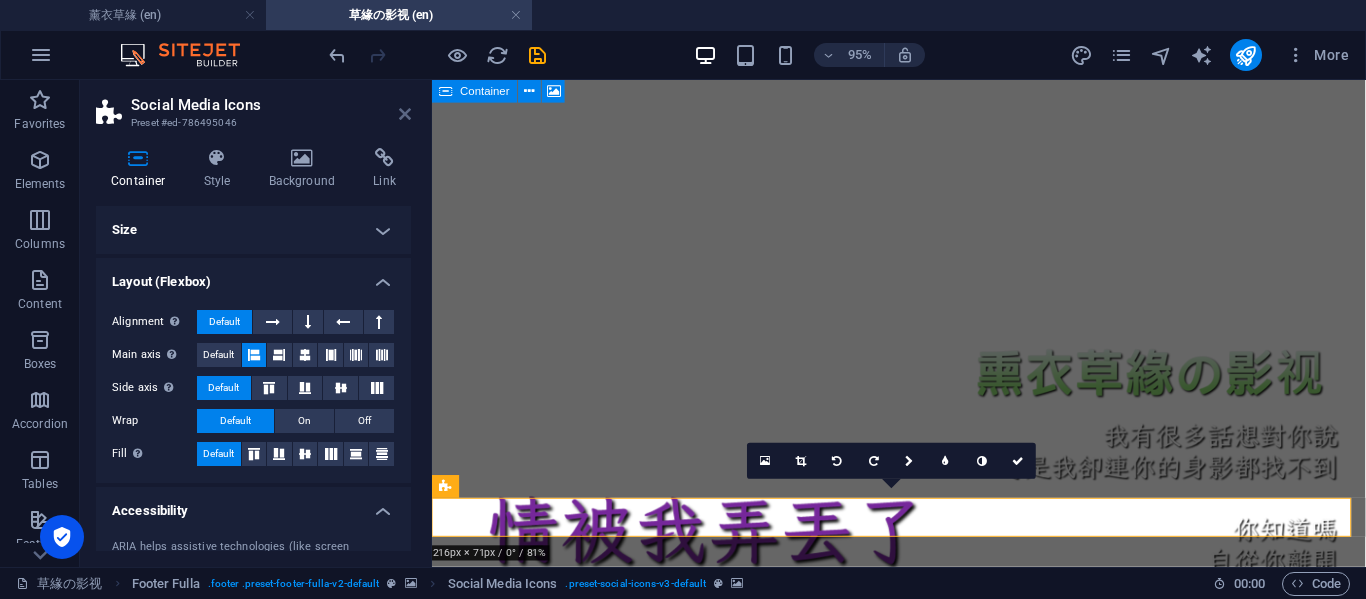 click at bounding box center (405, 114) 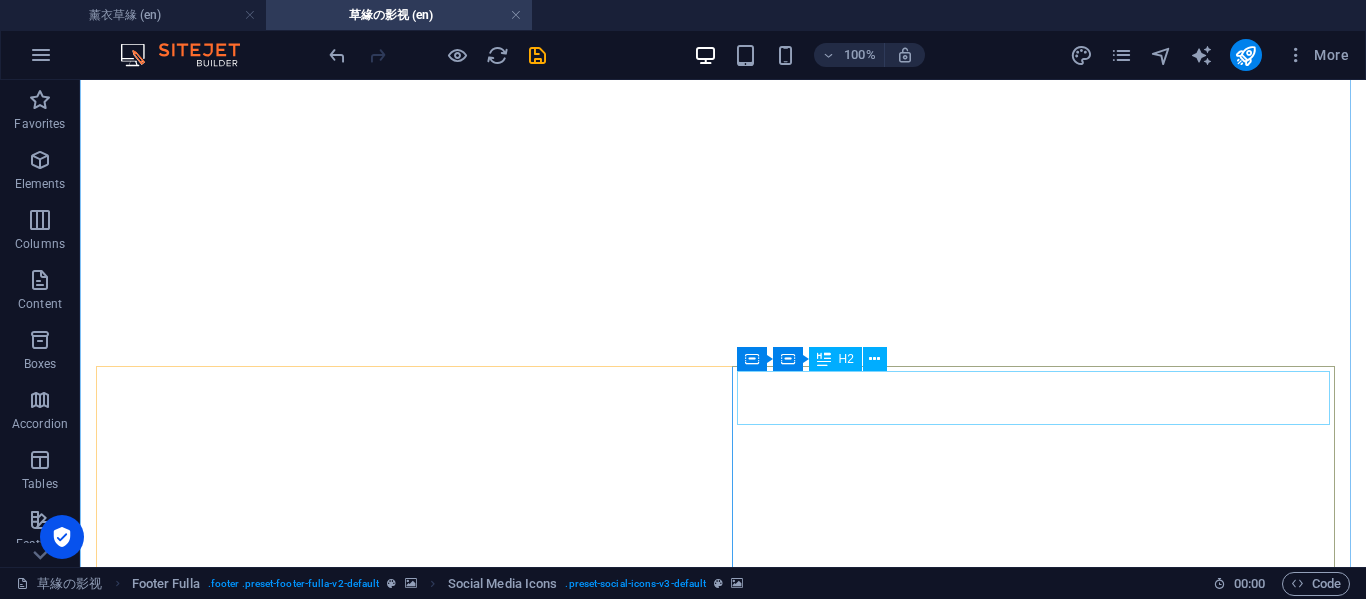 scroll, scrollTop: 836, scrollLeft: 0, axis: vertical 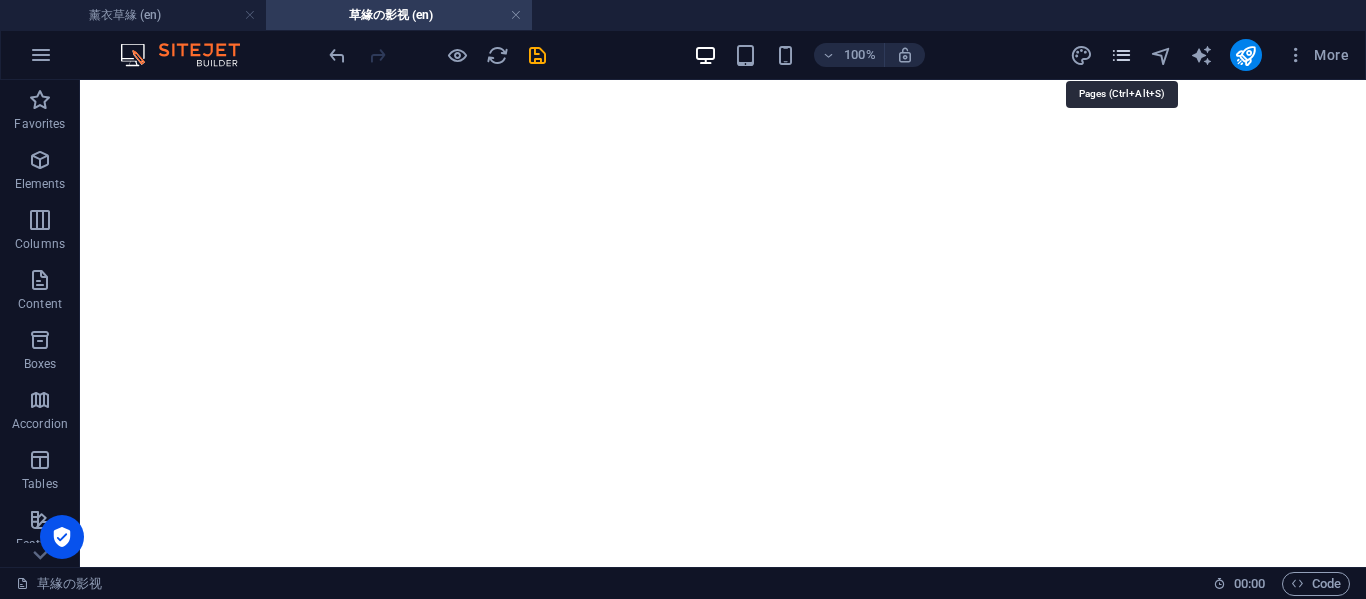 click at bounding box center (1121, 55) 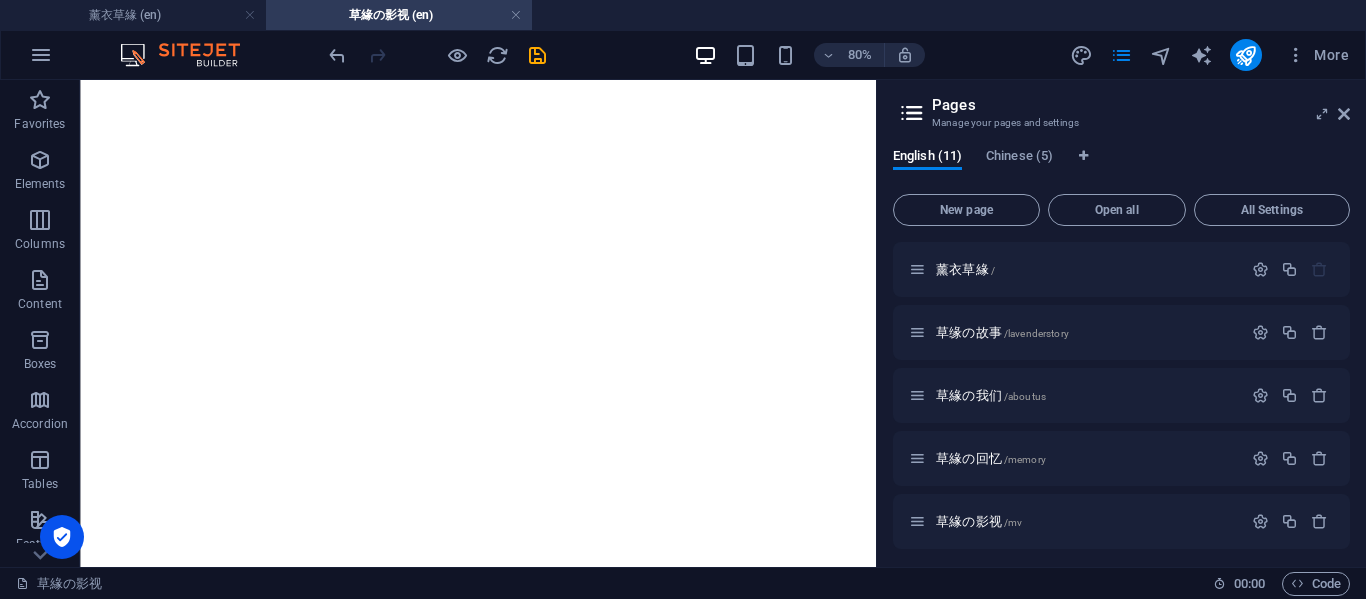 scroll, scrollTop: 333, scrollLeft: 0, axis: vertical 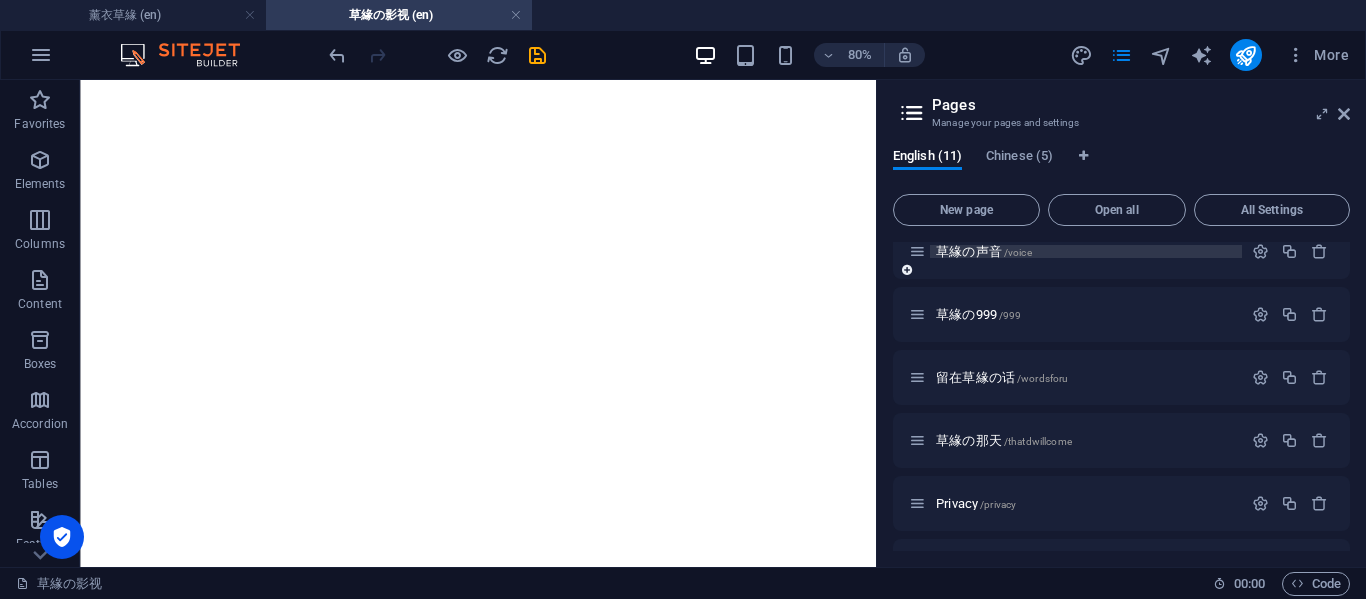 click on "草緣の声音 /voice" at bounding box center (984, 251) 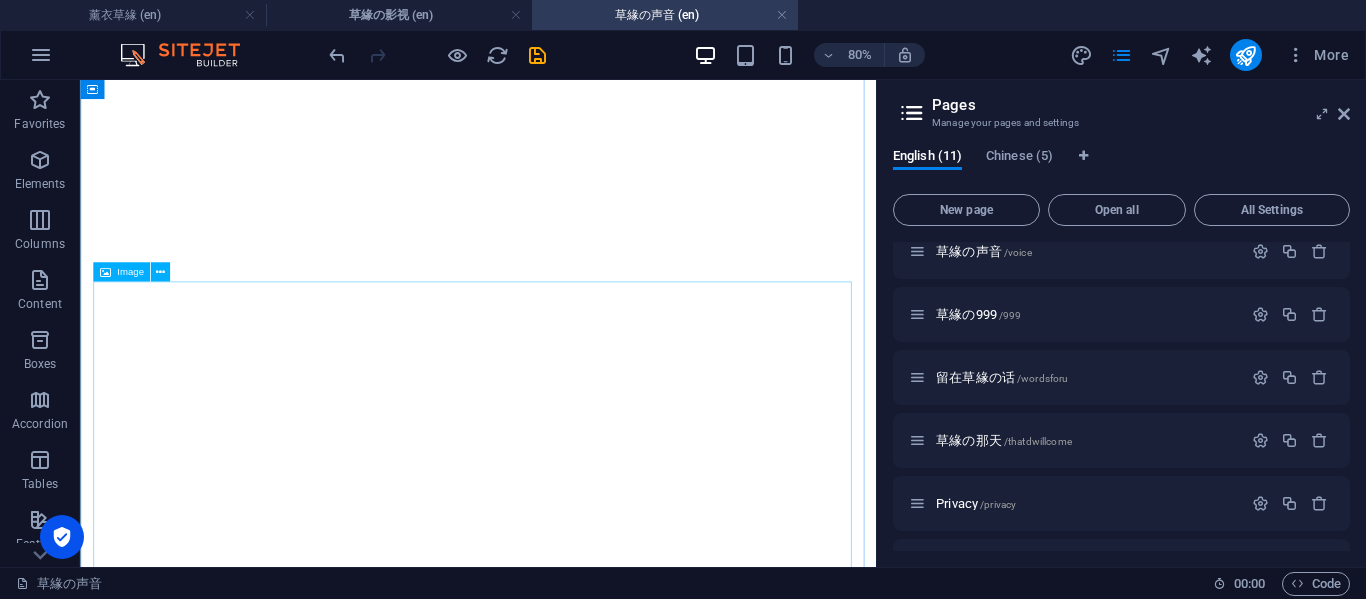 scroll, scrollTop: 333, scrollLeft: 0, axis: vertical 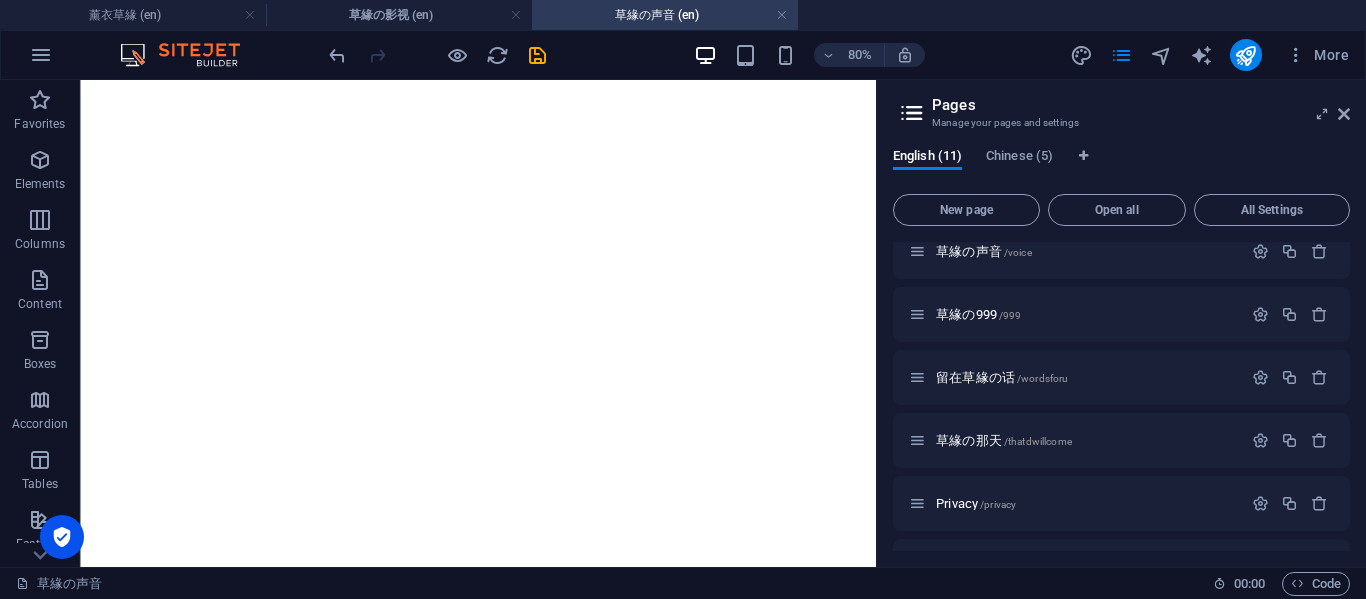 click on "Pages Manage your pages and settings" at bounding box center [1123, 106] 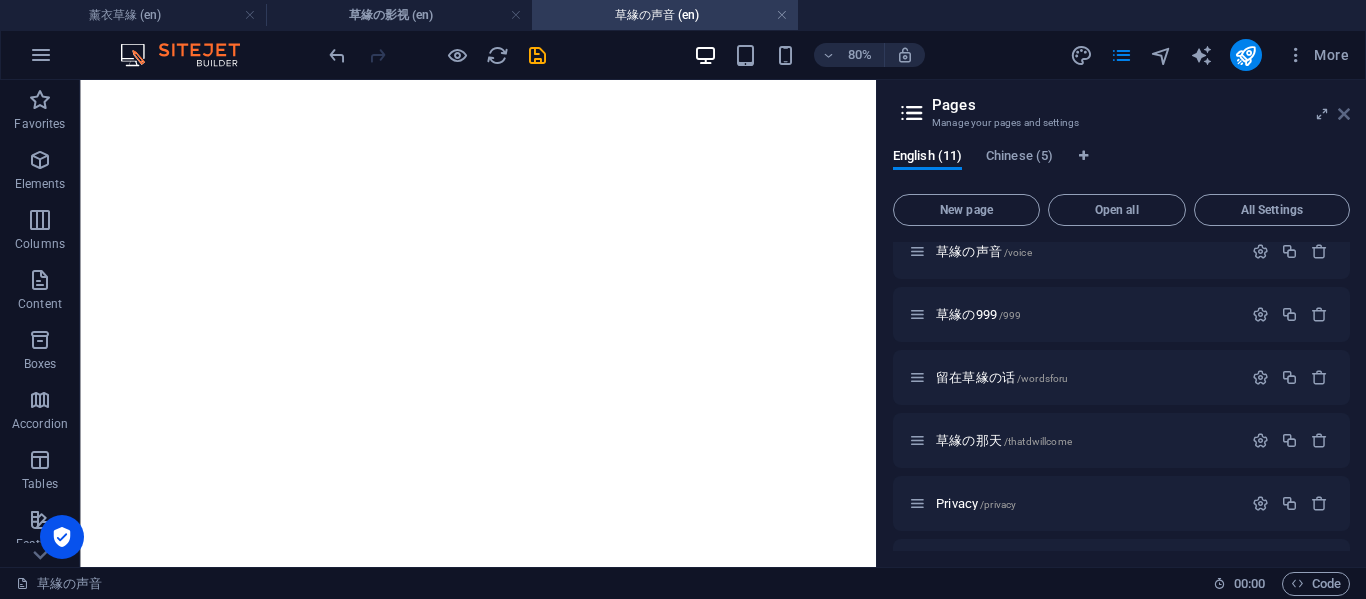 click at bounding box center (1344, 114) 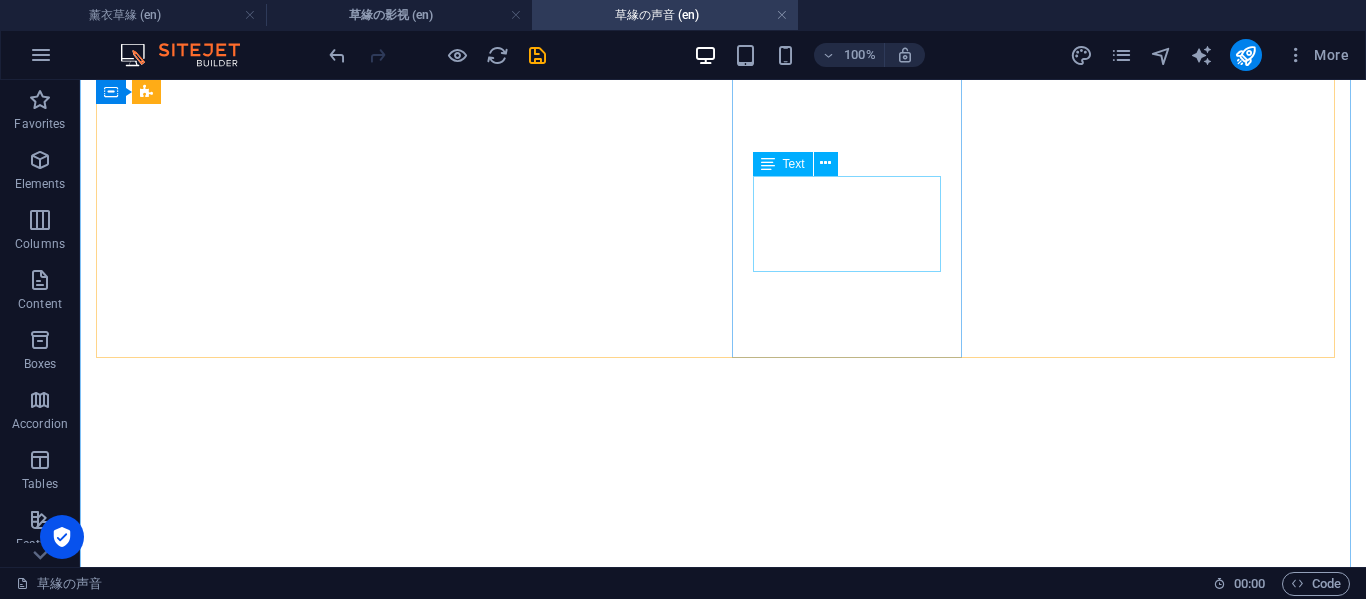 scroll, scrollTop: 667, scrollLeft: 0, axis: vertical 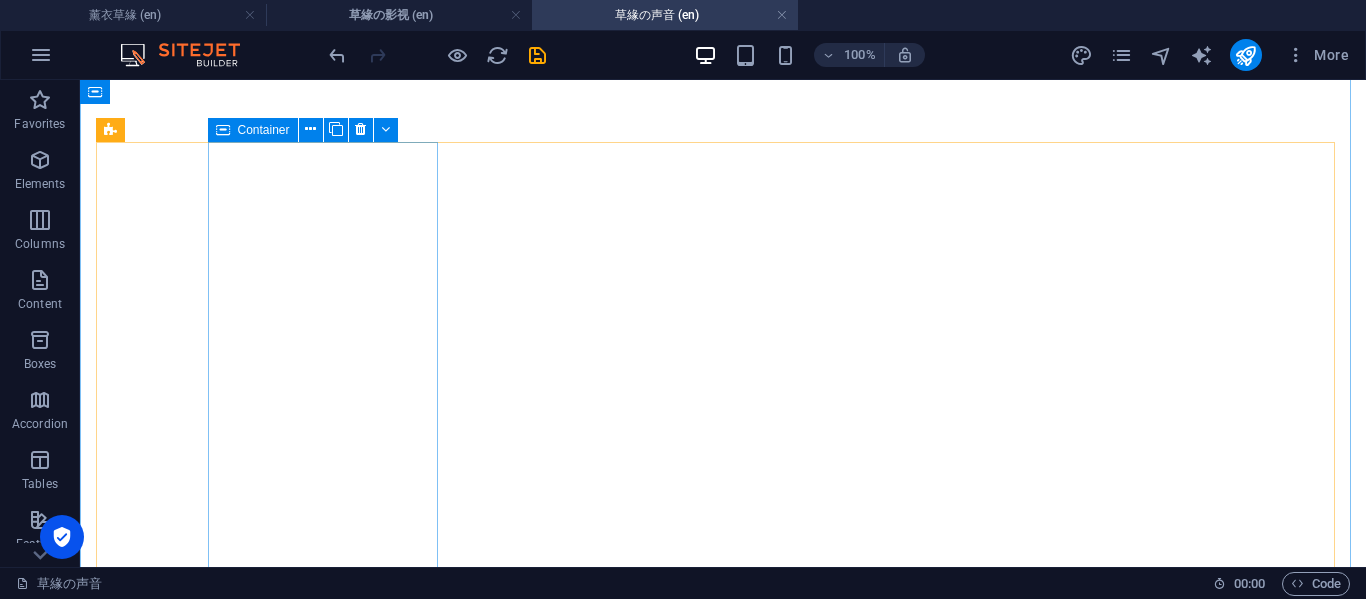 click on "回 不 去 的 过 往 我之前喜欢的歌，你知道吗，我问过你两次，你喜欢听什么歌，结果我还是一首都不知道" at bounding box center (208, 1899) 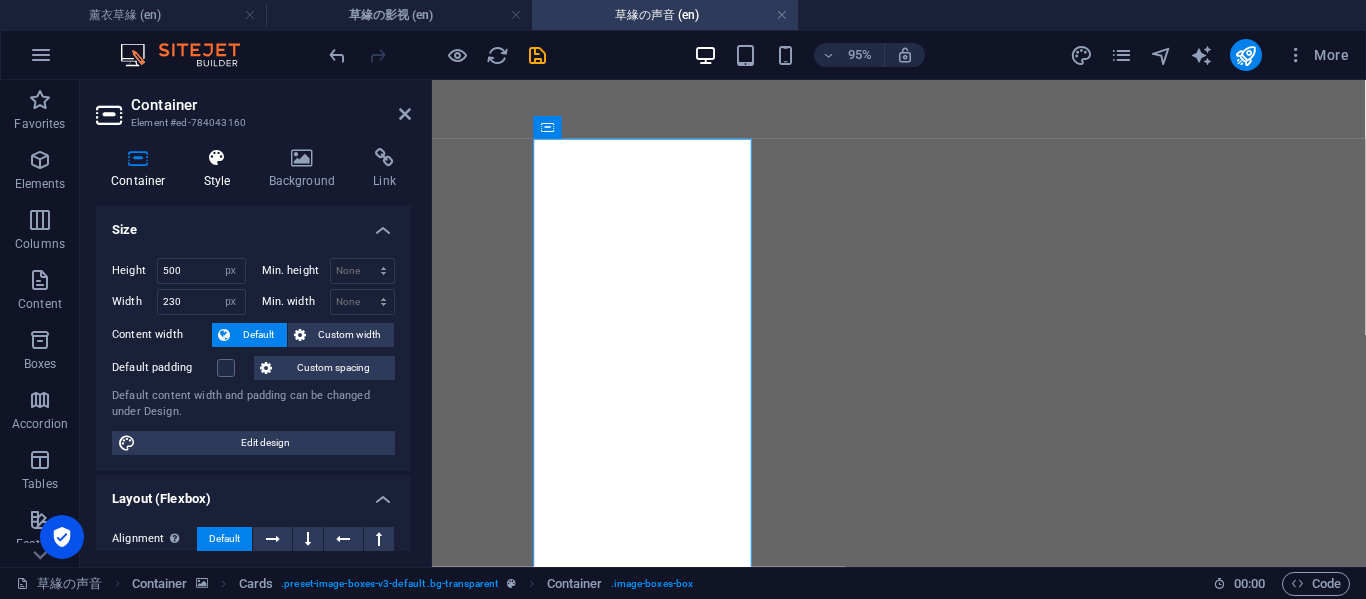 click at bounding box center [217, 158] 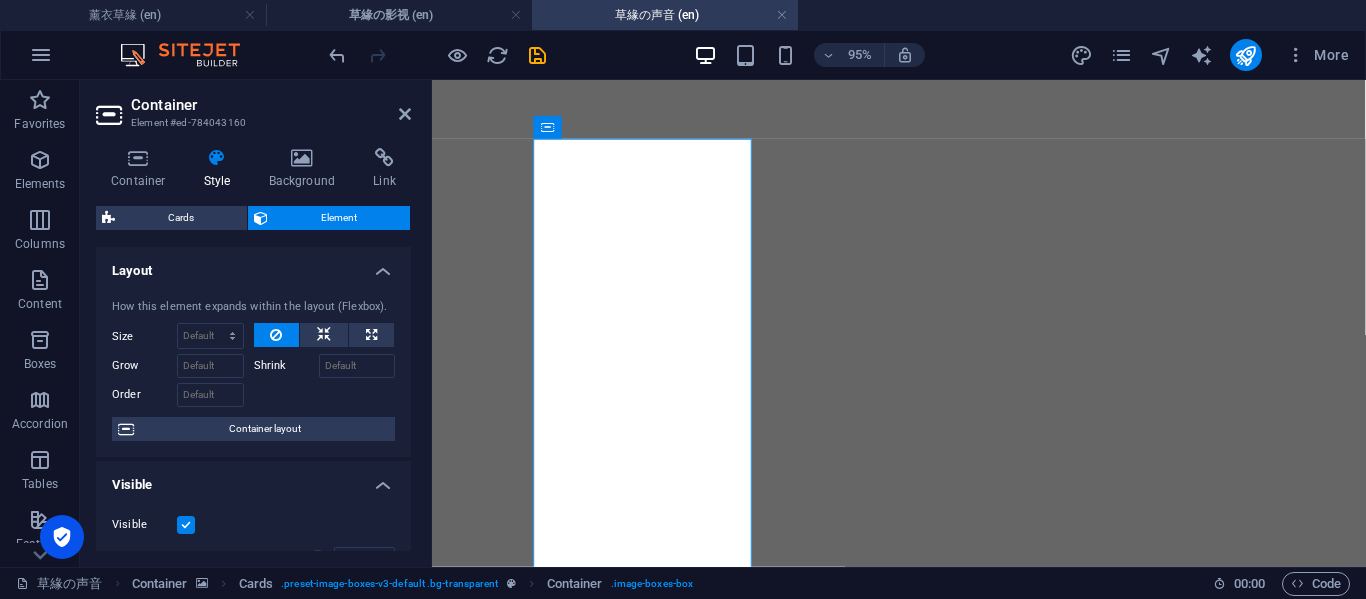 scroll, scrollTop: 333, scrollLeft: 0, axis: vertical 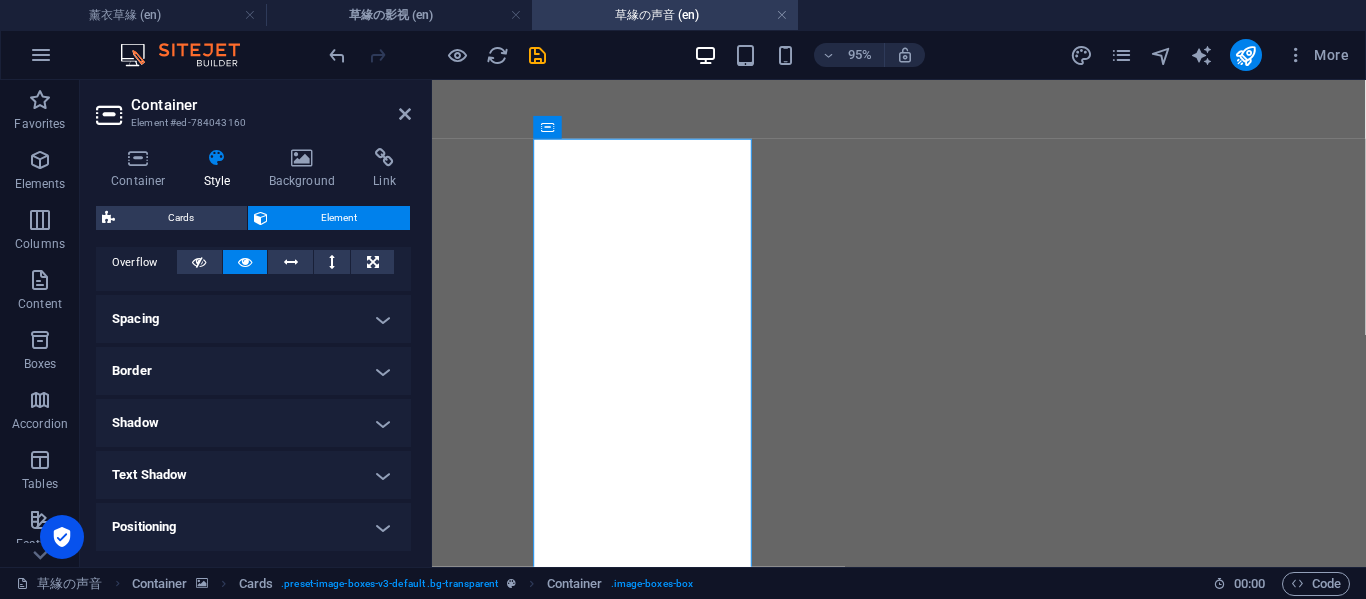 click on "Border" at bounding box center (253, 371) 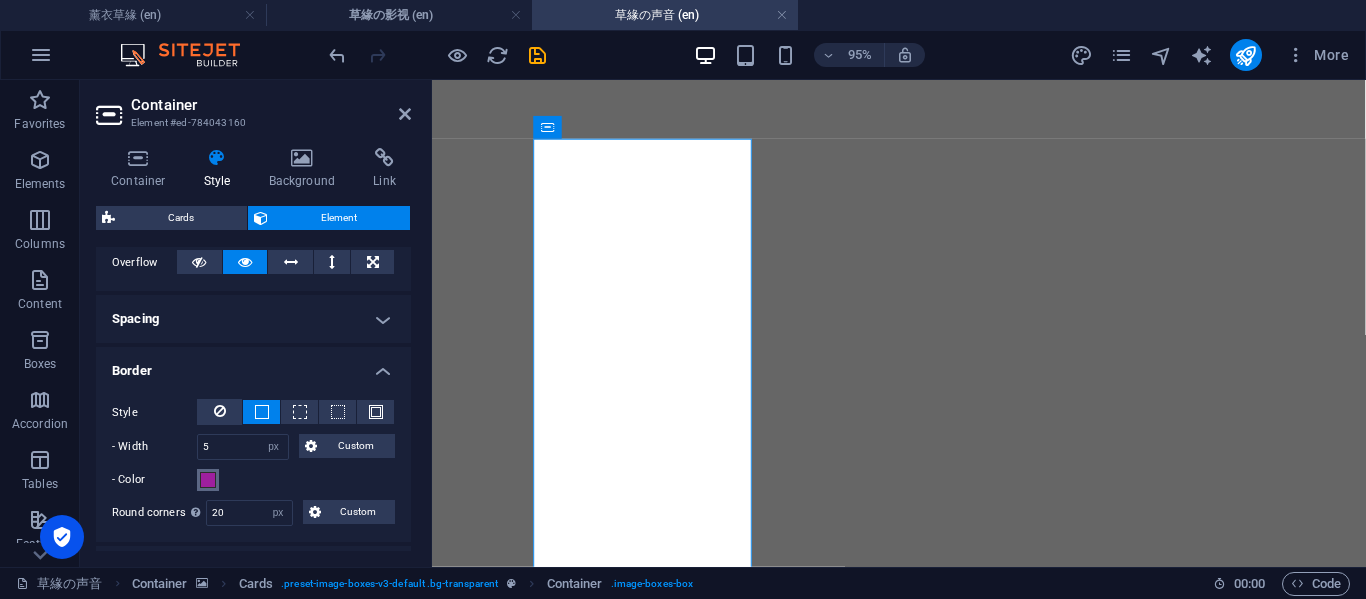 click at bounding box center (208, 480) 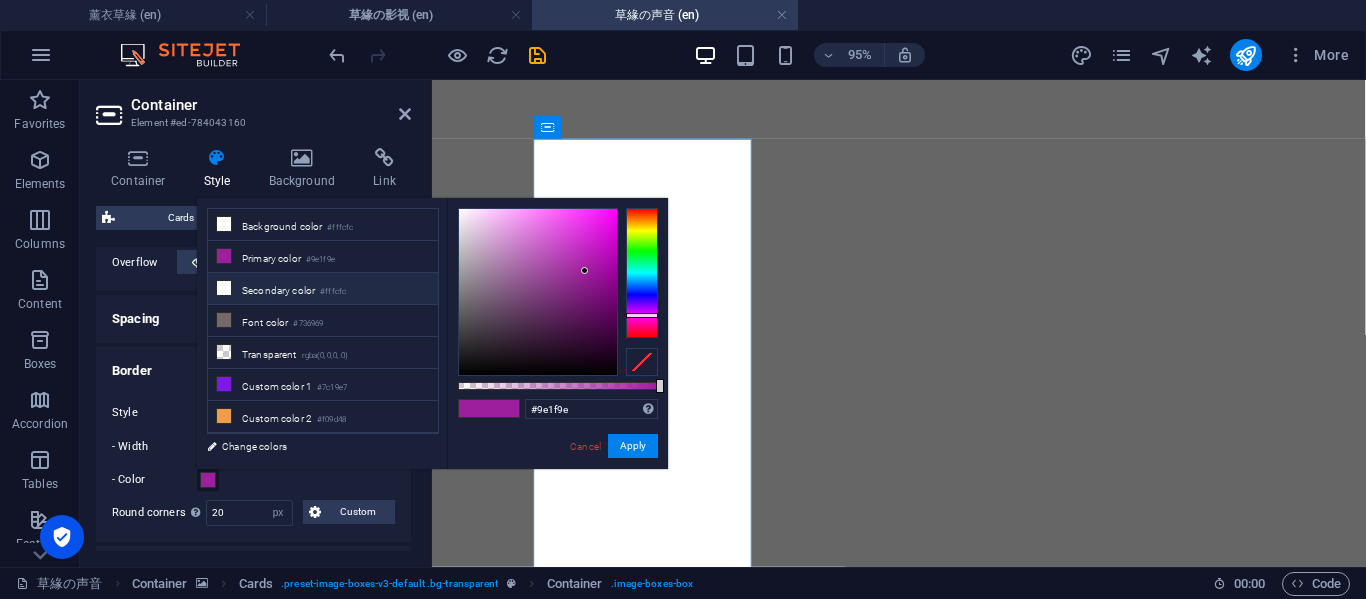 click on "Secondary color
#fffcfc" at bounding box center (323, 289) 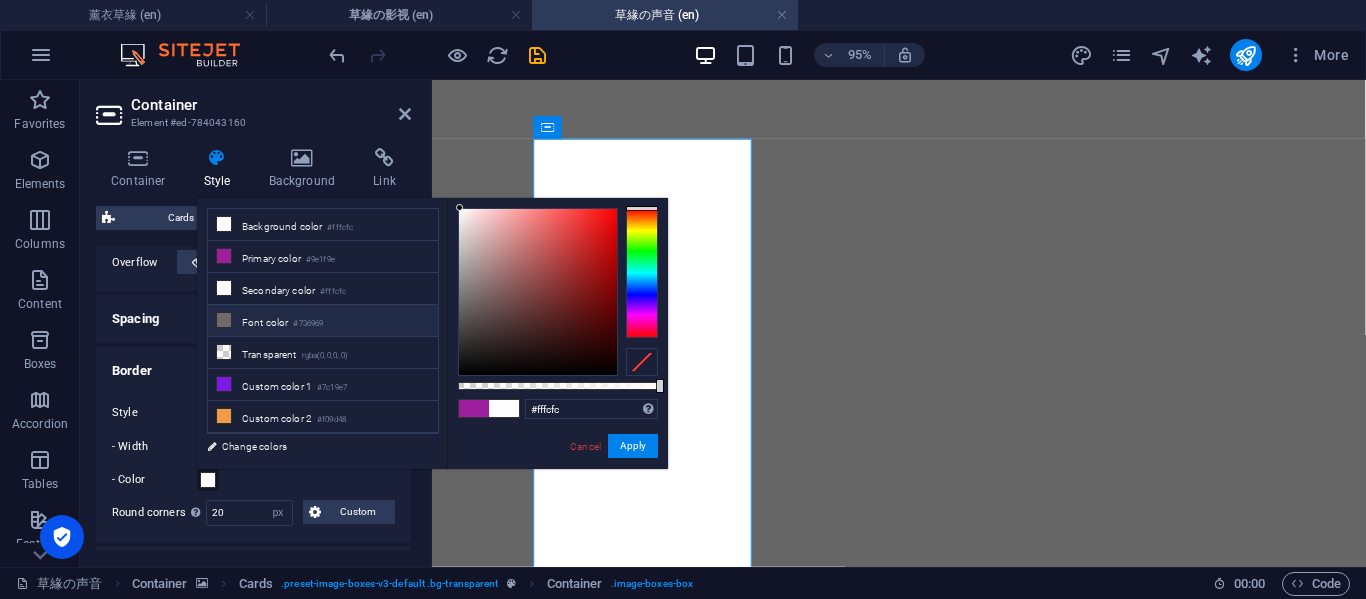 click on "Font color
#736969" at bounding box center (323, 321) 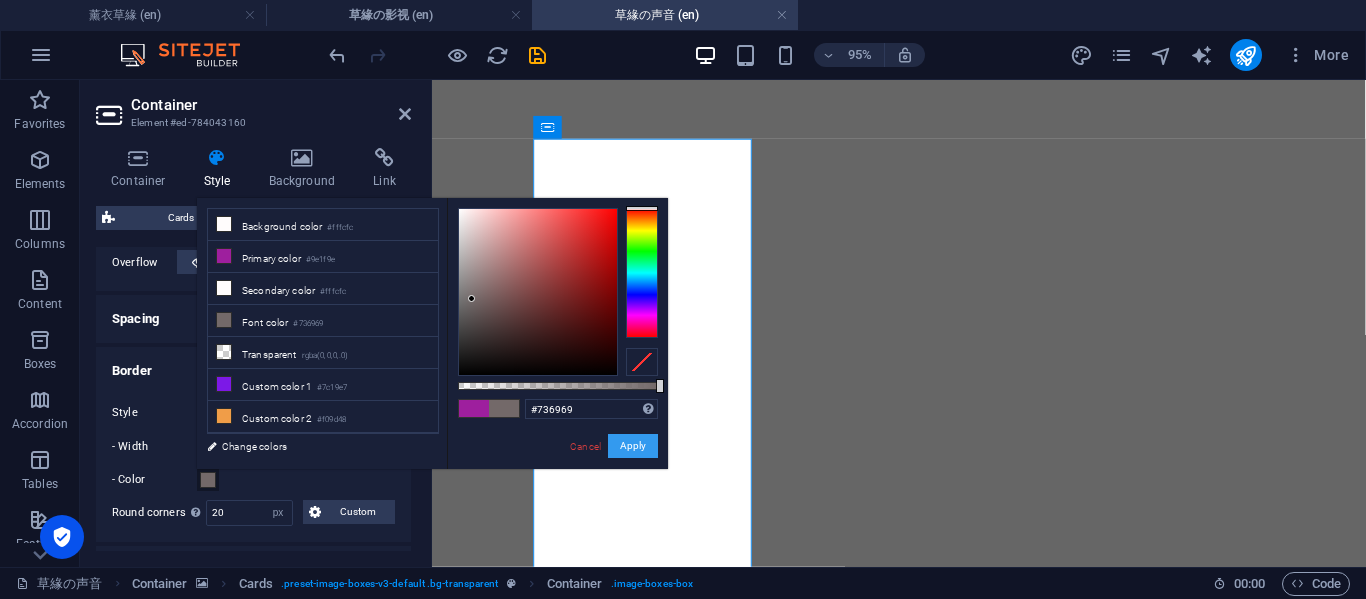 click on "Apply" at bounding box center [633, 446] 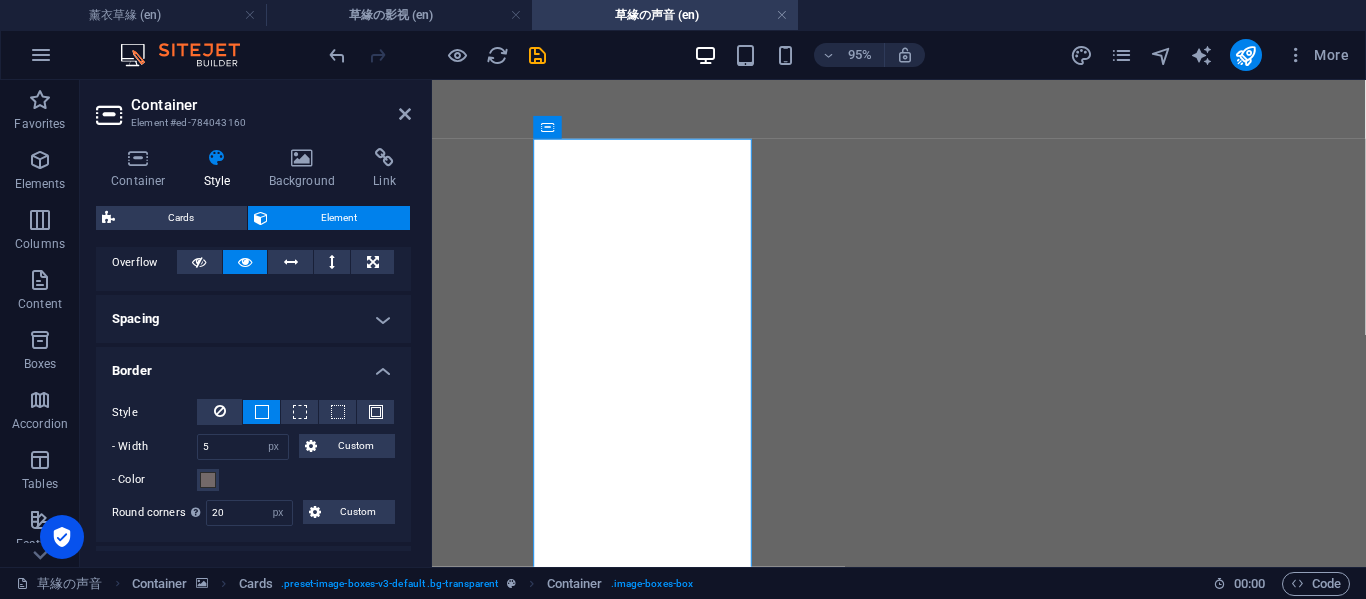 click at bounding box center [923, -561] 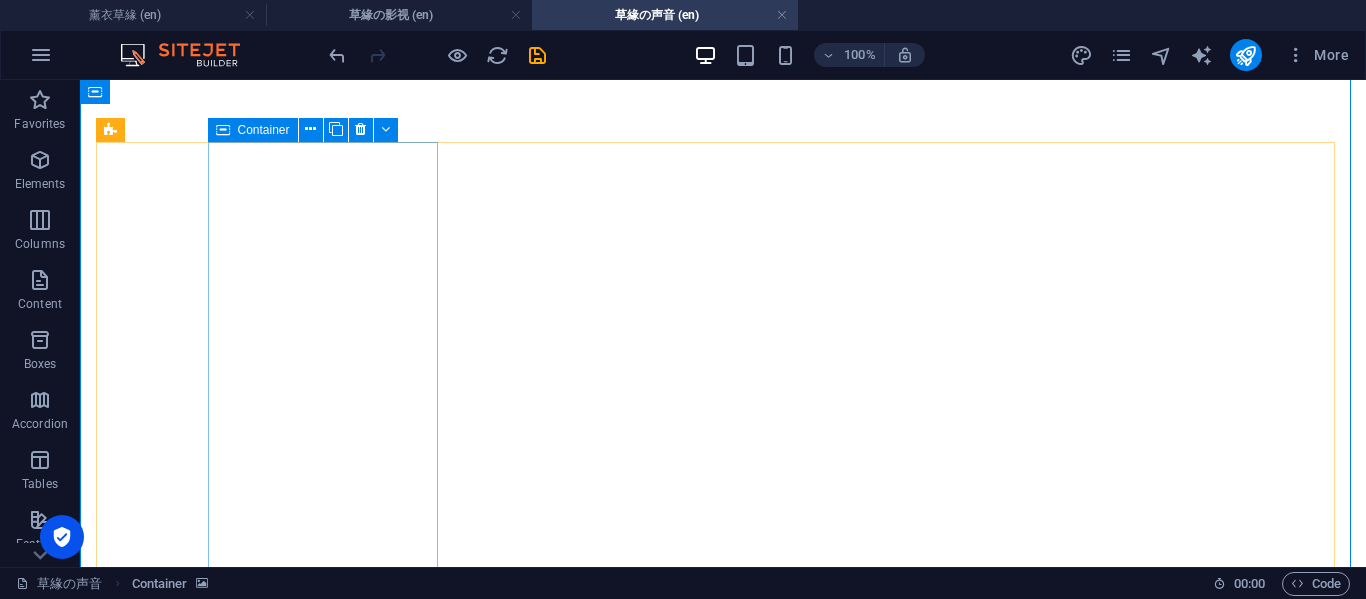 click on "回 不 去 的 过 往 我之前喜欢的歌，你知道吗，我问过你两次，你喜欢听什么歌，结果我还是一首都不知道" at bounding box center (208, 2431) 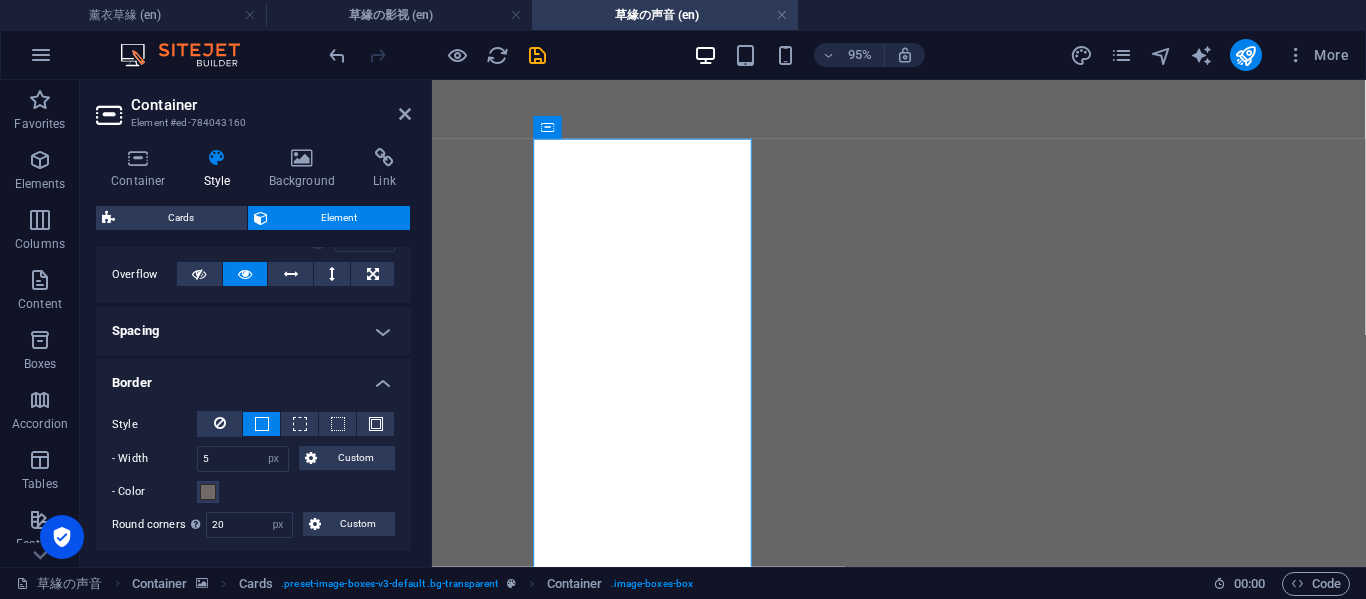 scroll, scrollTop: 333, scrollLeft: 0, axis: vertical 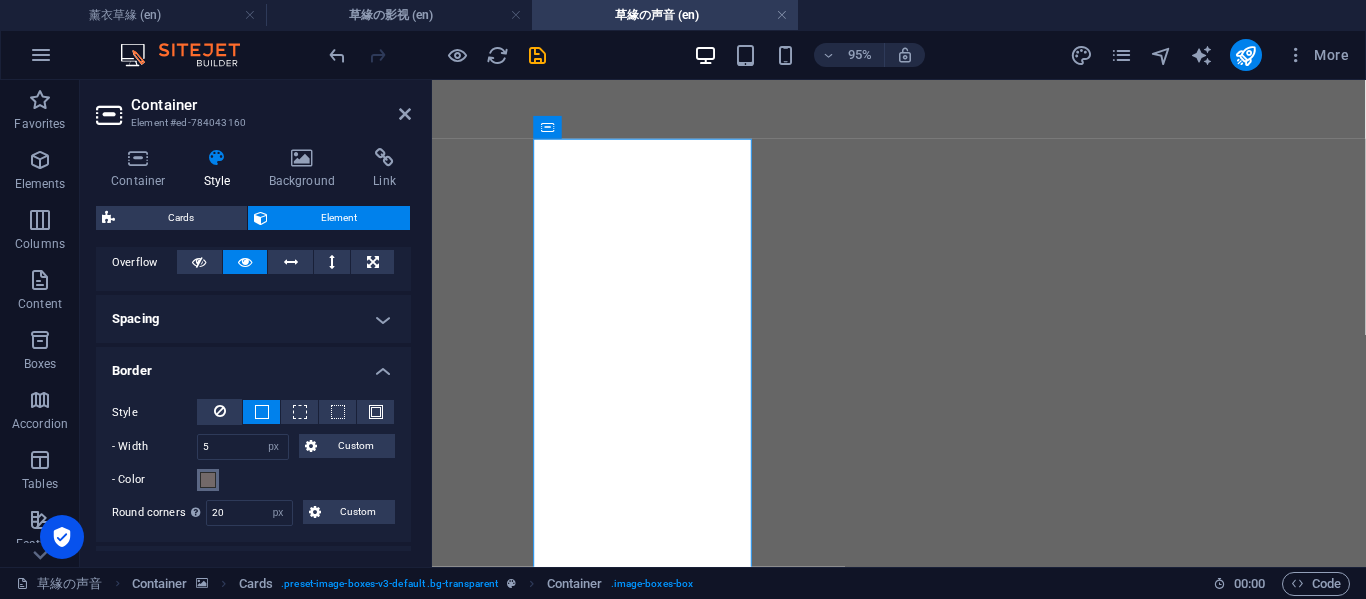 click at bounding box center [208, 480] 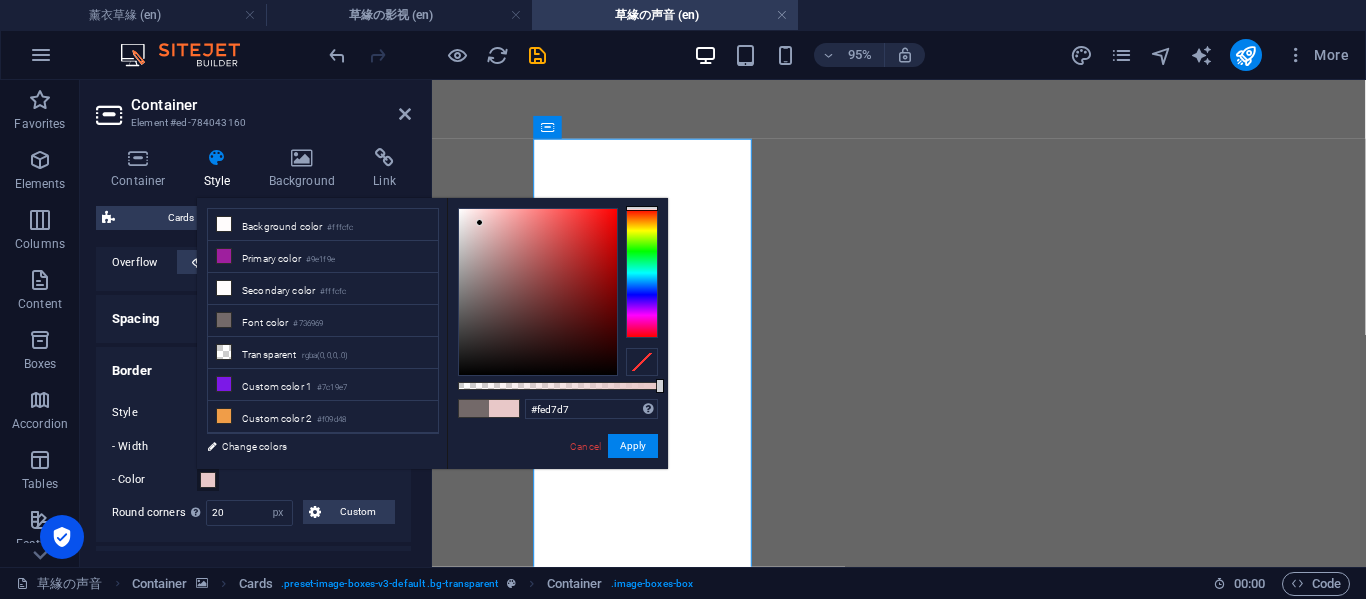 type on "#ffd7d7" 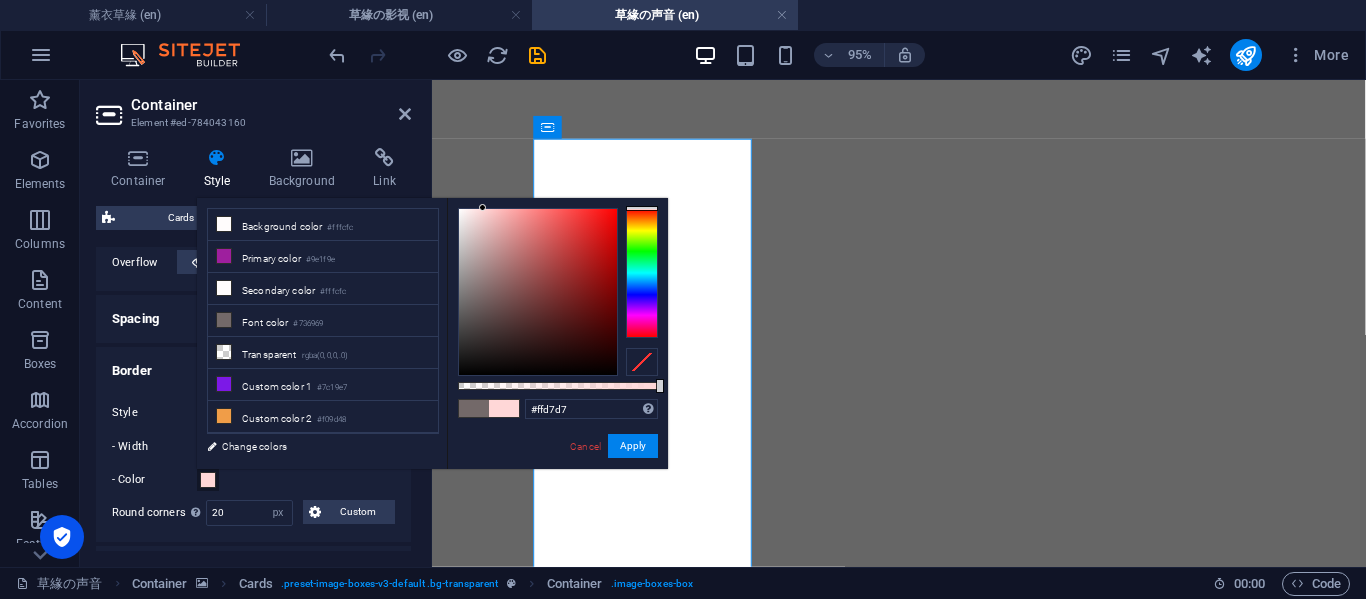 drag, startPoint x: 463, startPoint y: 298, endPoint x: 483, endPoint y: 205, distance: 95.12623 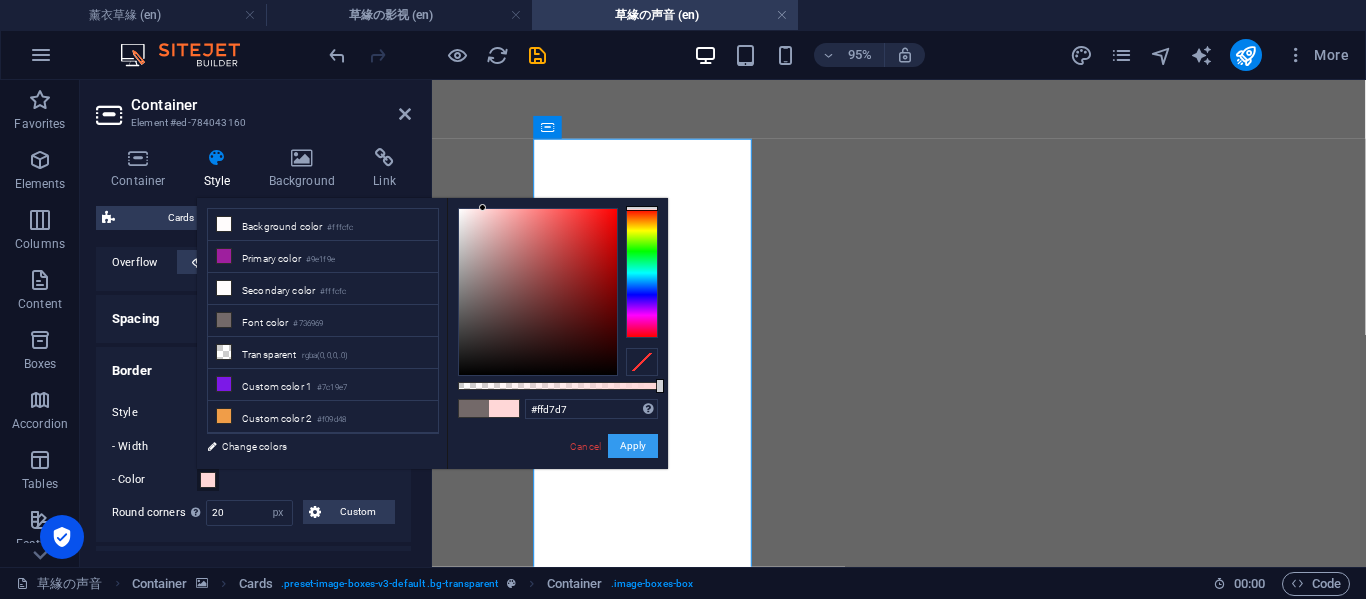 click on "Apply" at bounding box center [633, 446] 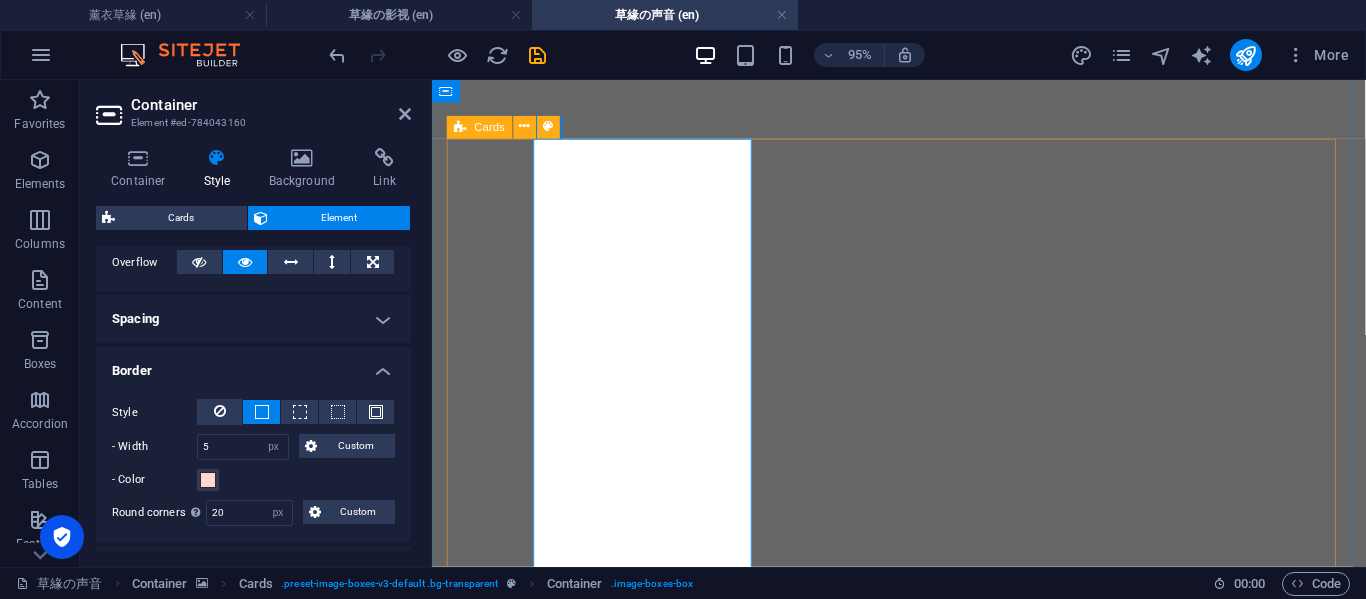 click on "回 不 去 的 过 往 我之前喜欢的歌，你知道吗，我问过你两次，你喜欢听什么歌，结果我还是一首都不知道 笑 看 风 云 我可以问第三次吗？我把歌放在这里。你需要上班时可以播着听 上 载 中 COMING SOON 上 载 中 COMING SOON" at bounding box center (923, 3197) 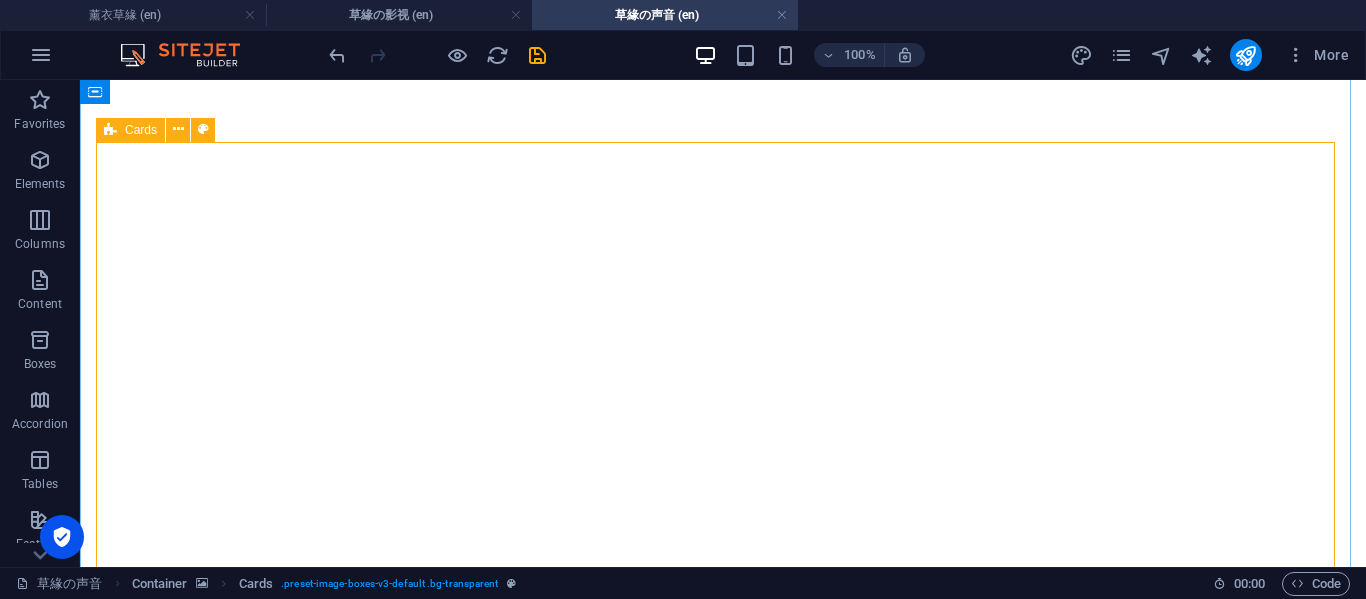 click on "回 不 去 的 过 往 我之前喜欢的歌，你知道吗，我问过你两次，你喜欢听什么歌，结果我还是一首都不知道 笑 看 风 云 我可以问第三次吗？我把歌放在这里。你需要上班时可以播着听 上 载 中 COMING SOON 上 载 中 COMING SOON" at bounding box center [723, 3196] 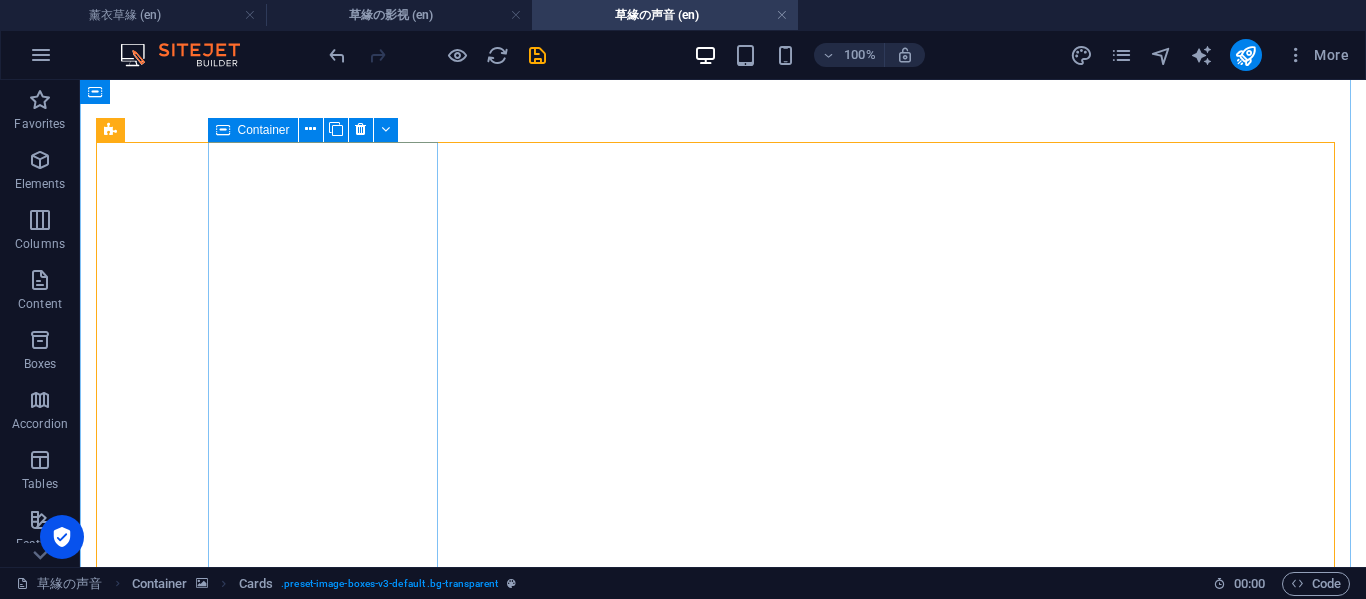 click on "回 不 去 的 过 往 我之前喜欢的歌，你知道吗，我问过你两次，你喜欢听什么歌，结果我还是一首都不知道" at bounding box center (208, 2431) 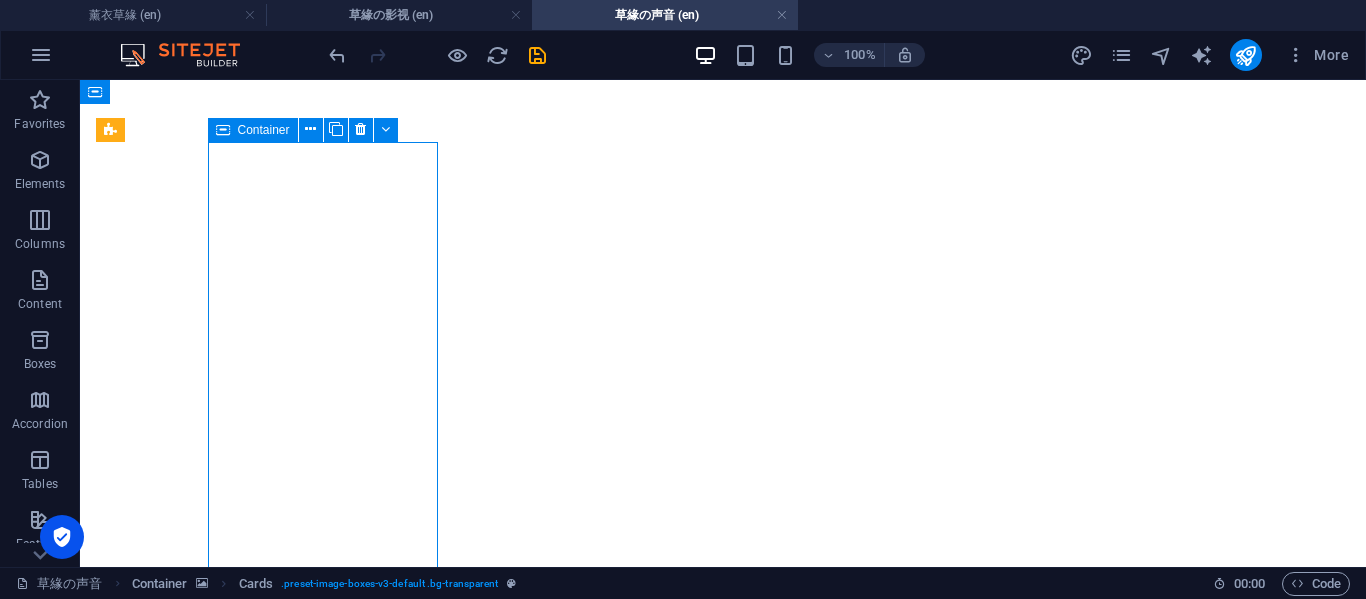 click on "回 不 去 的 过 往 我之前喜欢的歌，你知道吗，我问过你两次，你喜欢听什么歌，结果我还是一首都不知道" at bounding box center (208, 2431) 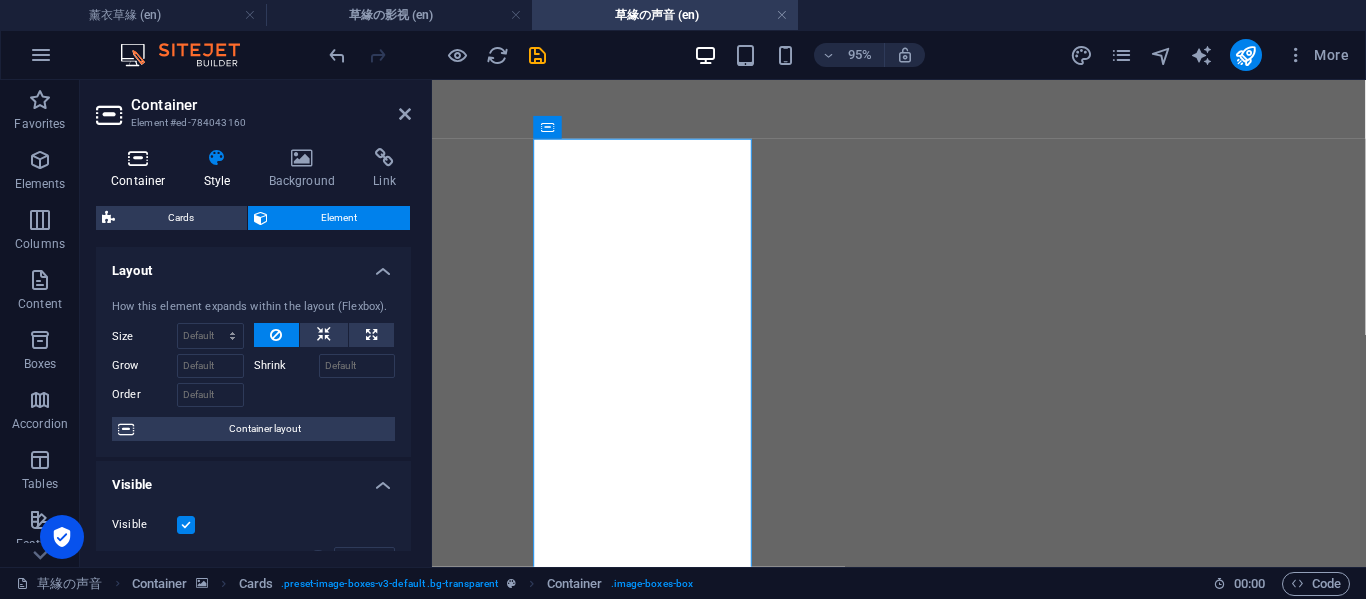 click at bounding box center (138, 158) 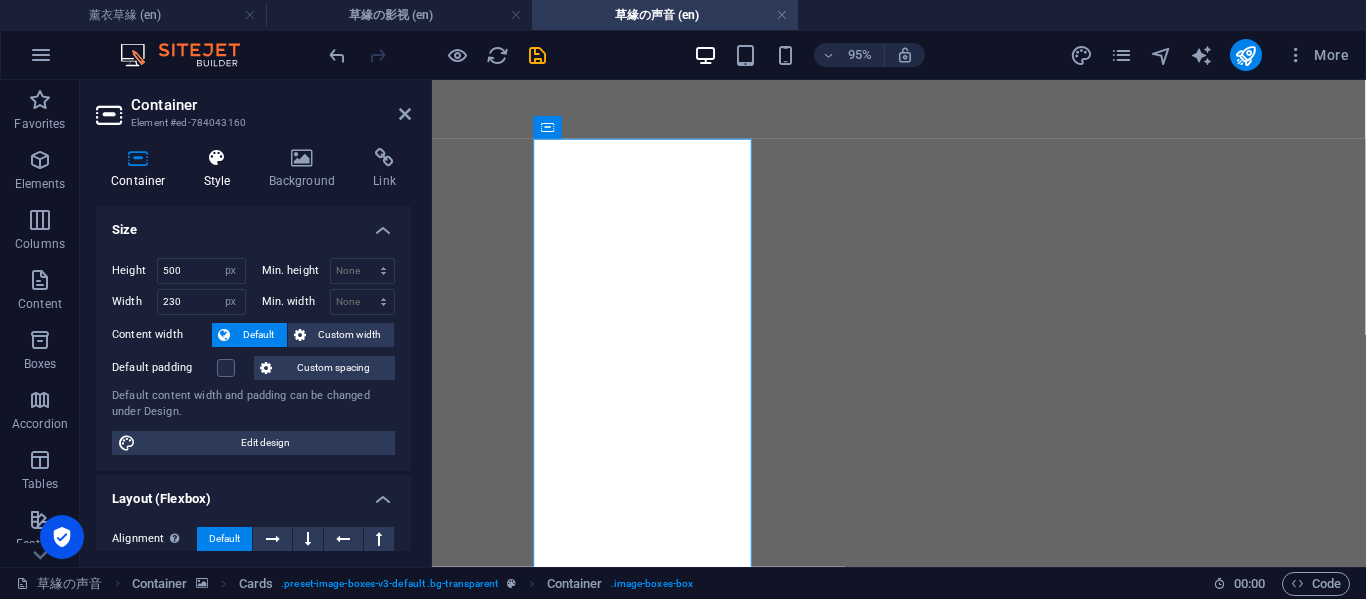 click on "Style" at bounding box center (221, 169) 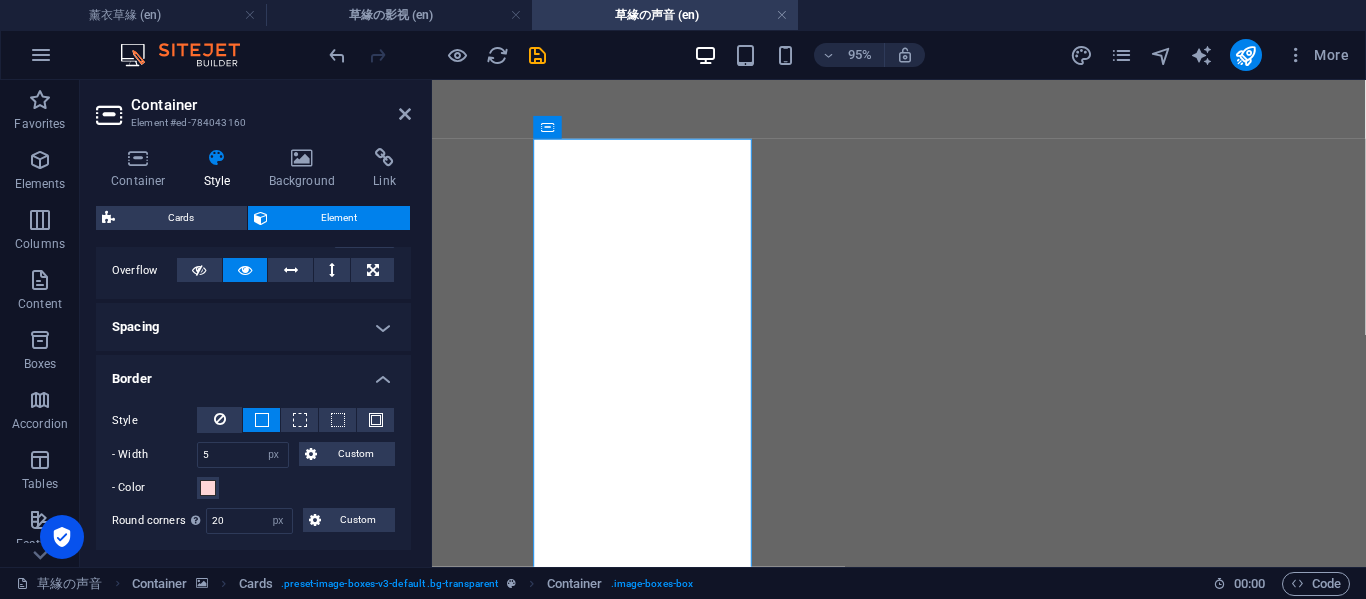 scroll, scrollTop: 333, scrollLeft: 0, axis: vertical 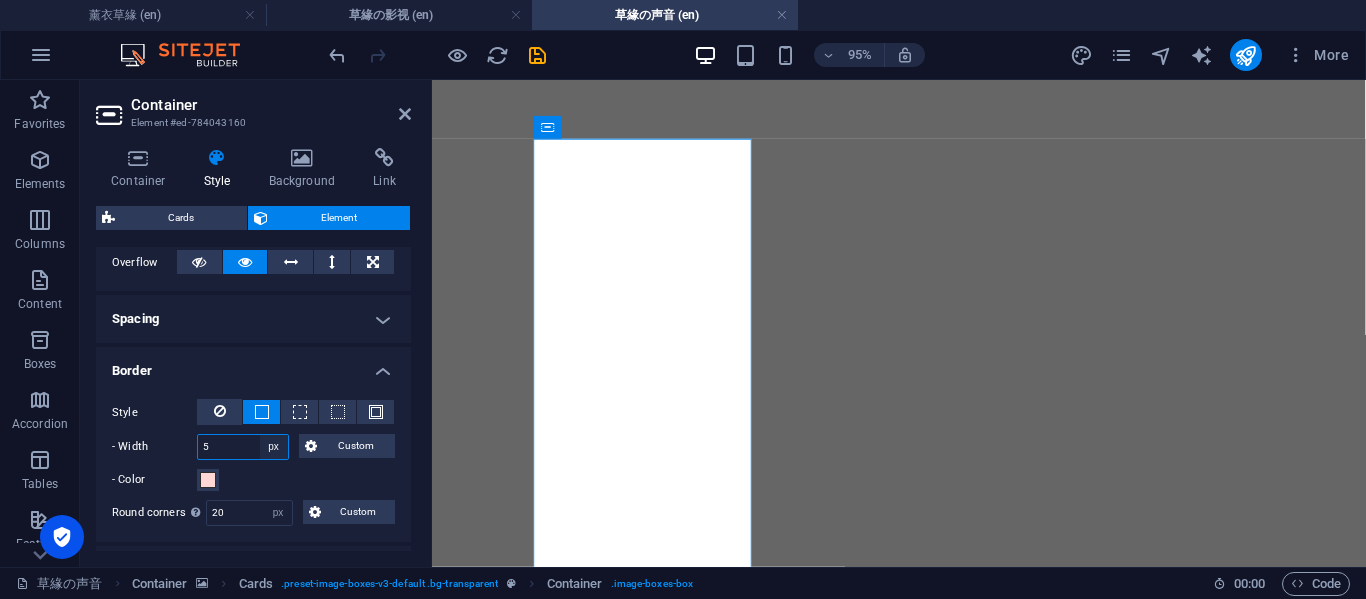click on "auto px rem % vh vw Custom" at bounding box center [274, 447] 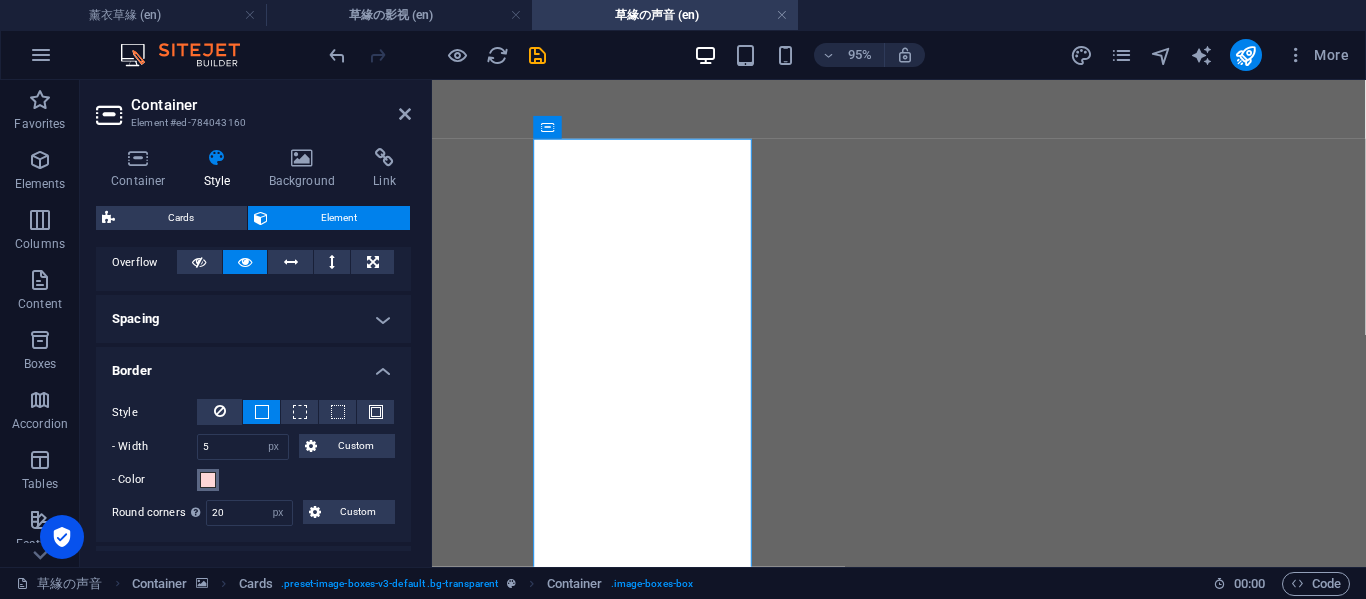 click at bounding box center [208, 480] 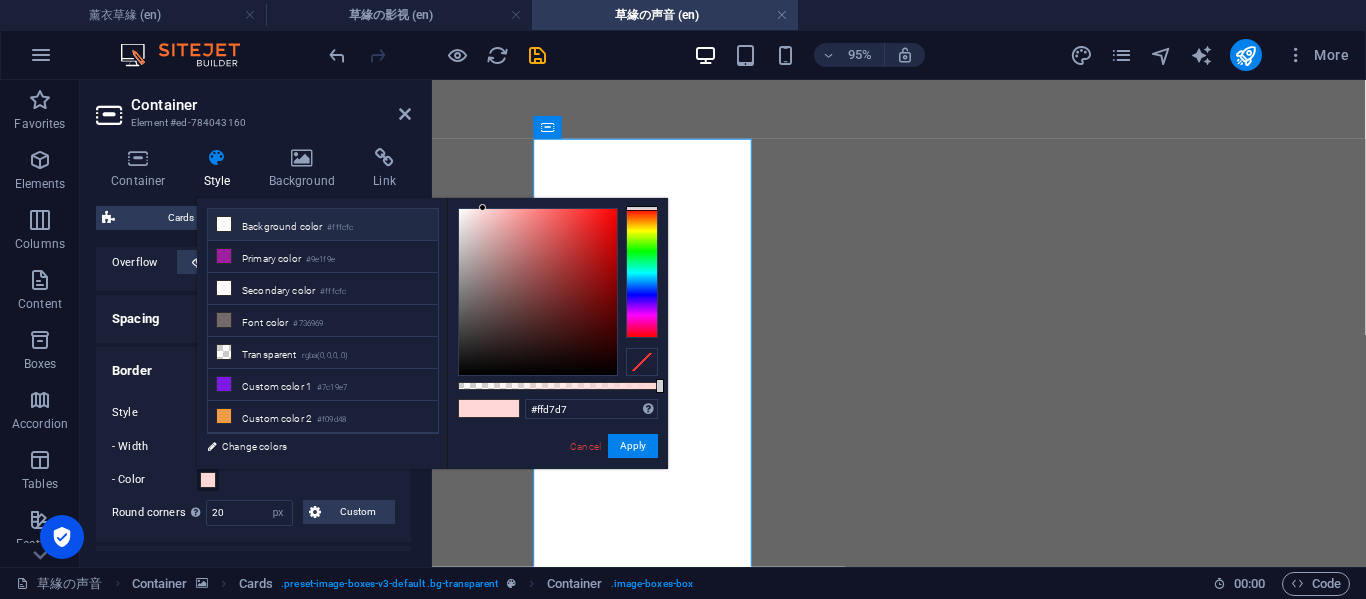 click at bounding box center (224, 224) 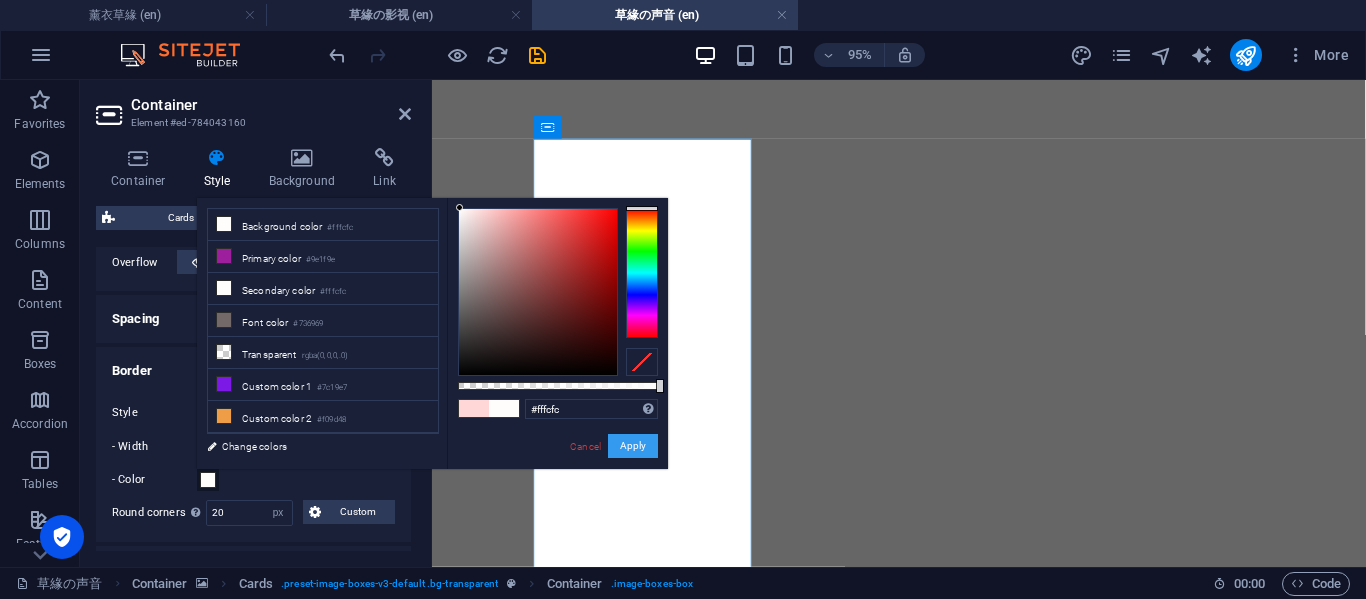 click on "Apply" at bounding box center [633, 446] 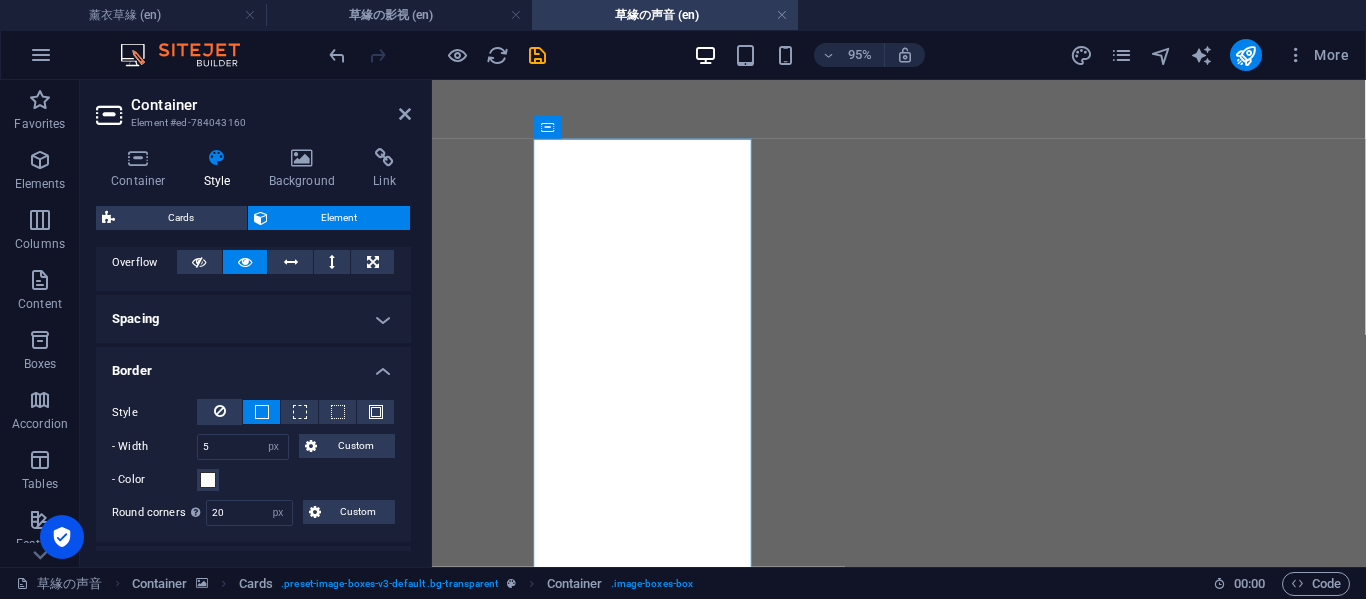 click at bounding box center [923, -561] 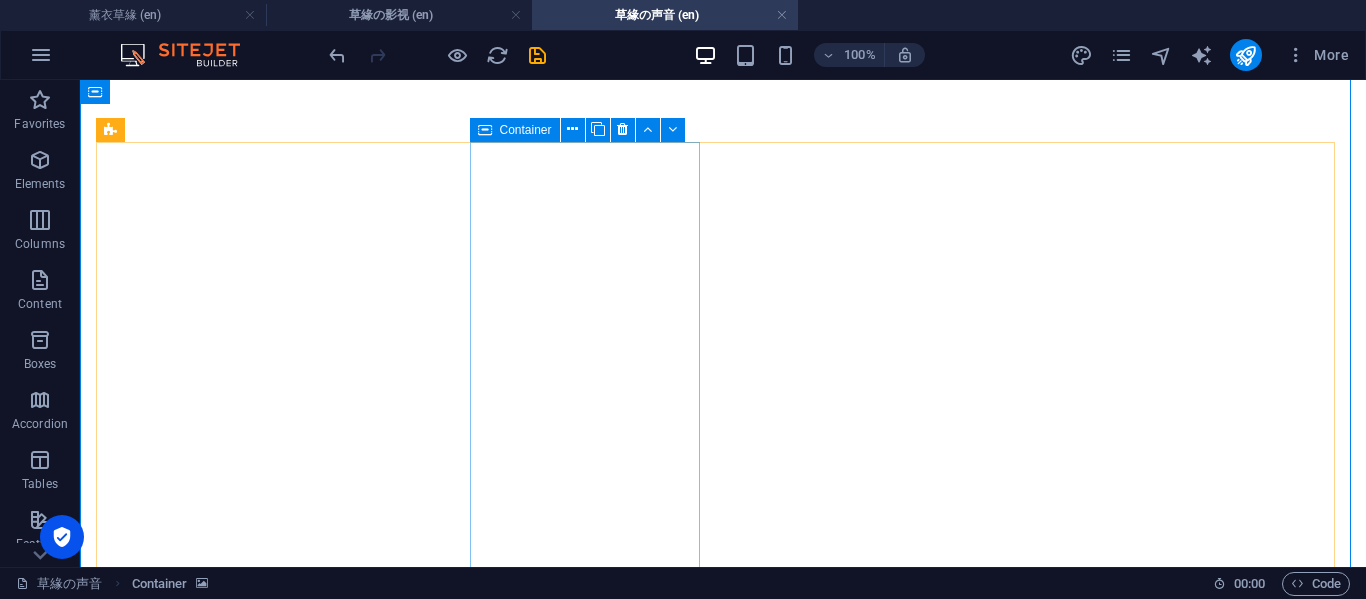click on "笑 看 风 云 我可以问第三次吗？我把歌放在这里。你需要上班时可以播着听" at bounding box center [208, 2941] 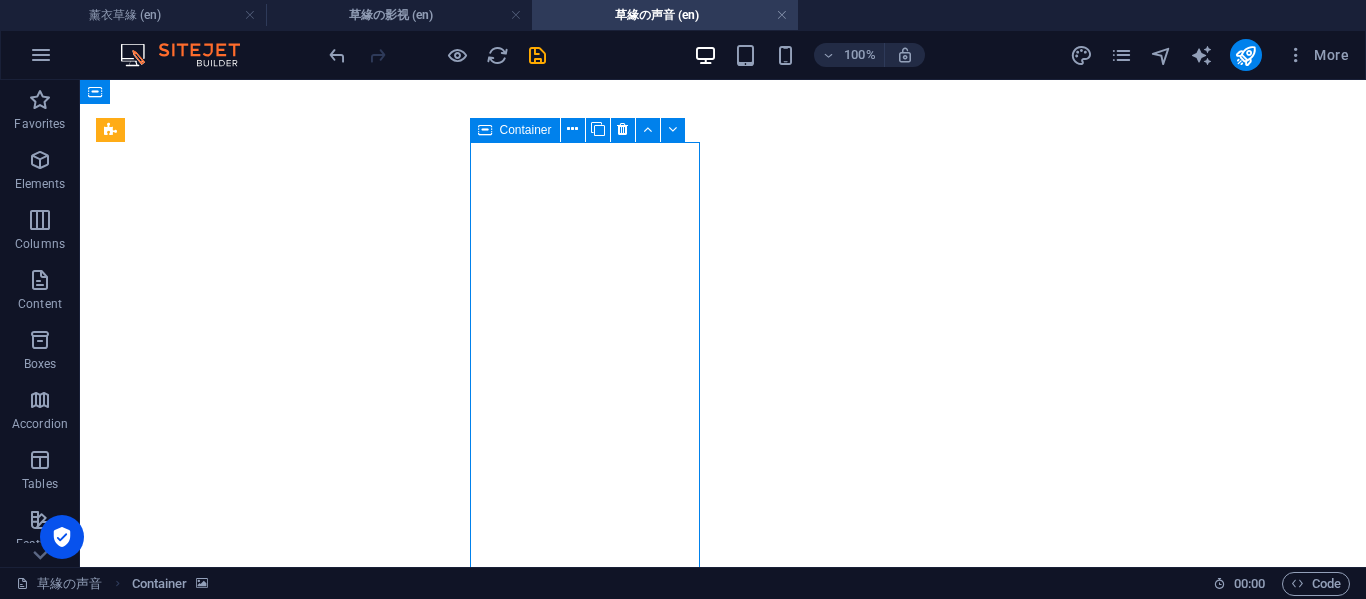 click on "笑 看 风 云 我可以问第三次吗？我把歌放在这里。你需要上班时可以播着听" at bounding box center (208, 2941) 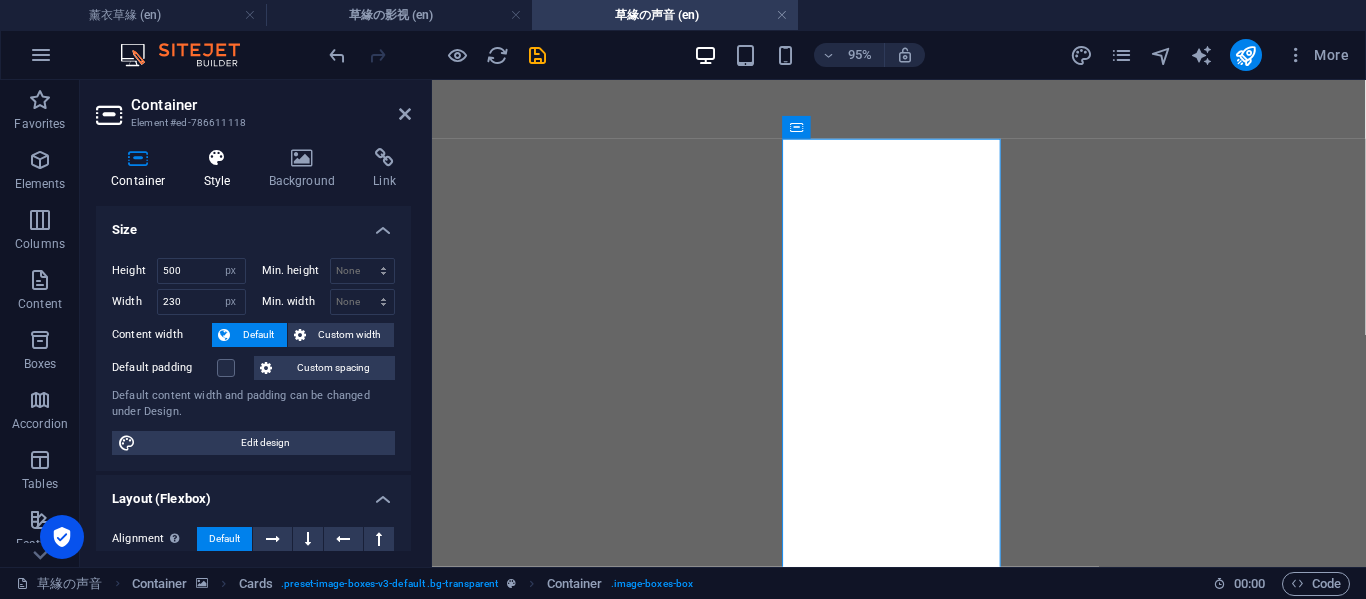 click on "Style" at bounding box center (221, 169) 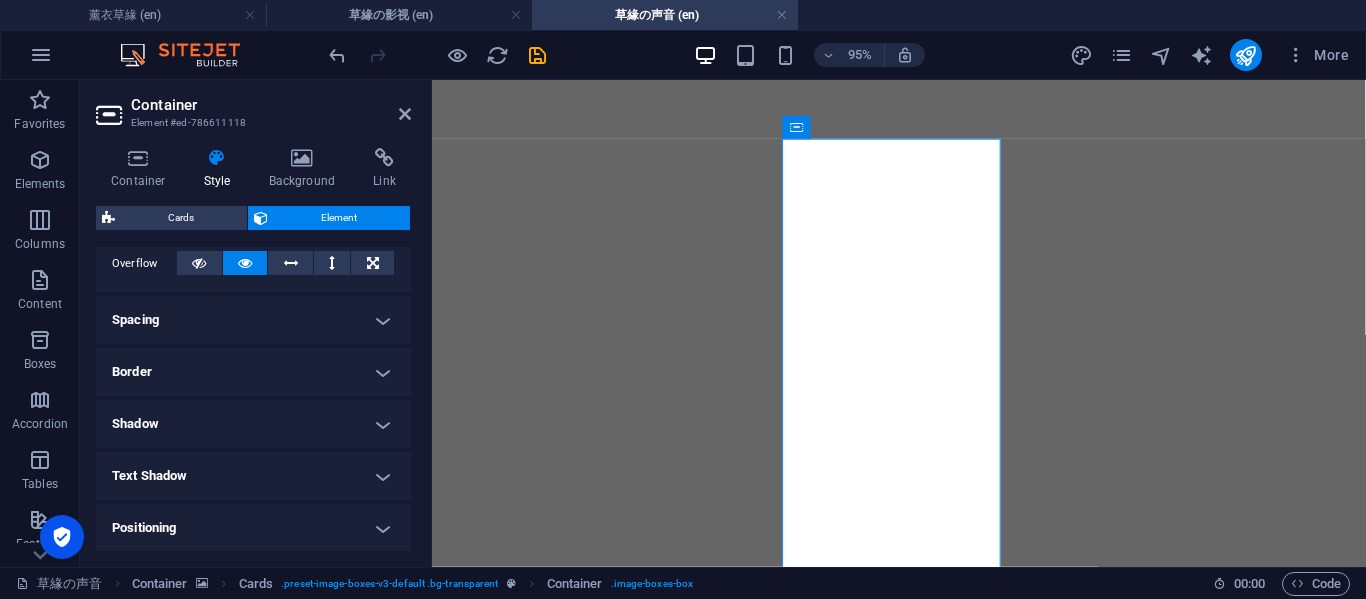 scroll, scrollTop: 333, scrollLeft: 0, axis: vertical 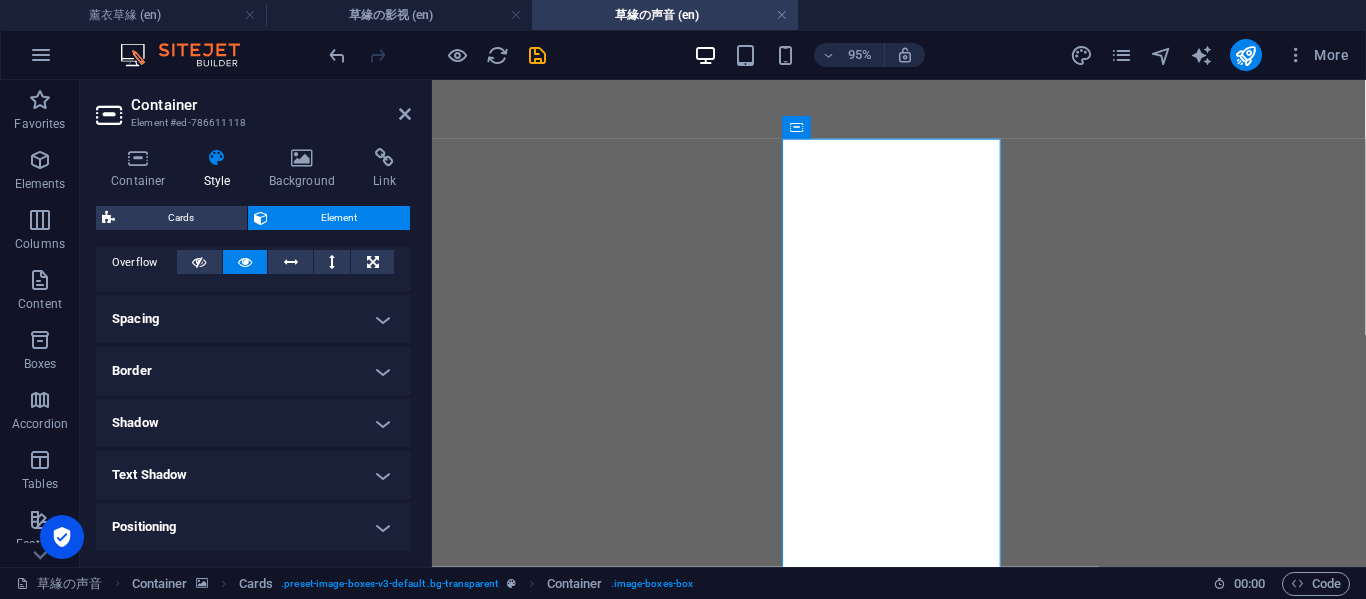 click on "Border" at bounding box center (253, 371) 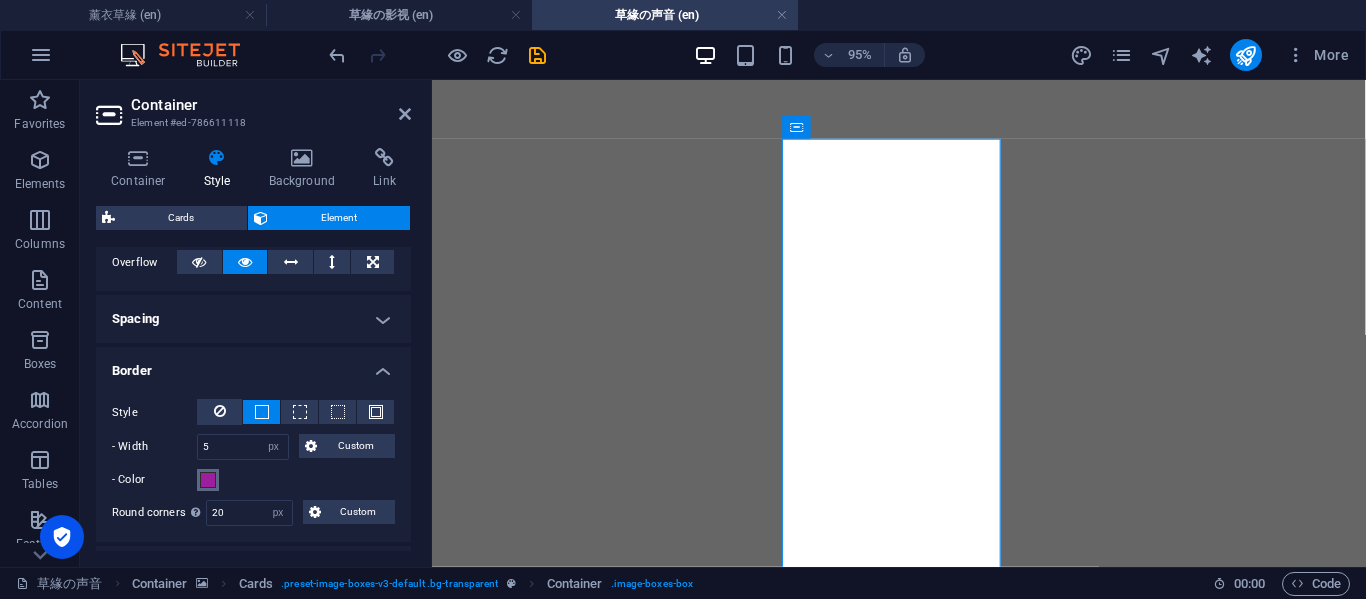 click at bounding box center [208, 480] 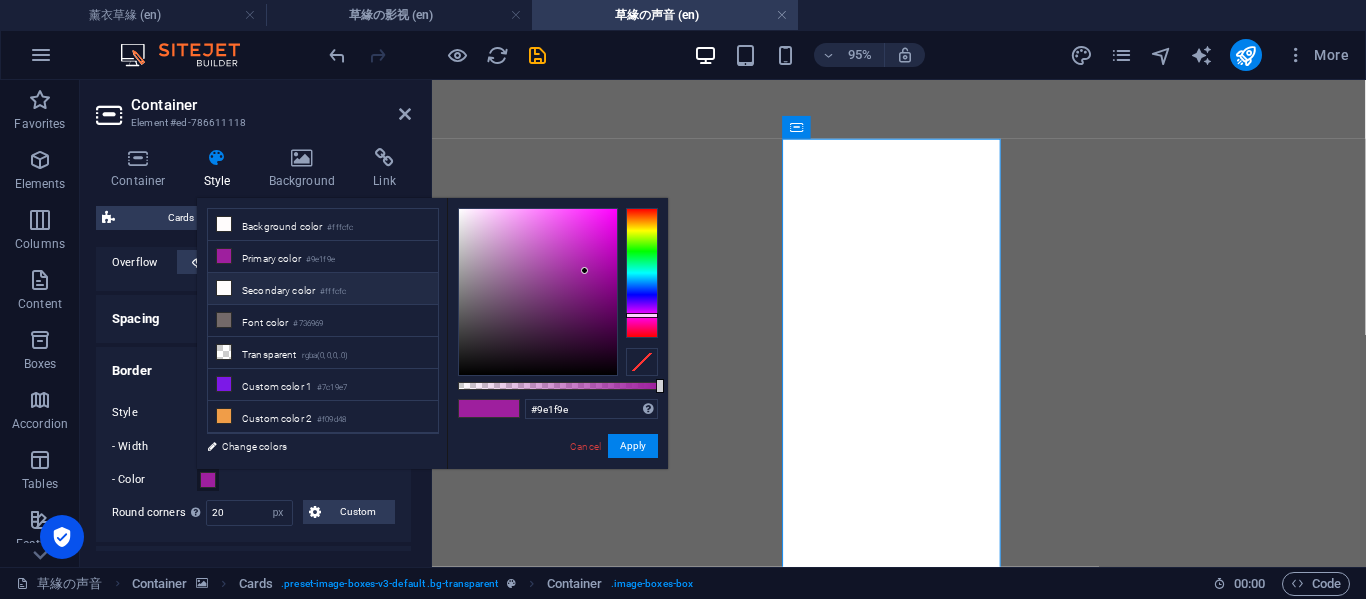 click at bounding box center (224, 288) 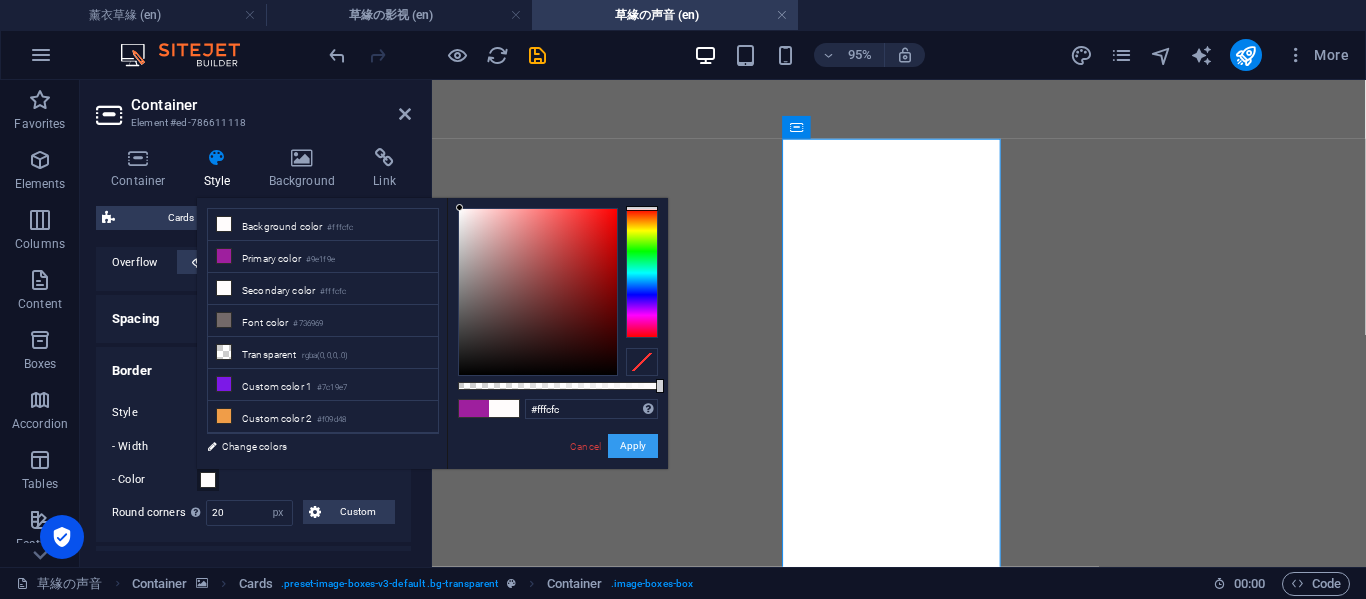 click on "Apply" at bounding box center [633, 446] 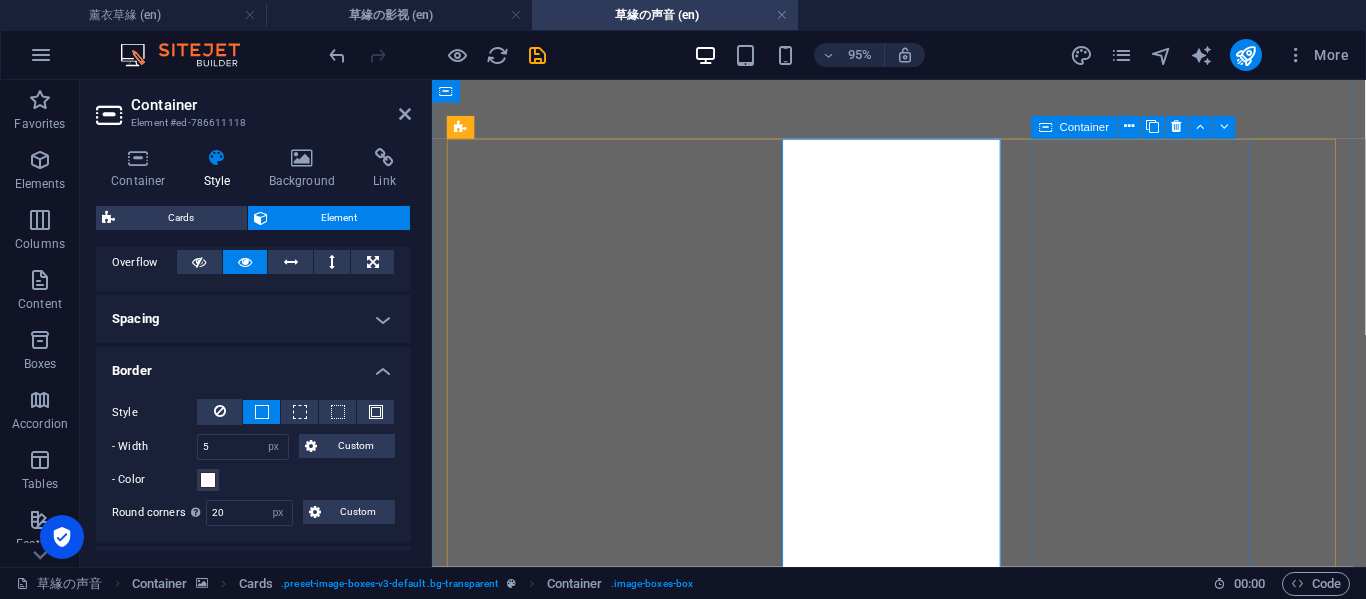 click on "上 载 中 COMING SOON" at bounding box center [560, 3452] 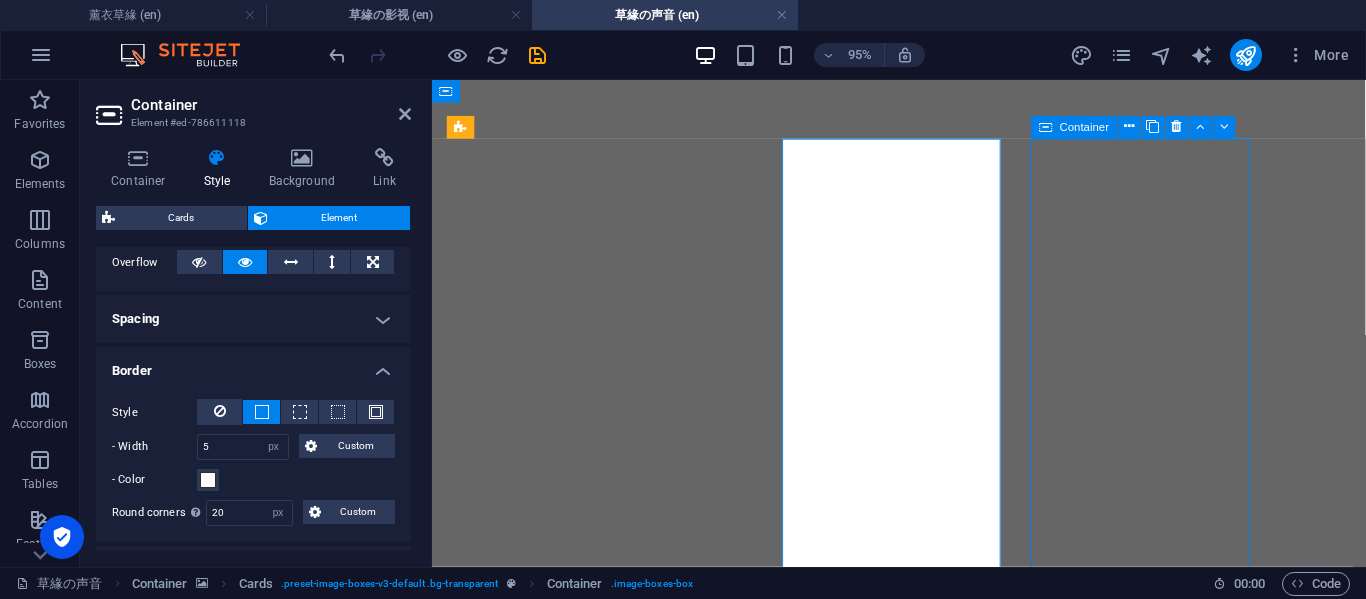 click on "上 载 中 COMING SOON" at bounding box center [560, 3452] 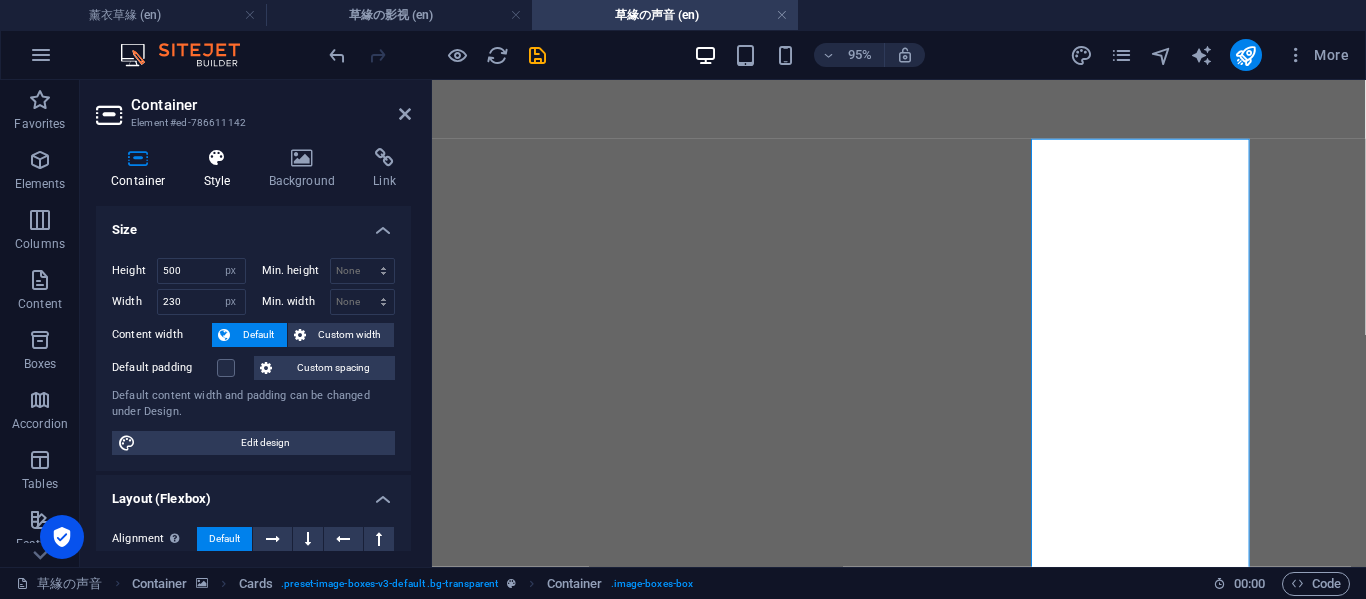 click on "Style" at bounding box center [221, 169] 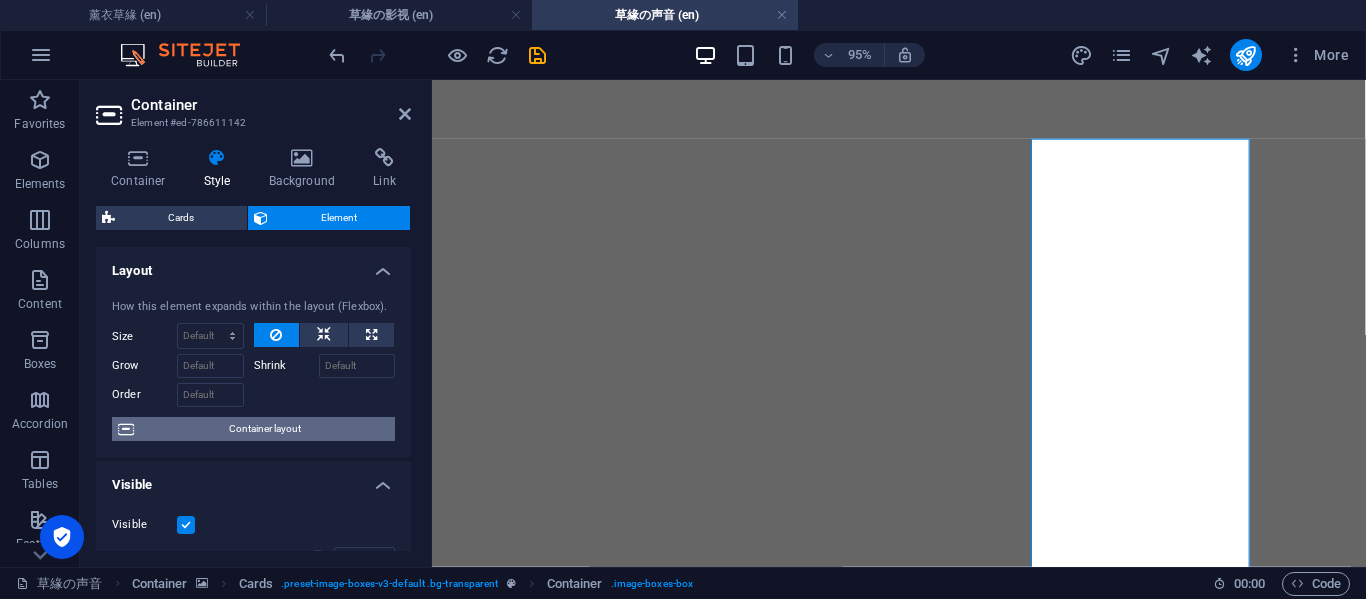 scroll, scrollTop: 333, scrollLeft: 0, axis: vertical 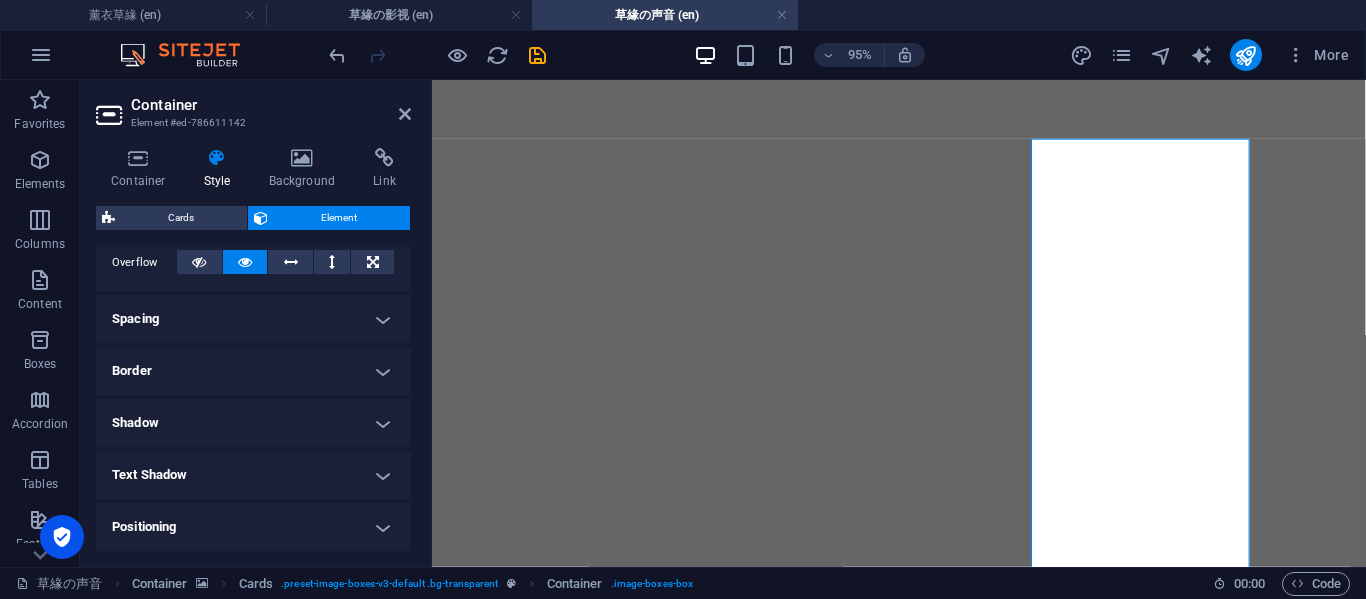 click on "Border" at bounding box center (253, 371) 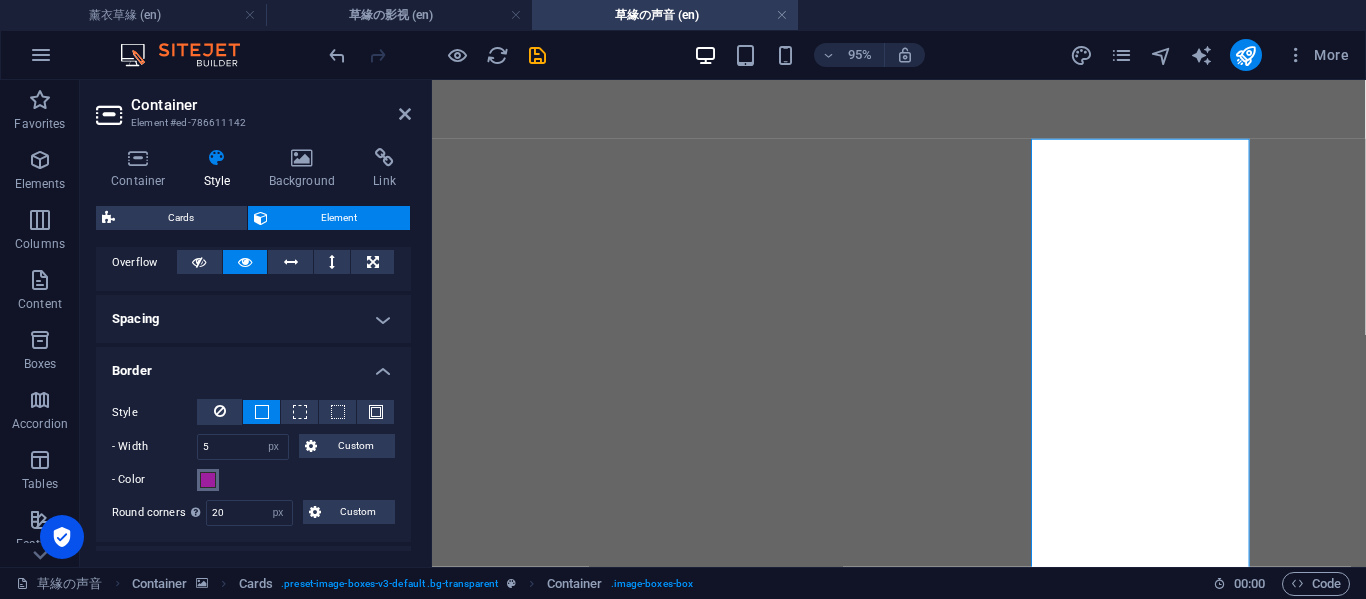 click at bounding box center (208, 480) 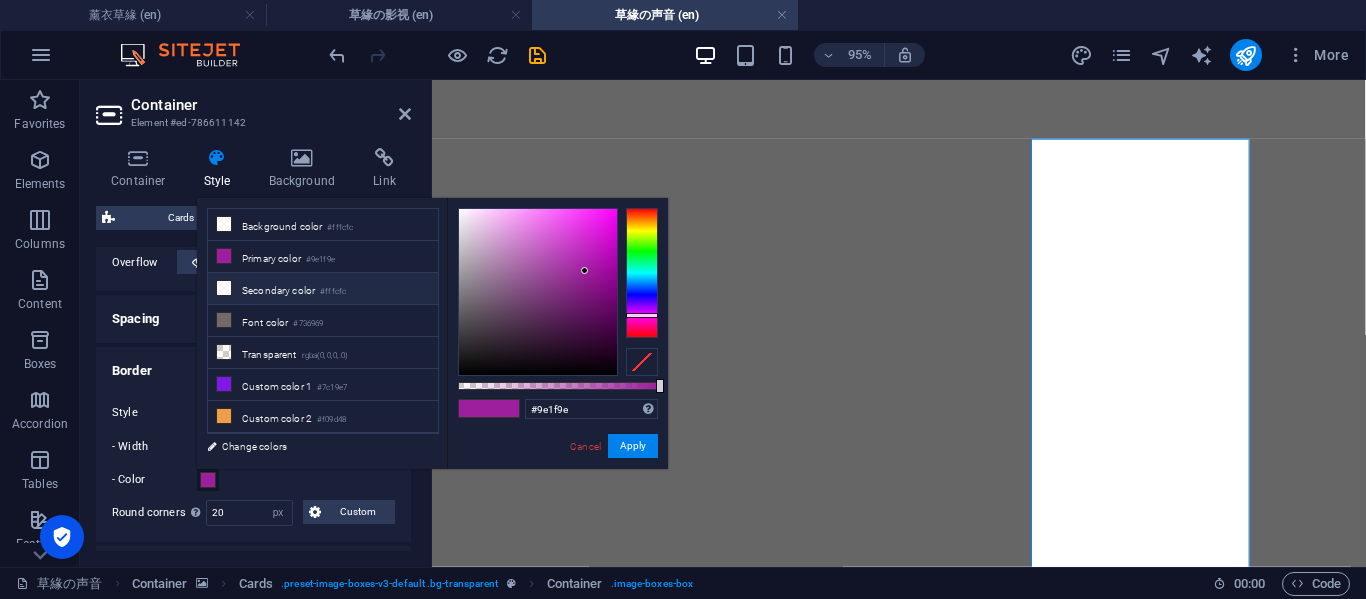 click at bounding box center (224, 288) 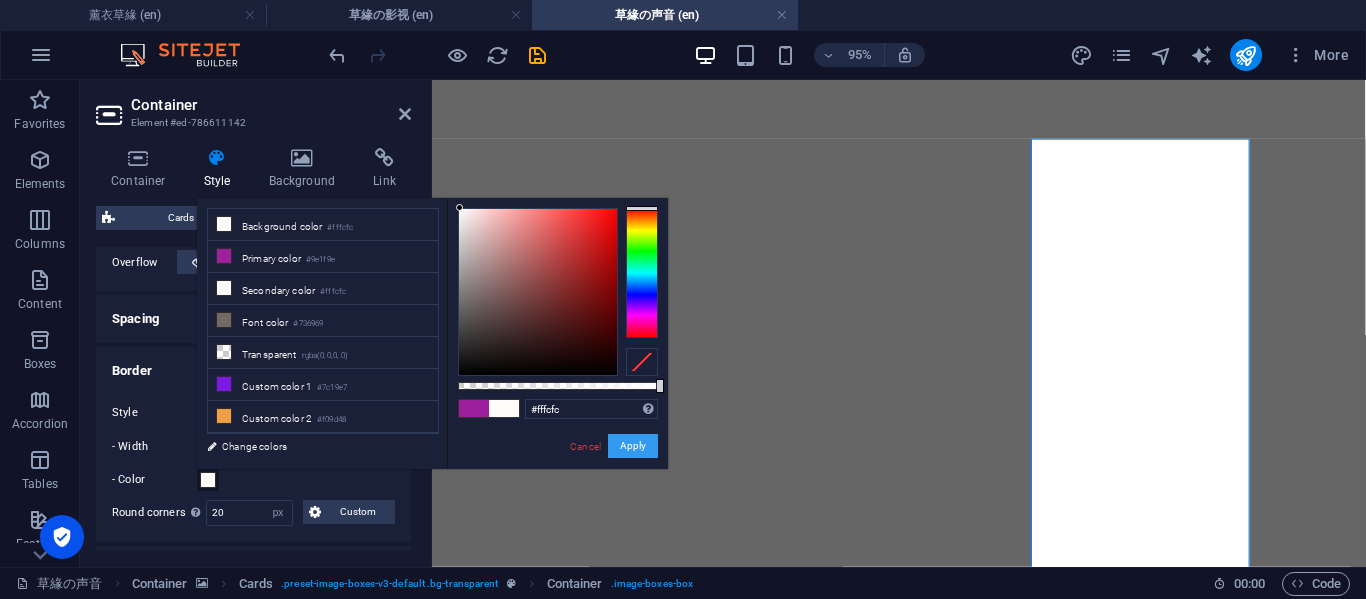click on "Apply" at bounding box center [633, 446] 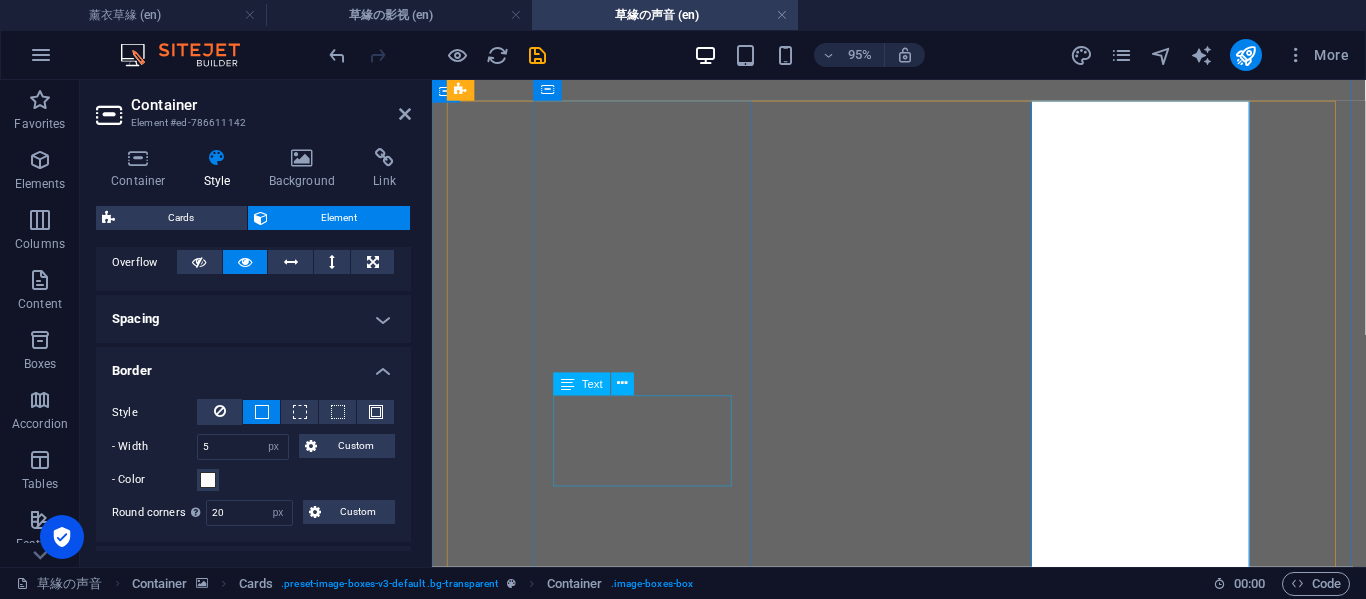 scroll, scrollTop: 1000, scrollLeft: 0, axis: vertical 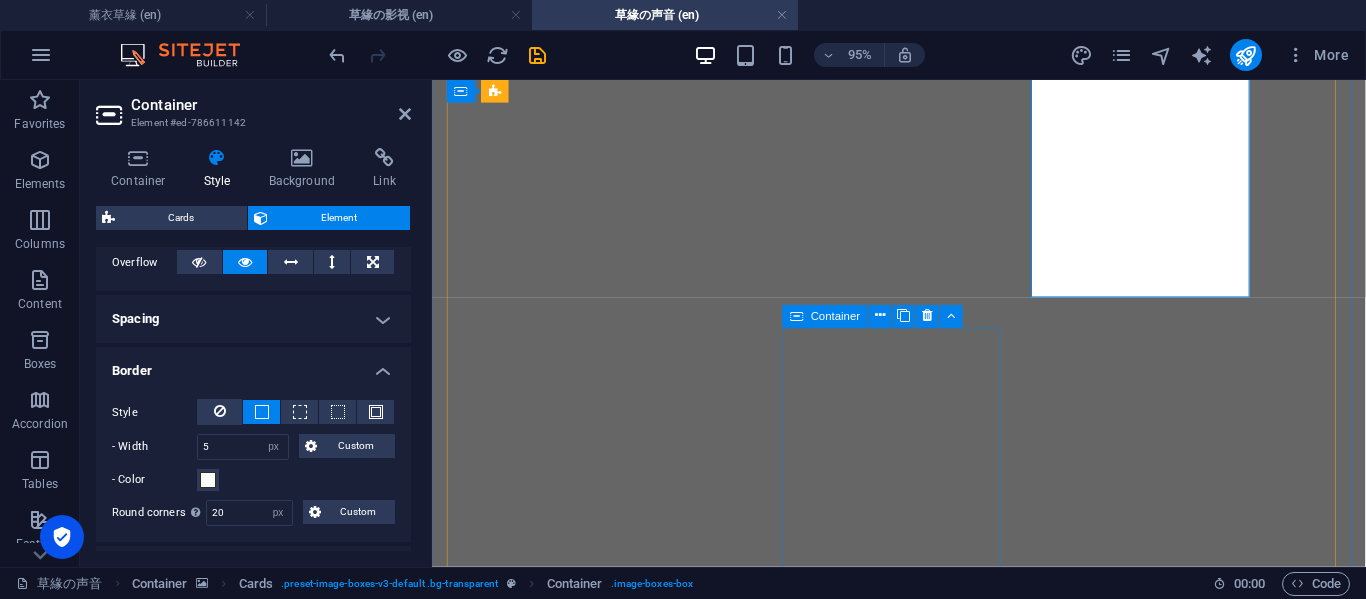 click on "上 载 中 COMING SOON" at bounding box center (560, 3629) 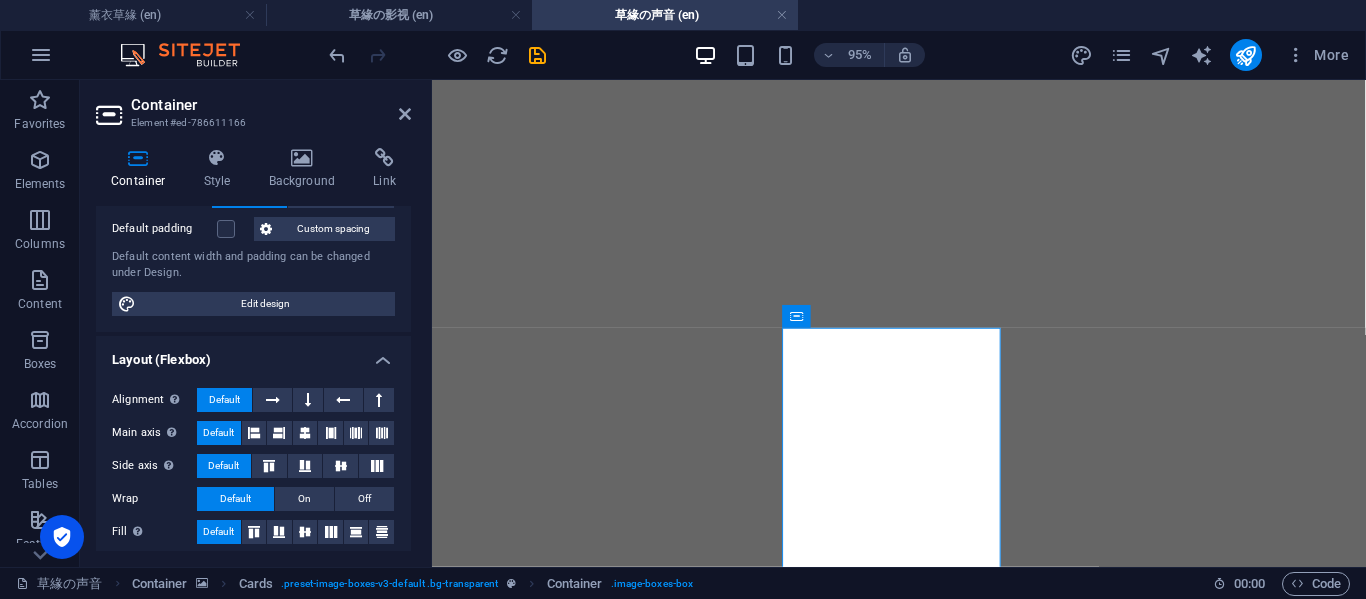 scroll, scrollTop: 0, scrollLeft: 0, axis: both 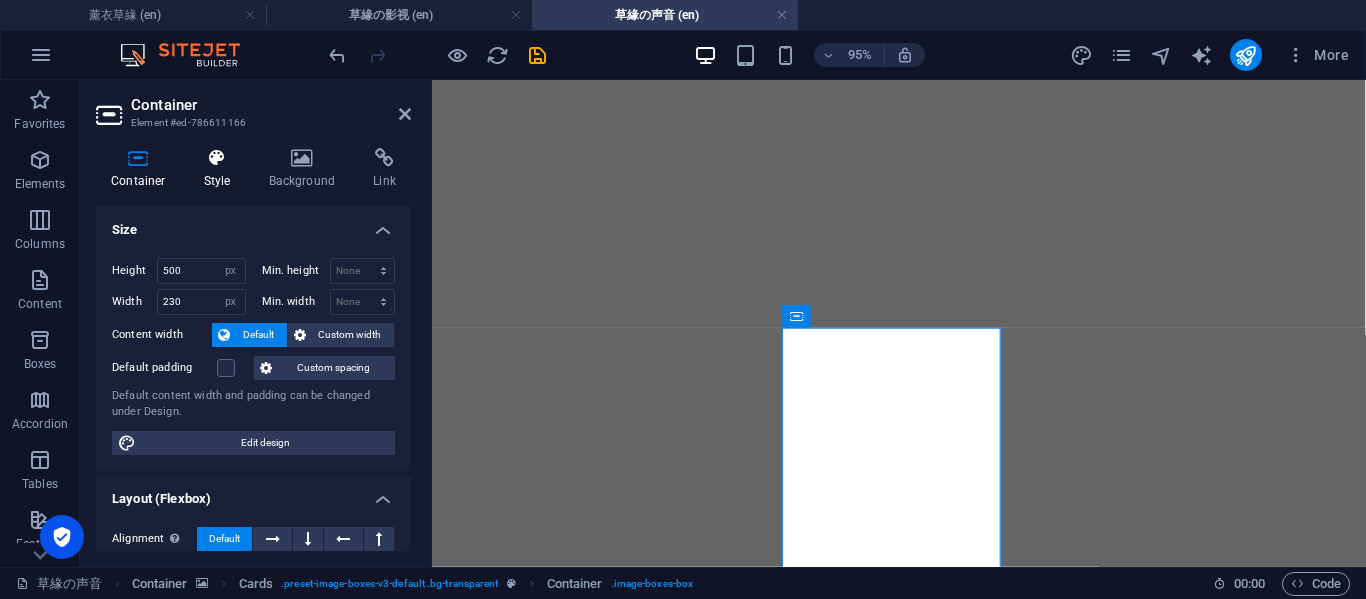click at bounding box center (217, 158) 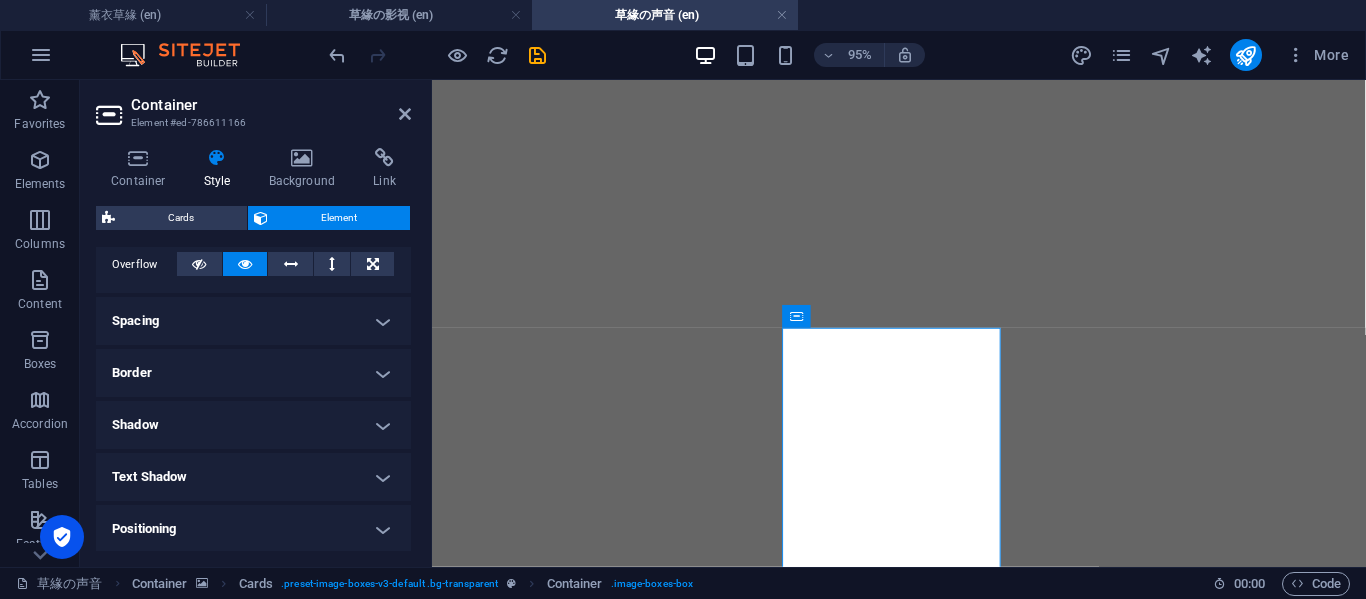 scroll, scrollTop: 333, scrollLeft: 0, axis: vertical 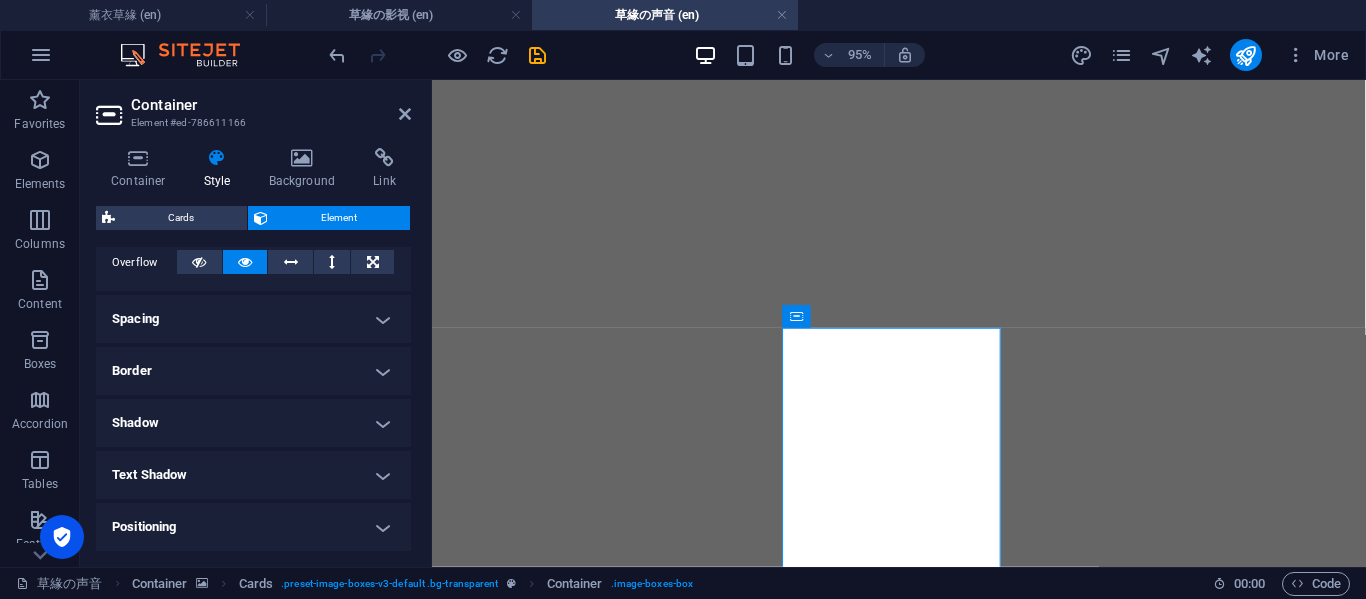 click on "Border" at bounding box center [253, 371] 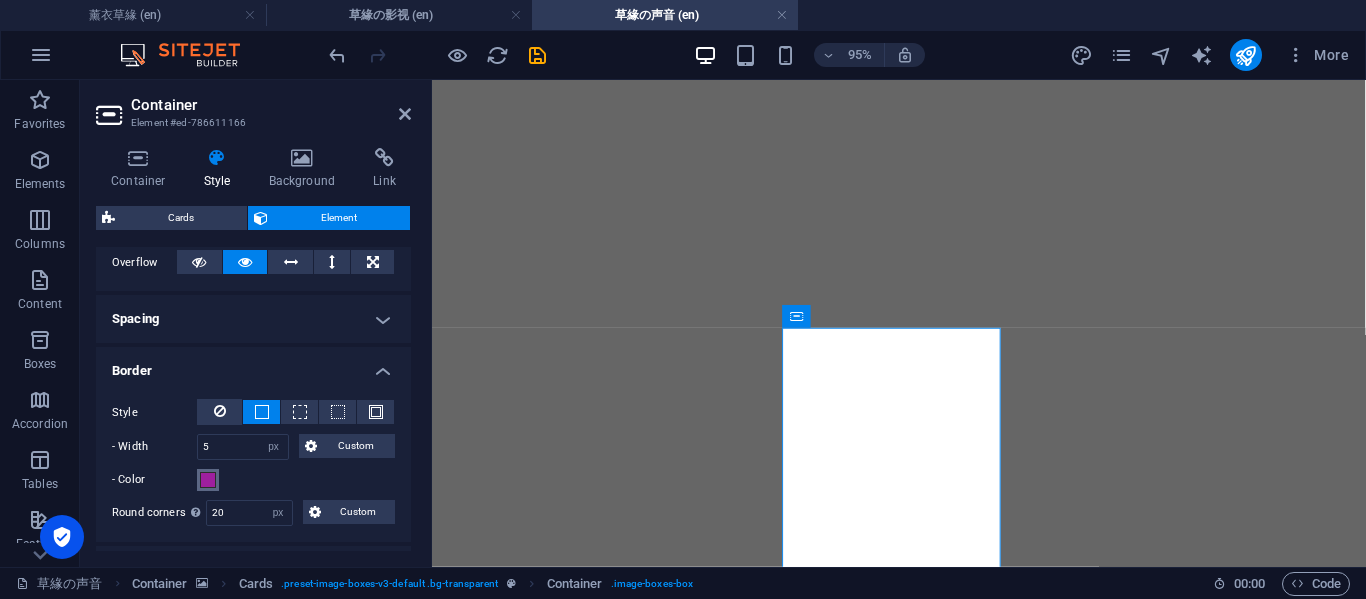 click at bounding box center [208, 480] 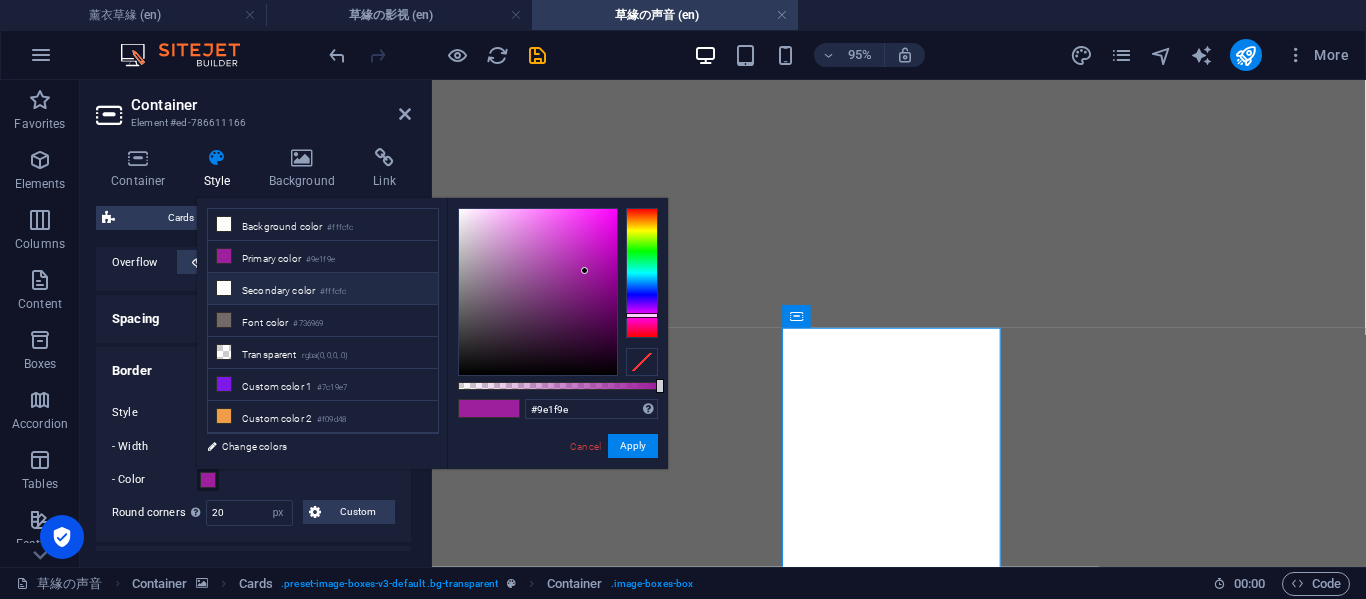 click on "Secondary color
#fffcfc" at bounding box center (323, 289) 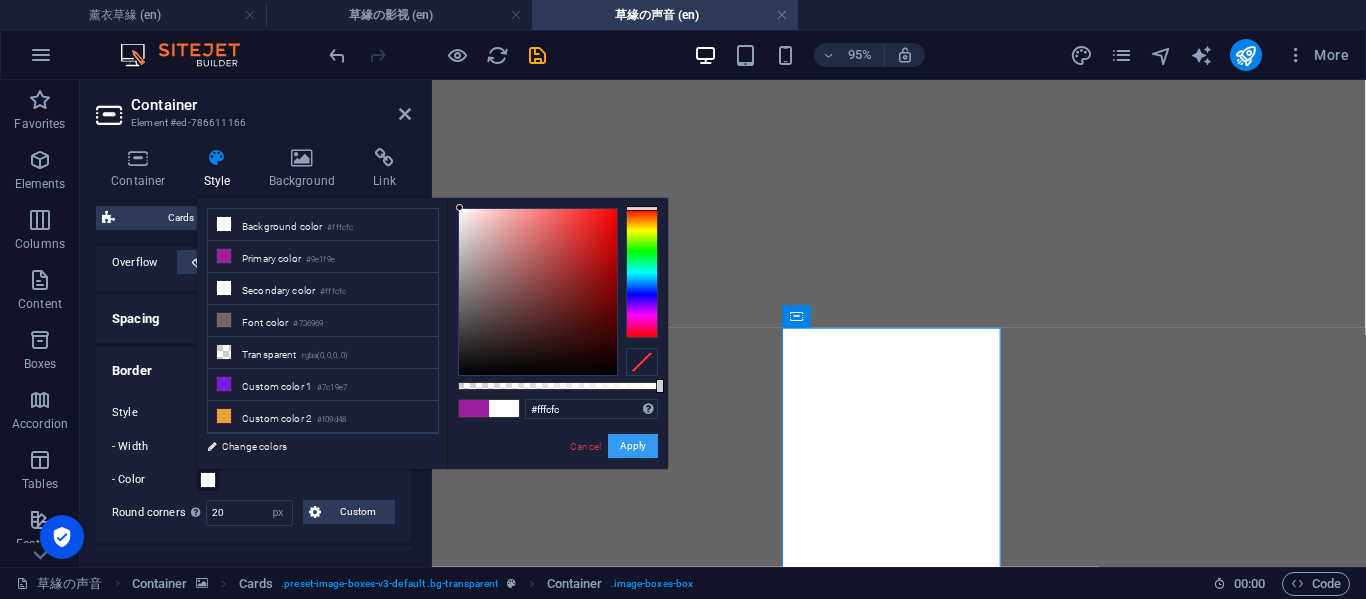 drag, startPoint x: 211, startPoint y: 392, endPoint x: 633, endPoint y: 453, distance: 426.386 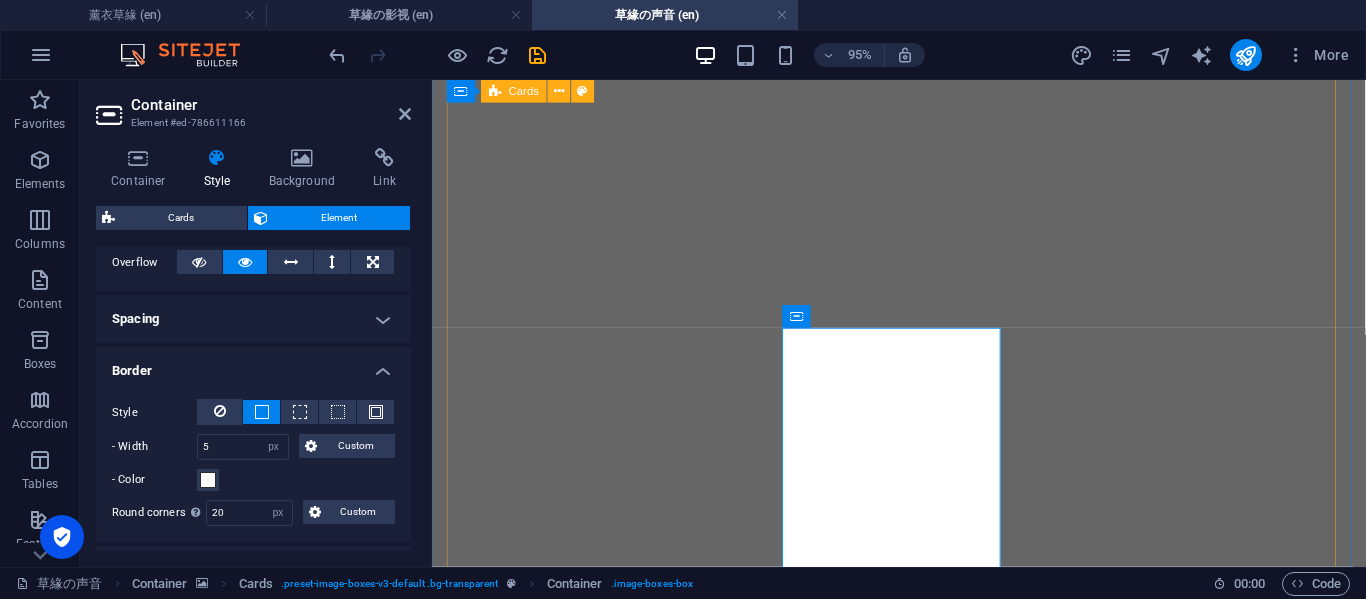 click on "回 不 去 的 过 往 我之前喜欢的歌，你知道吗，我问过你两次，你喜欢听什么歌，结果我还是一首都不知道 笑 看 风 云 我可以问第三次吗？我把歌放在这里。你需要上班时可以播着听 上 载 中 COMING SOON 上 载 中 COMING SOON" at bounding box center [923, 2864] 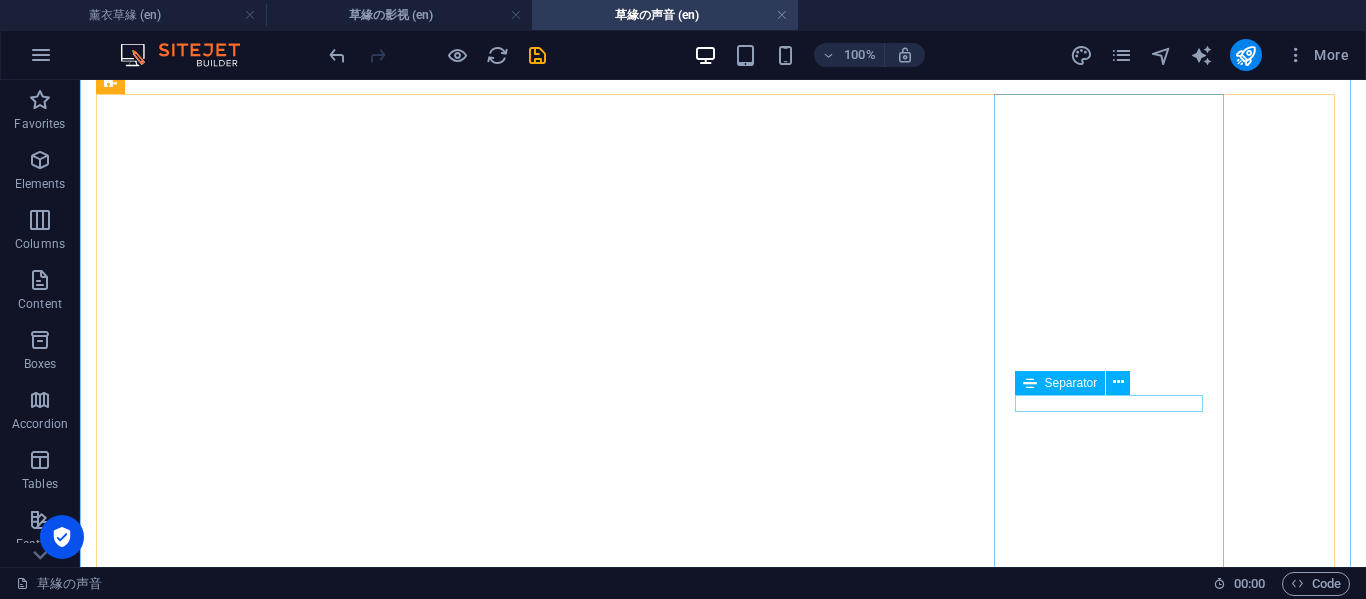 scroll, scrollTop: 1000, scrollLeft: 0, axis: vertical 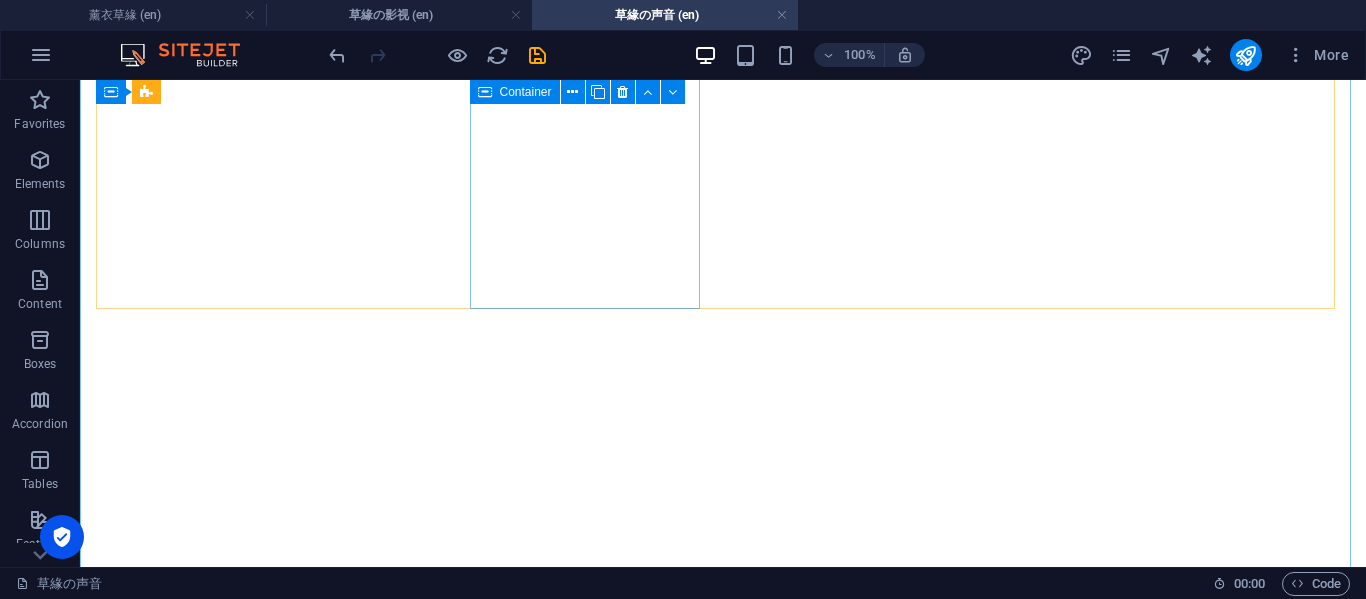 click on "笑 看 风 云 我可以问第三次吗？我把歌放在这里。你需要上班时可以播着听" at bounding box center (208, 2076) 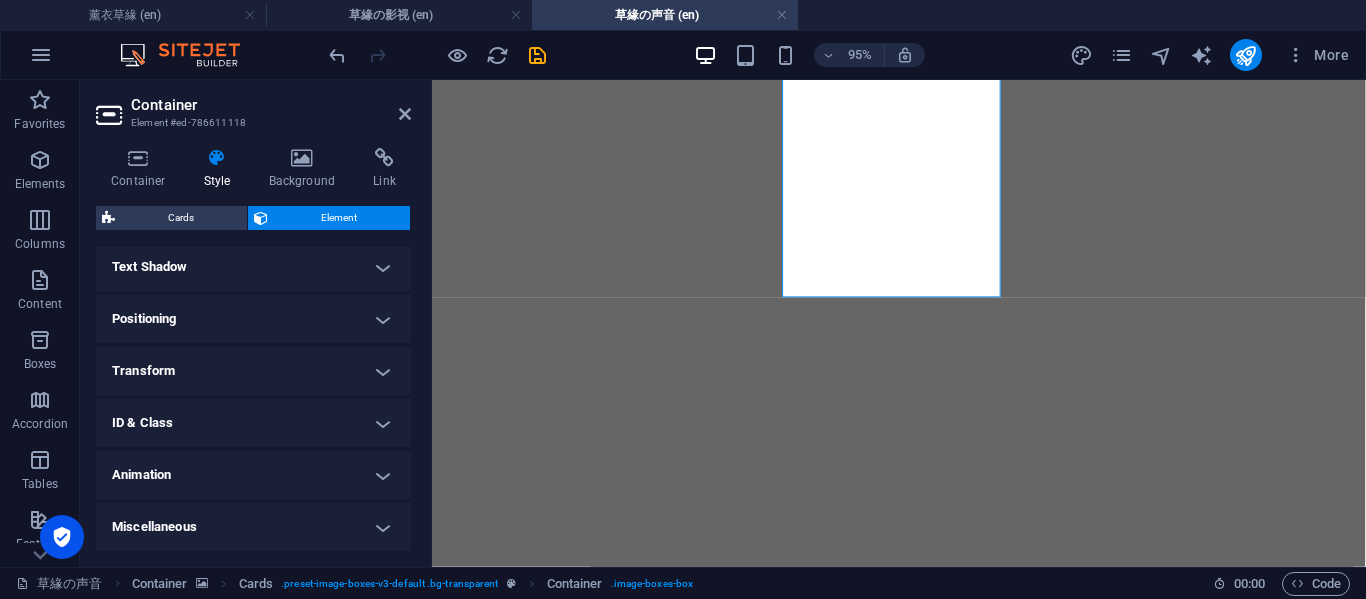 scroll, scrollTop: 355, scrollLeft: 0, axis: vertical 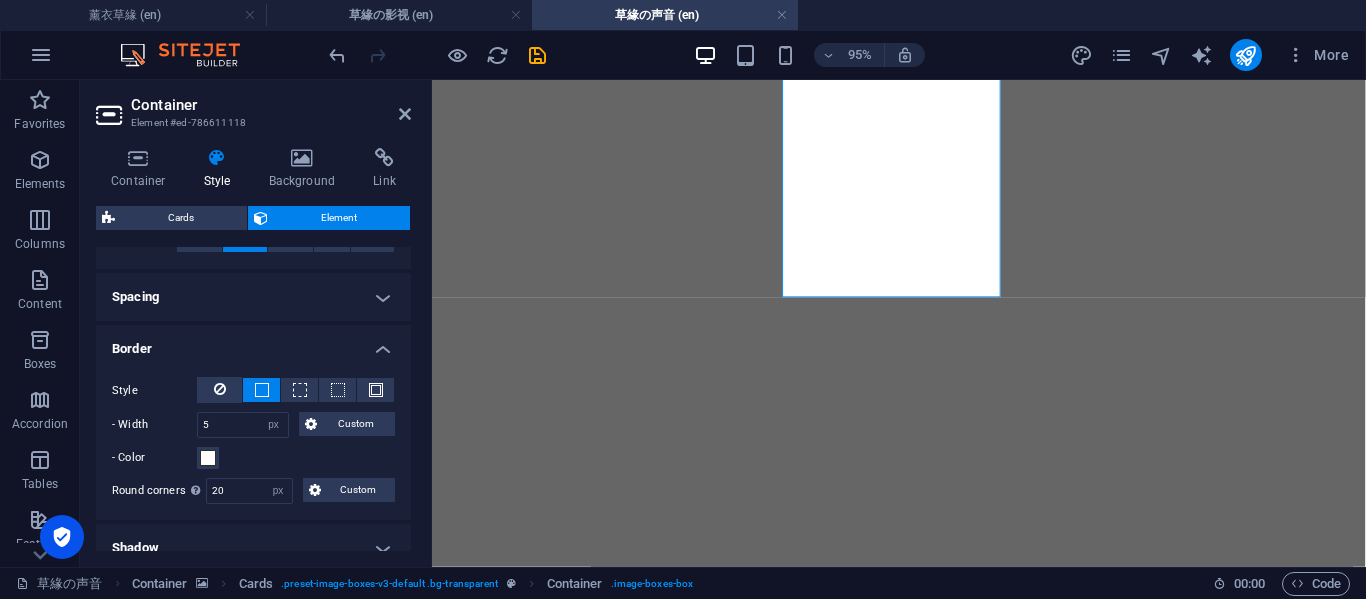 click on "Shadow" at bounding box center (253, 548) 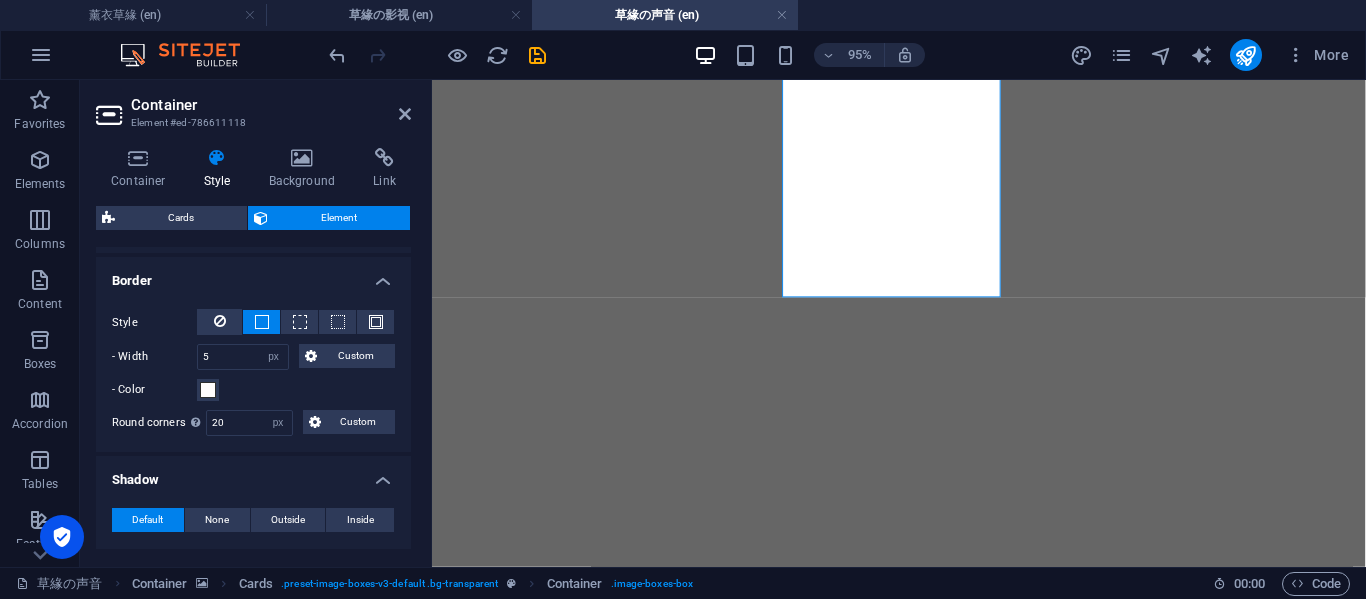 scroll, scrollTop: 396, scrollLeft: 0, axis: vertical 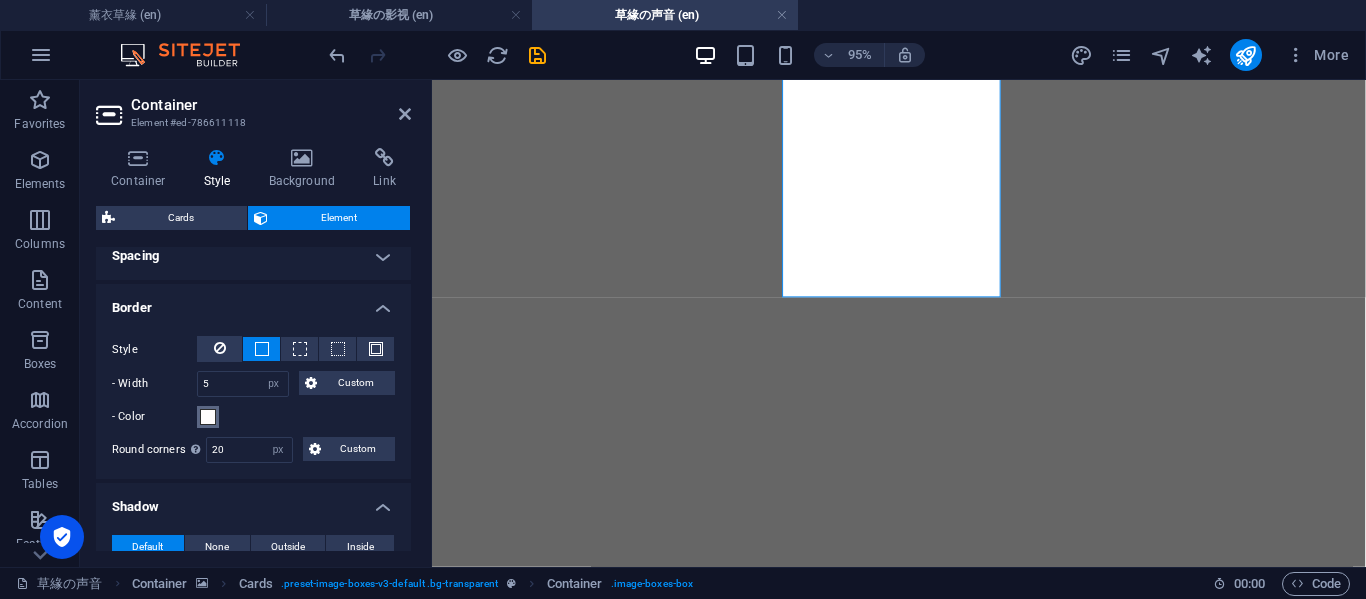 click at bounding box center (208, 417) 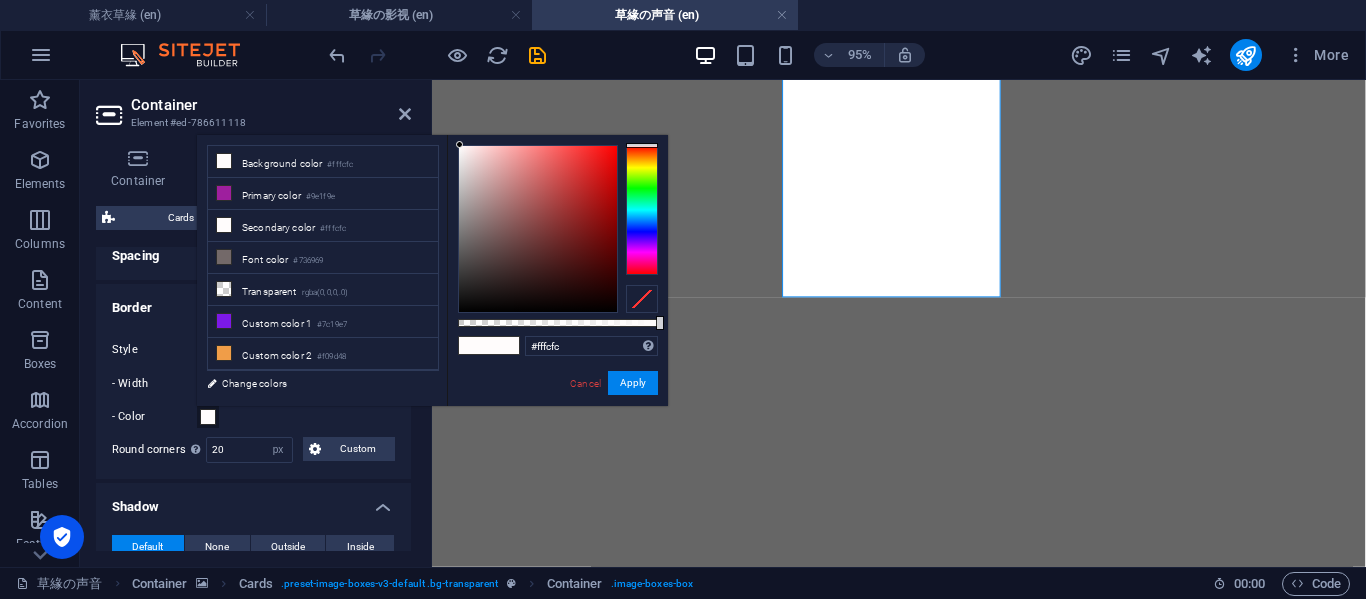 click at bounding box center [208, 417] 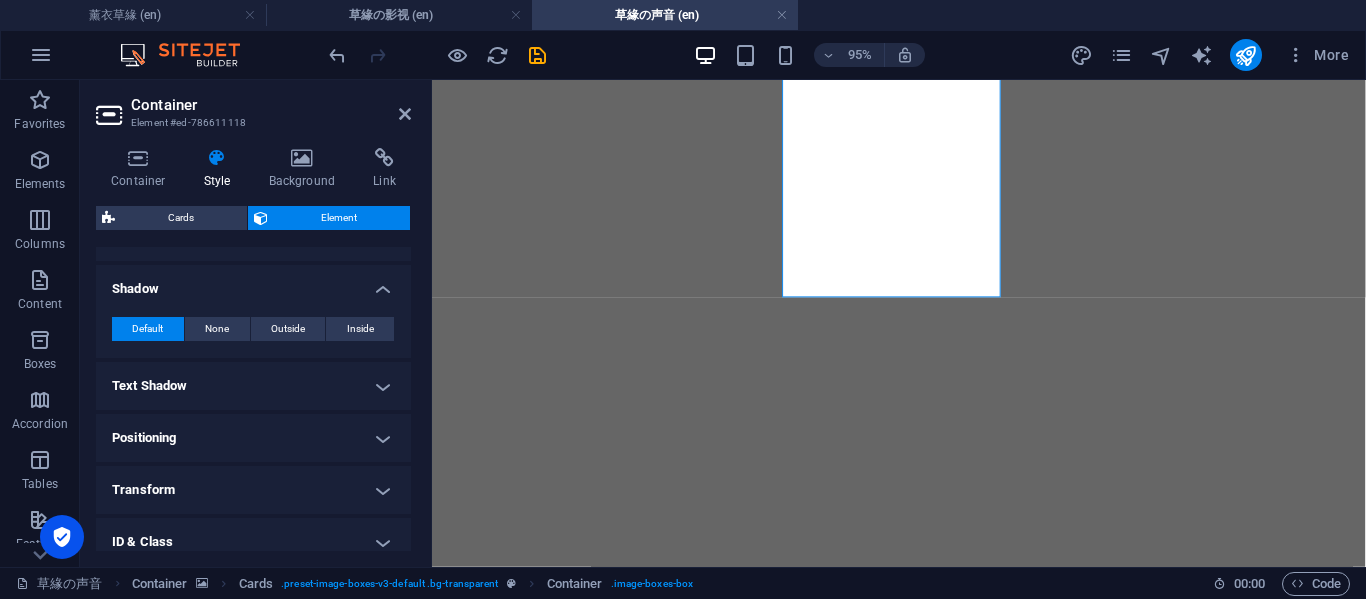 scroll, scrollTop: 608, scrollLeft: 0, axis: vertical 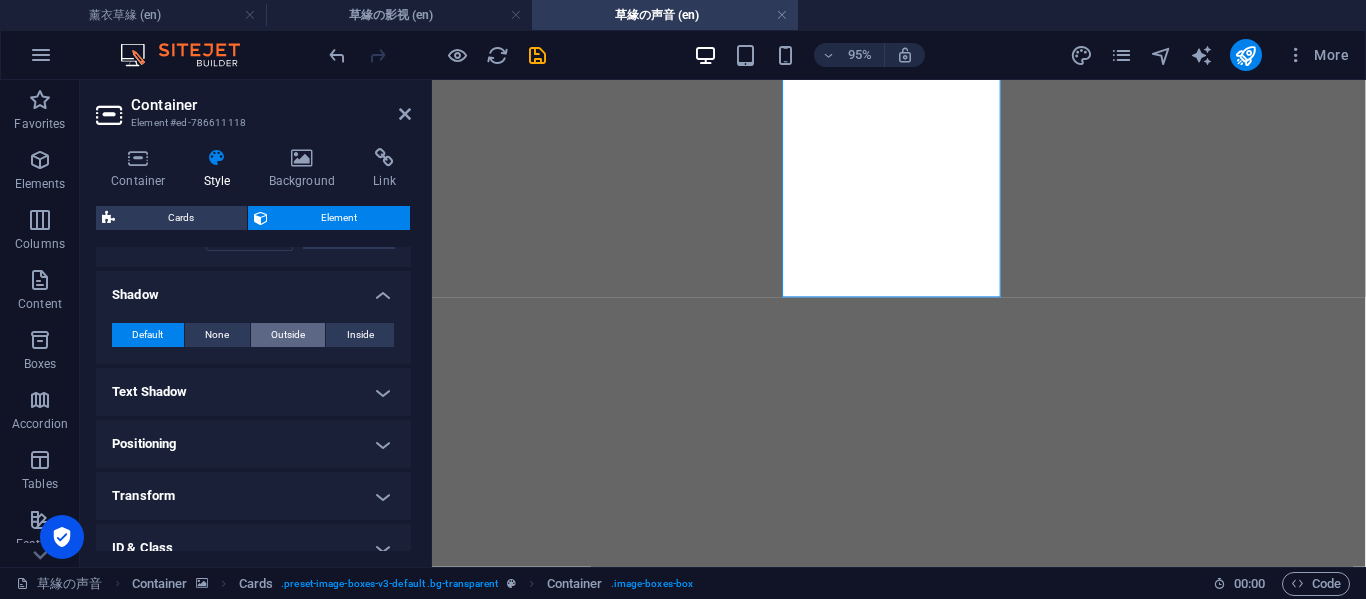 click on "Outside" at bounding box center (288, 335) 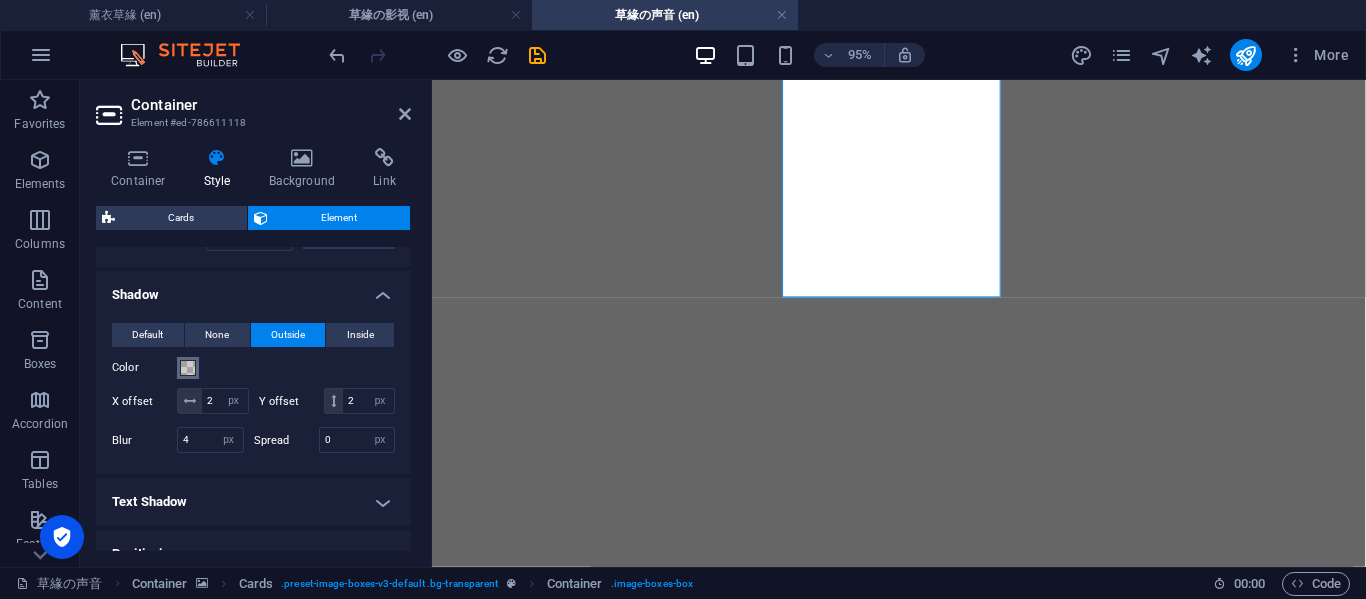click at bounding box center (188, 368) 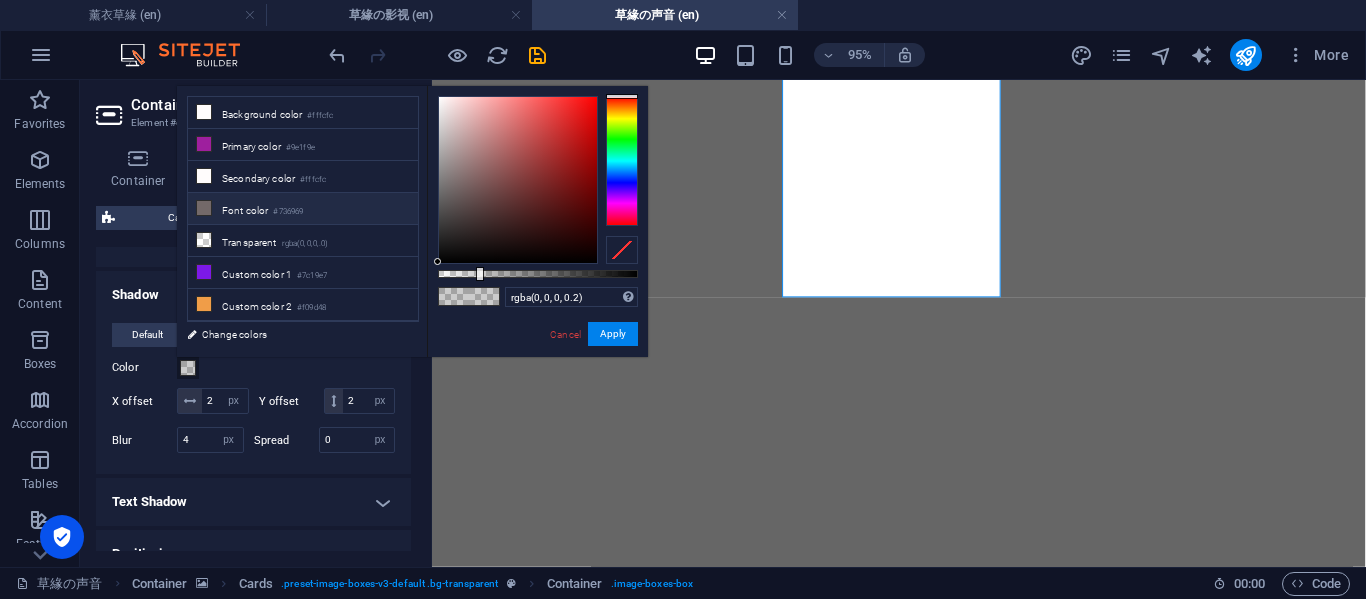 click at bounding box center [204, 208] 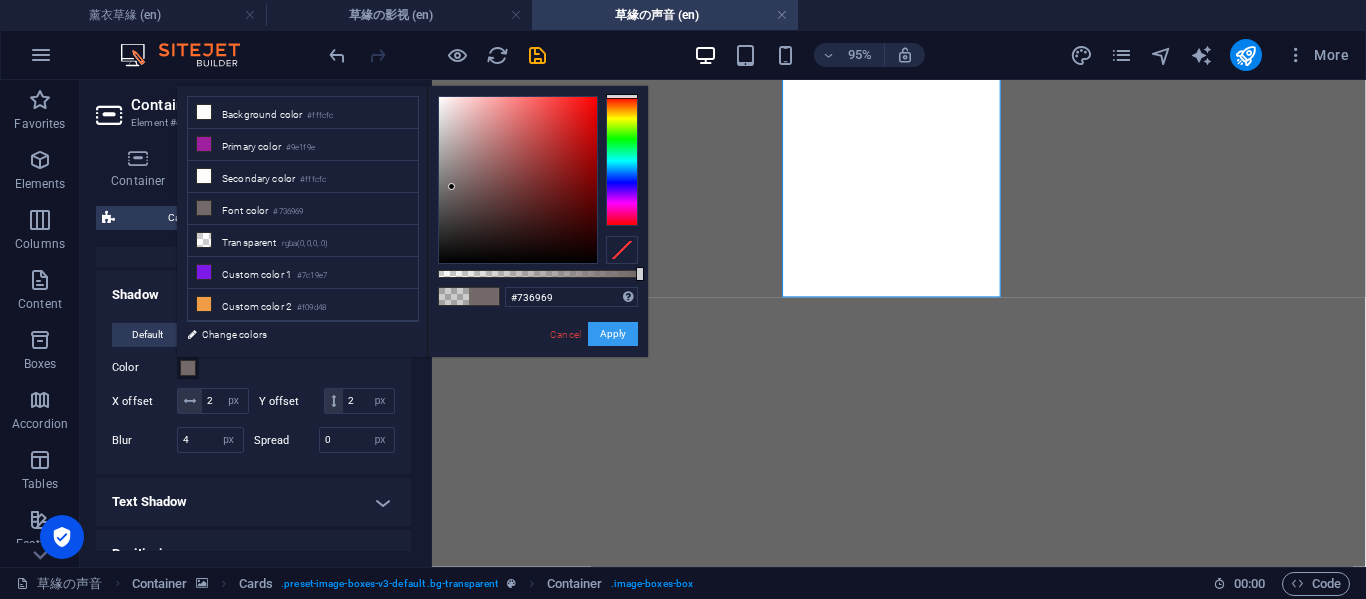 click on "Apply" at bounding box center (613, 334) 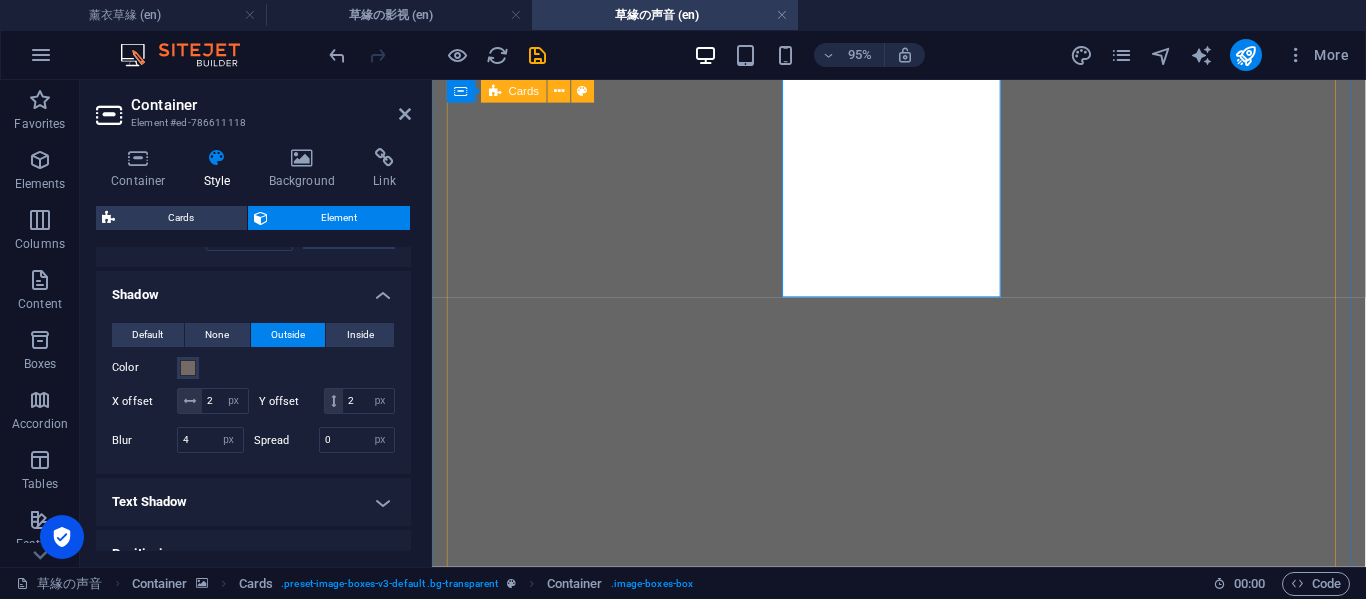 scroll, scrollTop: 667, scrollLeft: 0, axis: vertical 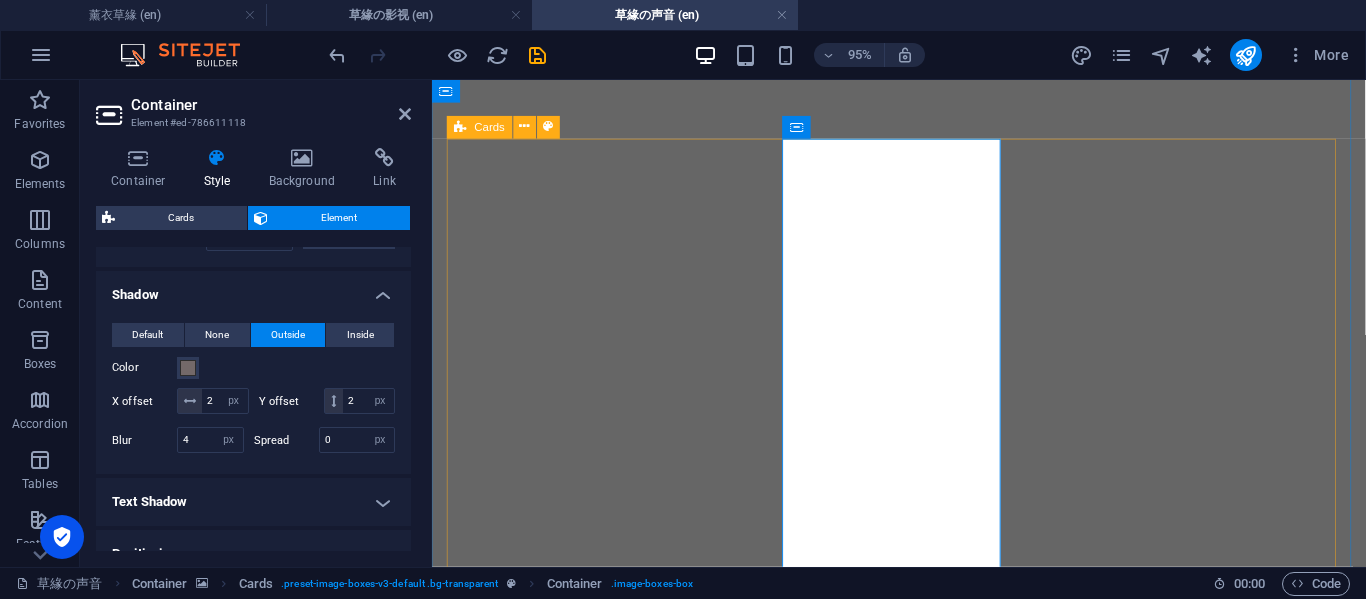 click on "回 不 去 的 过 往 我之前喜欢的歌，你知道吗，我问过你两次，你喜欢听什么歌，结果我还是一首都不知道 笑 看 风 云 我可以问第三次吗？我把歌放在这里。你需要上班时可以播着听 上 载 中 COMING SOON 上 载 中 COMING SOON" at bounding box center [923, 3197] 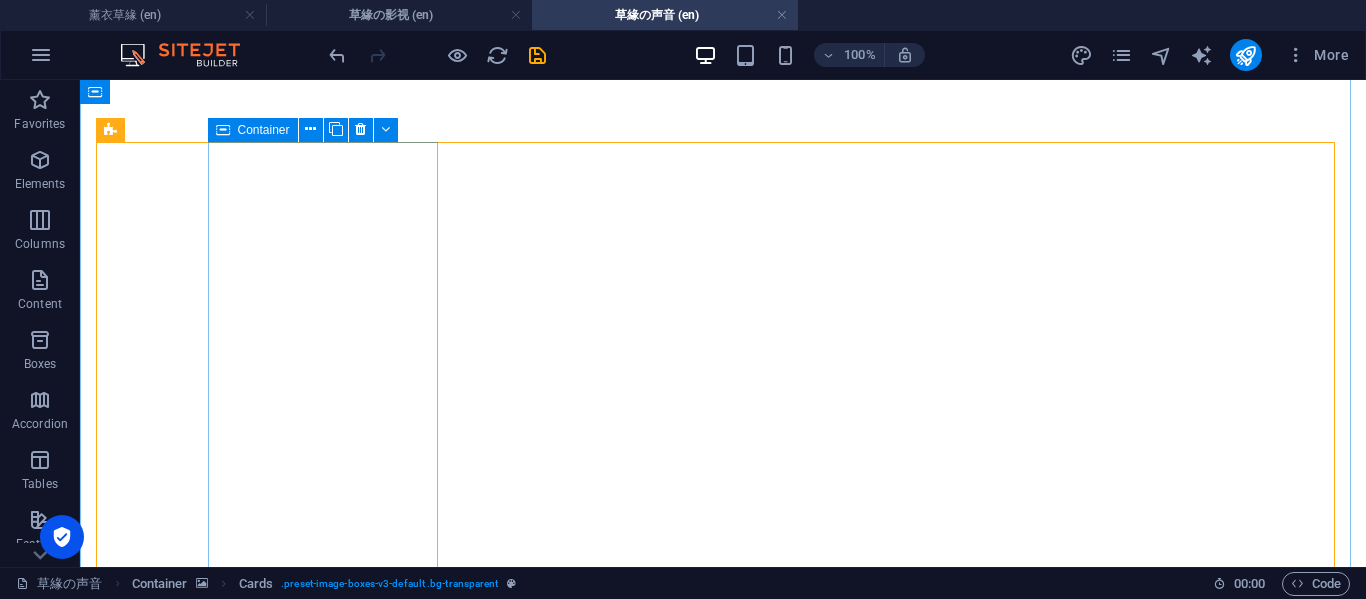 click on "回 不 去 的 过 往 我之前喜欢的歌，你知道吗，我问过你两次，你喜欢听什么歌，结果我还是一首都不知道" at bounding box center [208, 2431] 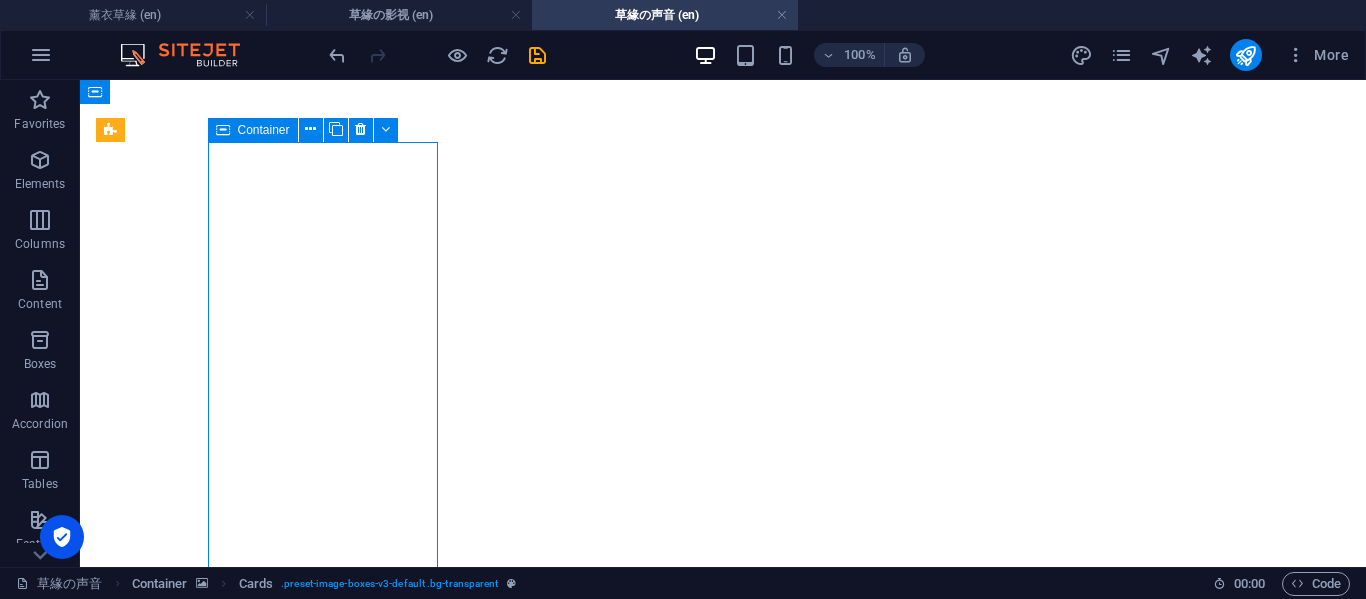 click on "回 不 去 的 过 往 我之前喜欢的歌，你知道吗，我问过你两次，你喜欢听什么歌，结果我还是一首都不知道" at bounding box center (208, 2431) 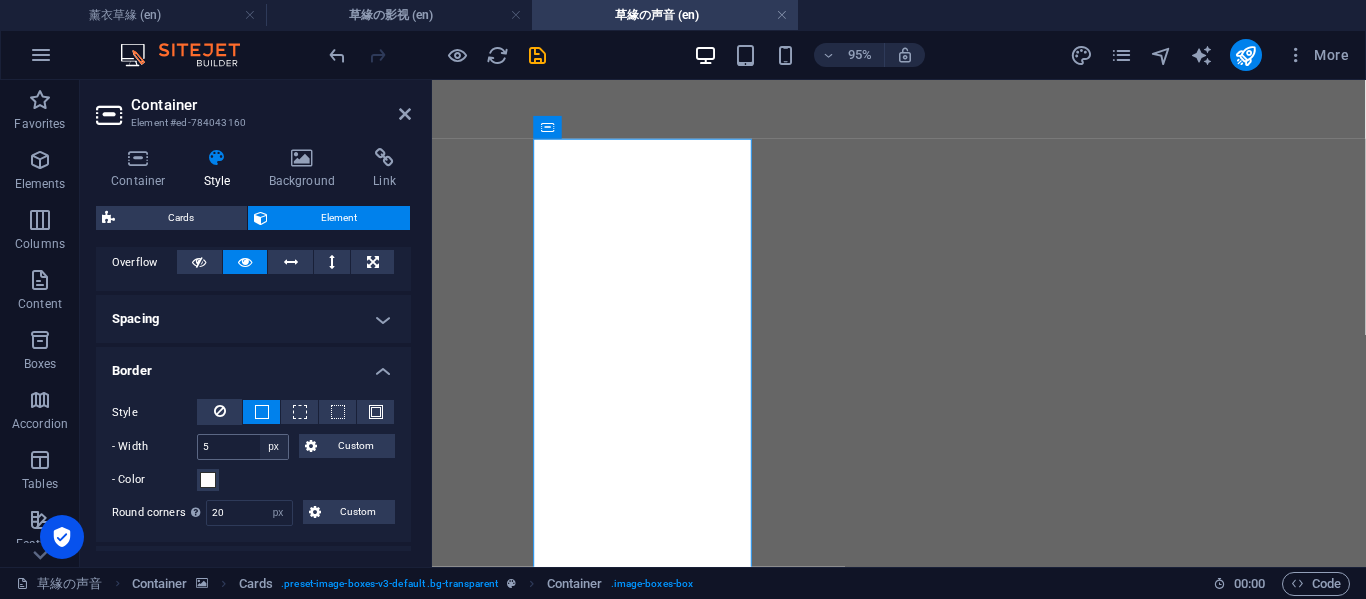 scroll, scrollTop: 667, scrollLeft: 0, axis: vertical 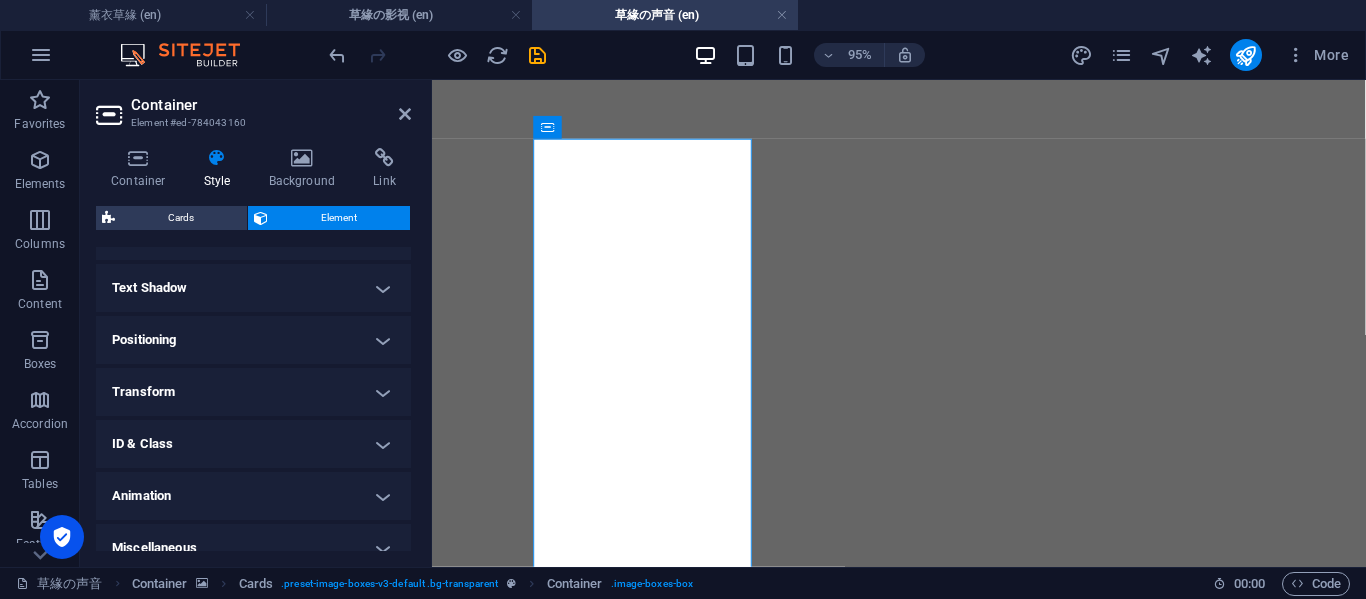 drag, startPoint x: 406, startPoint y: 471, endPoint x: 414, endPoint y: 400, distance: 71.44928 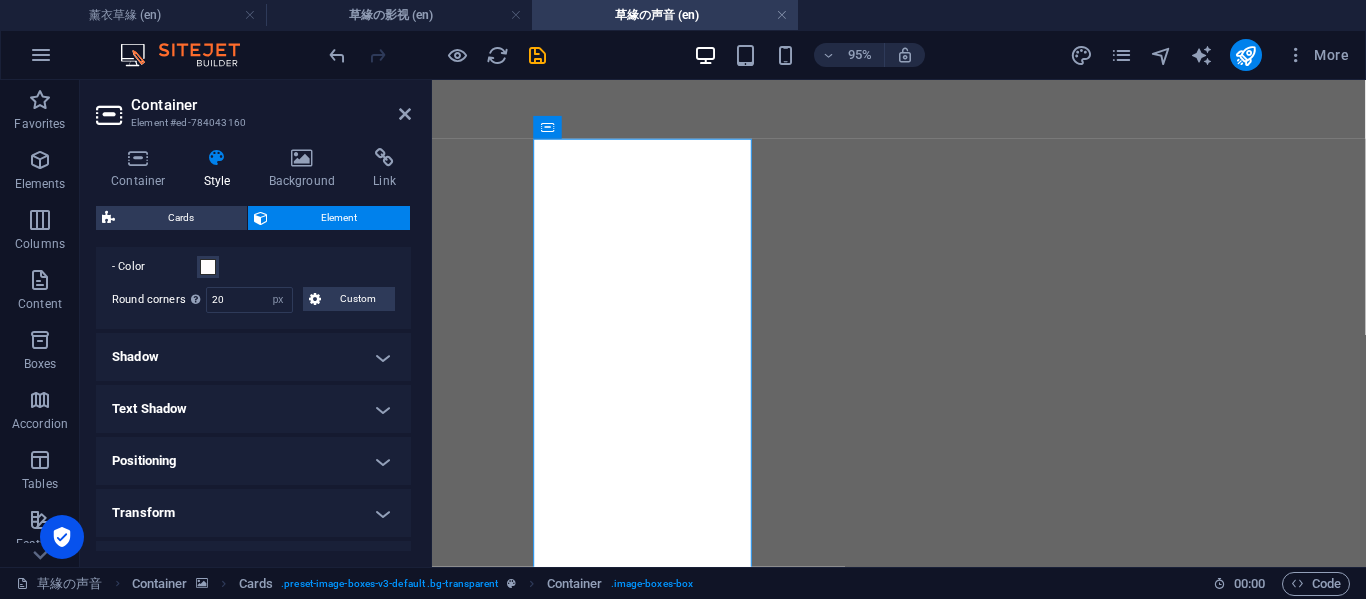 scroll, scrollTop: 460, scrollLeft: 0, axis: vertical 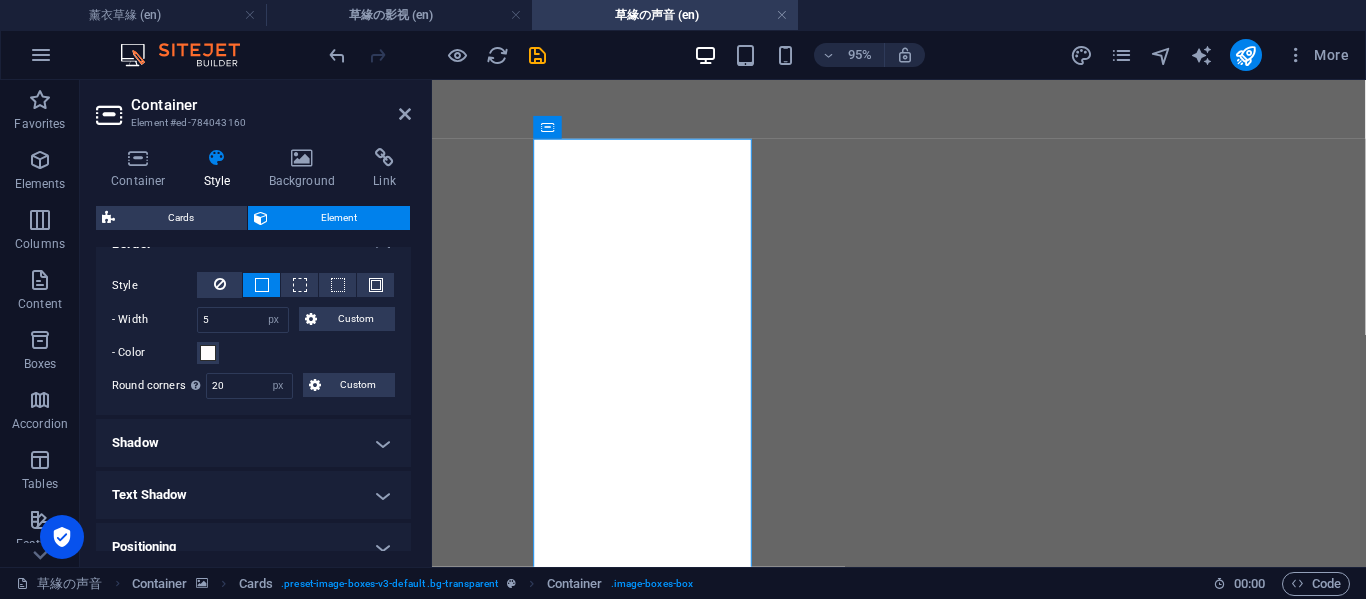 click on "Shadow" at bounding box center (253, 443) 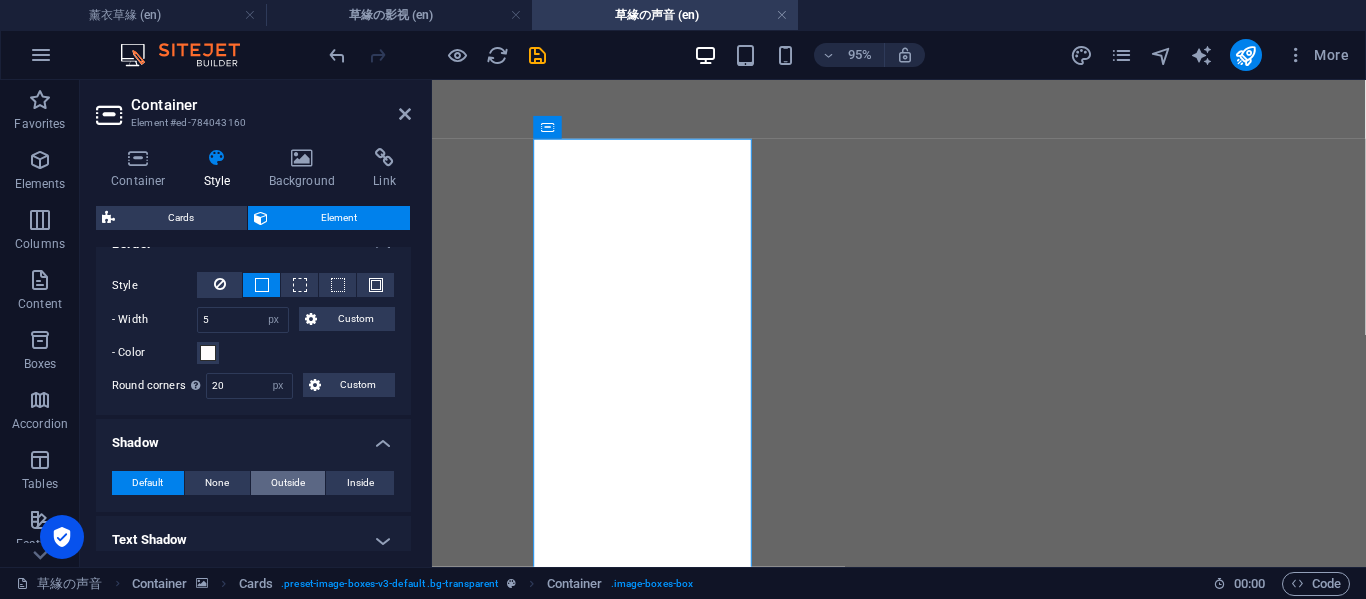 click on "Outside" at bounding box center (288, 483) 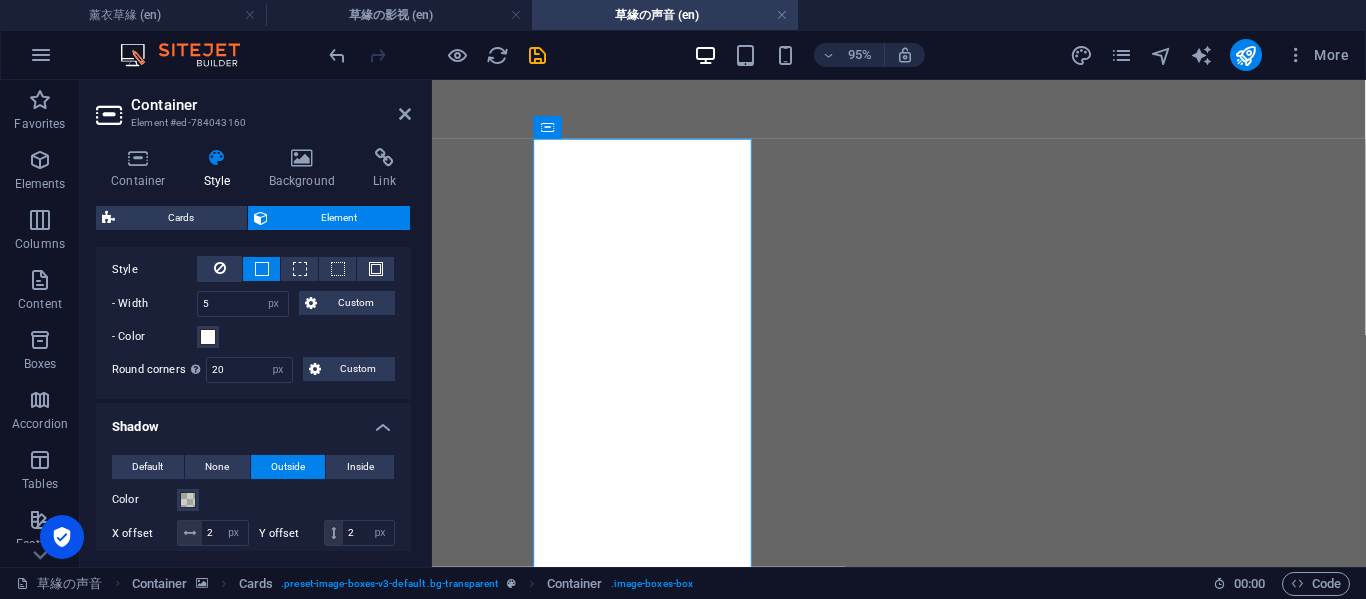 scroll, scrollTop: 460, scrollLeft: 0, axis: vertical 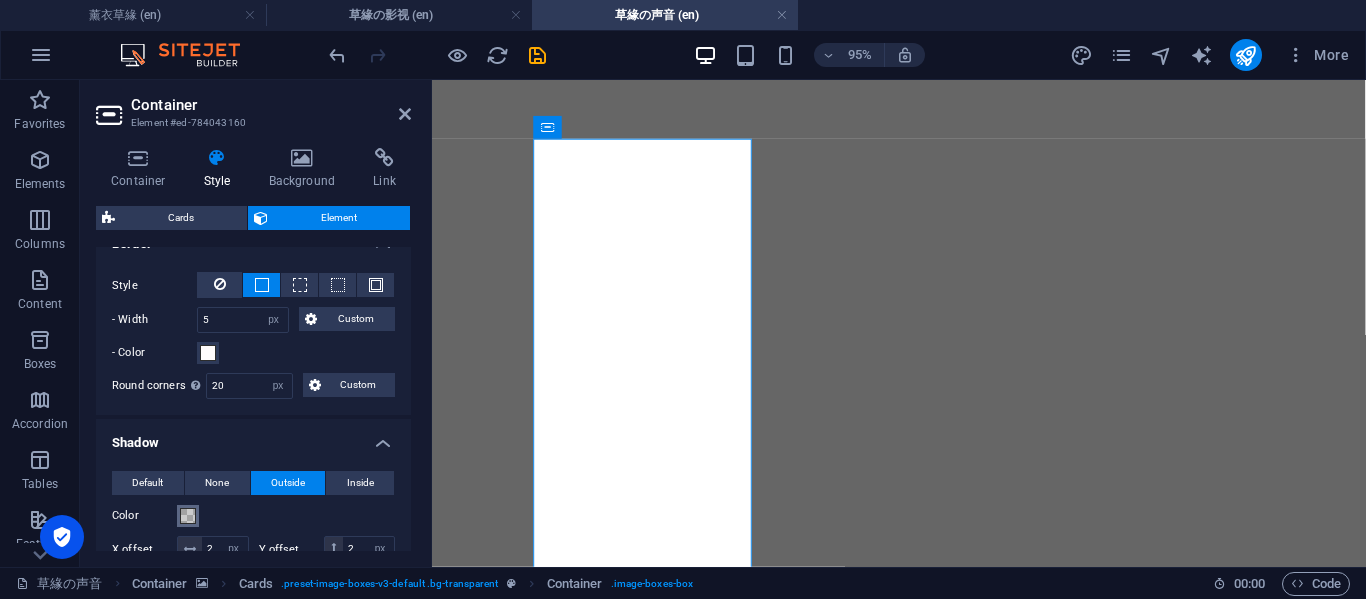 click at bounding box center [188, 516] 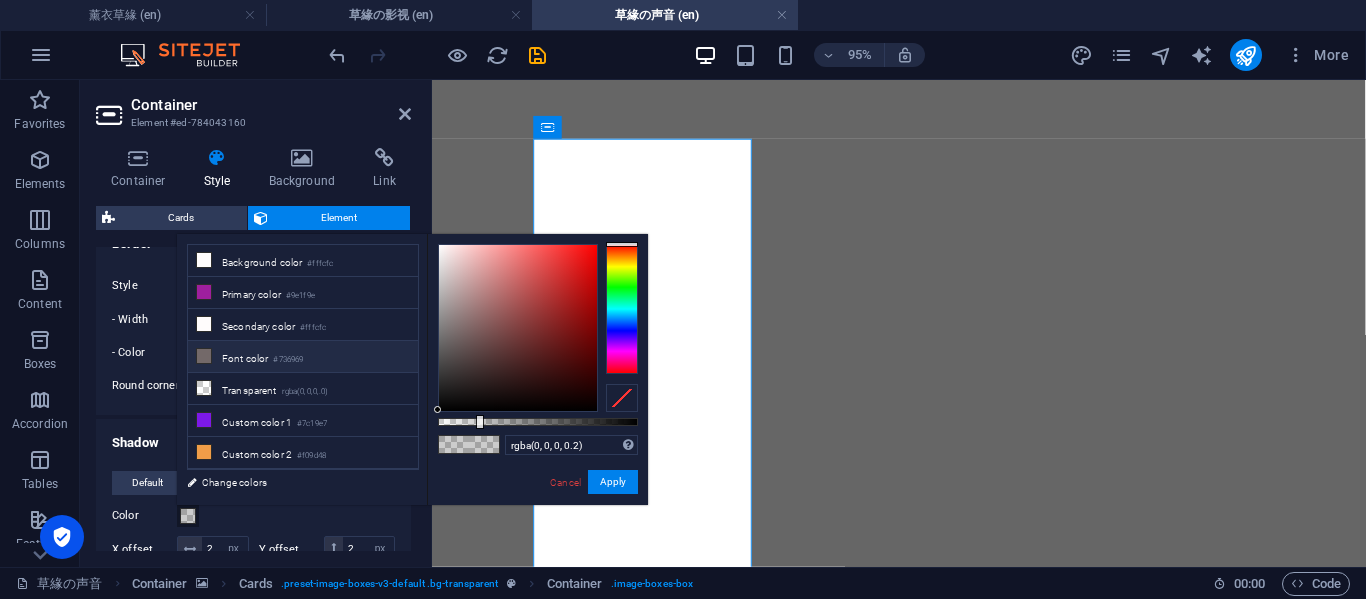 click at bounding box center [204, 356] 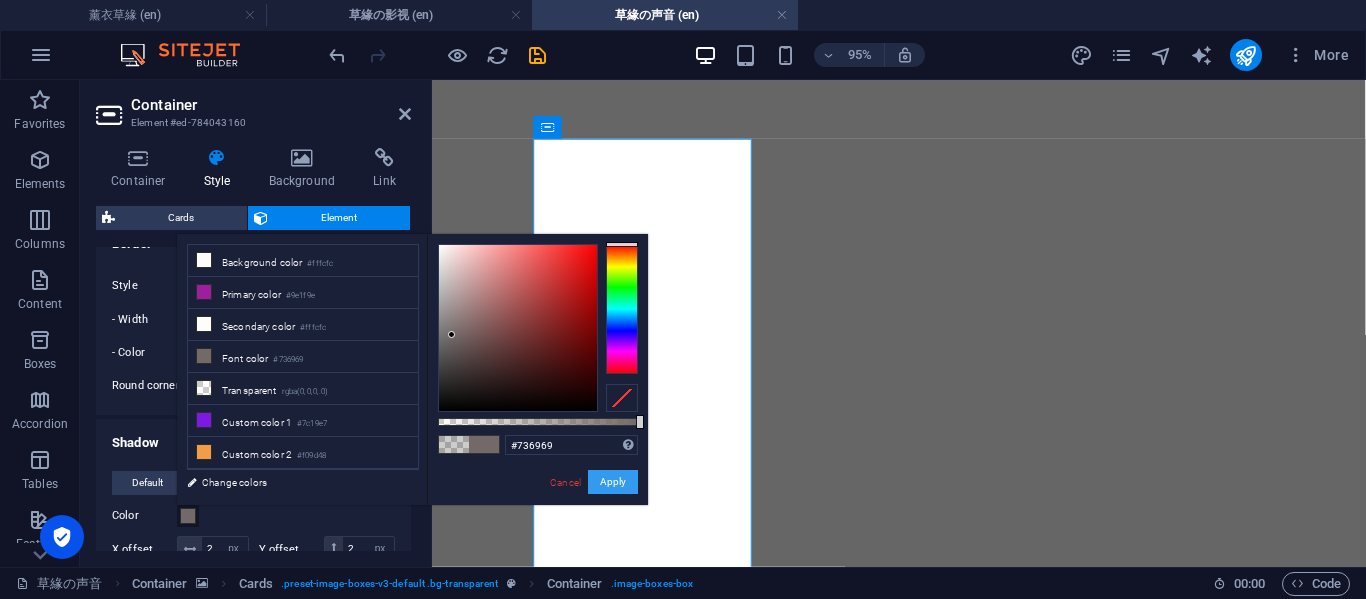click on "Apply" at bounding box center (613, 482) 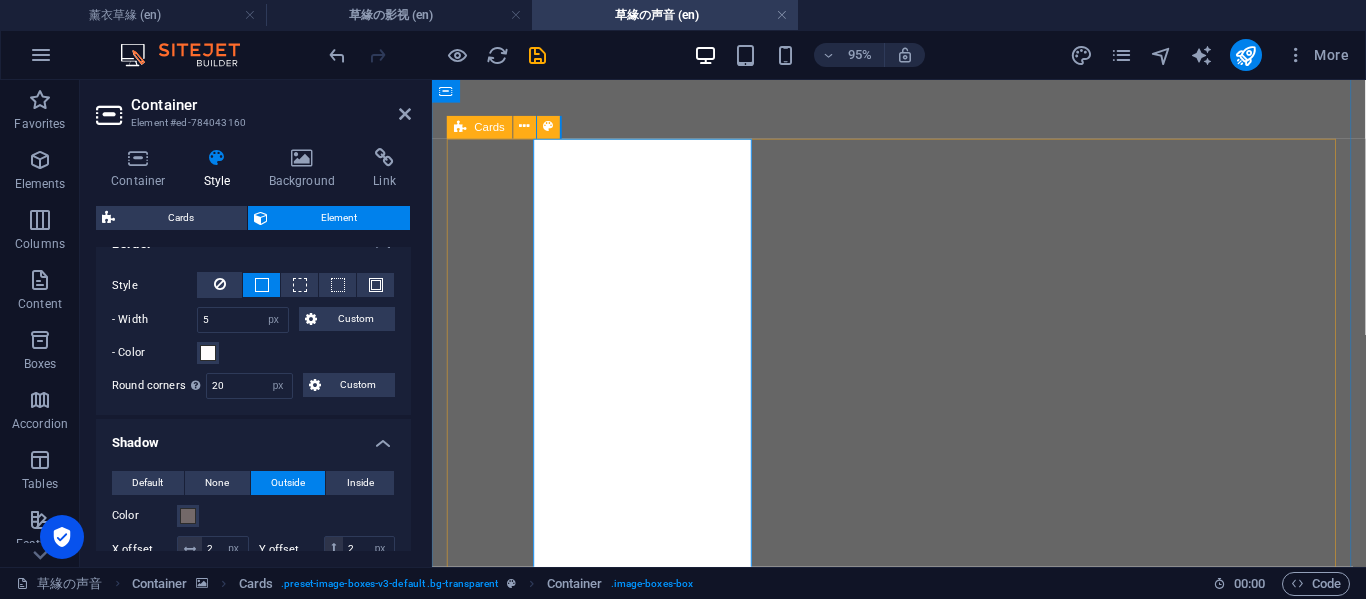 click on "回 不 去 的 过 往 我之前喜欢的歌，你知道吗，我问过你两次，你喜欢听什么歌，结果我还是一首都不知道 笑 看 风 云 我可以问第三次吗？我把歌放在这里。你需要上班时可以播着听 上 载 中 COMING SOON 上 载 中 COMING SOON" at bounding box center (923, 3197) 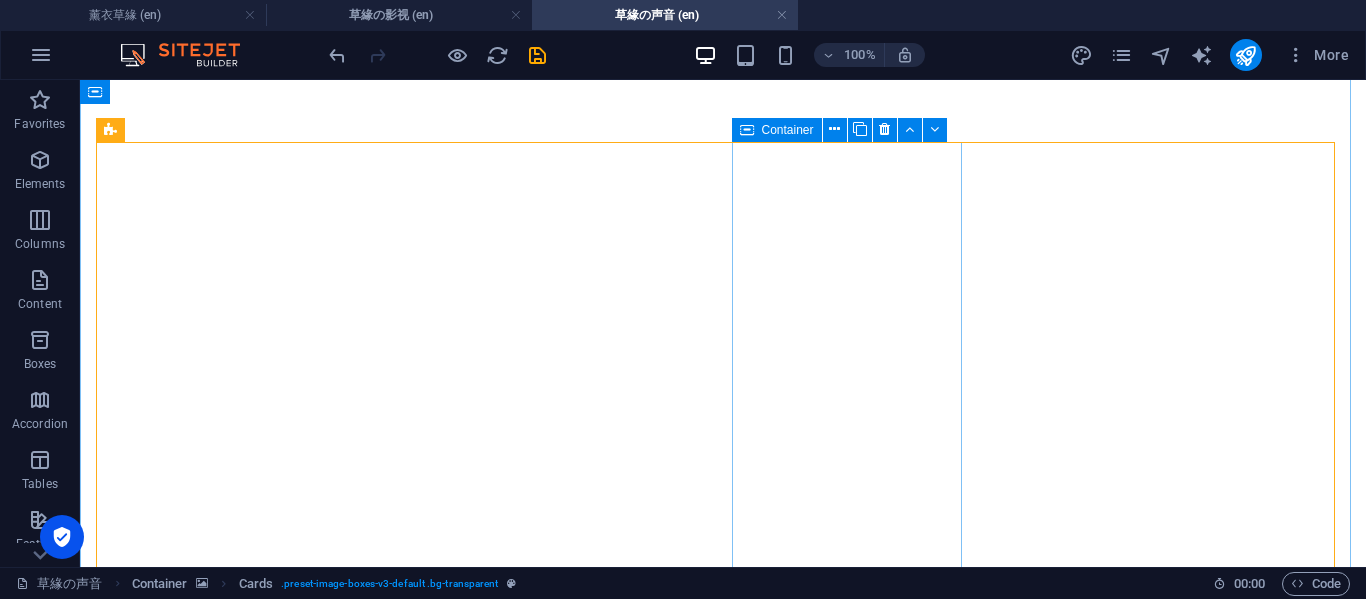 click on "上 载 中 COMING SOON" at bounding box center [208, 3451] 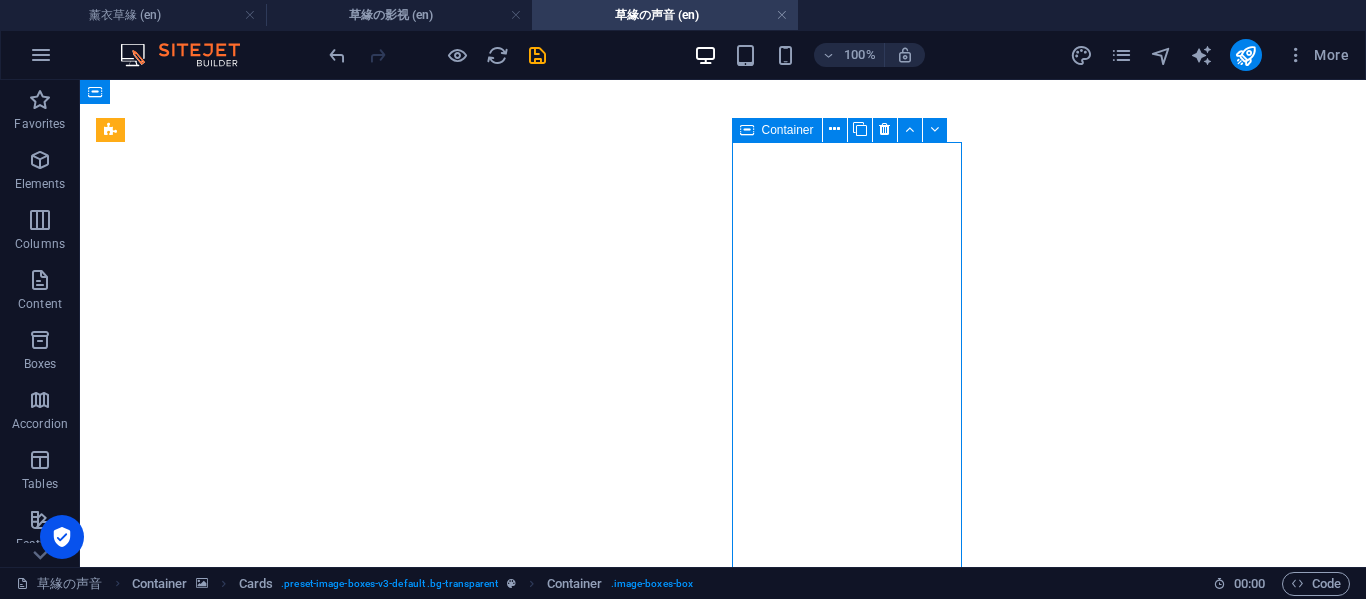 click on "上 载 中 COMING SOON" at bounding box center (208, 3451) 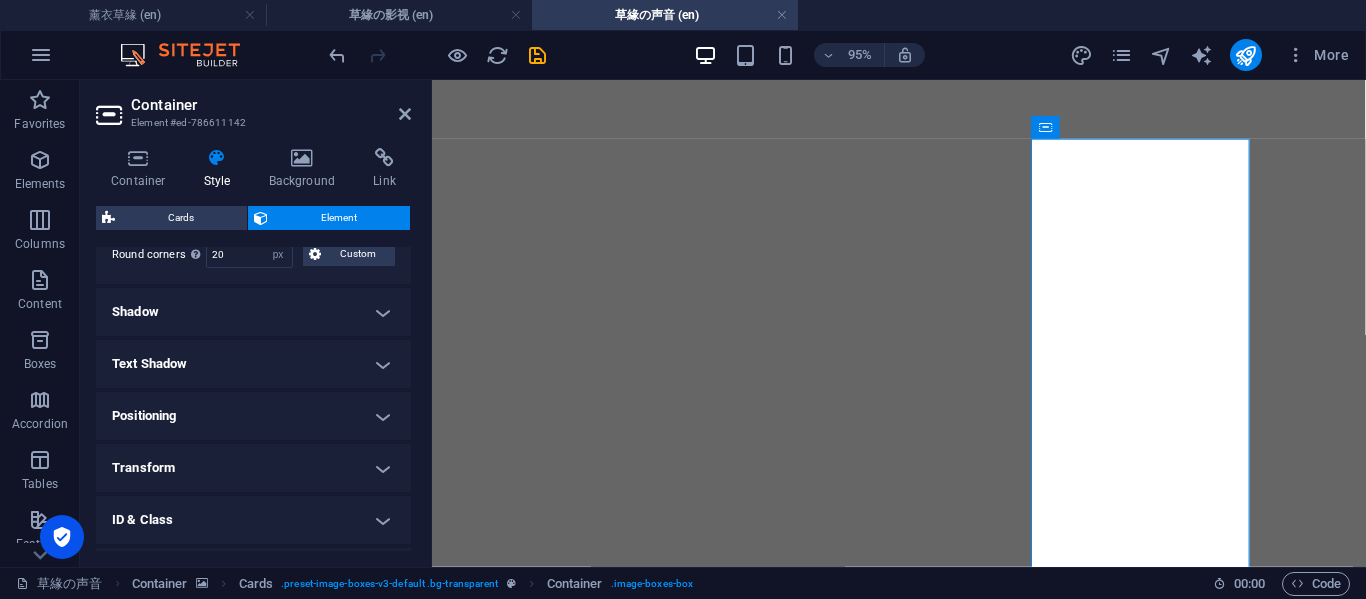 scroll, scrollTop: 565, scrollLeft: 0, axis: vertical 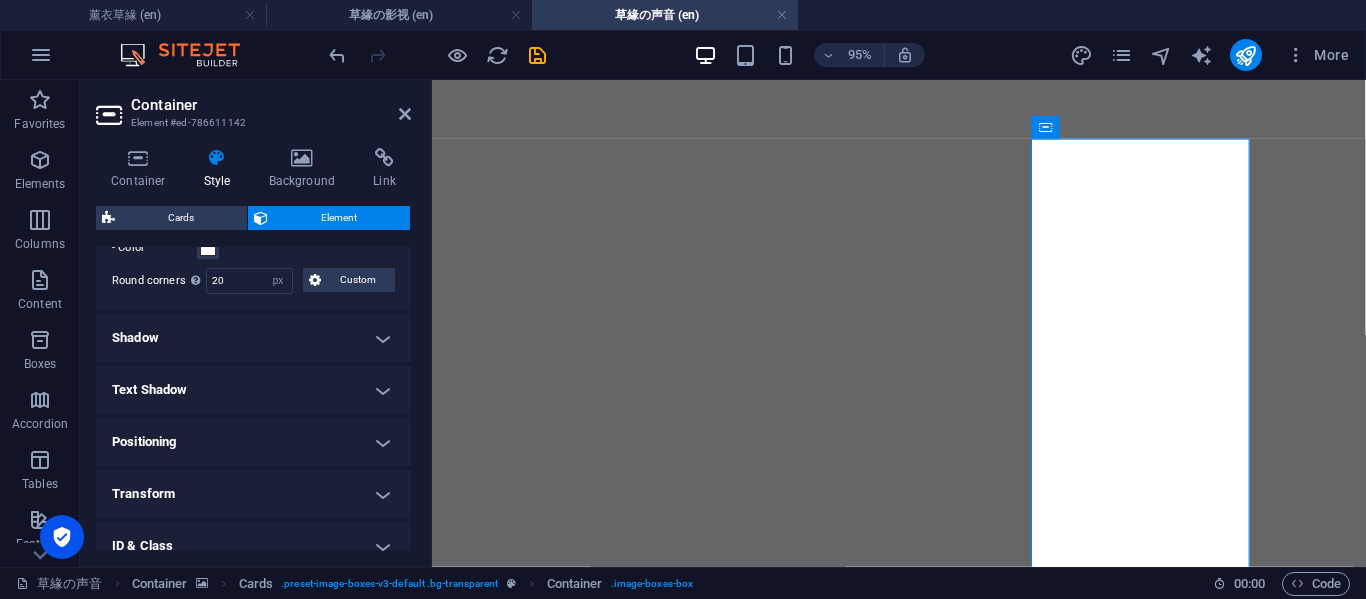 click on "Shadow" at bounding box center (253, 338) 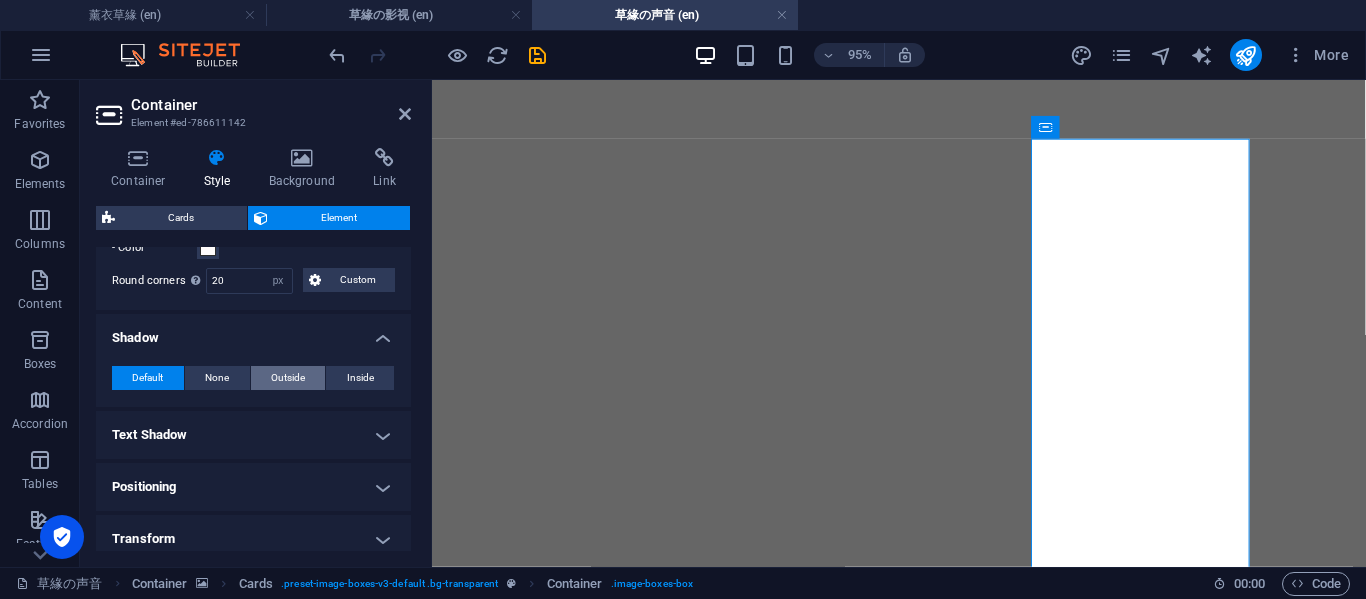 click on "Outside" at bounding box center (288, 378) 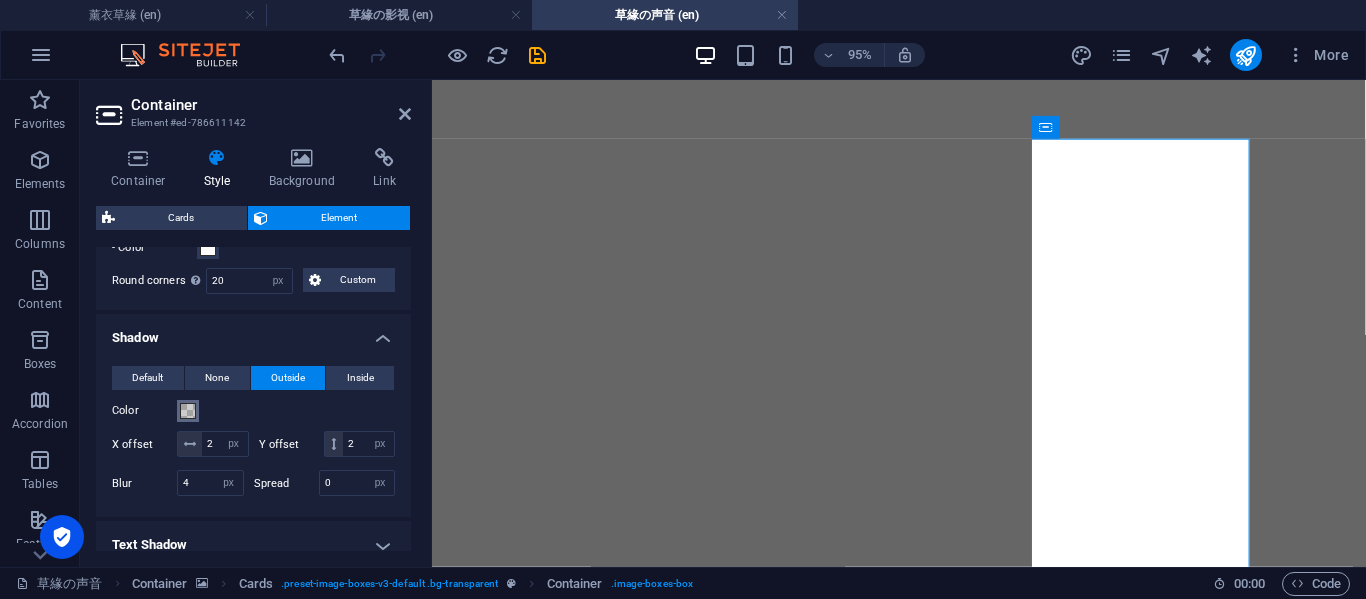 click at bounding box center [188, 411] 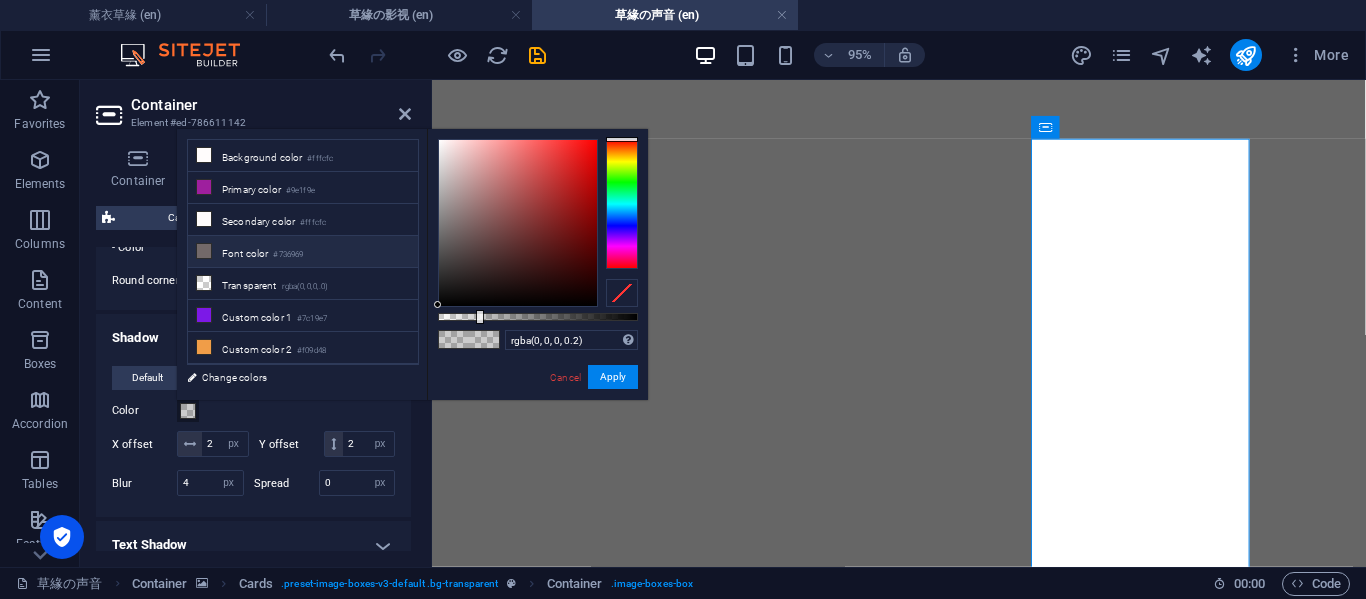 click at bounding box center (204, 251) 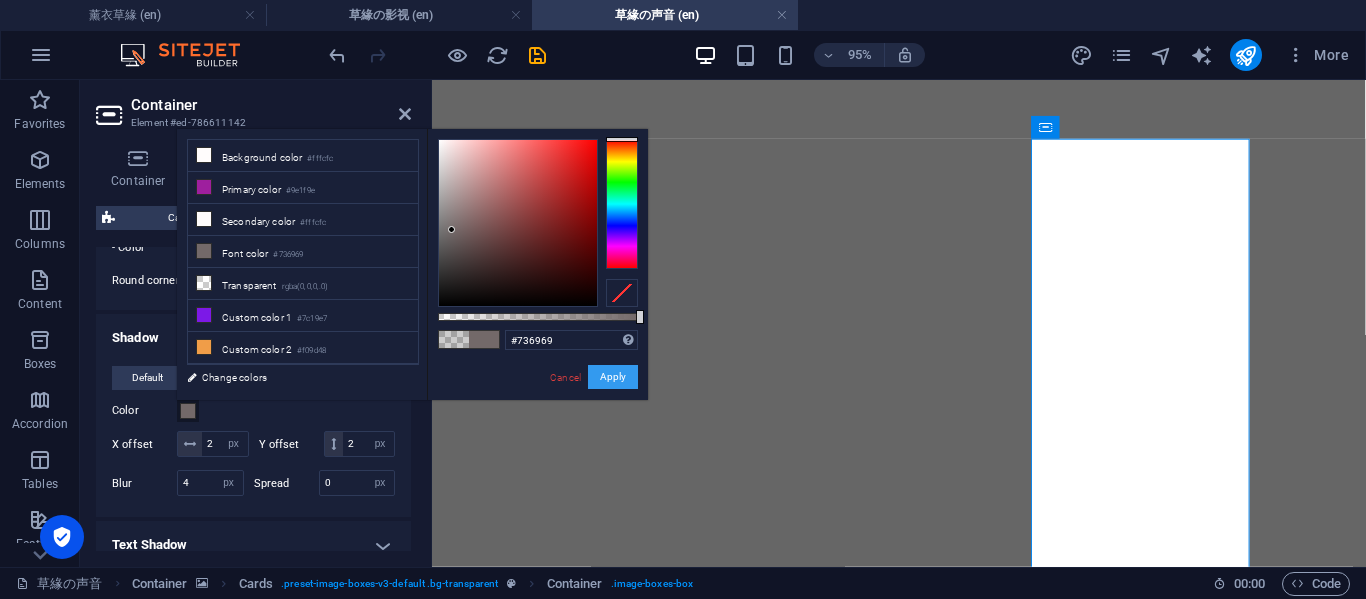 click on "Apply" at bounding box center [613, 377] 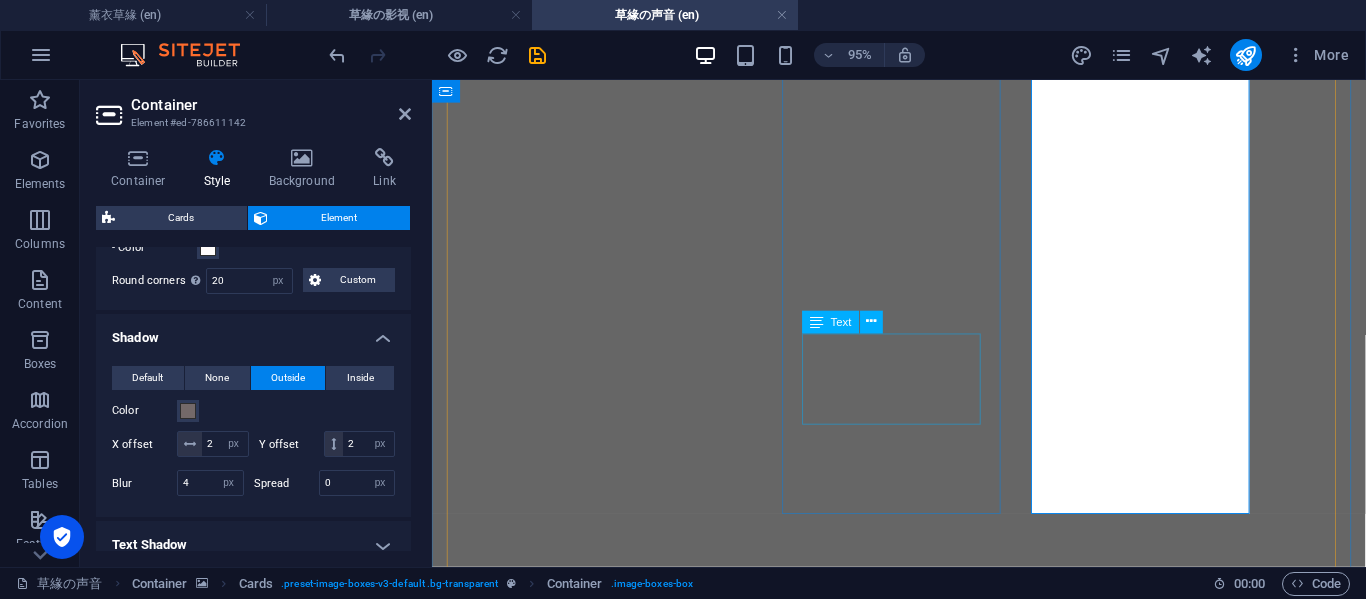 scroll, scrollTop: 1333, scrollLeft: 0, axis: vertical 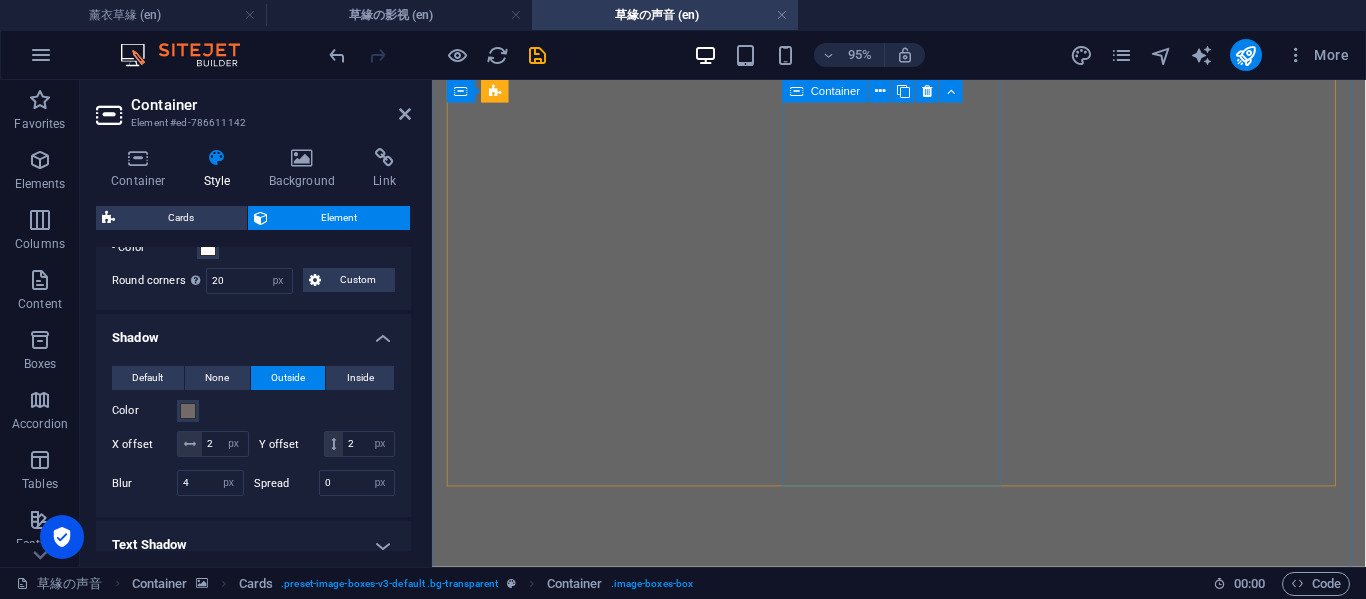 click on "上 载 中 COMING SOON" at bounding box center (560, 3296) 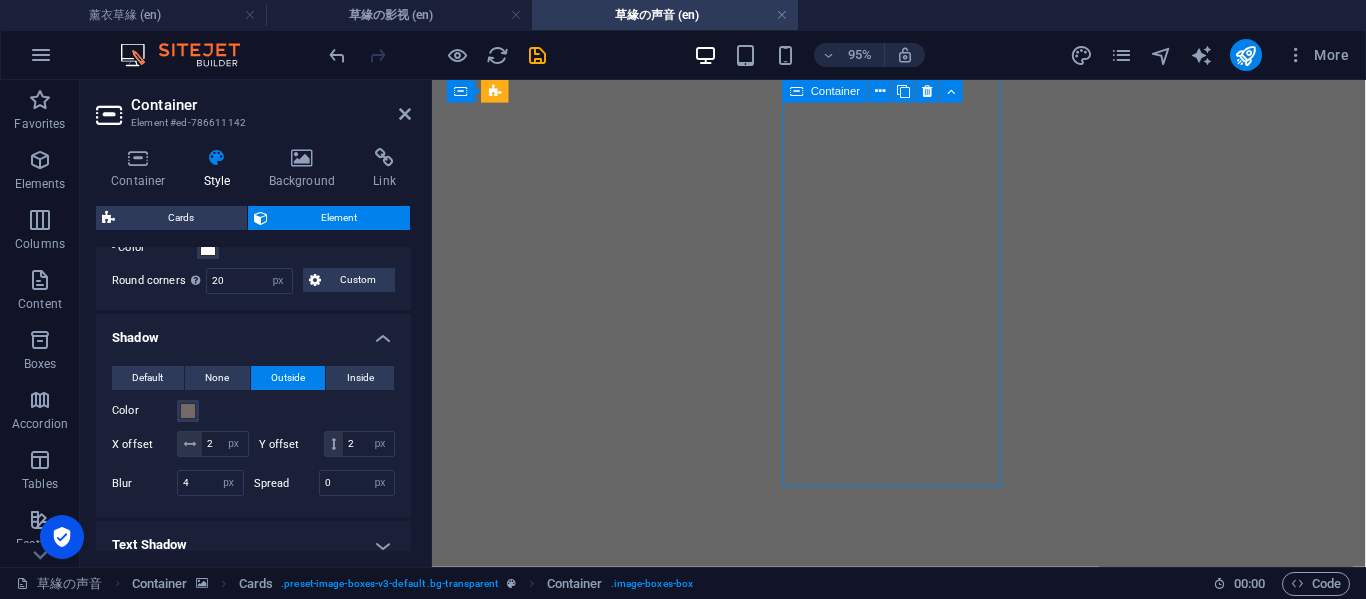click on "上 载 中 COMING SOON" at bounding box center [560, 3296] 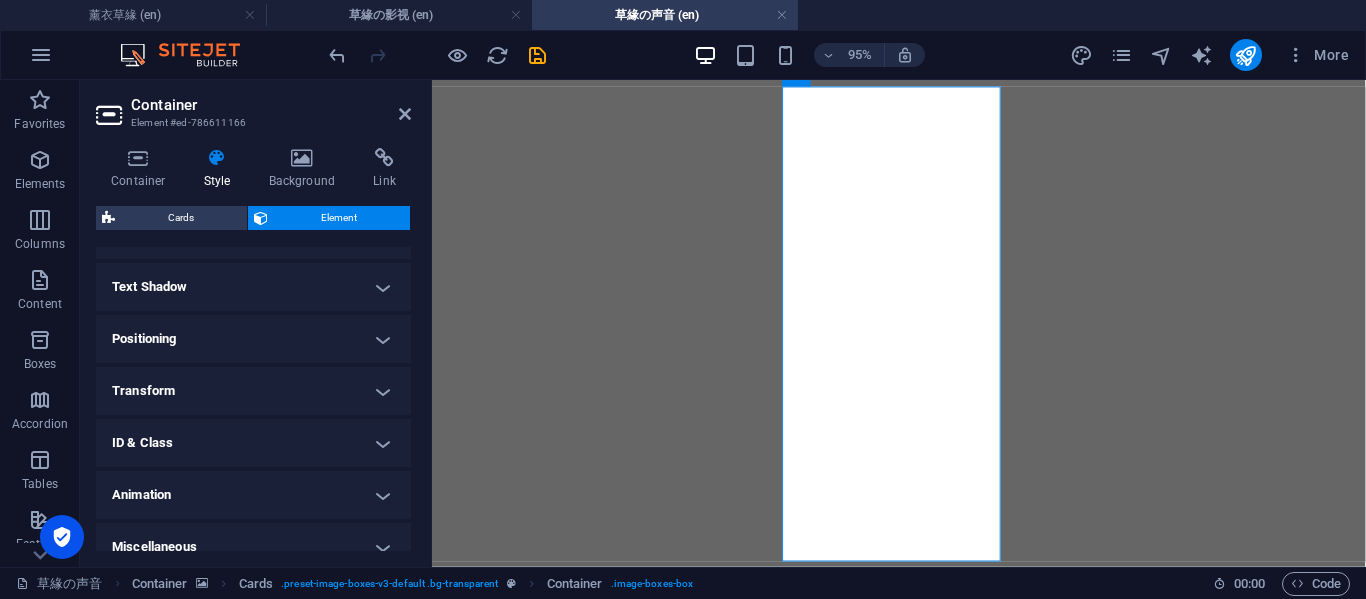 scroll, scrollTop: 355, scrollLeft: 0, axis: vertical 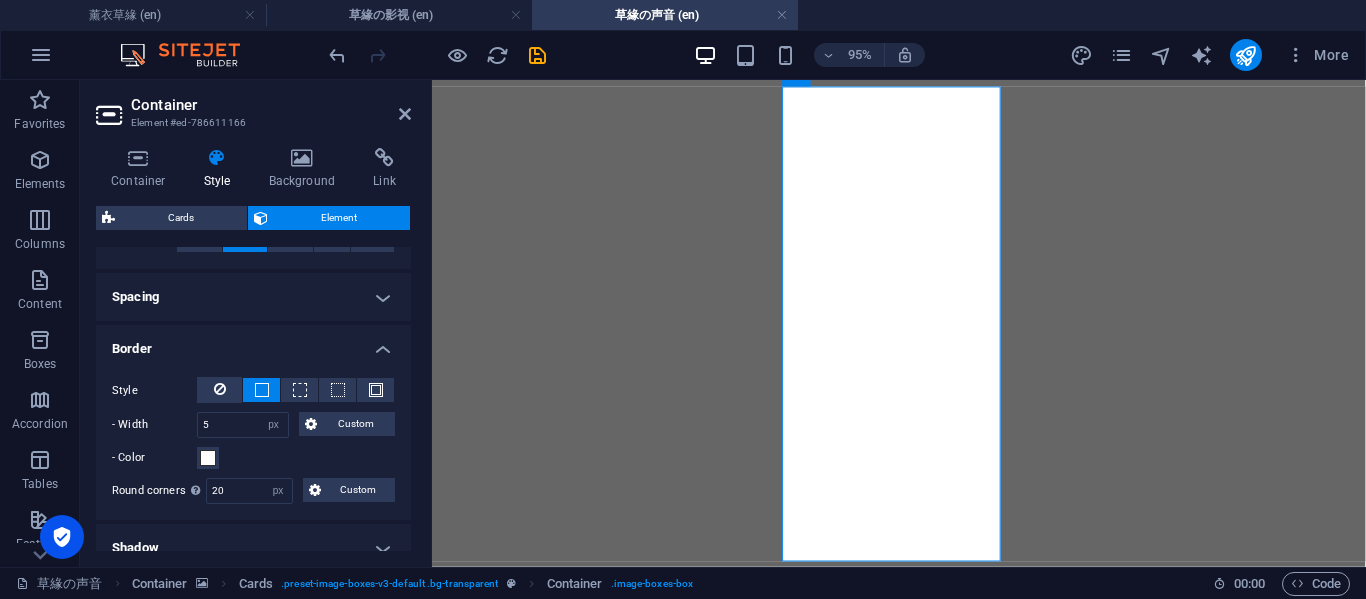 click on "Shadow" at bounding box center (253, 548) 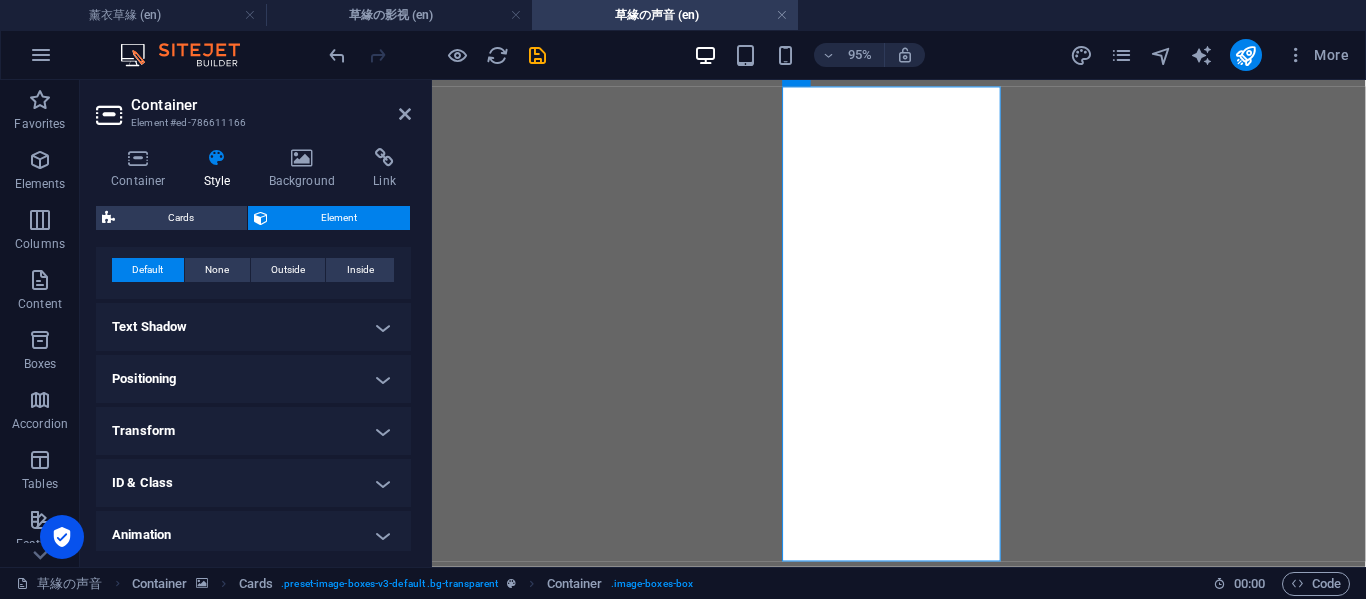 scroll, scrollTop: 688, scrollLeft: 0, axis: vertical 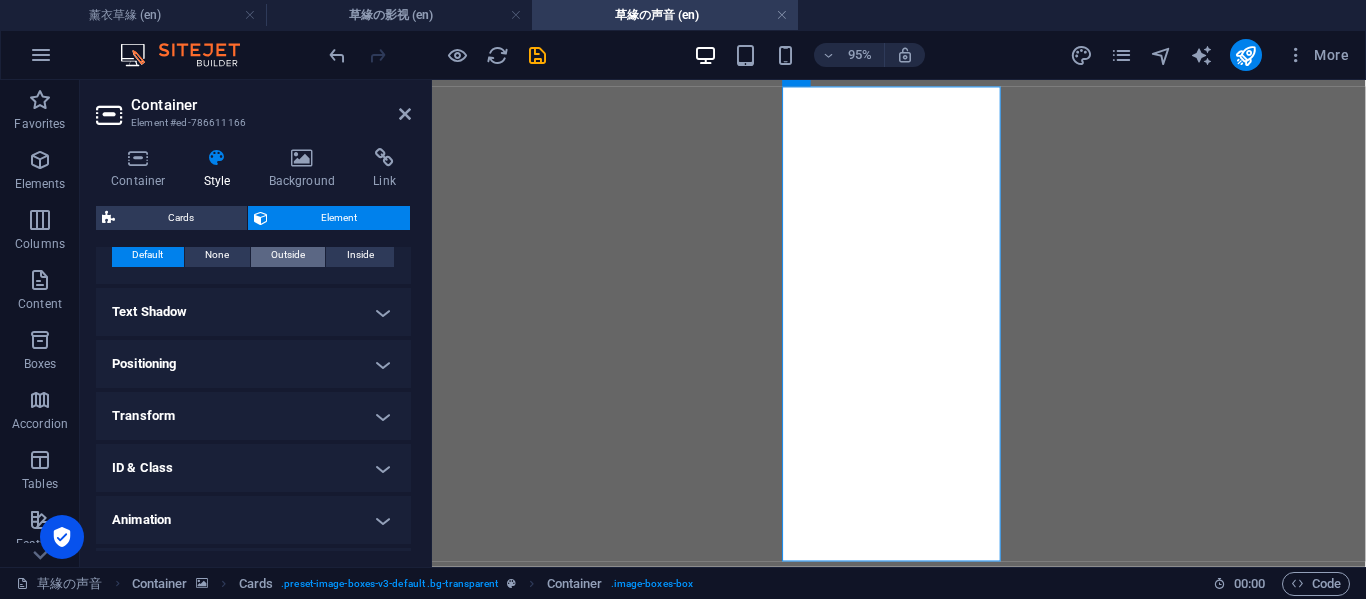 click on "Outside" at bounding box center (288, 255) 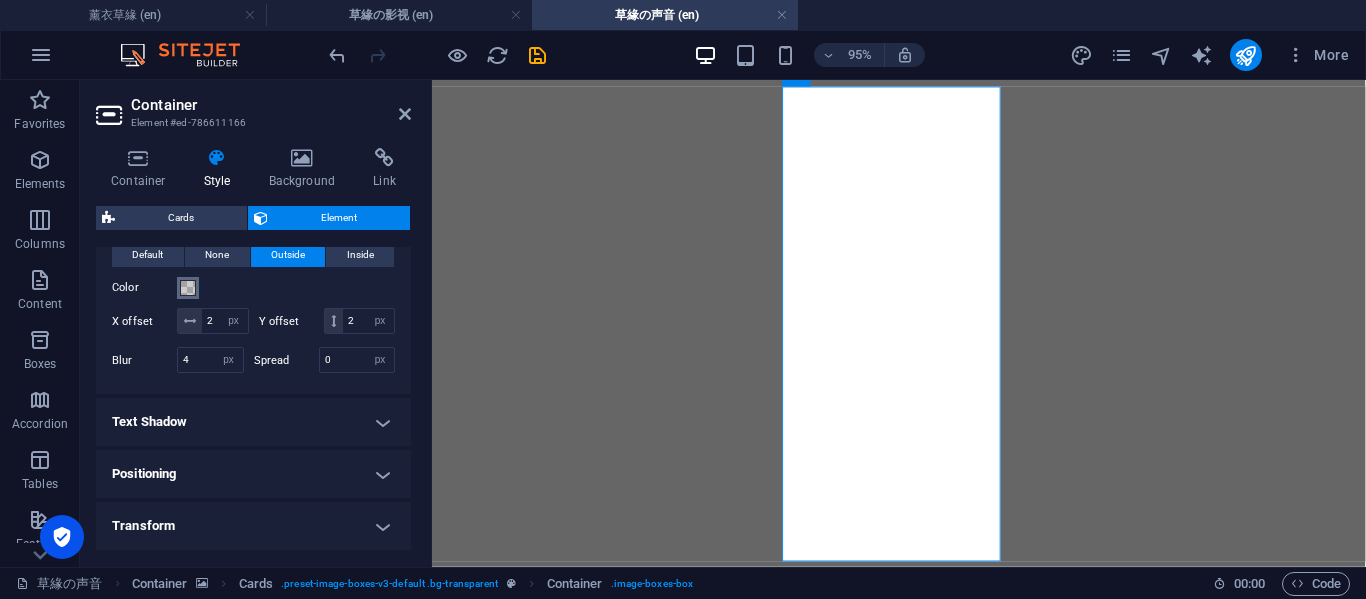 click at bounding box center [188, 288] 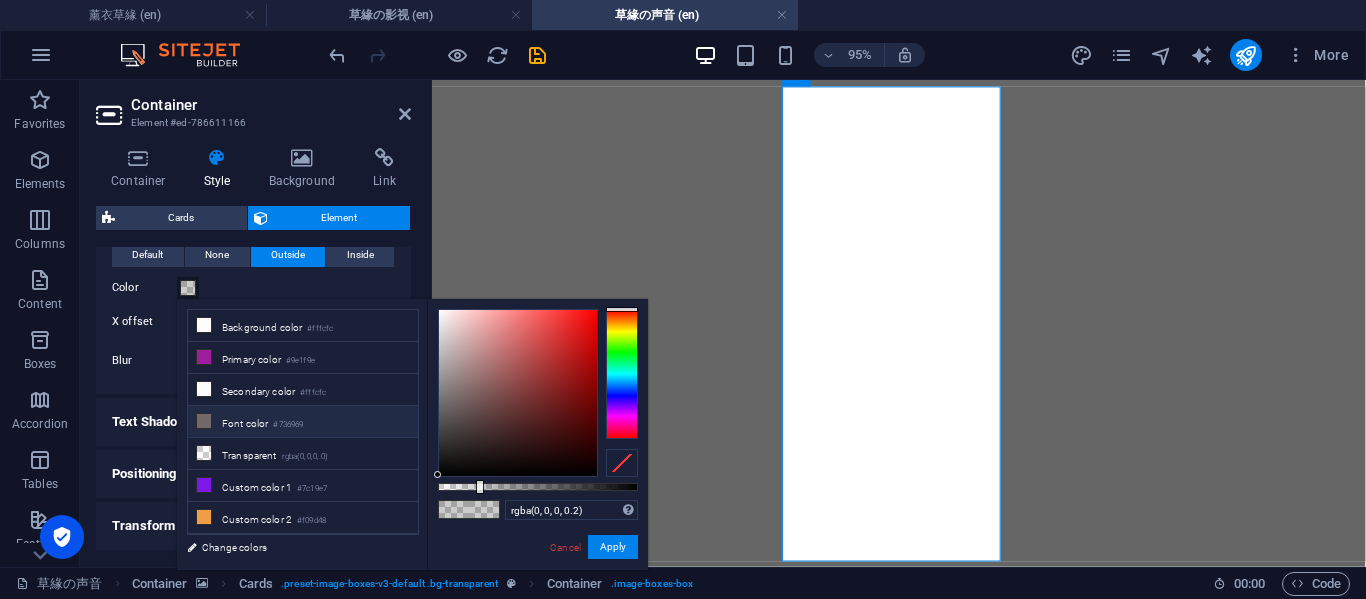 click at bounding box center (204, 421) 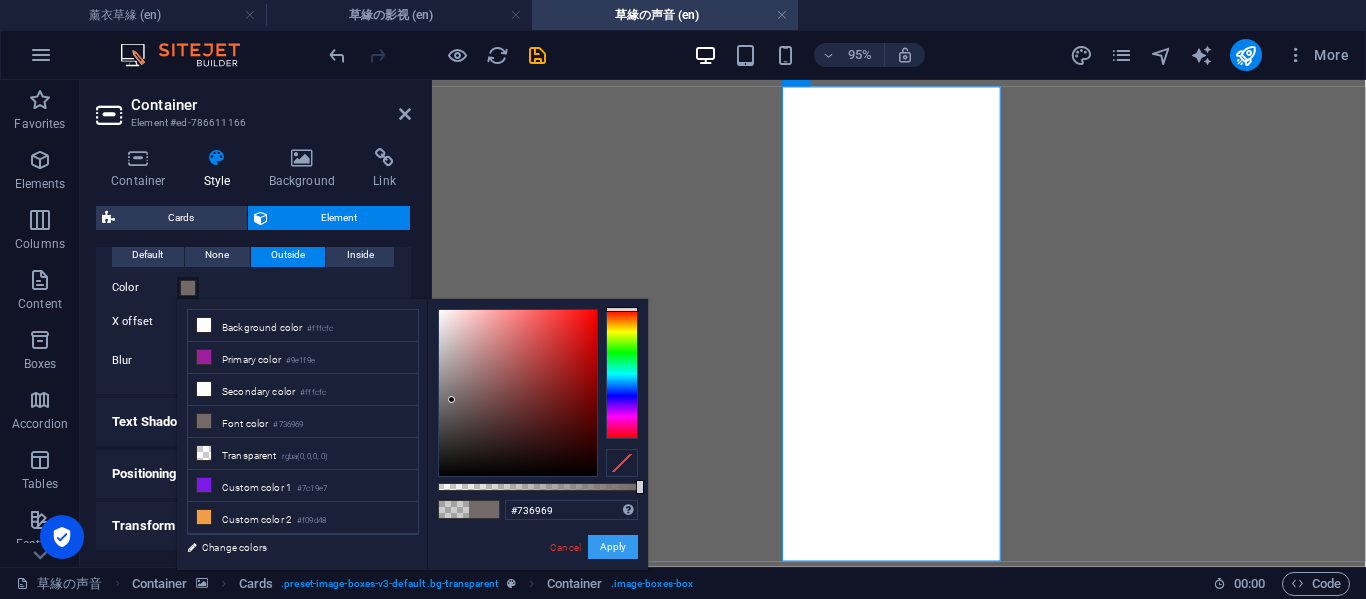 click on "Apply" at bounding box center (613, 547) 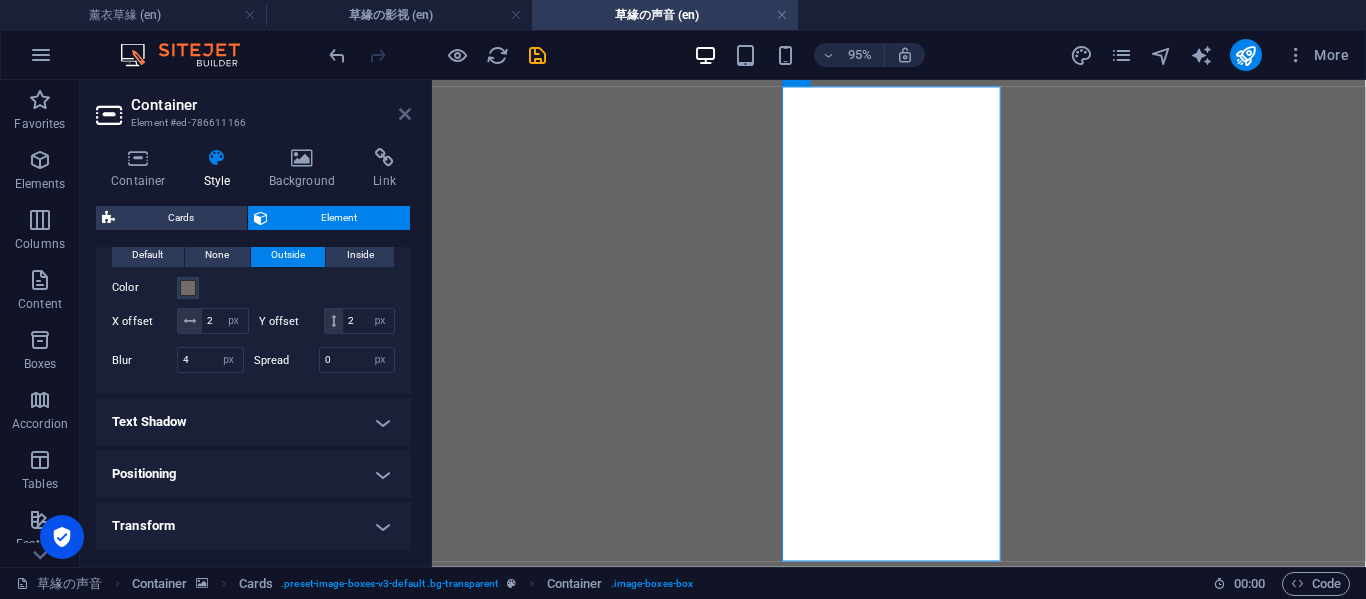 click at bounding box center [405, 114] 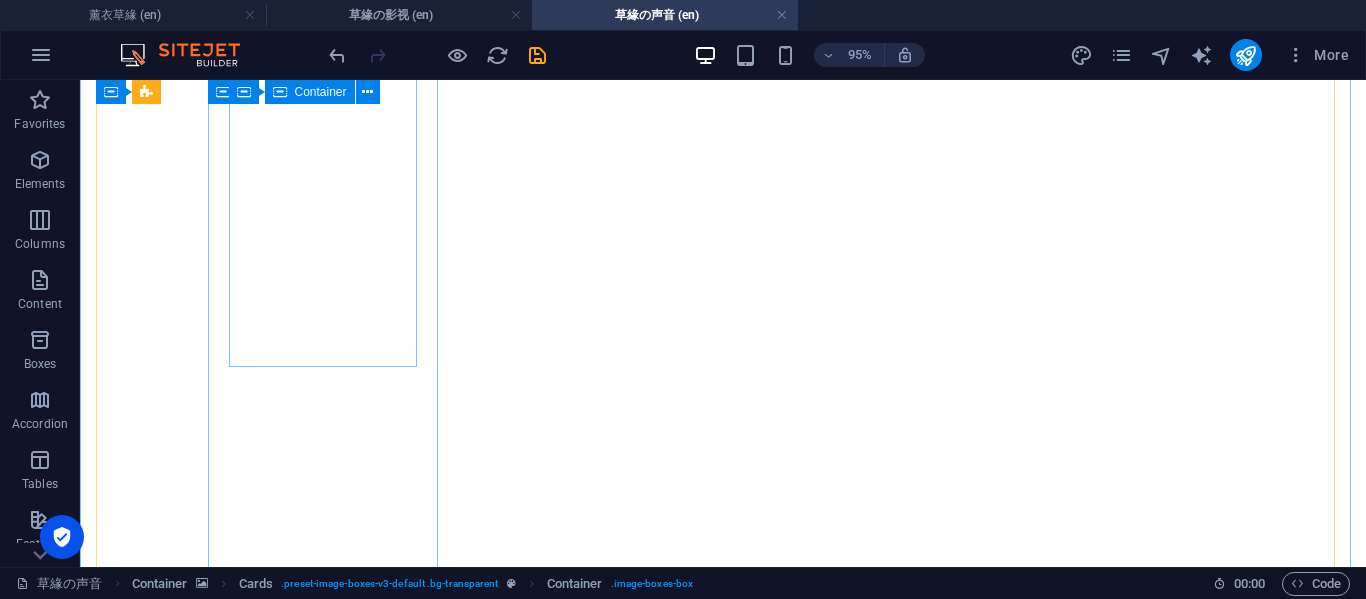 scroll, scrollTop: 735, scrollLeft: 0, axis: vertical 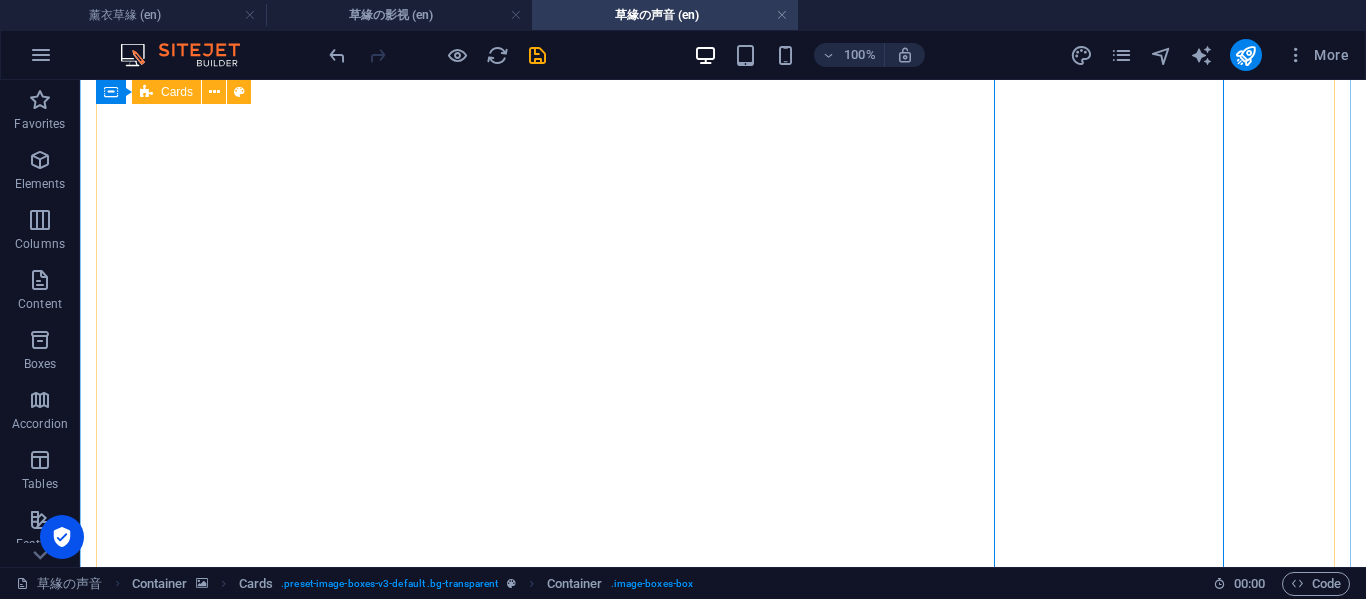 click on "回 不 去 的 过 往 我之前喜欢的歌，你知道吗，我问过你两次，你喜欢听什么歌，结果我还是一首都不知道 笑 看 风 云 我可以问第三次吗？我把歌放在这里。你需要上班时可以播着听 上 载 中 COMING SOON 上 载 中 COMING SOON" at bounding box center [723, 2596] 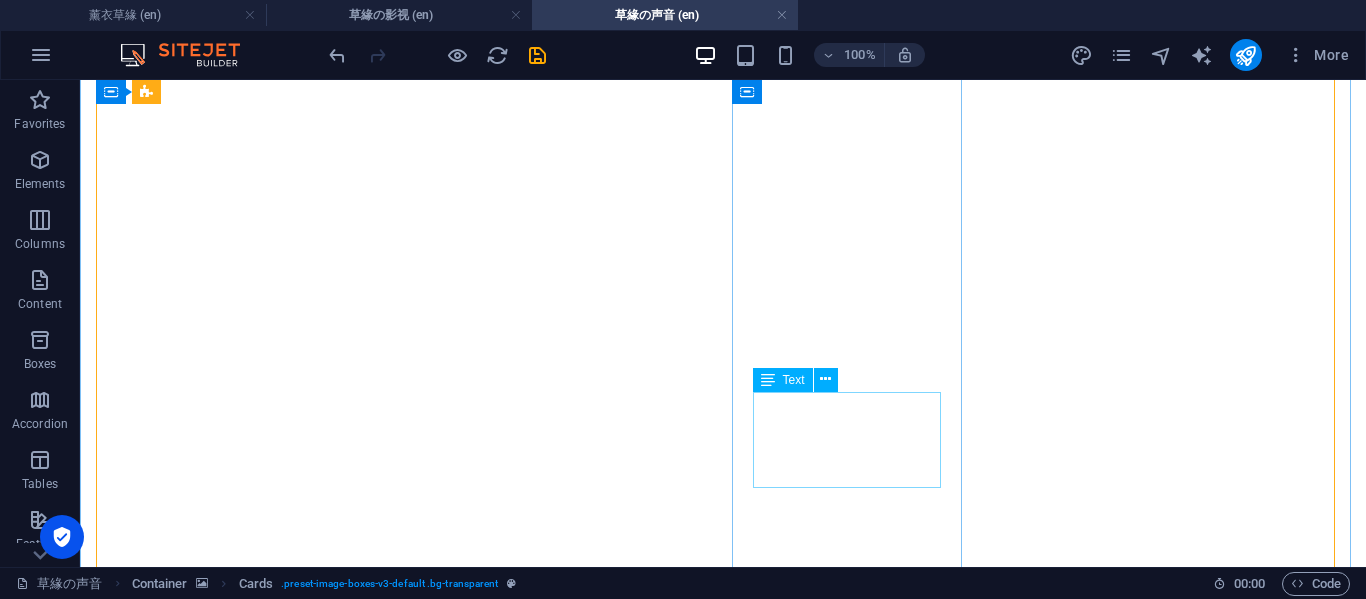 scroll, scrollTop: 1069, scrollLeft: 0, axis: vertical 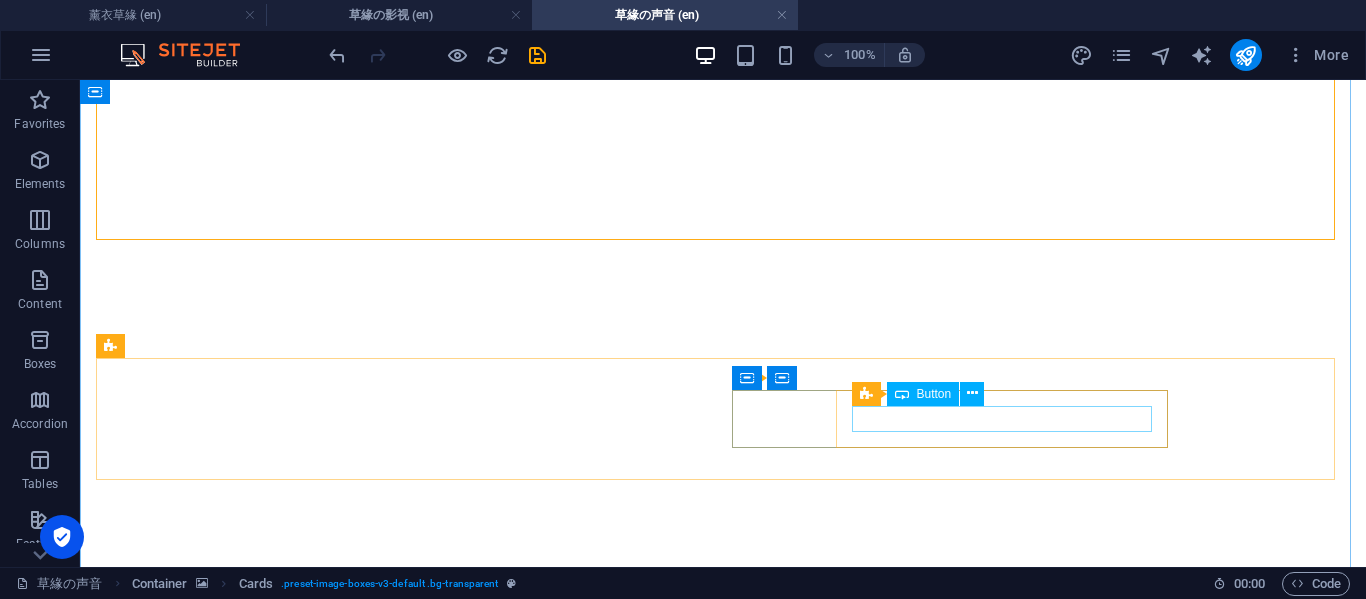 click on "草缘の 999  >" at bounding box center (556, 3482) 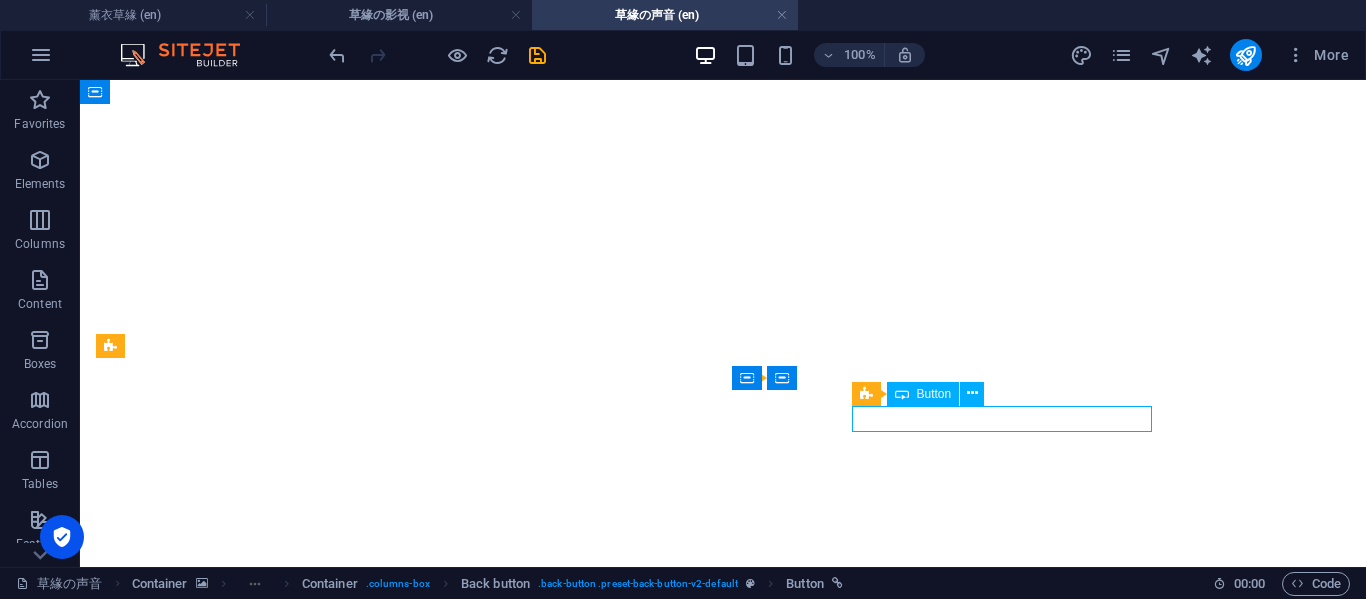 click on "草缘の 999  >" at bounding box center [556, 3482] 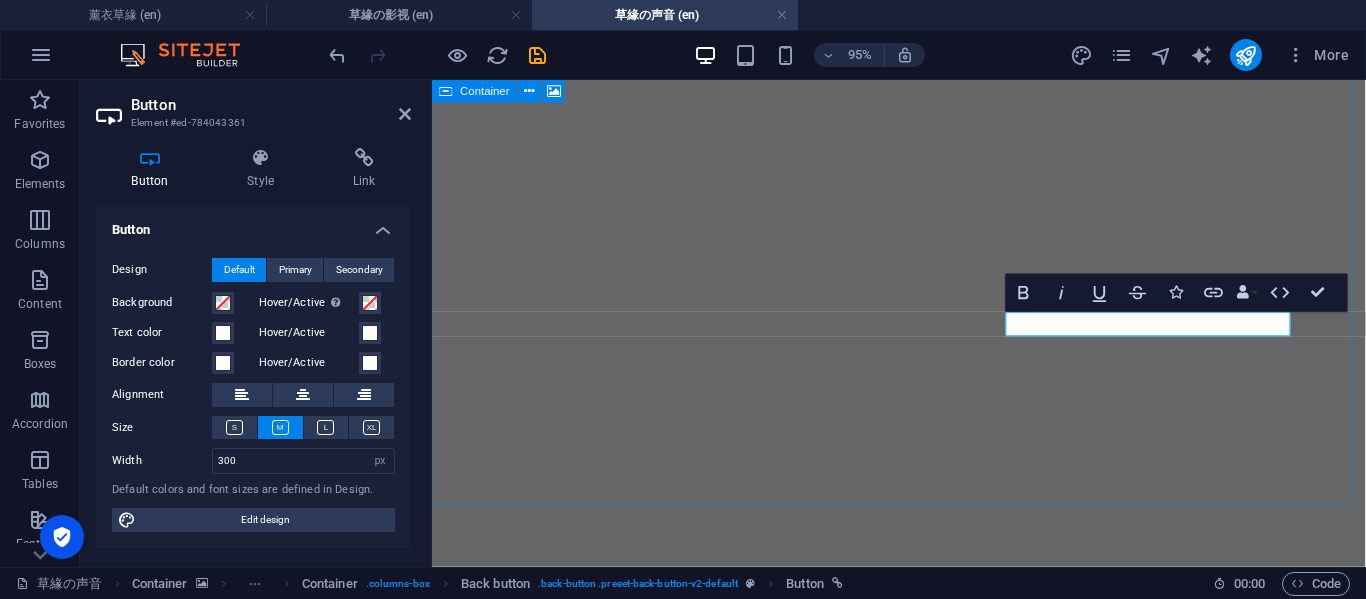 scroll, scrollTop: 1683, scrollLeft: 0, axis: vertical 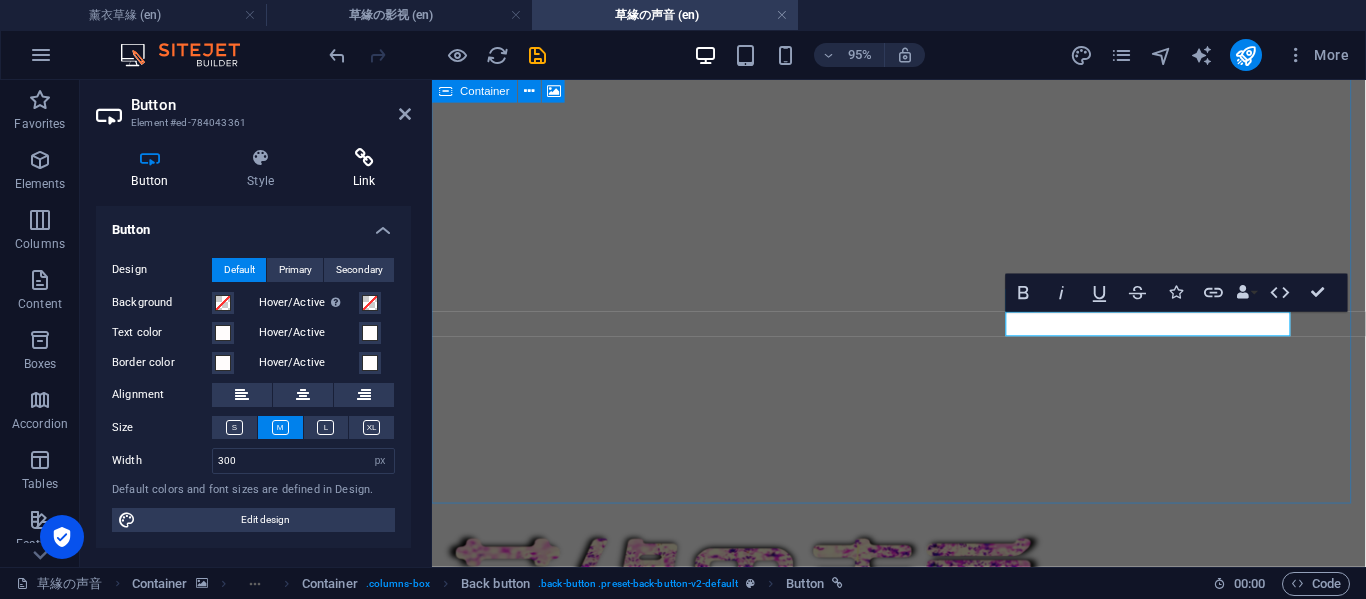 click at bounding box center [364, 158] 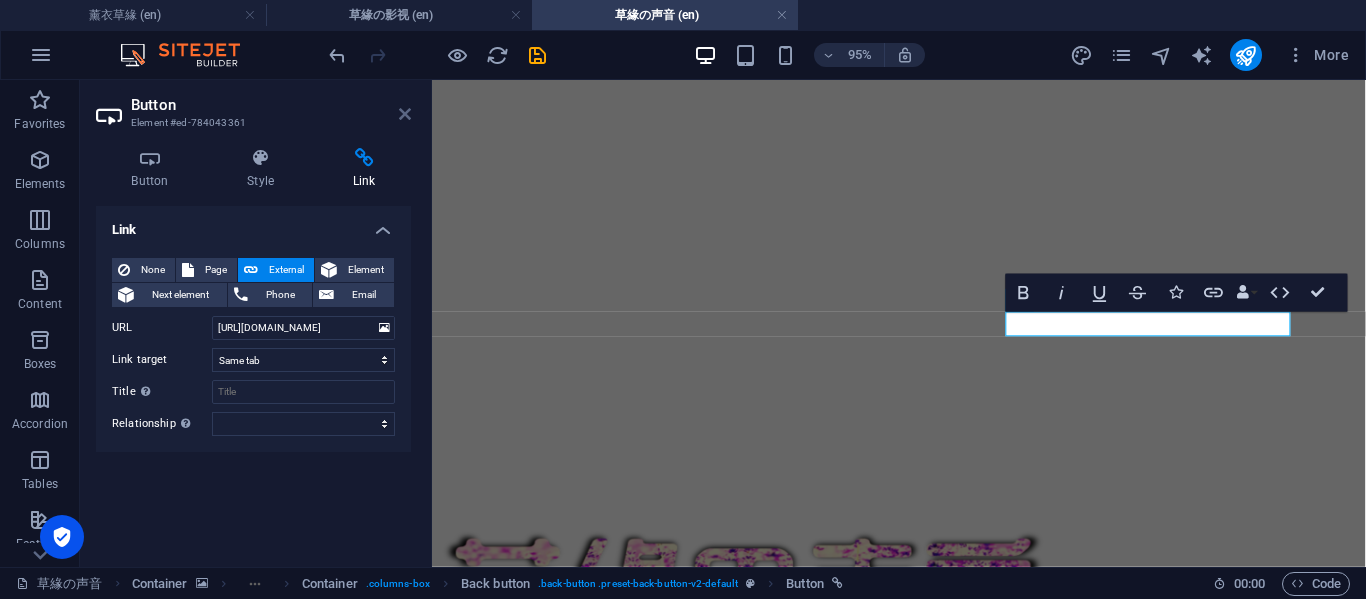 click at bounding box center [405, 114] 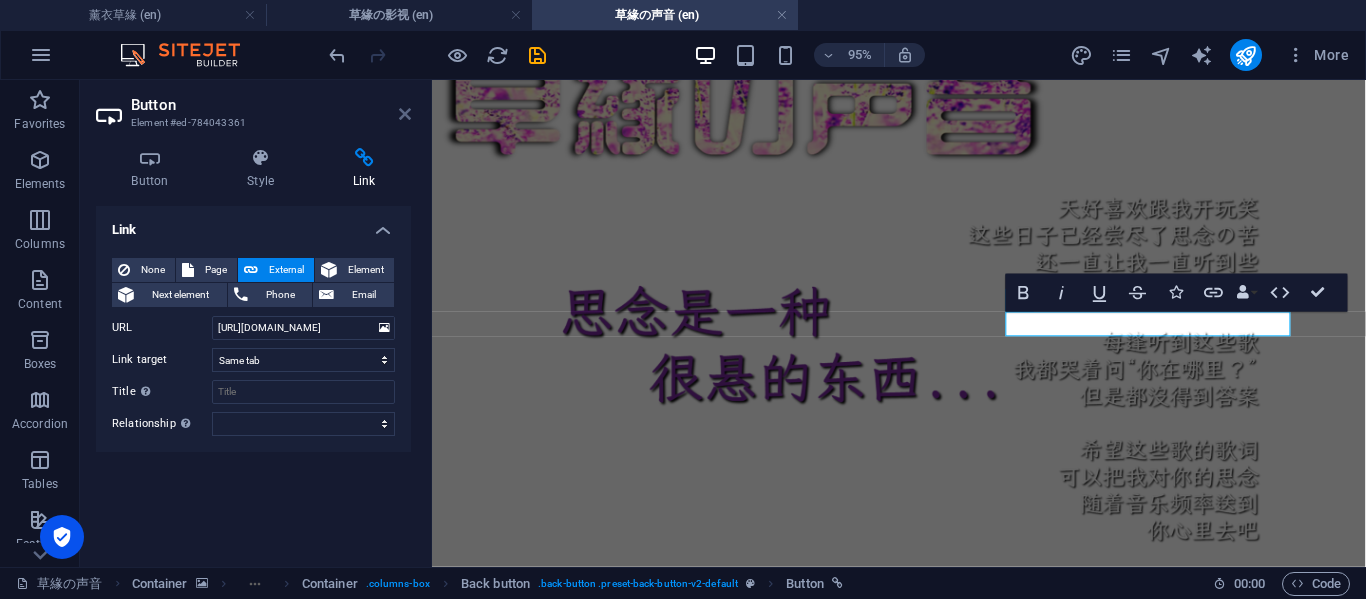 scroll, scrollTop: 1323, scrollLeft: 0, axis: vertical 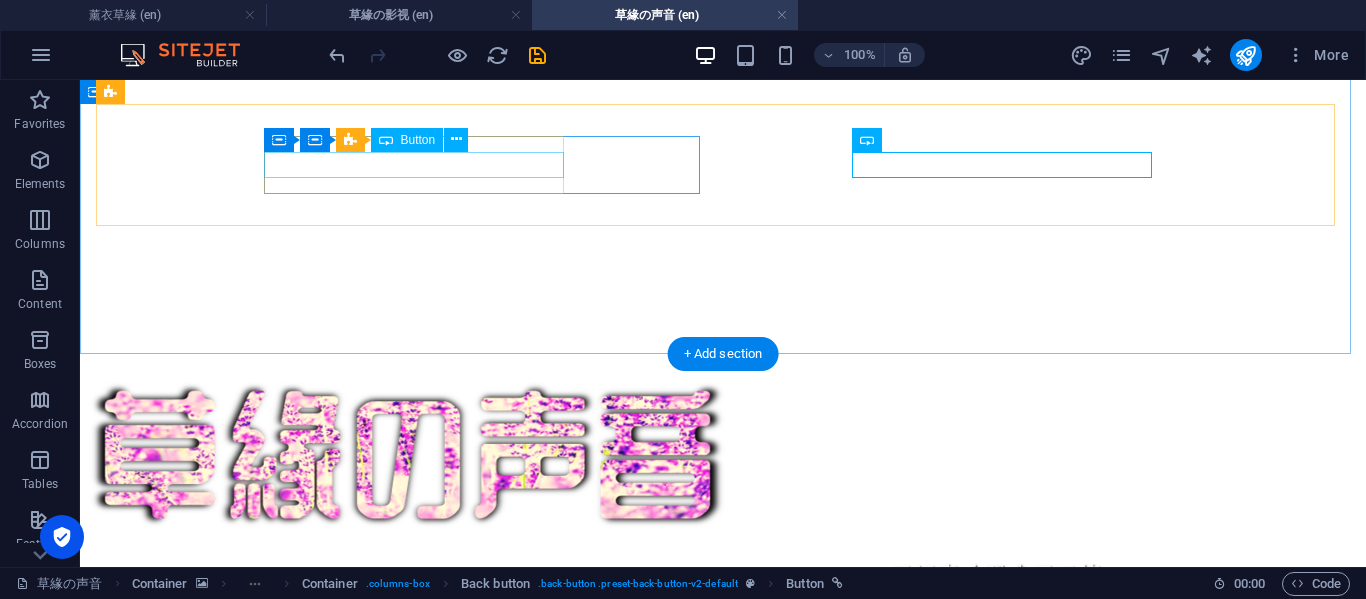 click on "<  草缘の影视" at bounding box center (238, 3207) 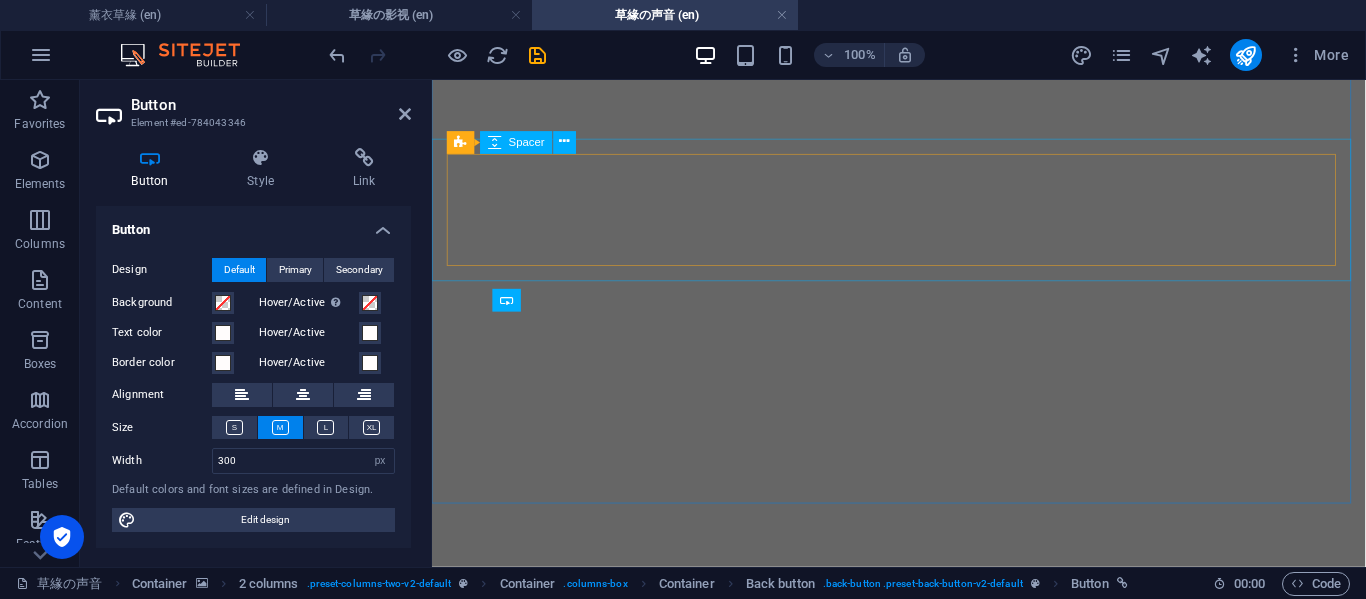scroll, scrollTop: 1683, scrollLeft: 0, axis: vertical 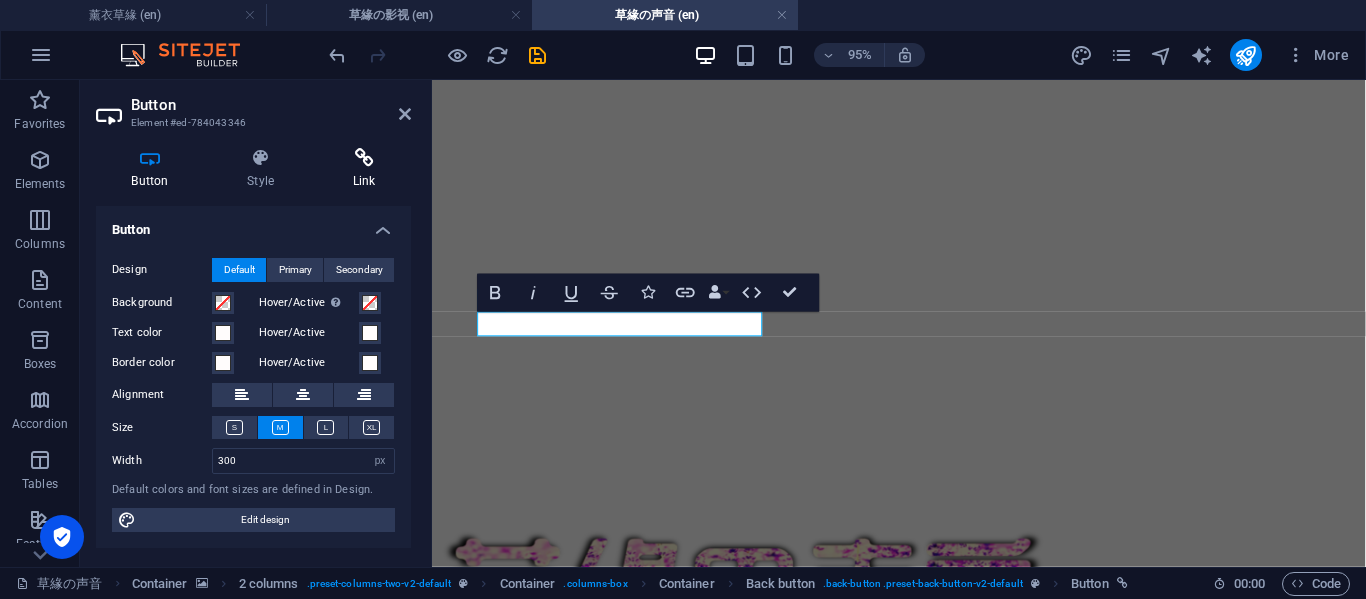 click on "Link" at bounding box center [364, 169] 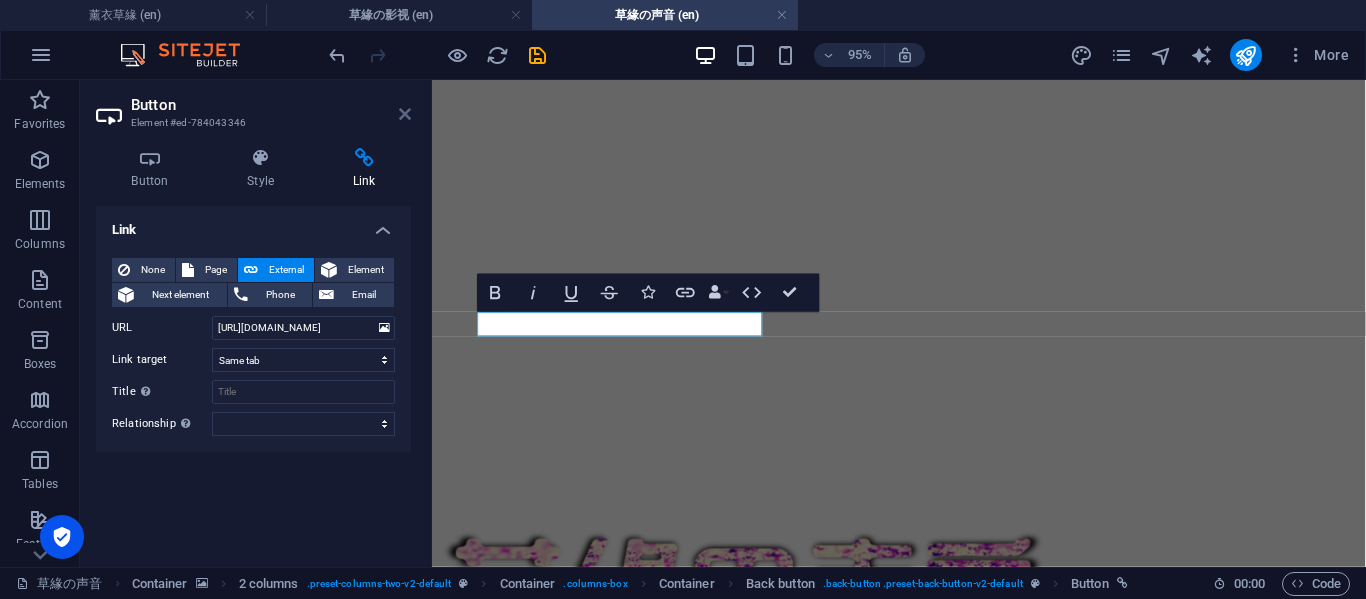click at bounding box center (405, 114) 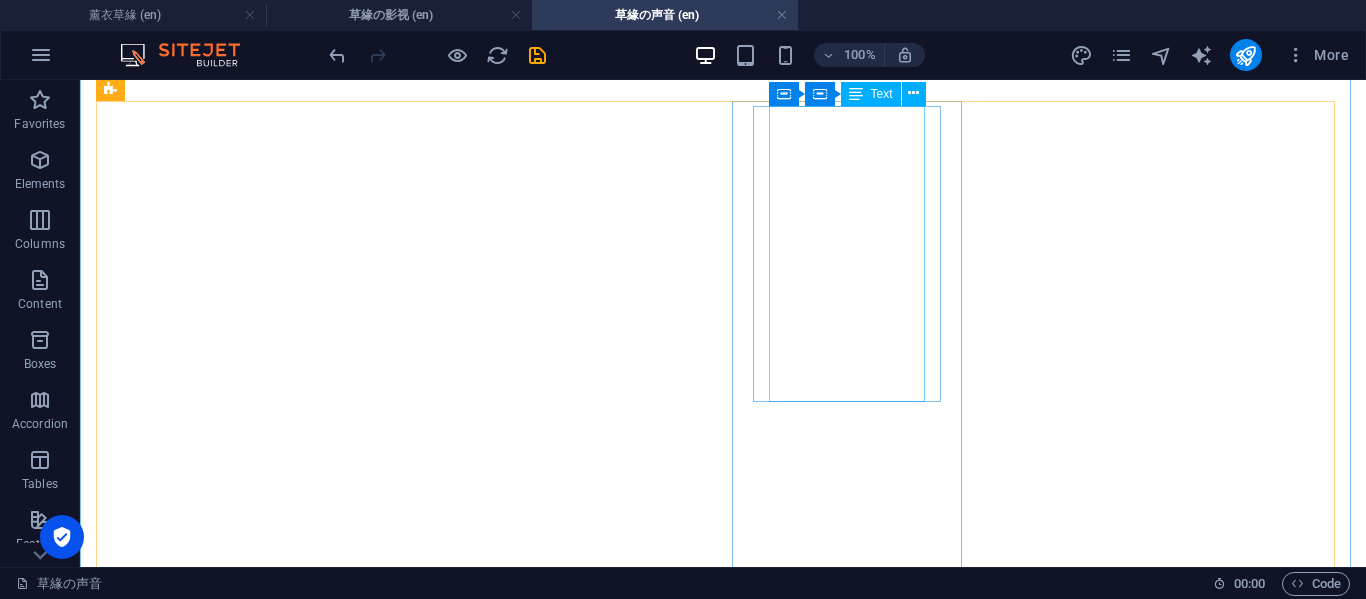 scroll, scrollTop: 1333, scrollLeft: 0, axis: vertical 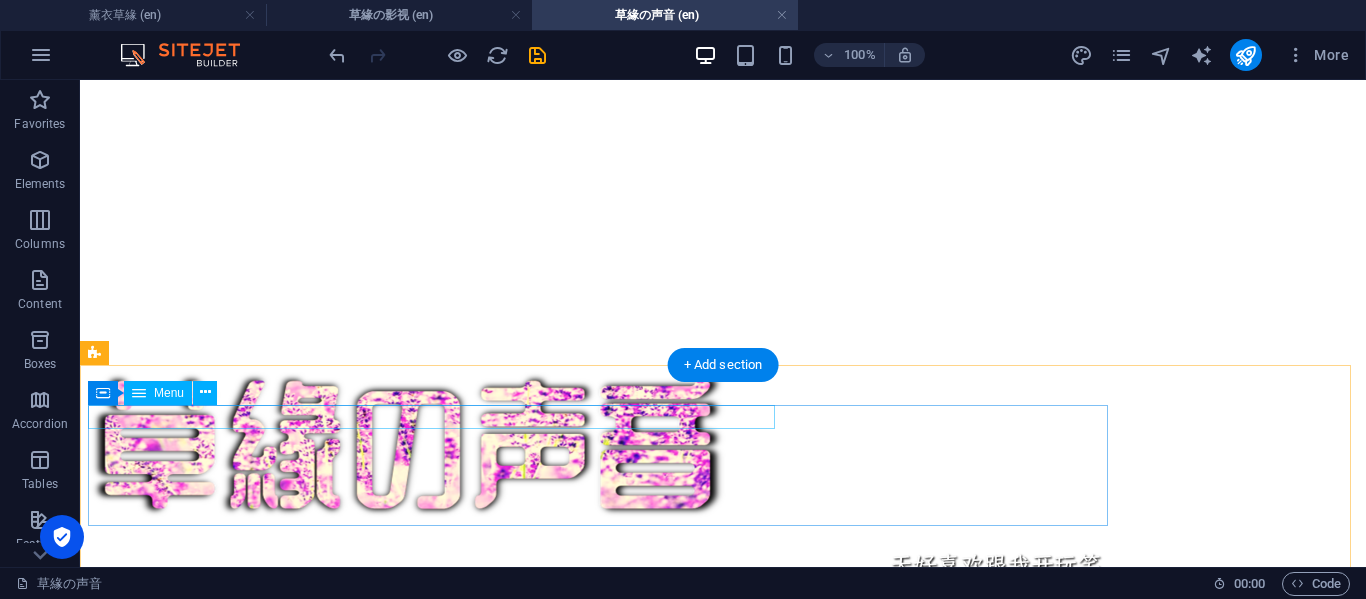 click on "我和她の故事 草缘の我们 草缘の回忆 草缘の影视 草缘の声音 草缘の999 留在草缘の话" at bounding box center (723, 3613) 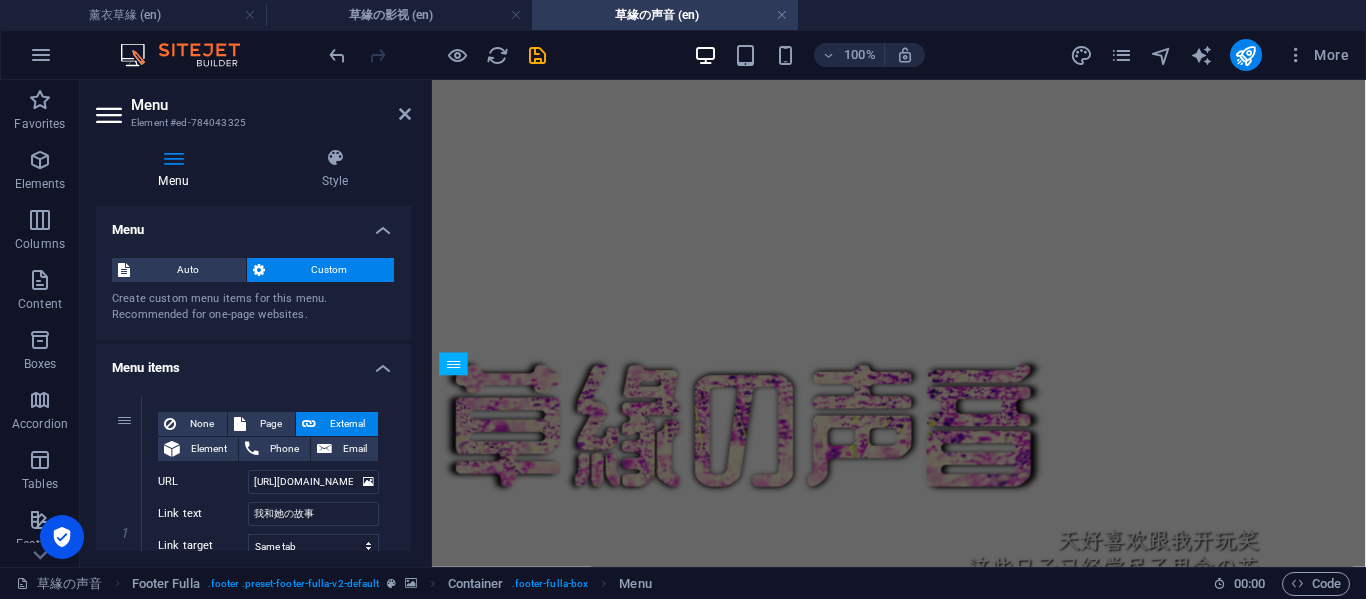 scroll, scrollTop: 1879, scrollLeft: 0, axis: vertical 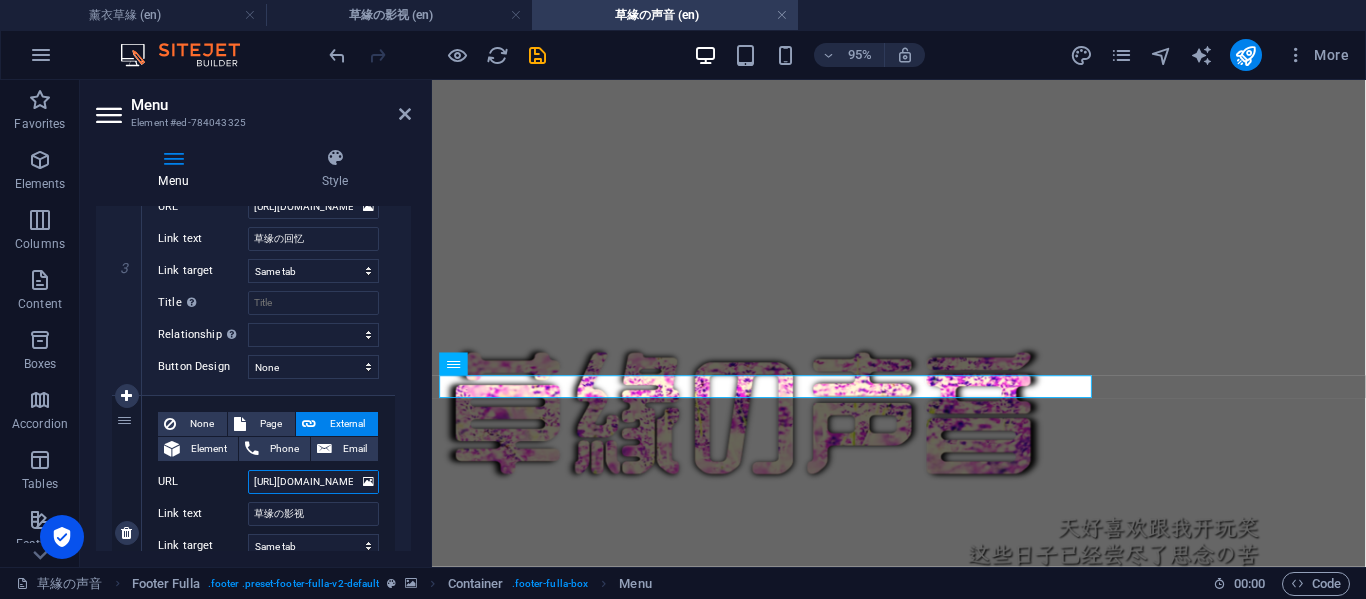 click on "[URL][DOMAIN_NAME]" at bounding box center (313, 482) 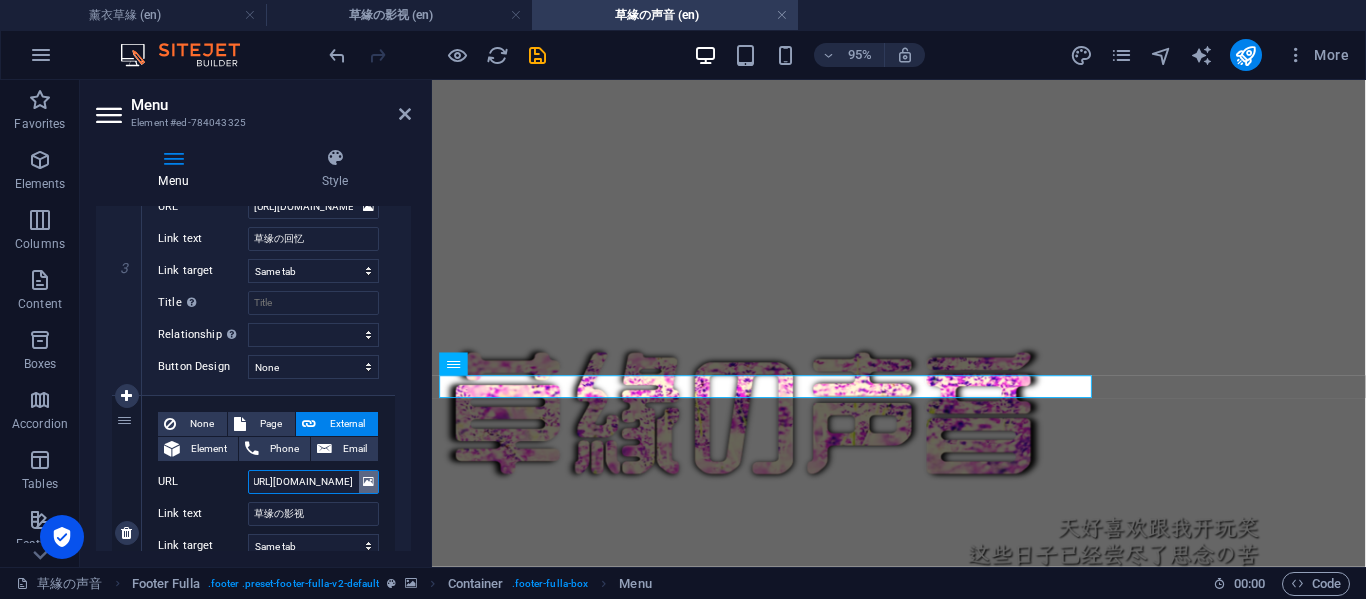drag, startPoint x: 324, startPoint y: 478, endPoint x: 372, endPoint y: 480, distance: 48.04165 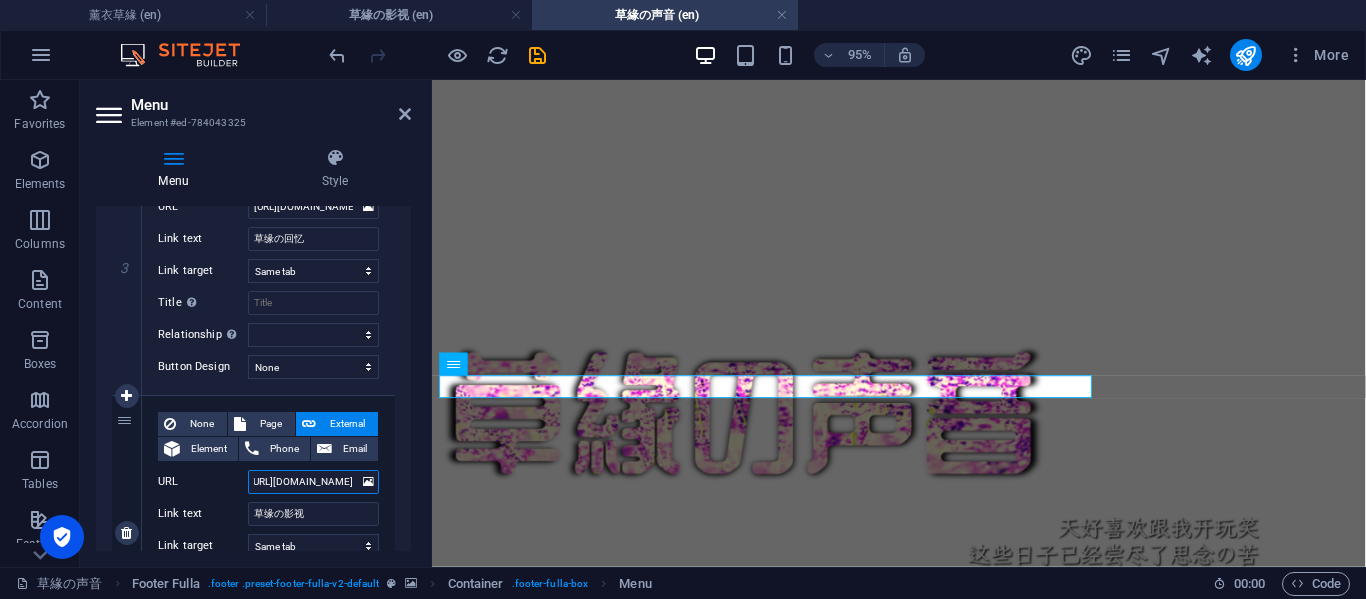 click on "[URL][DOMAIN_NAME]" at bounding box center (313, 482) 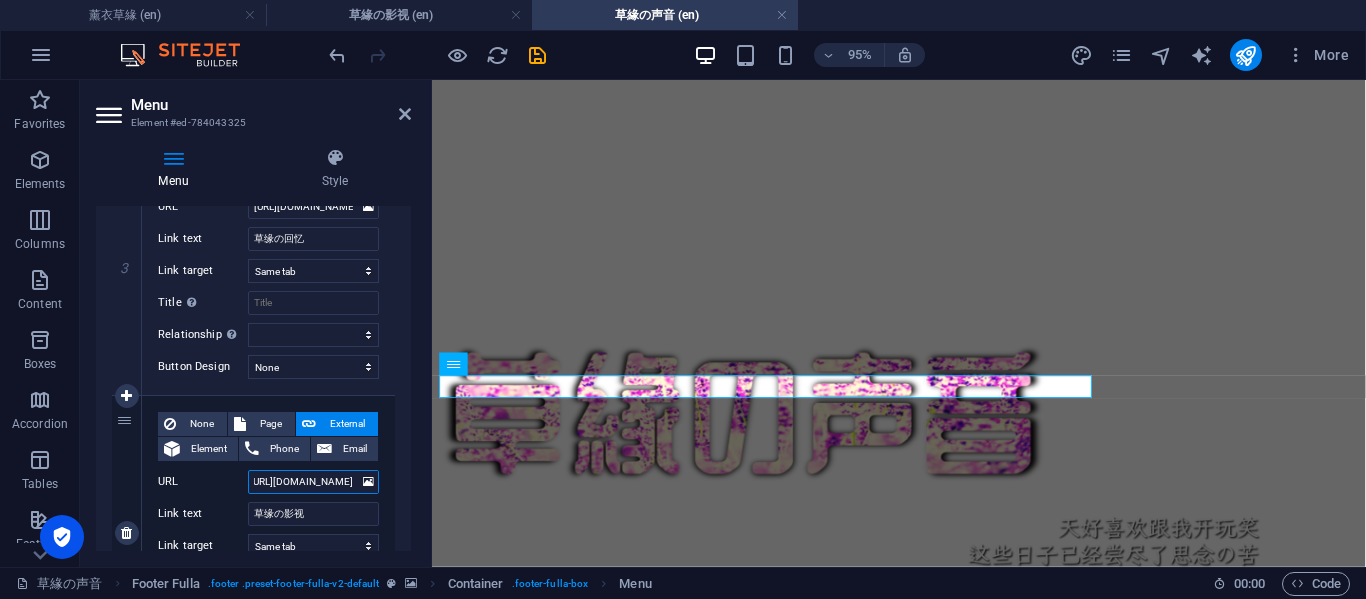 paste on "IXLOJD" 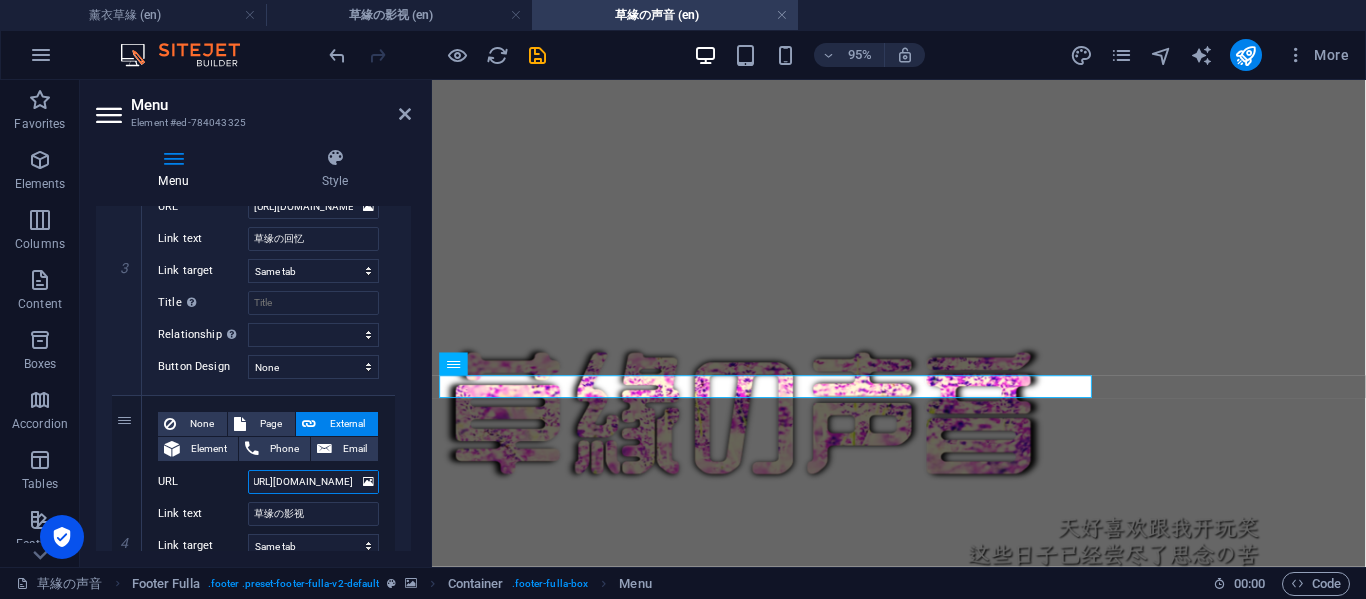 type on "[URL][DOMAIN_NAME]" 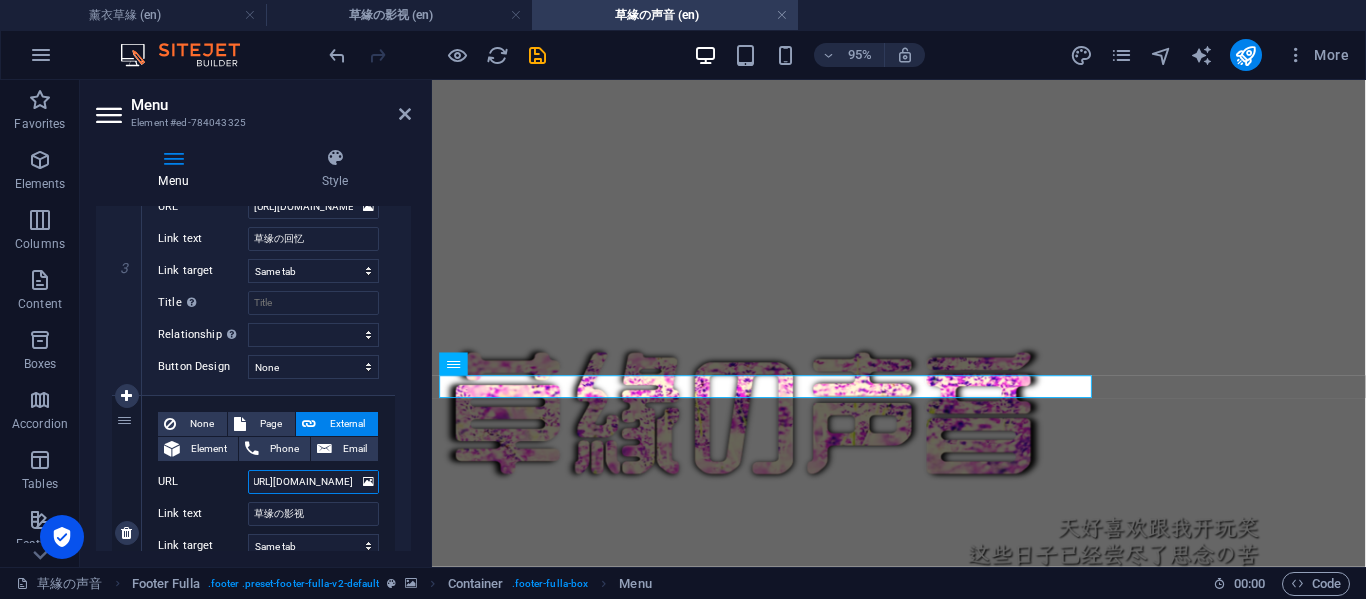 select 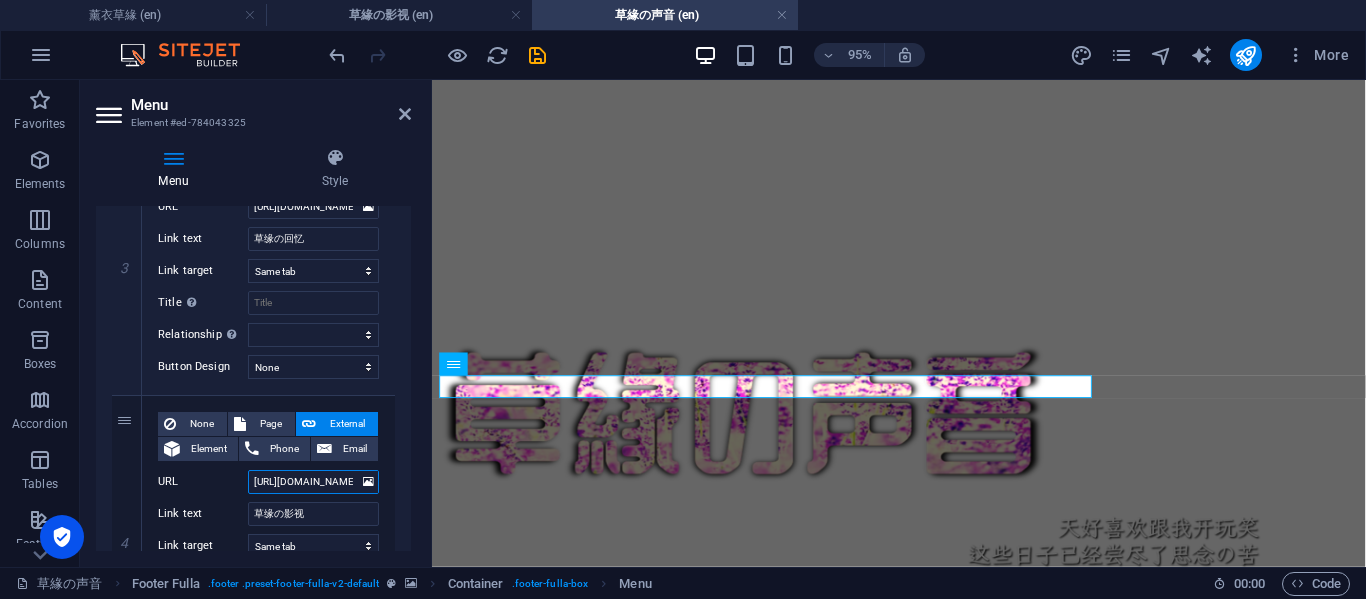 scroll, scrollTop: 0, scrollLeft: 43, axis: horizontal 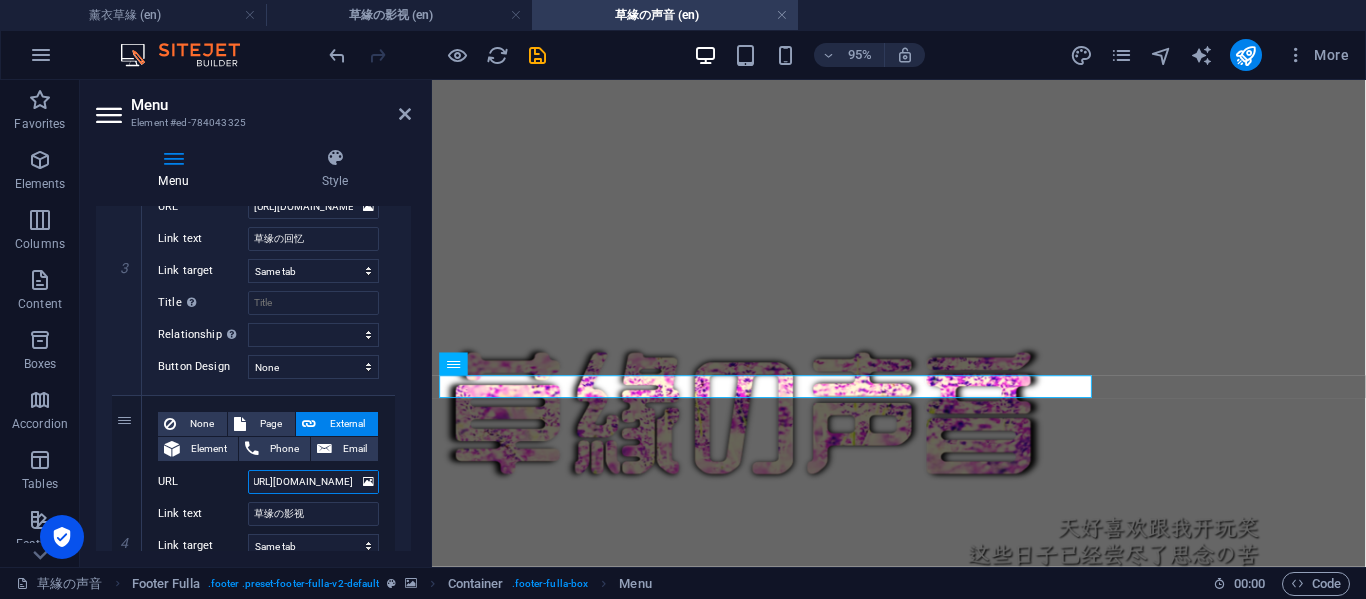 drag, startPoint x: 328, startPoint y: 486, endPoint x: -1, endPoint y: 429, distance: 333.90118 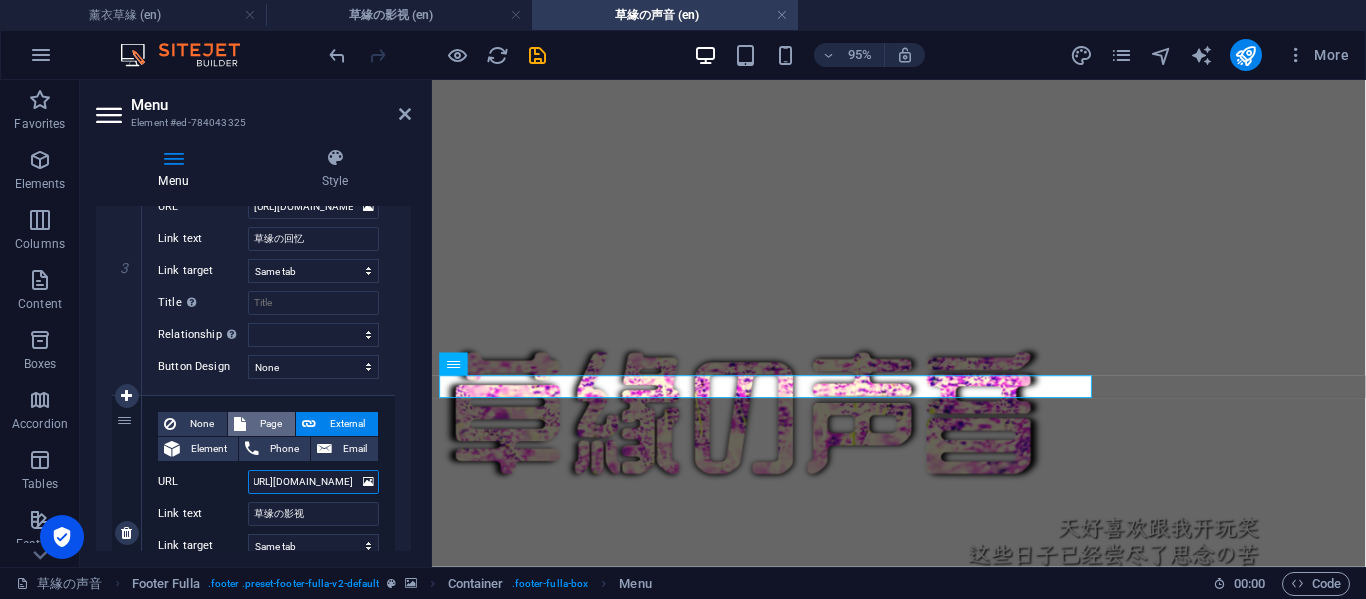 type on "[URL][DOMAIN_NAME]" 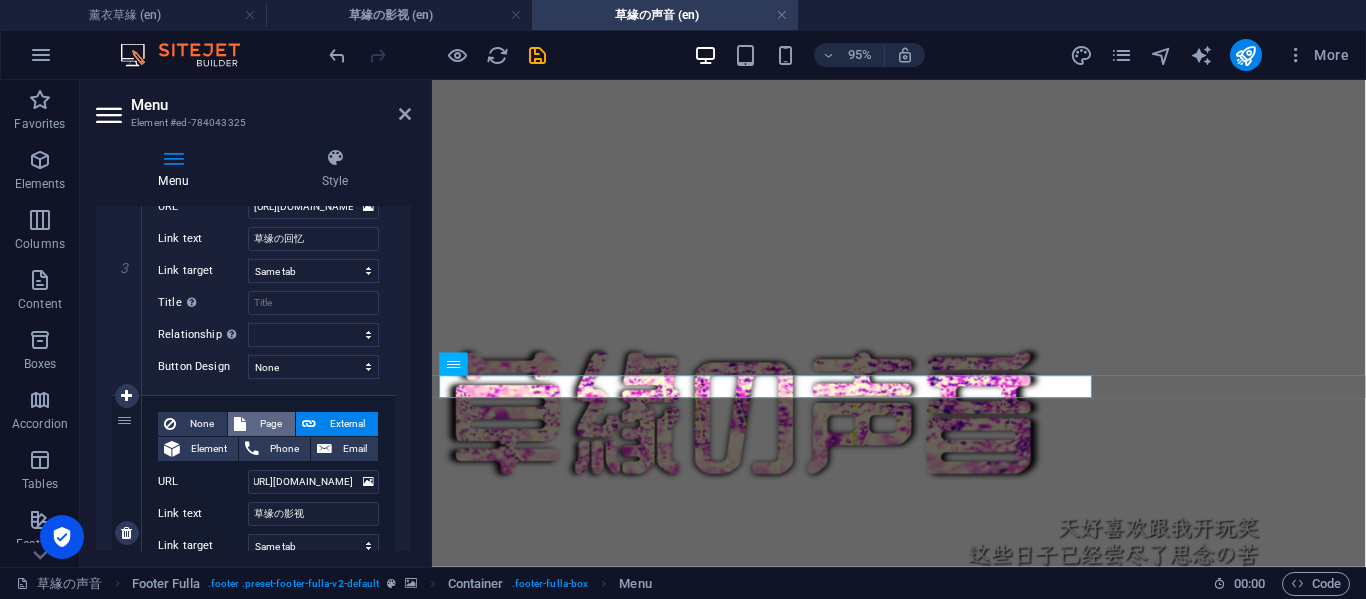 click on "Page" at bounding box center (270, 424) 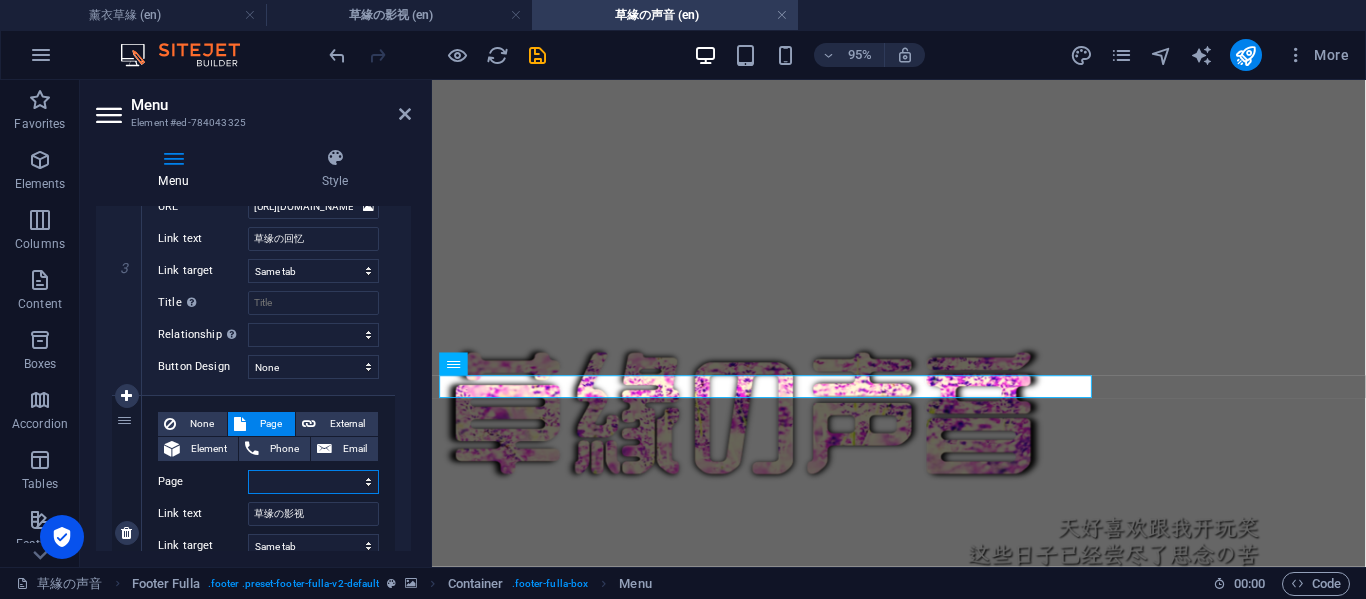 scroll, scrollTop: 0, scrollLeft: 0, axis: both 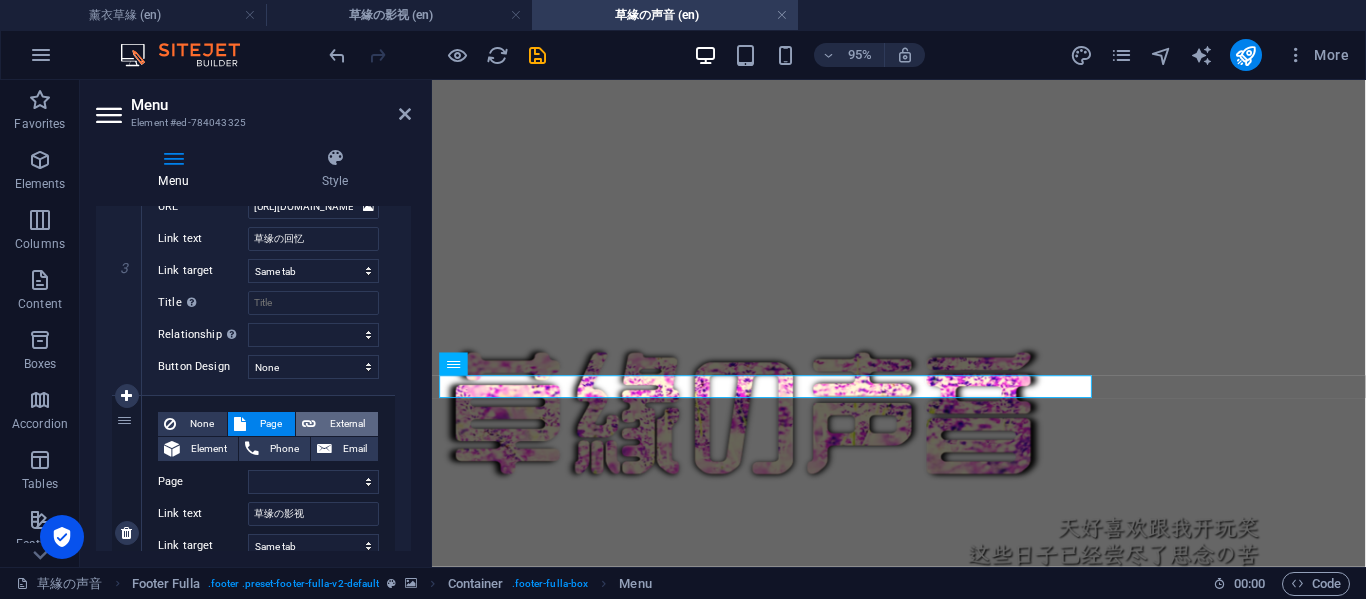 click on "External" at bounding box center (347, 424) 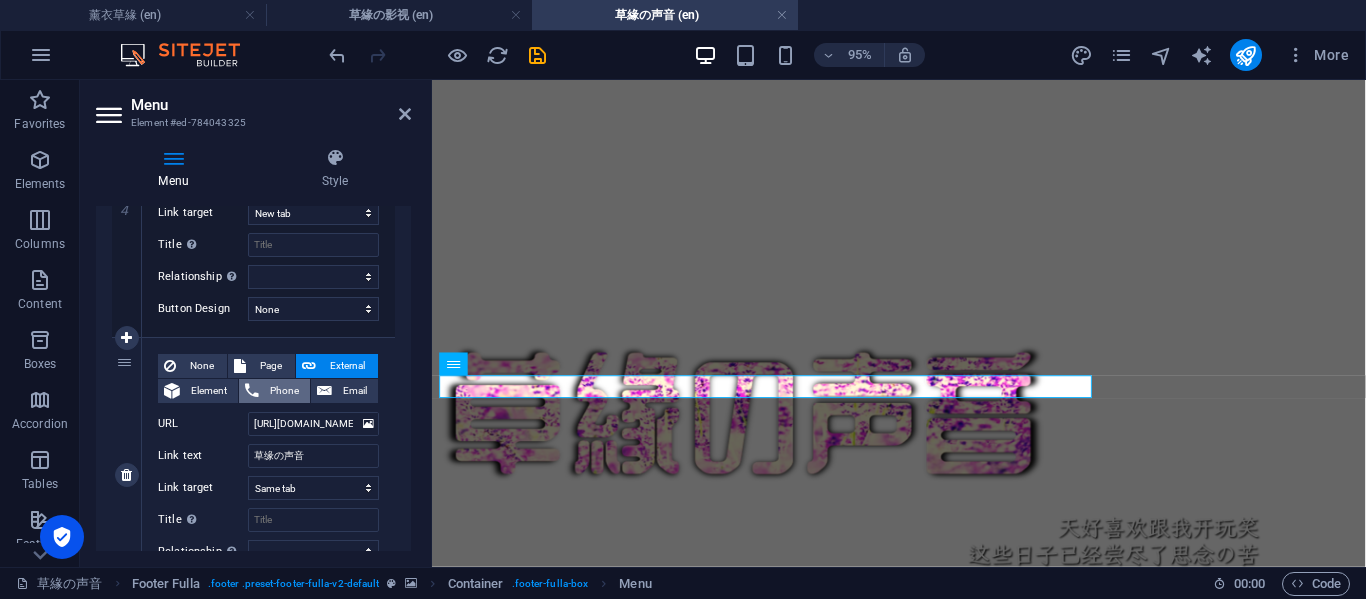 scroll, scrollTop: 1492, scrollLeft: 0, axis: vertical 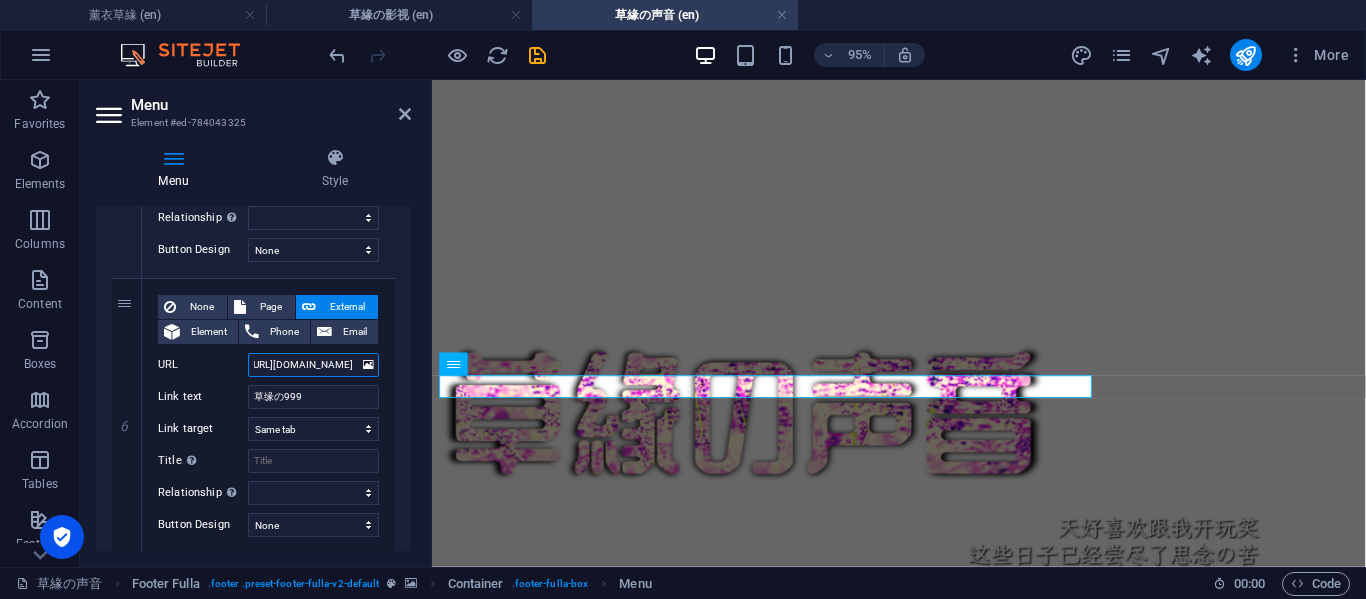 drag, startPoint x: 283, startPoint y: 353, endPoint x: 396, endPoint y: 355, distance: 113.0177 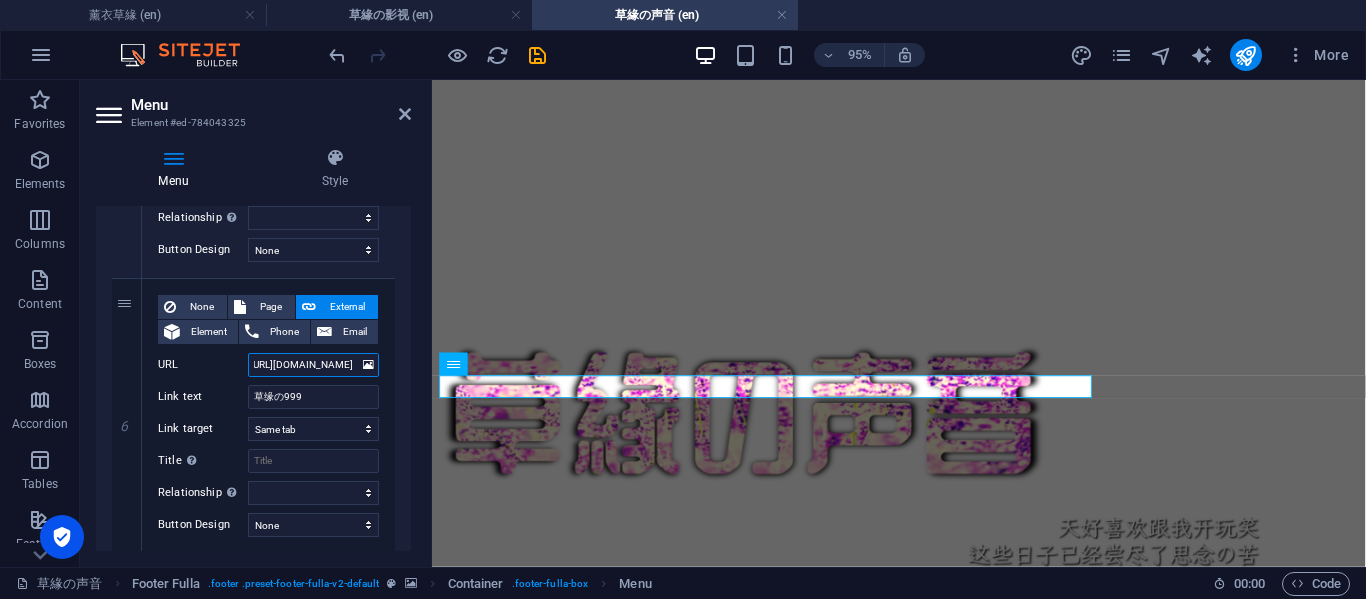 scroll, scrollTop: 0, scrollLeft: 0, axis: both 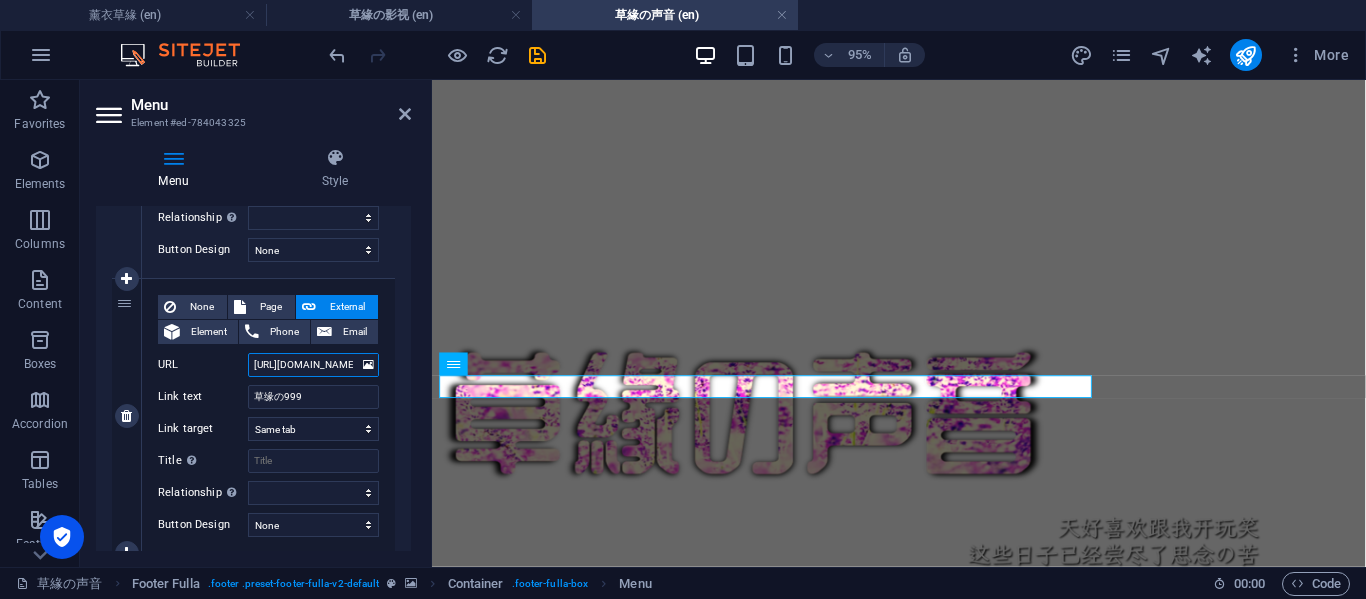 click on "[URL][DOMAIN_NAME]" at bounding box center [313, 365] 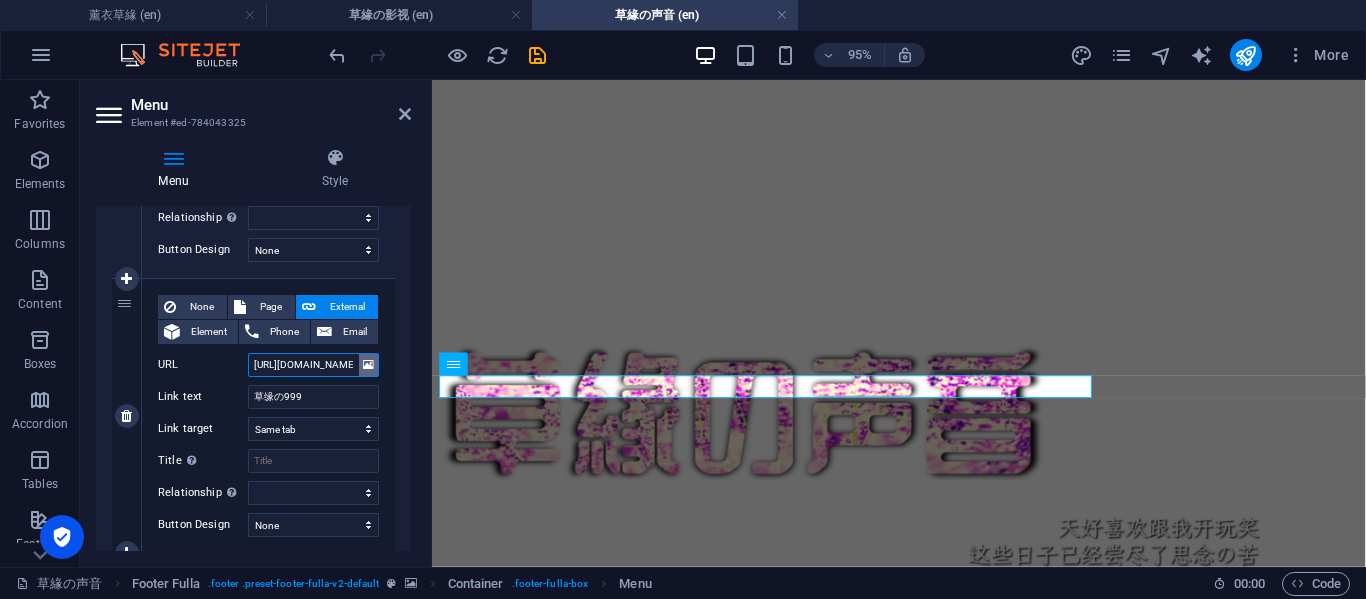 scroll, scrollTop: 0, scrollLeft: 43, axis: horizontal 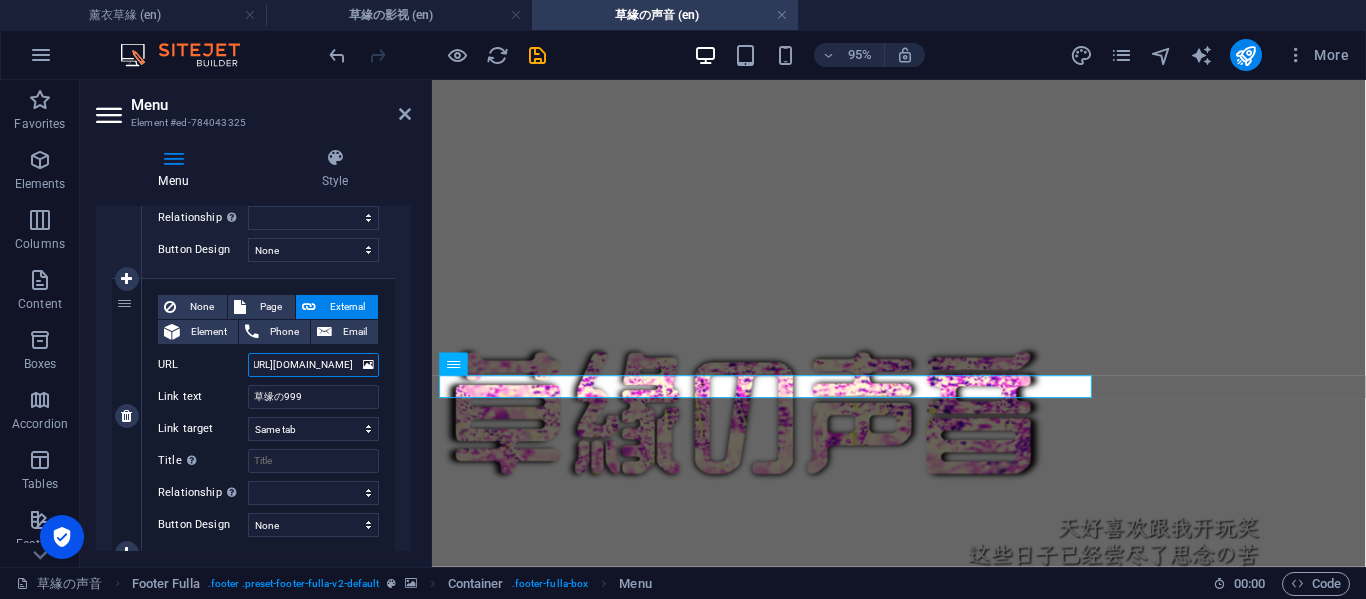 drag, startPoint x: 330, startPoint y: 359, endPoint x: 383, endPoint y: 359, distance: 53 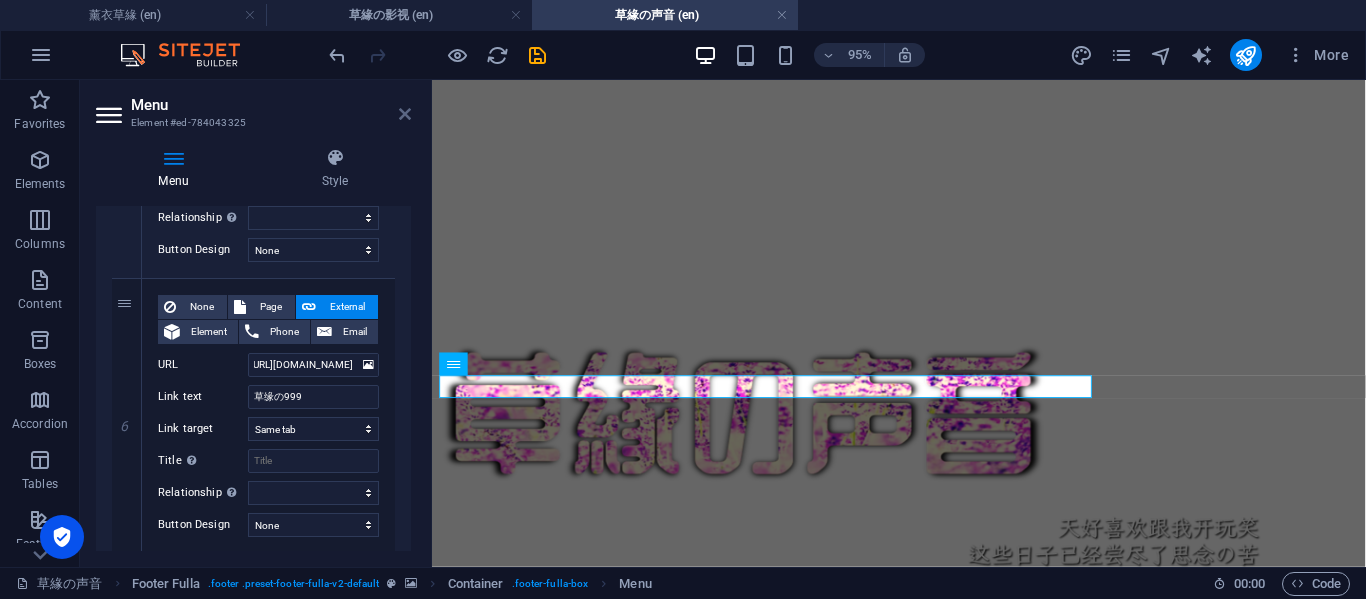 scroll, scrollTop: 0, scrollLeft: 0, axis: both 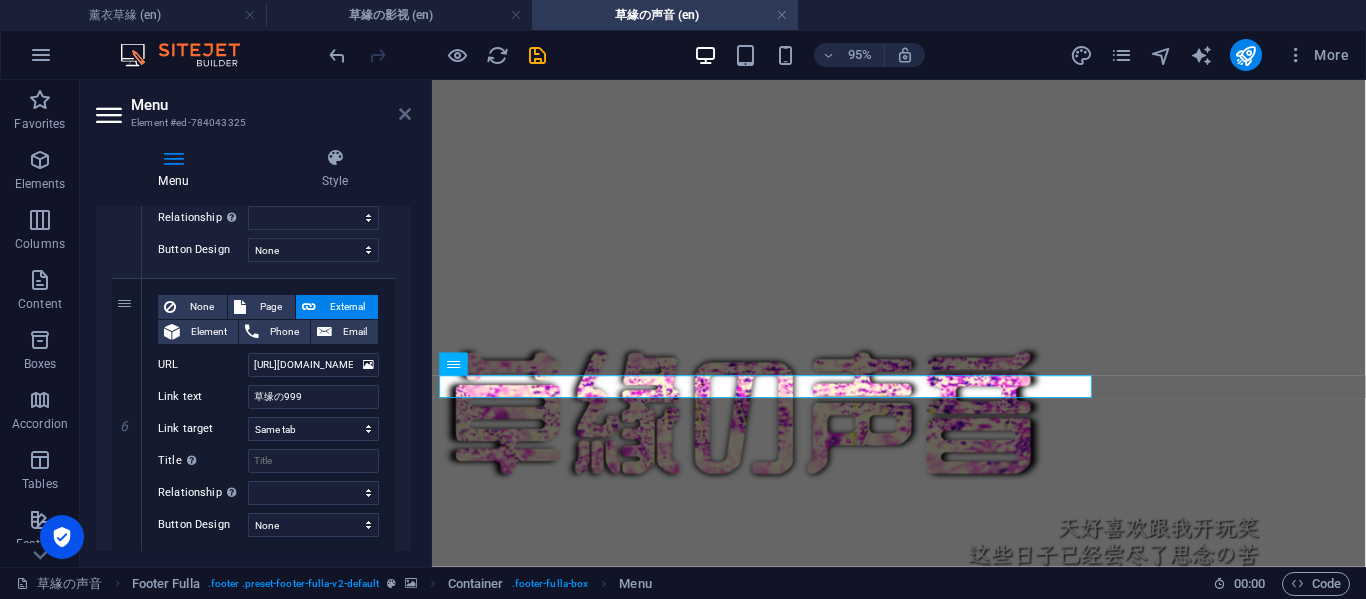 click at bounding box center (405, 114) 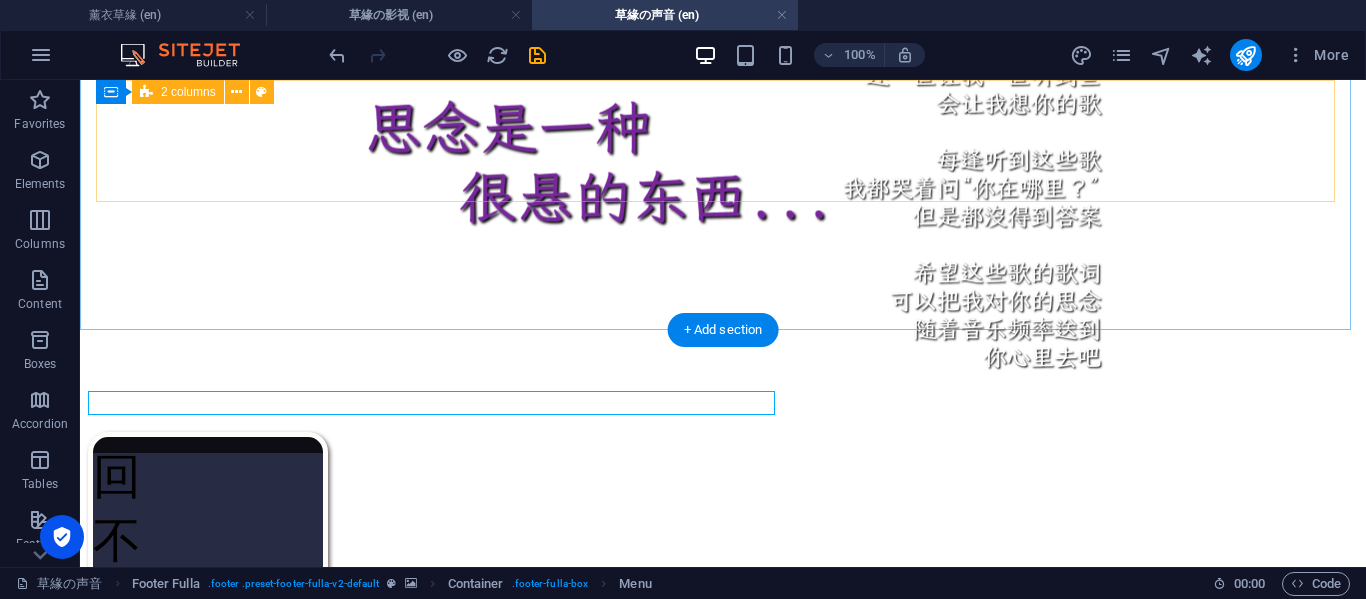 scroll, scrollTop: 1347, scrollLeft: 0, axis: vertical 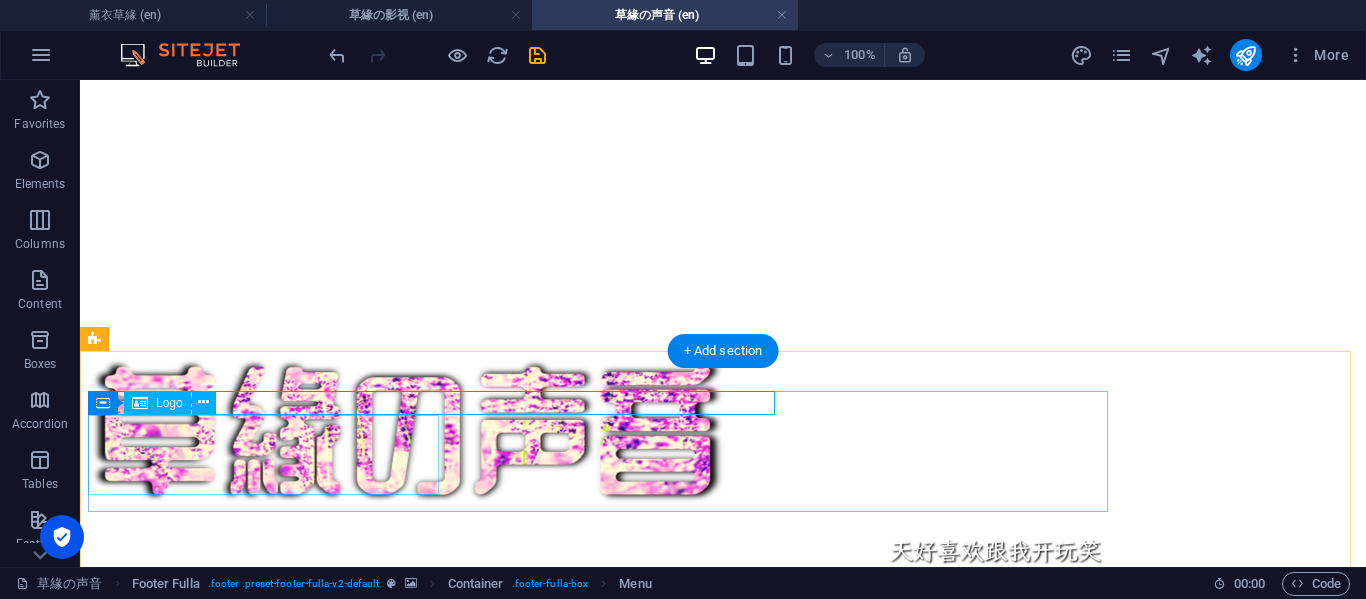 click on "[DOMAIN_NAME]" at bounding box center [723, 3713] 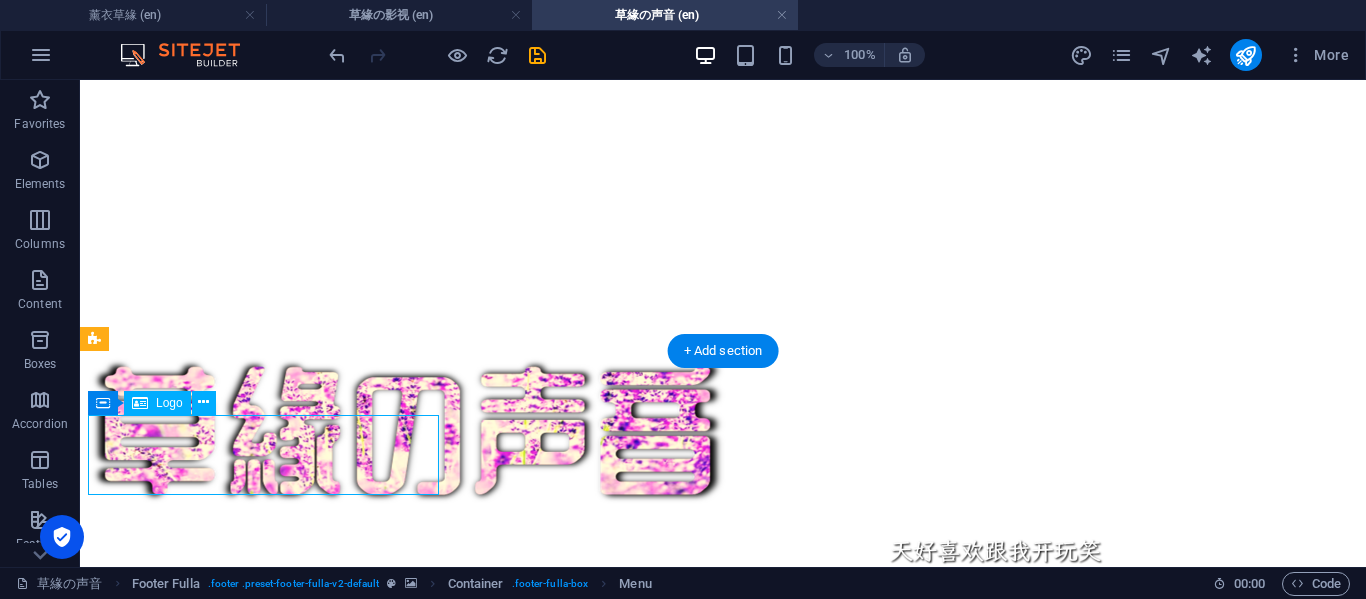 click on "[DOMAIN_NAME]" at bounding box center [723, 3713] 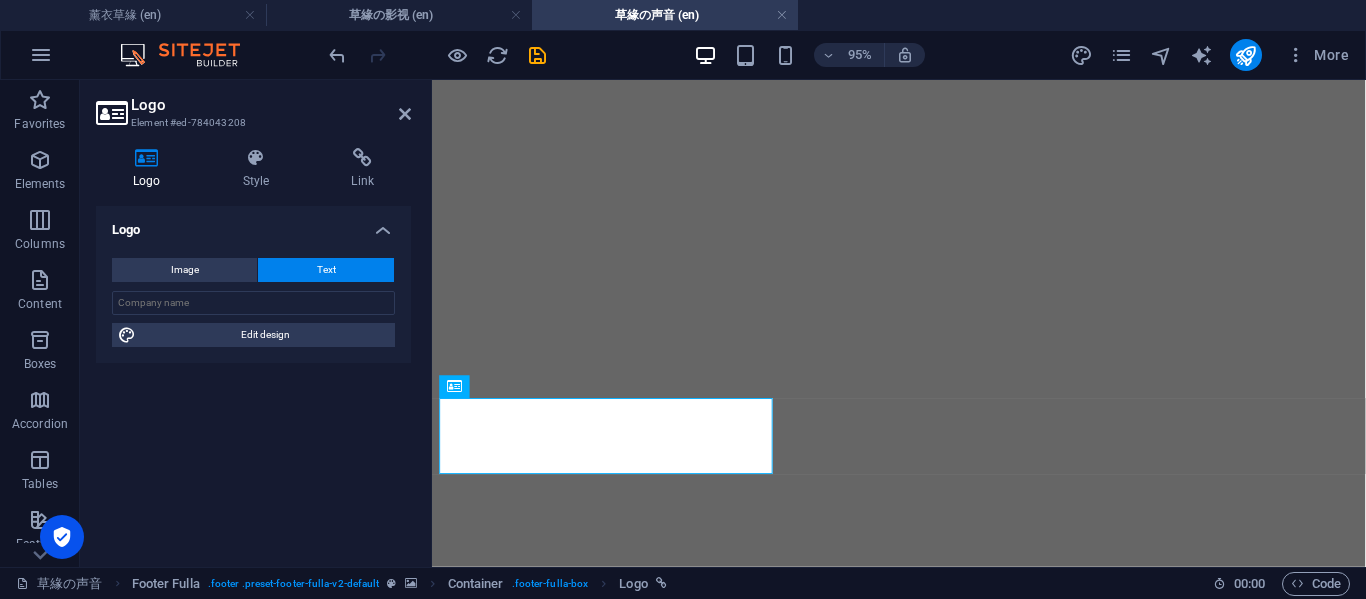 scroll, scrollTop: 1879, scrollLeft: 0, axis: vertical 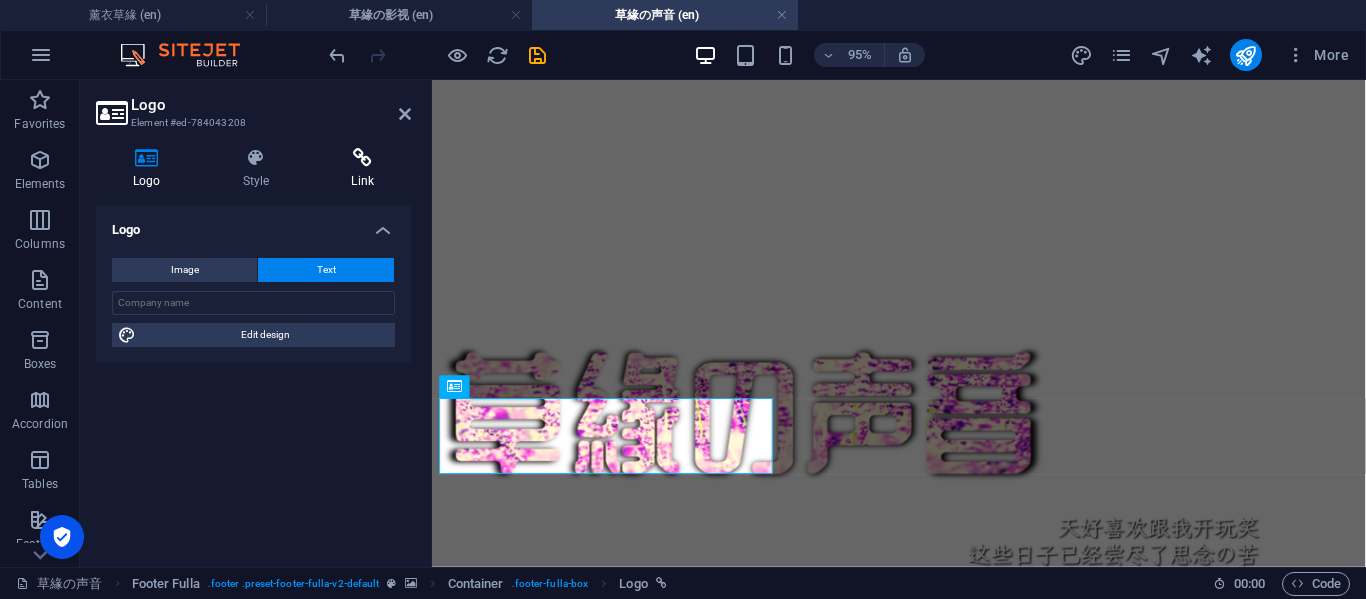 click on "Link" at bounding box center [362, 169] 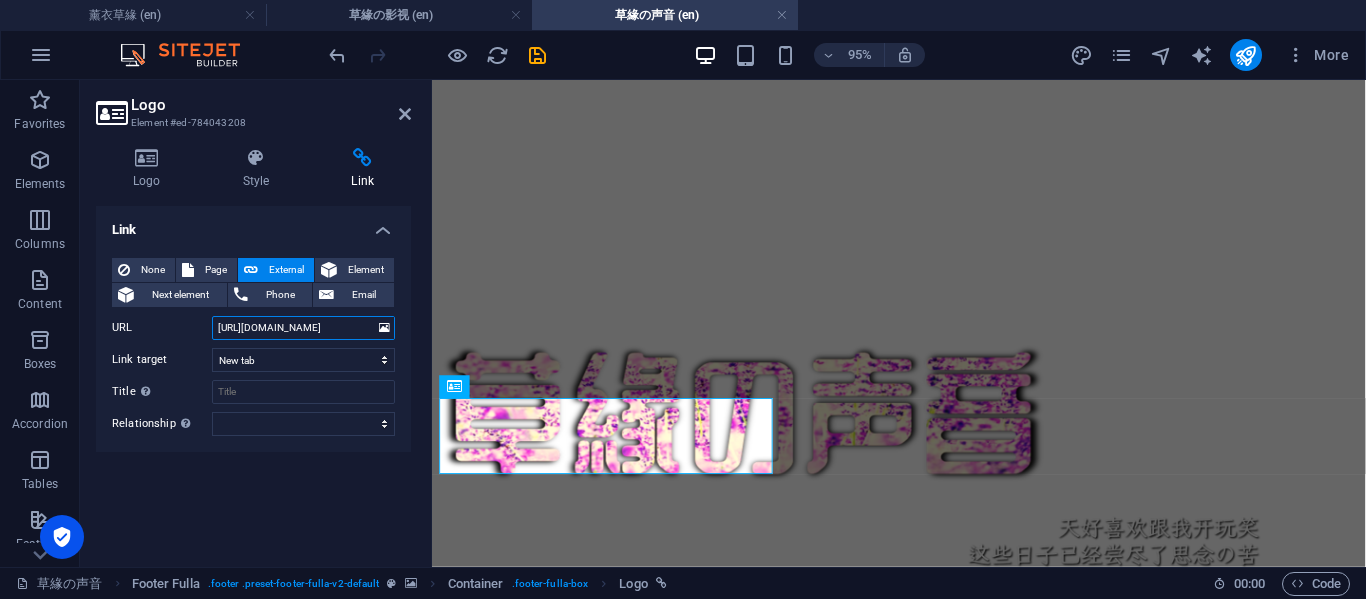 click on "[URL][DOMAIN_NAME]" at bounding box center (303, 328) 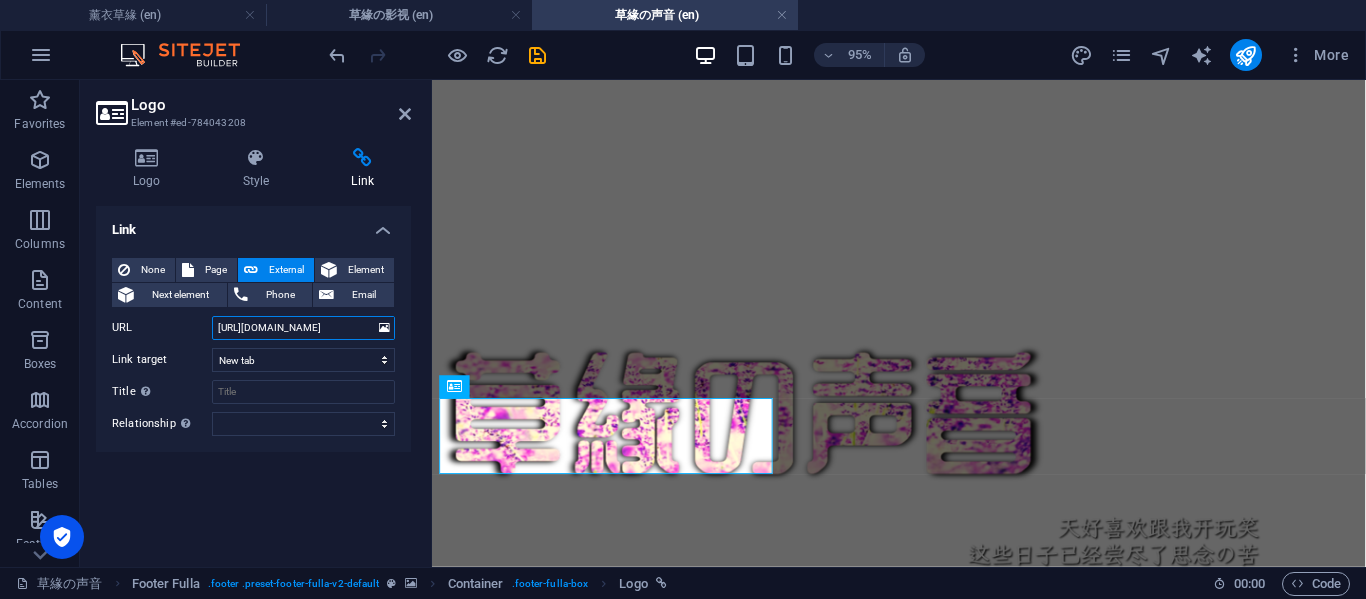 click on "[URL][DOMAIN_NAME]" at bounding box center (303, 328) 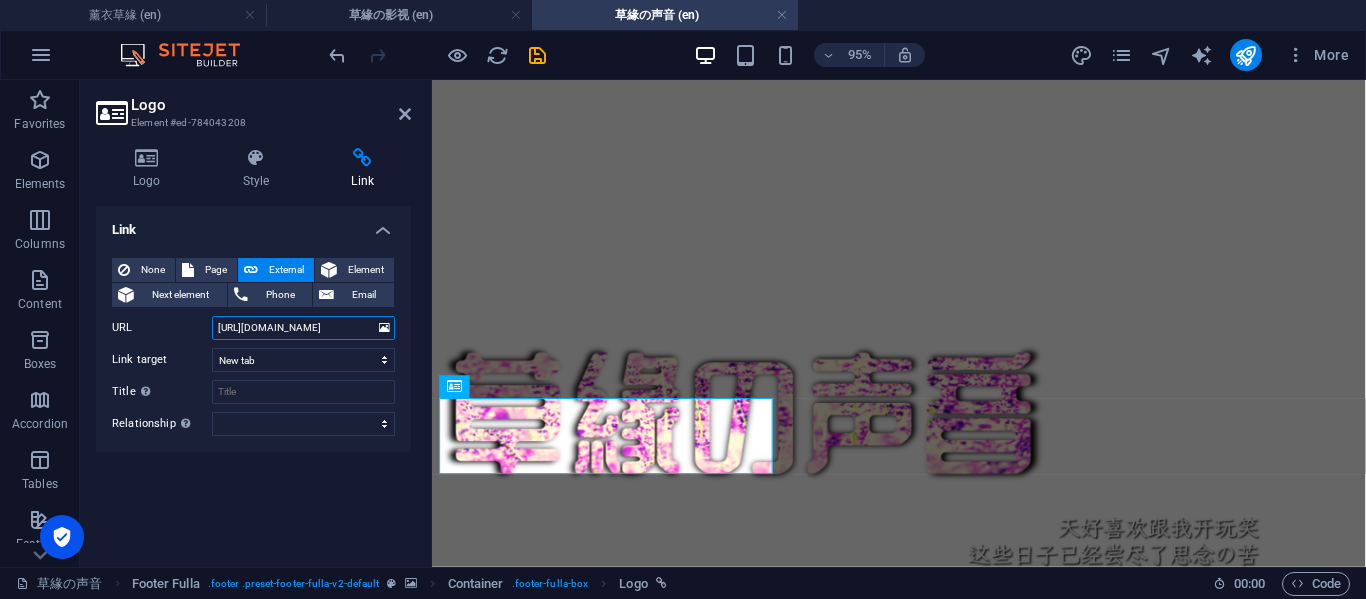 type on "[URL][DOMAIN_NAME]" 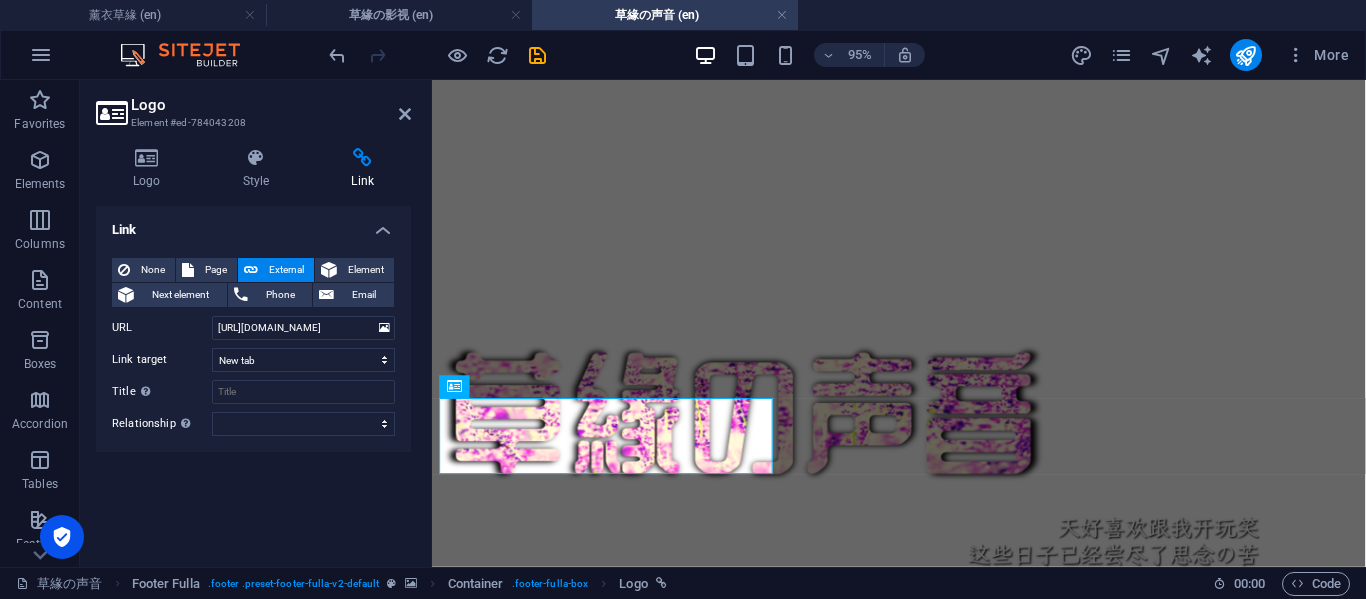click on "Link" at bounding box center [253, 224] 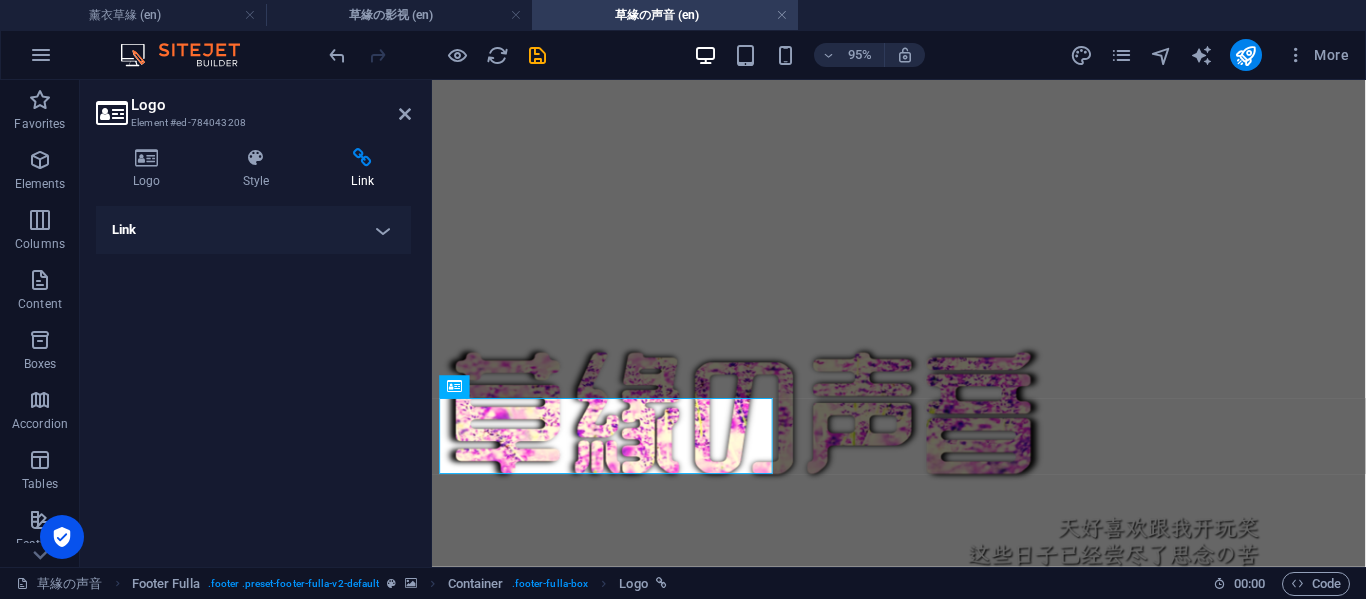 click on "Logo" at bounding box center (271, 105) 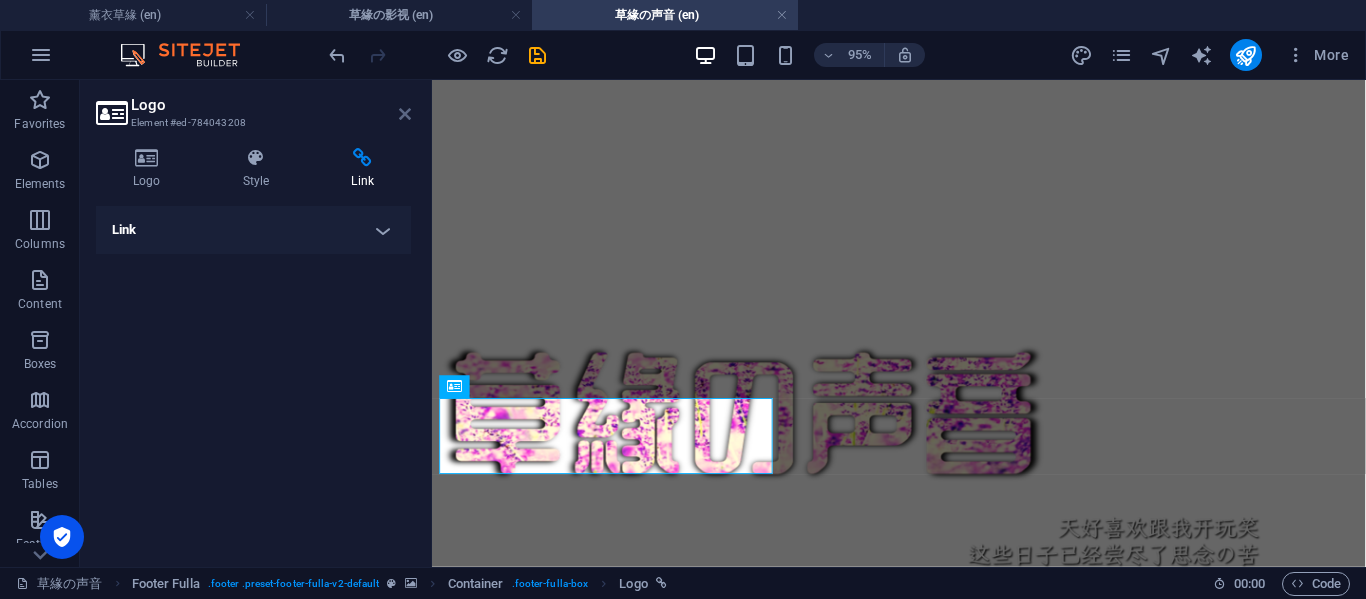 click at bounding box center (405, 114) 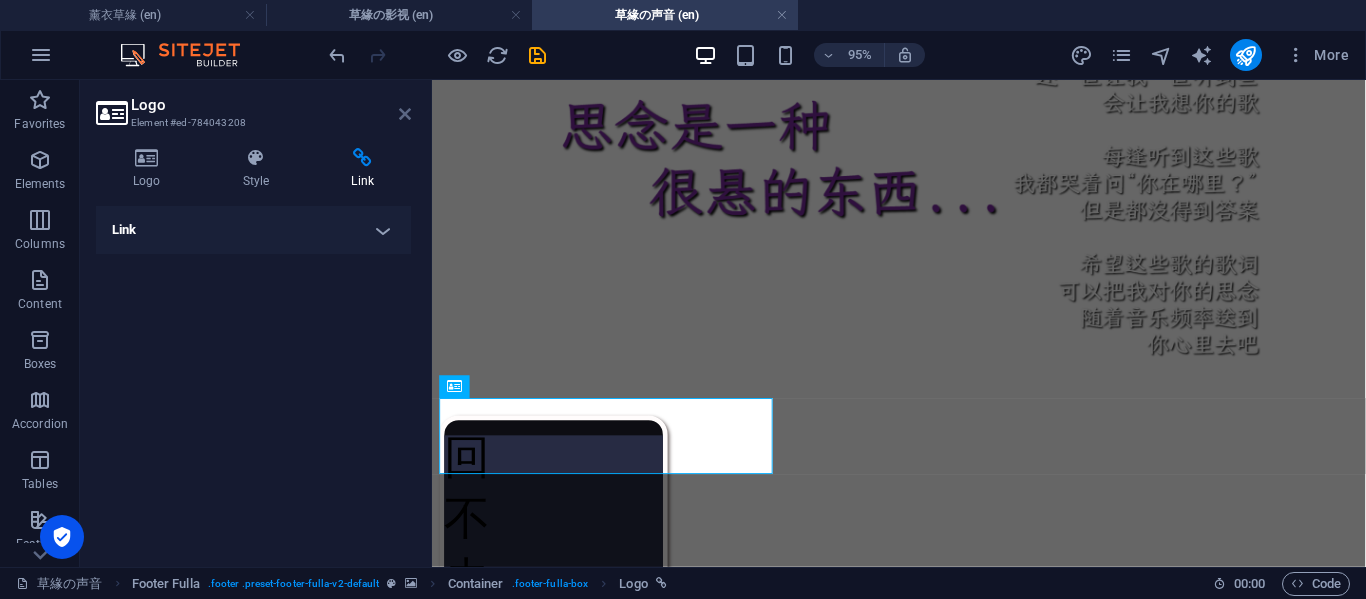 scroll, scrollTop: 1347, scrollLeft: 0, axis: vertical 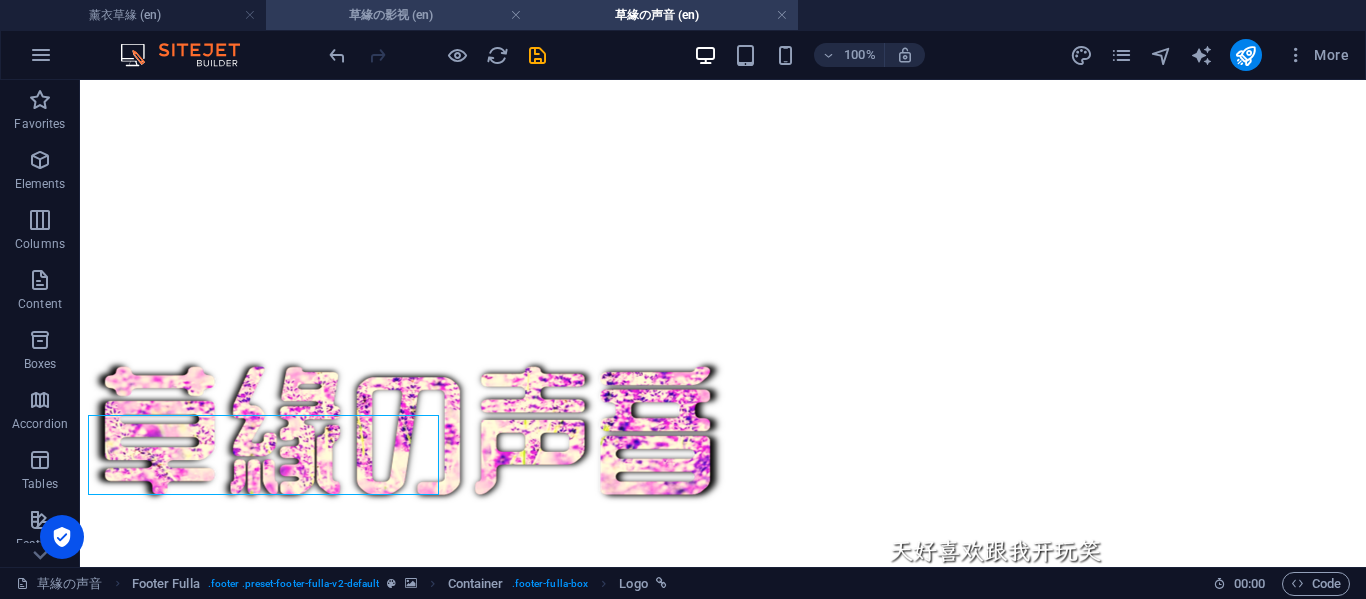 click on "草緣の影视 (en)" at bounding box center (399, 15) 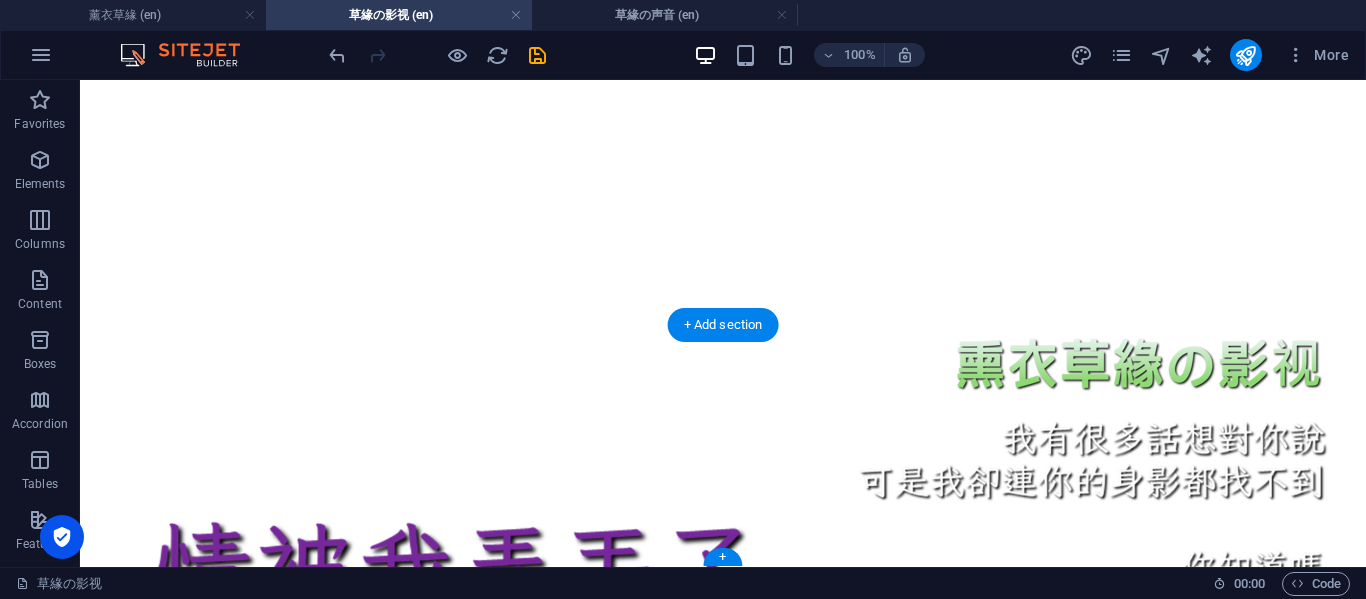scroll, scrollTop: 1836, scrollLeft: 0, axis: vertical 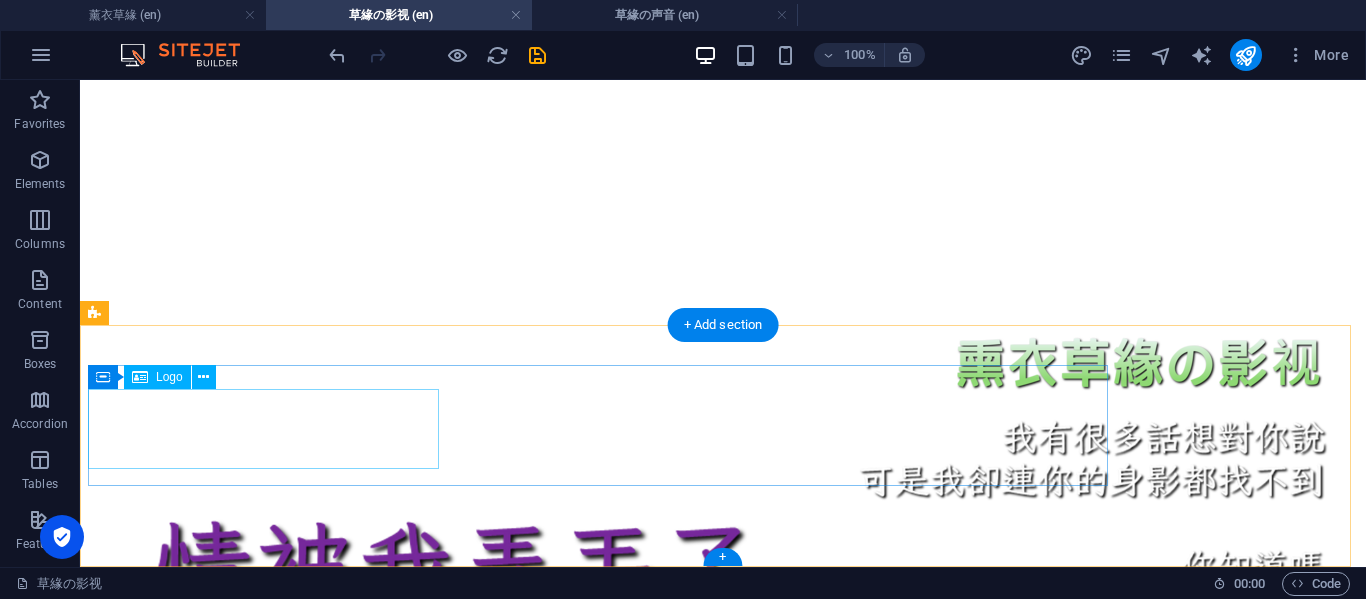 click on "[DOMAIN_NAME]" at bounding box center [723, 2643] 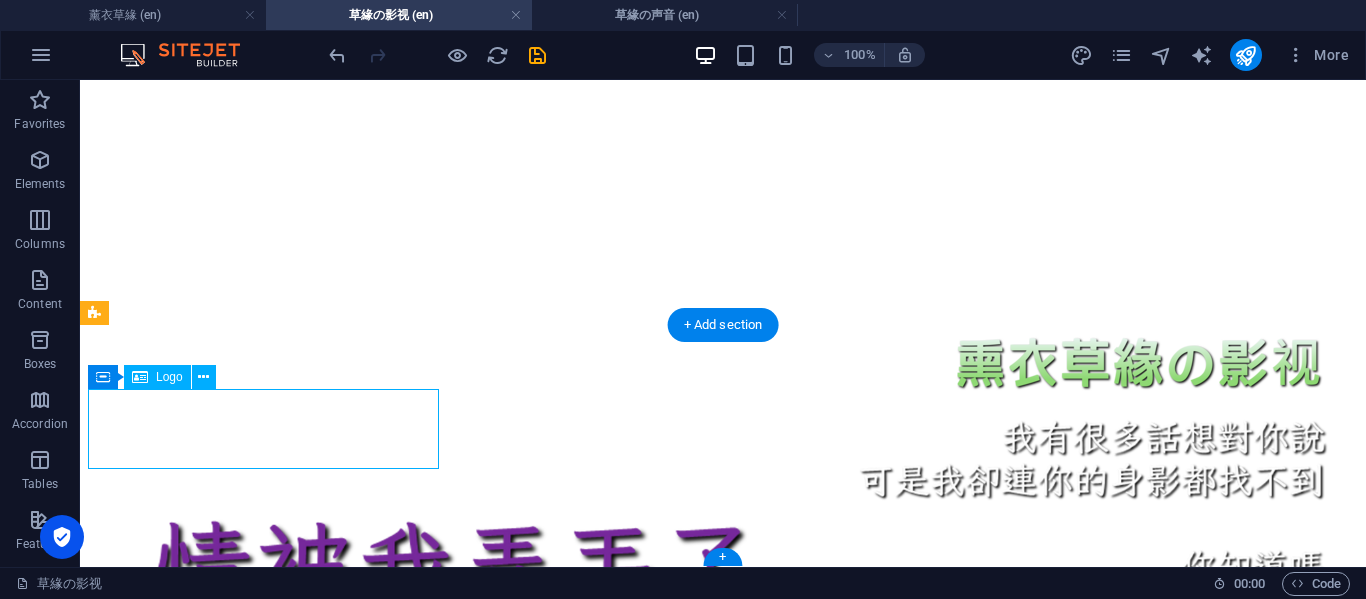 click on "[DOMAIN_NAME]" at bounding box center [723, 2643] 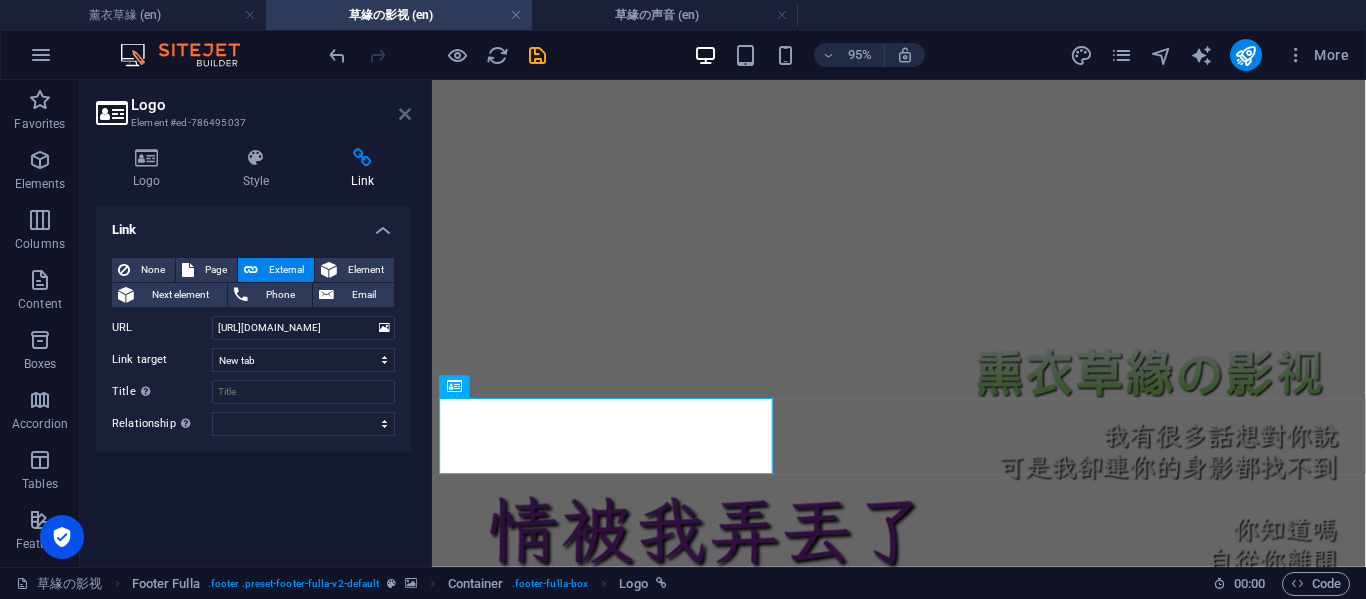 click at bounding box center (405, 114) 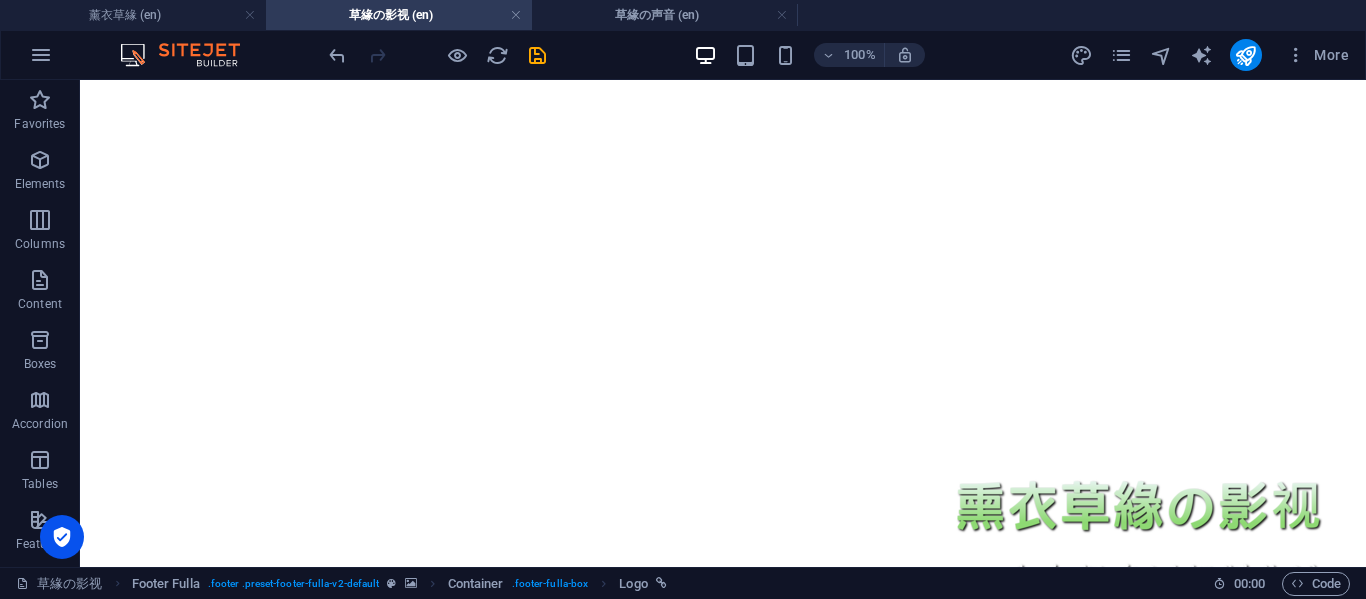 scroll, scrollTop: 0, scrollLeft: 0, axis: both 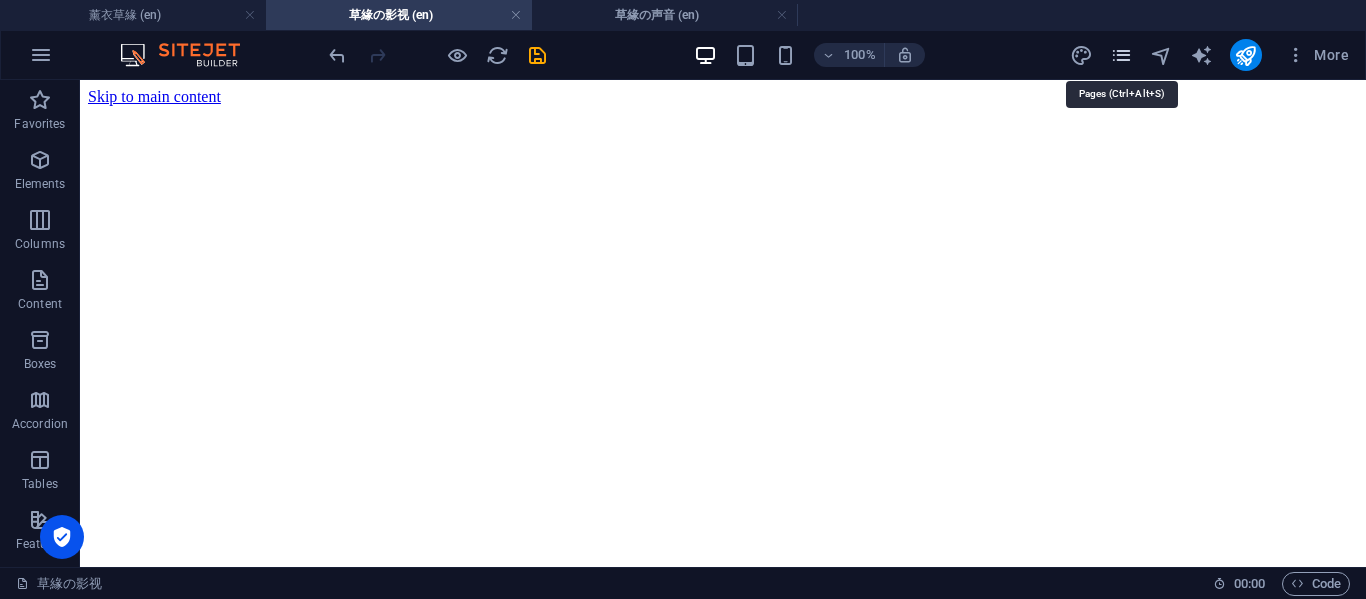 click at bounding box center [1121, 55] 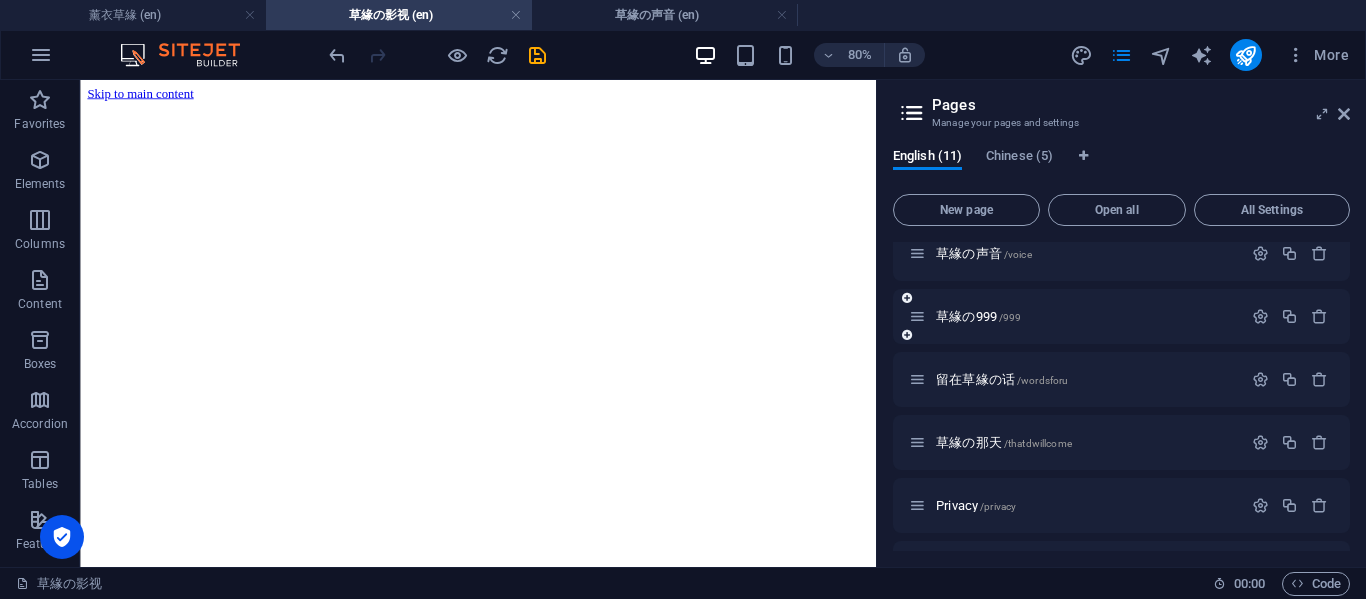 scroll, scrollTop: 333, scrollLeft: 0, axis: vertical 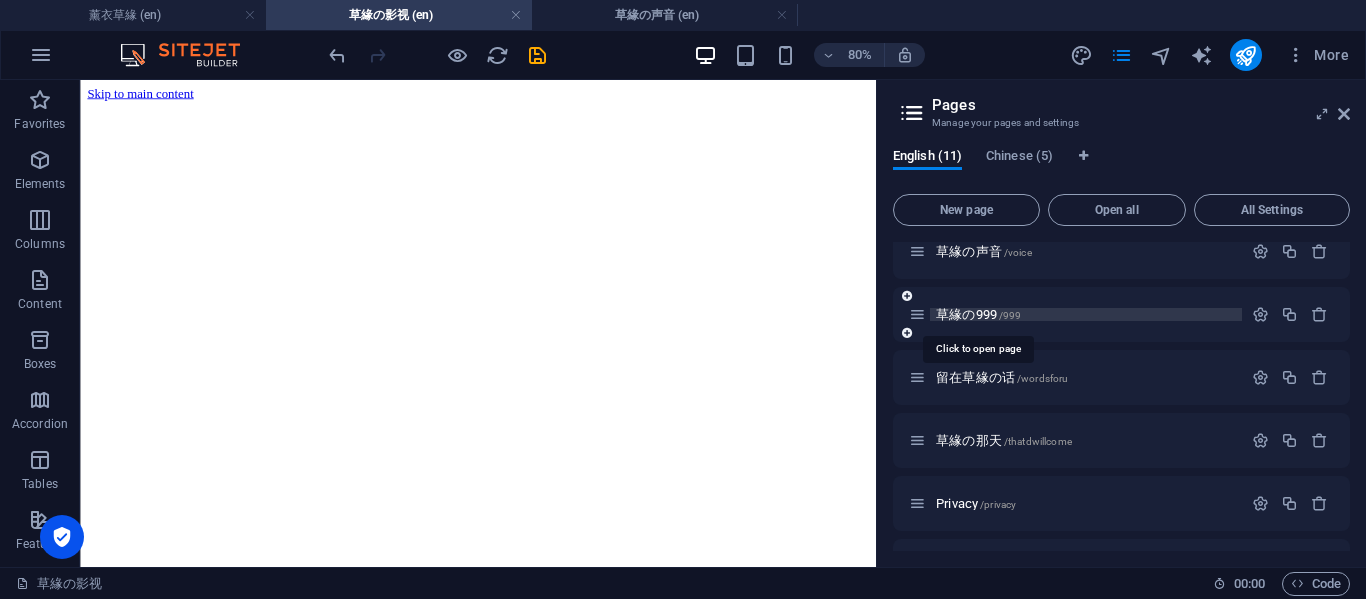 click on "草緣の999 /999" at bounding box center [978, 314] 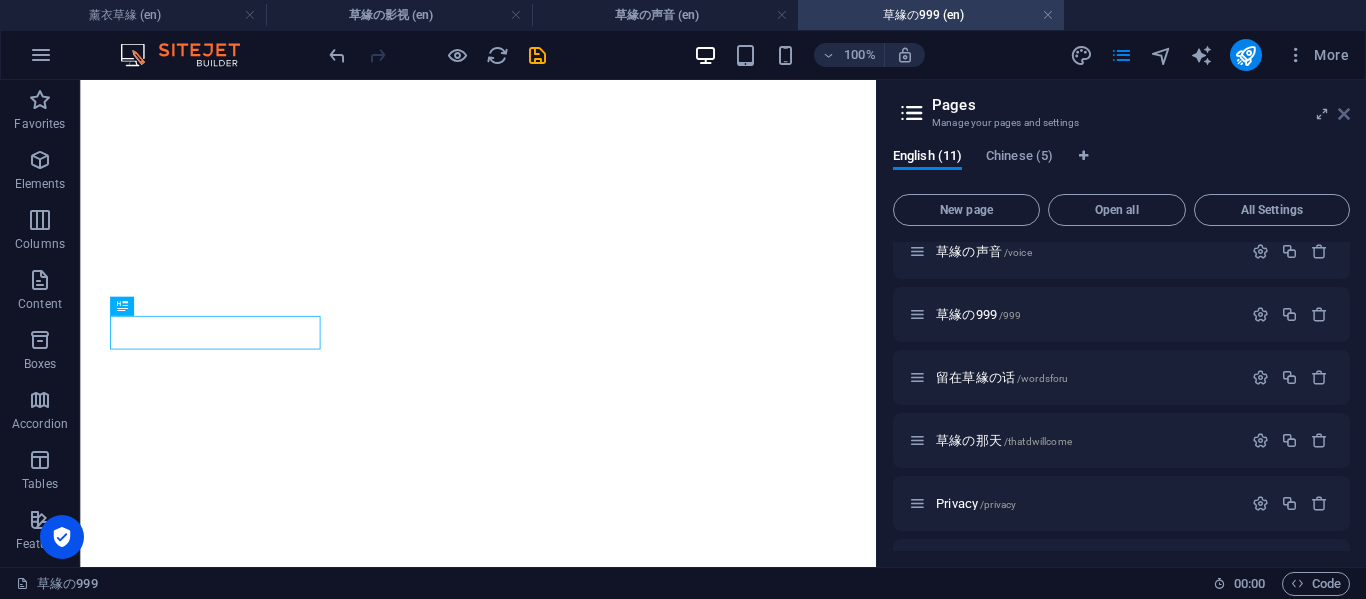 click on "More" at bounding box center [1317, 55] 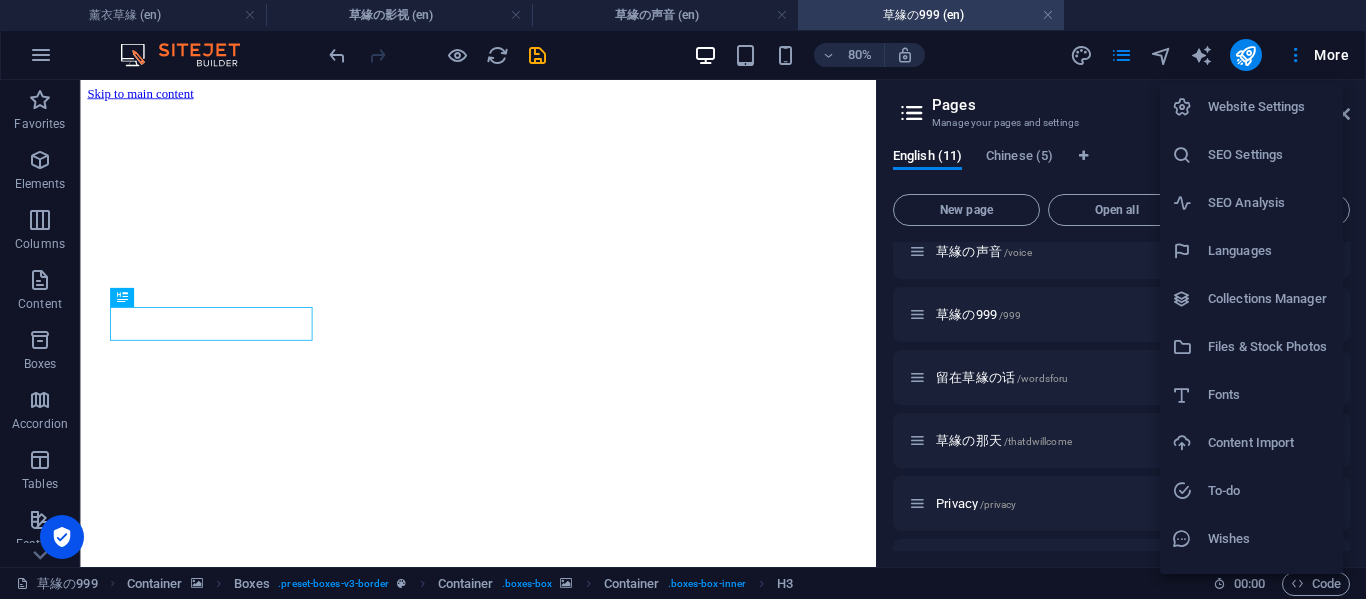 scroll, scrollTop: 505, scrollLeft: 0, axis: vertical 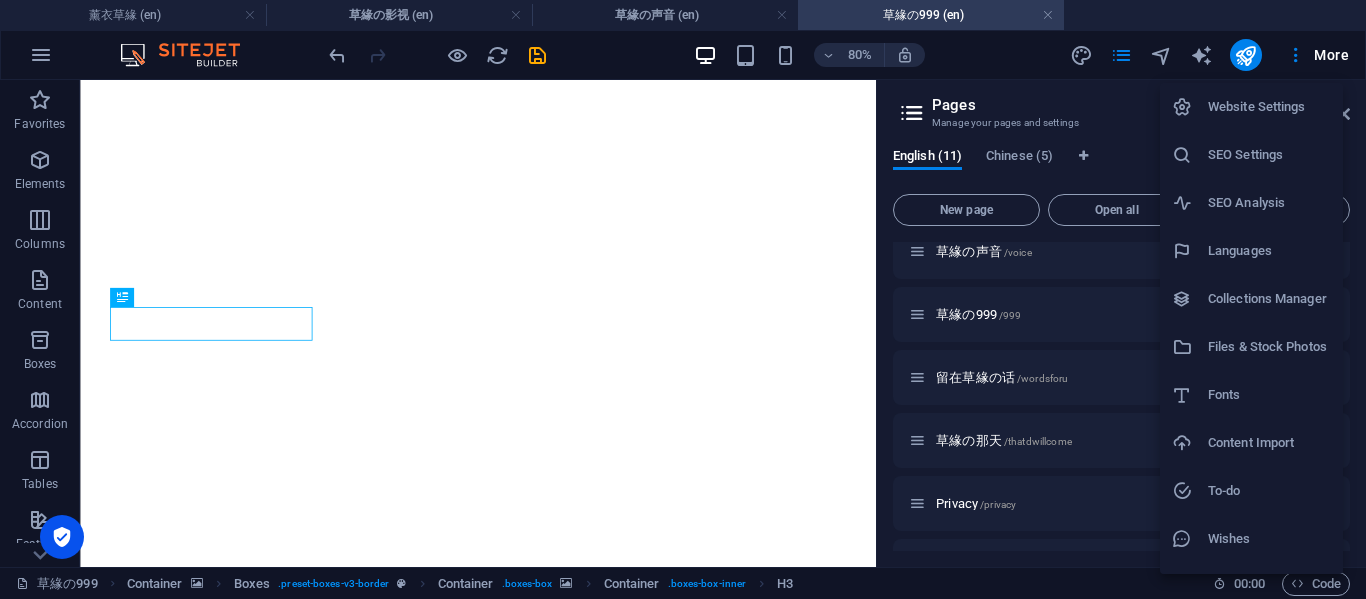 click at bounding box center (683, 299) 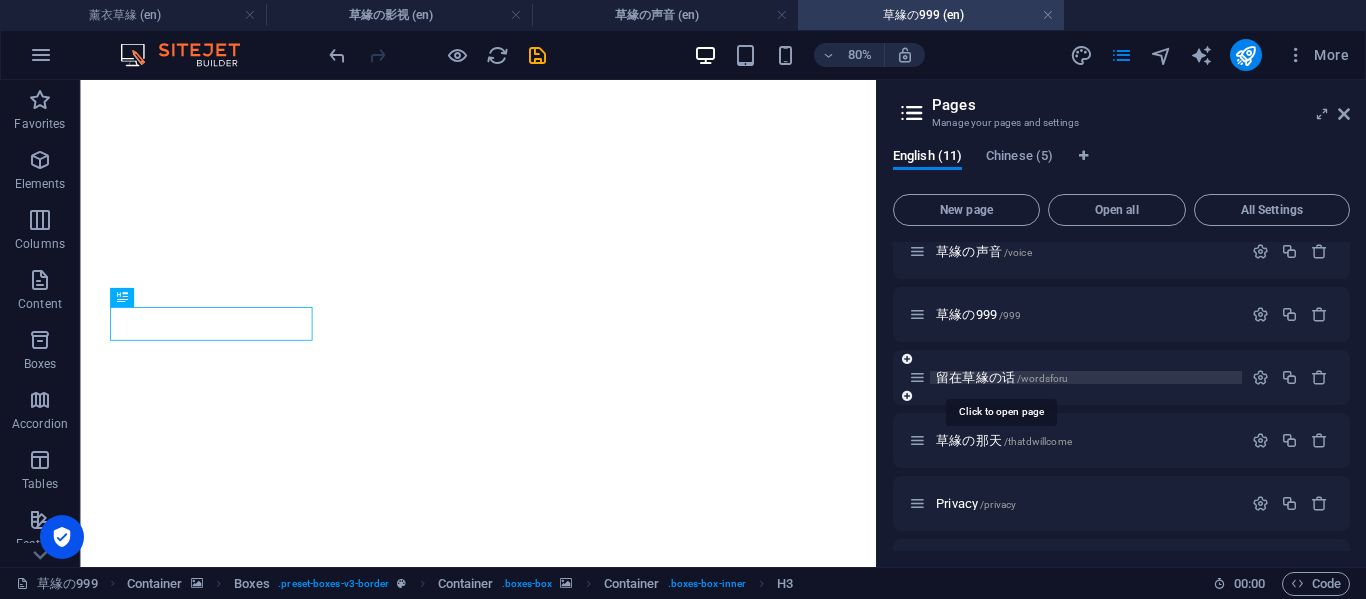 click on "留在草緣の话 /wordsforu" at bounding box center [1002, 377] 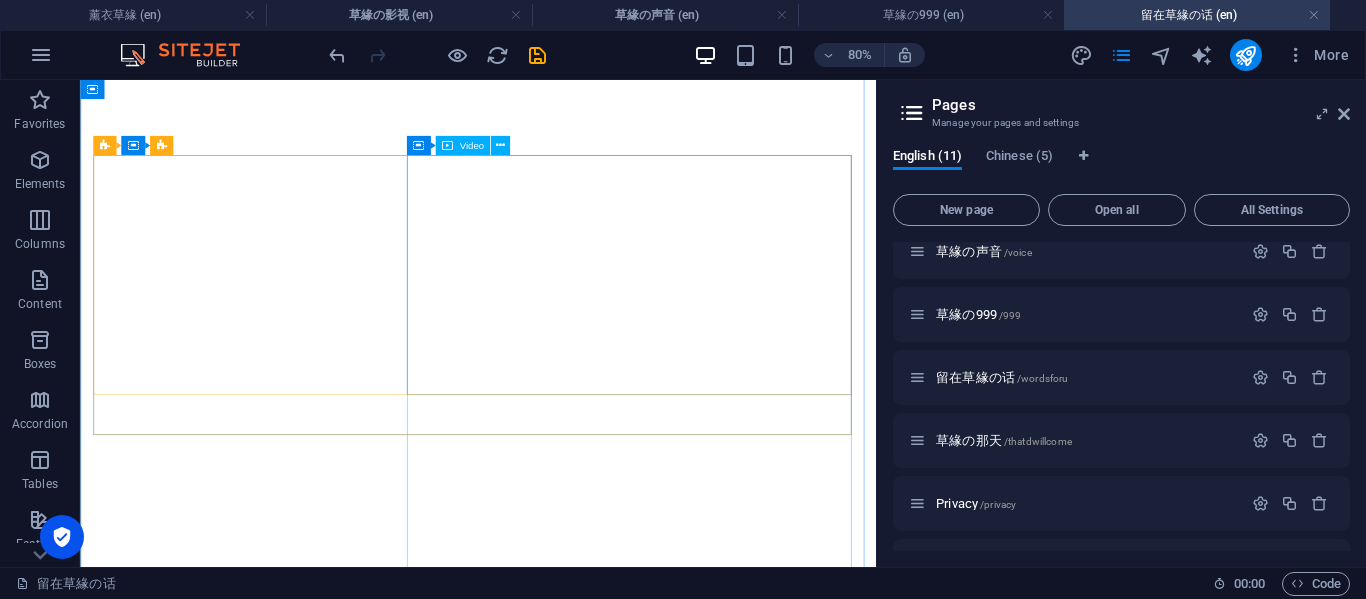 scroll, scrollTop: 1000, scrollLeft: 0, axis: vertical 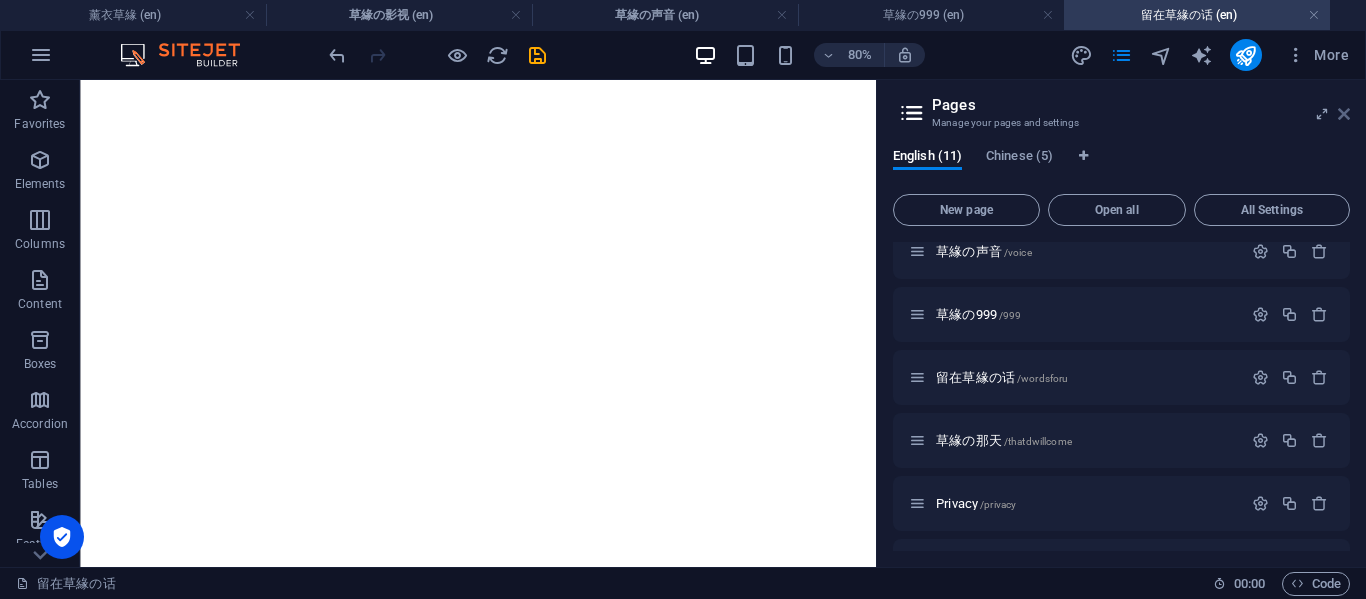 click at bounding box center (1344, 114) 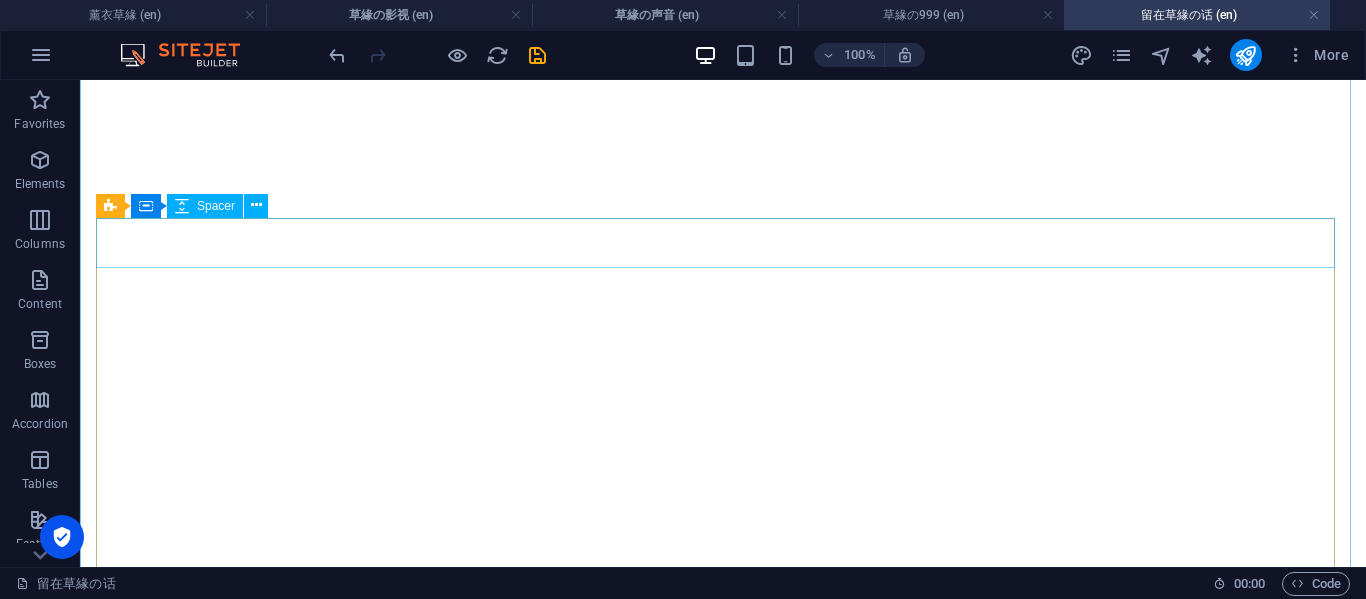scroll, scrollTop: 1333, scrollLeft: 0, axis: vertical 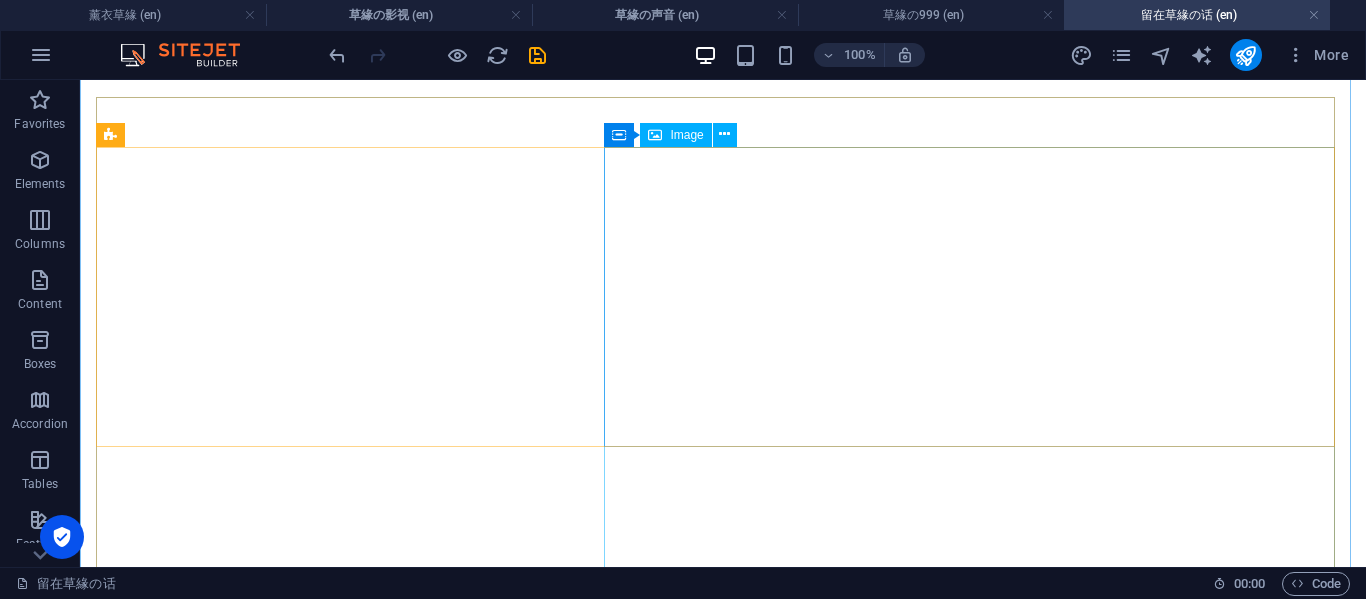 click at bounding box center [723, 3222] 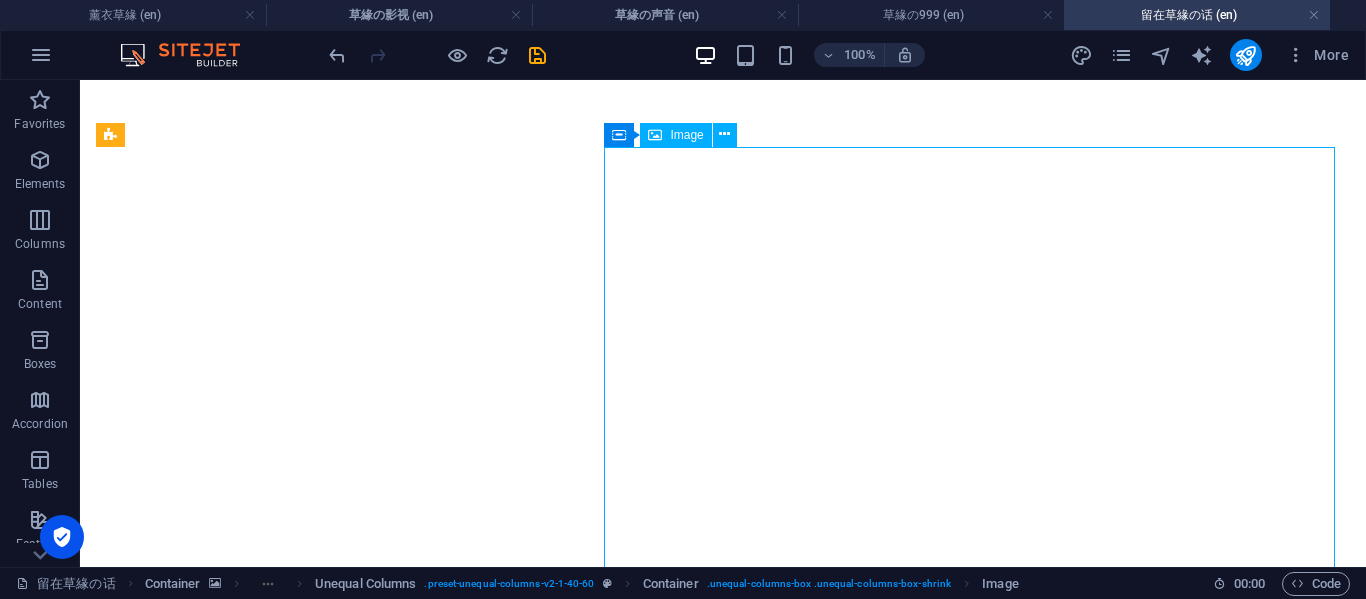 click at bounding box center [723, 3222] 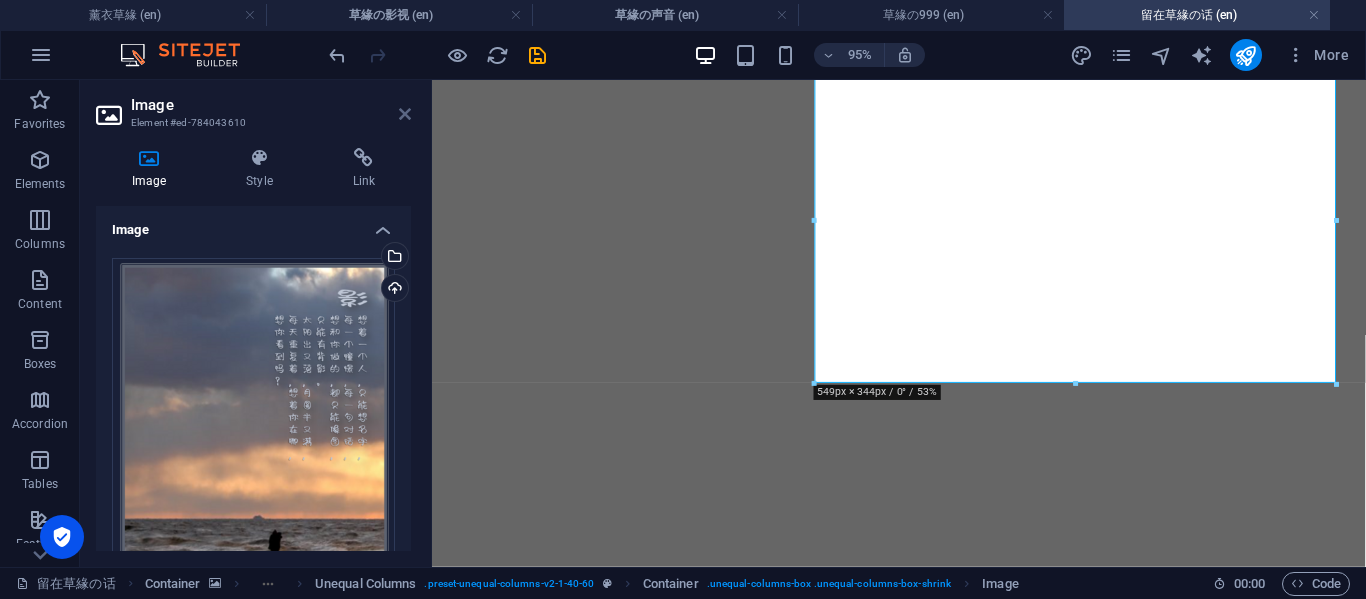 click at bounding box center (405, 114) 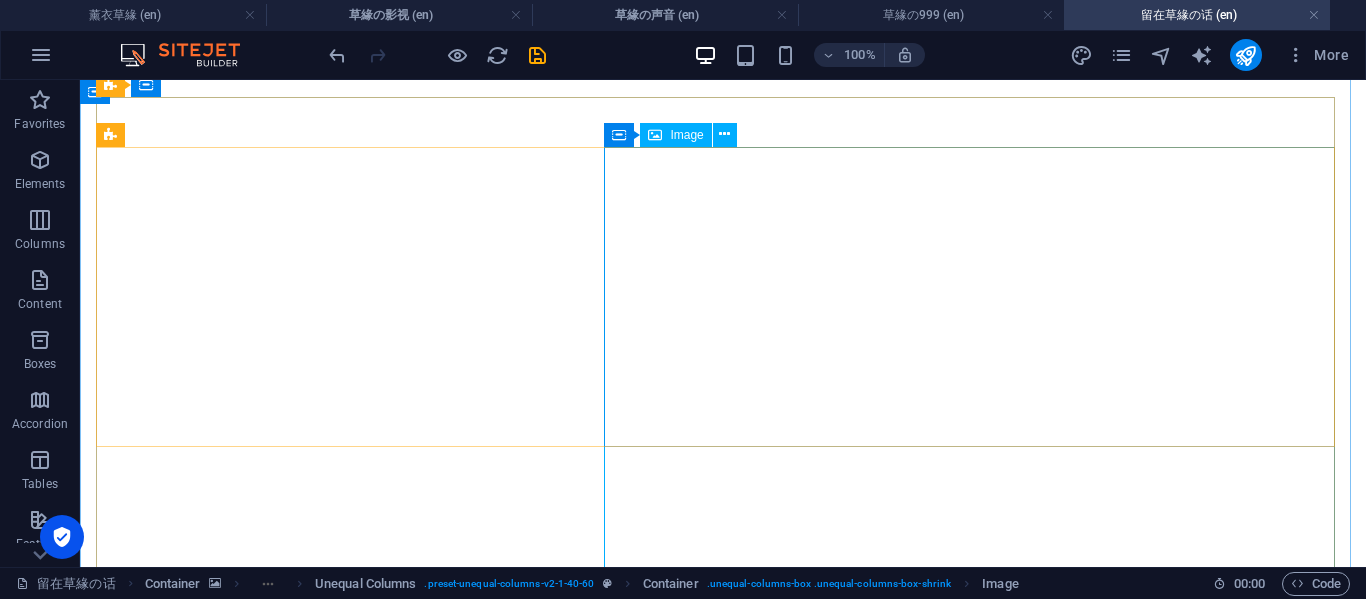 click at bounding box center (723, 3222) 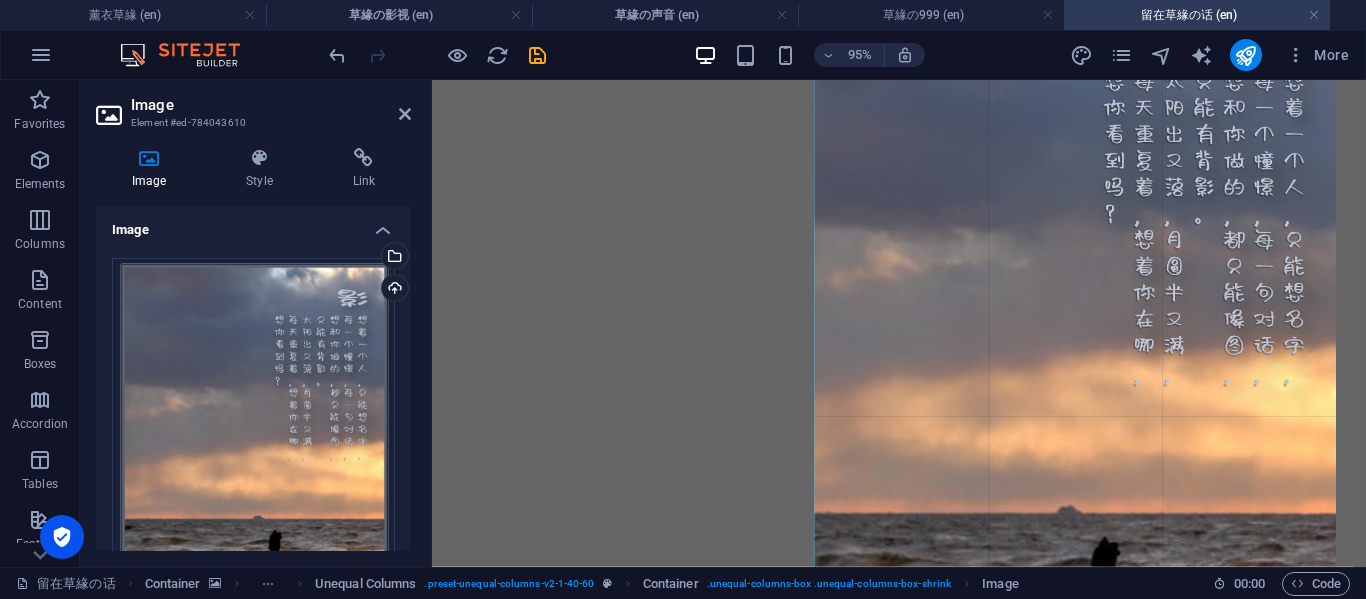 drag, startPoint x: 818, startPoint y: 382, endPoint x: 808, endPoint y: 423, distance: 42.201897 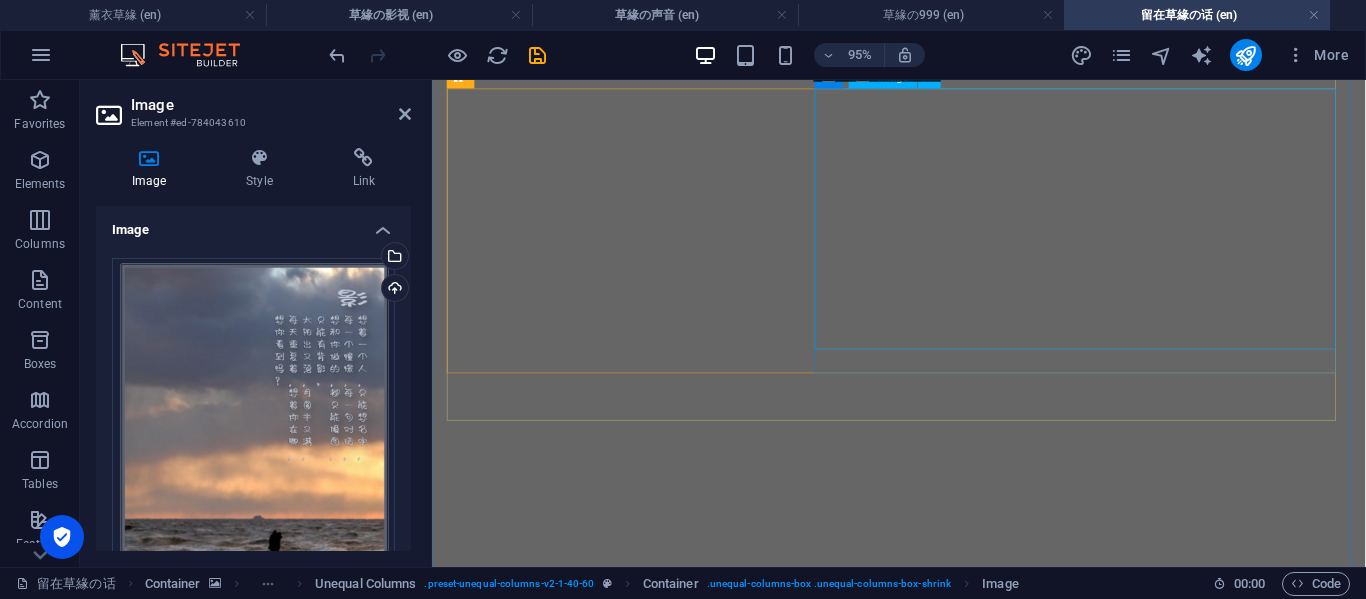 scroll, scrollTop: 1333, scrollLeft: 0, axis: vertical 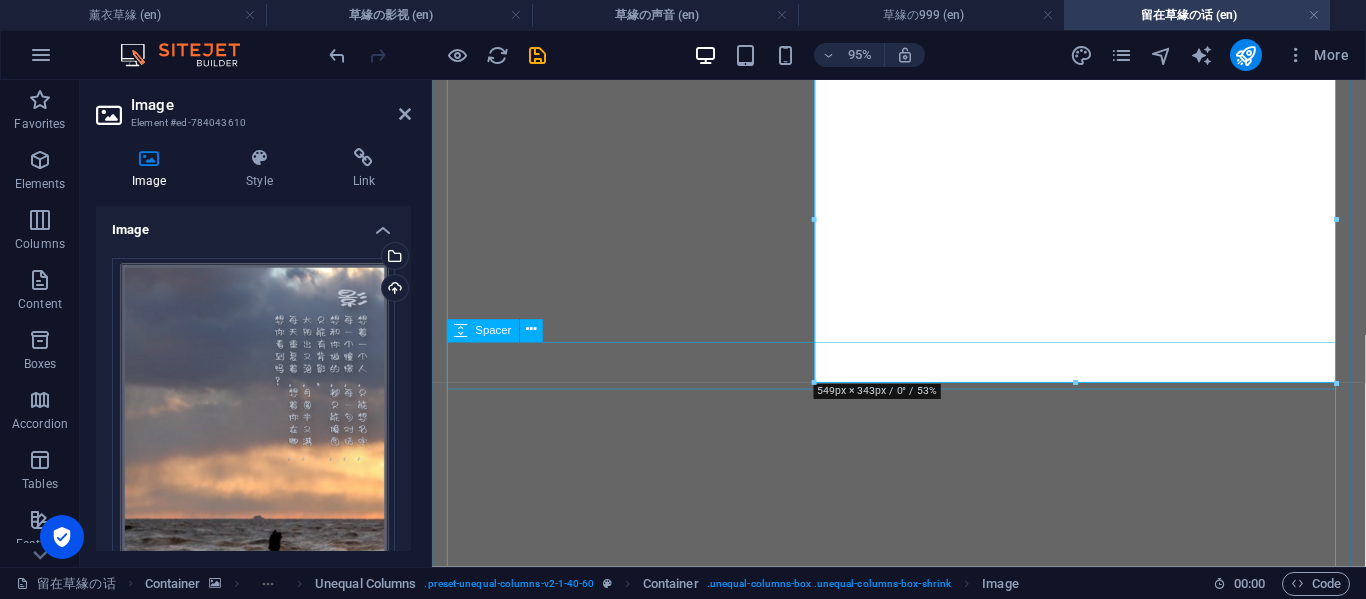 click at bounding box center [923, 3050] 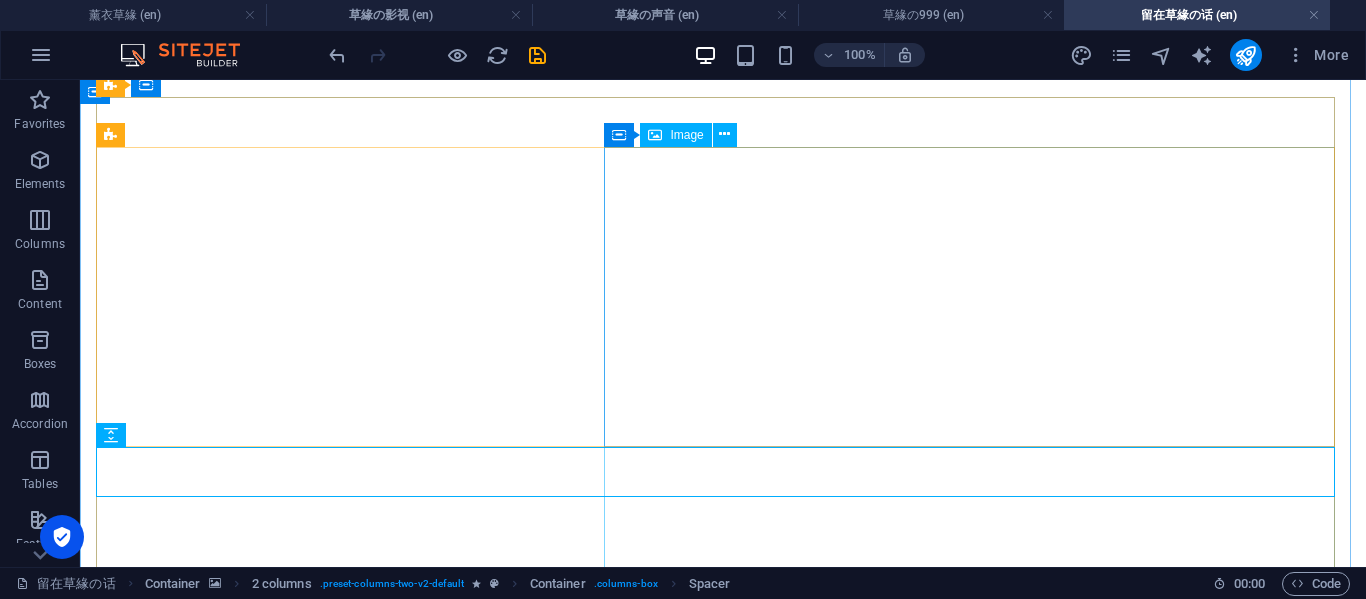 click at bounding box center (723, 3131) 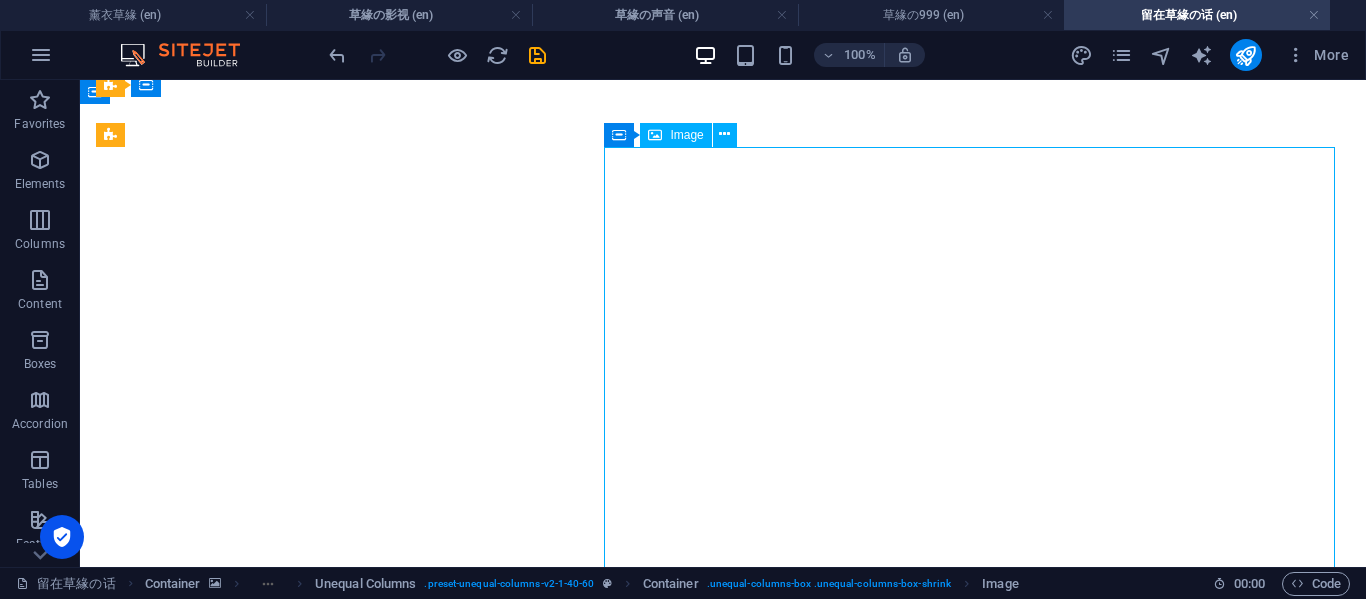 click at bounding box center (723, 3131) 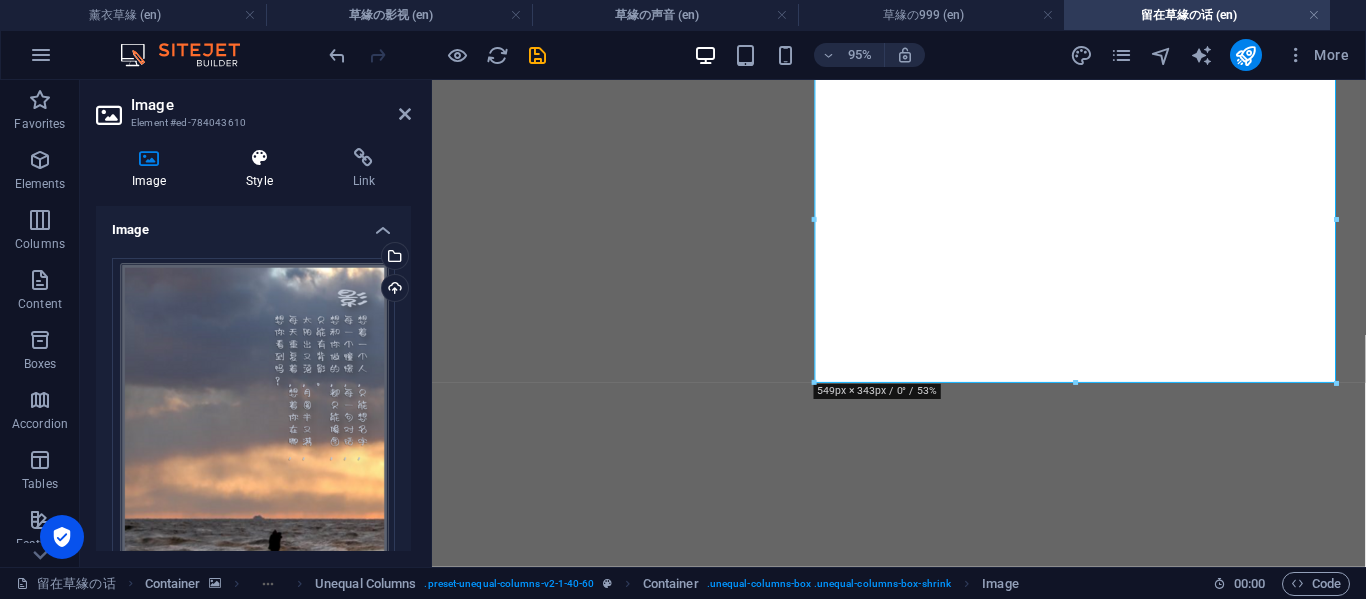 click on "Style" at bounding box center (263, 169) 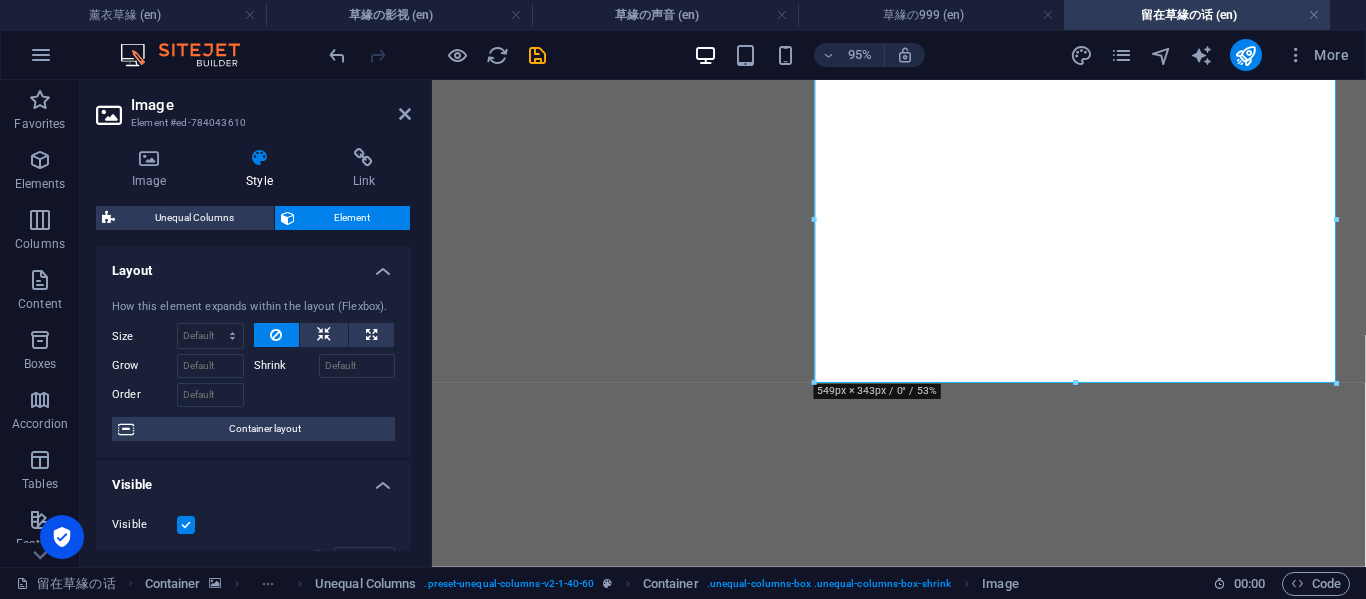 click on "Container layout" at bounding box center [264, 429] 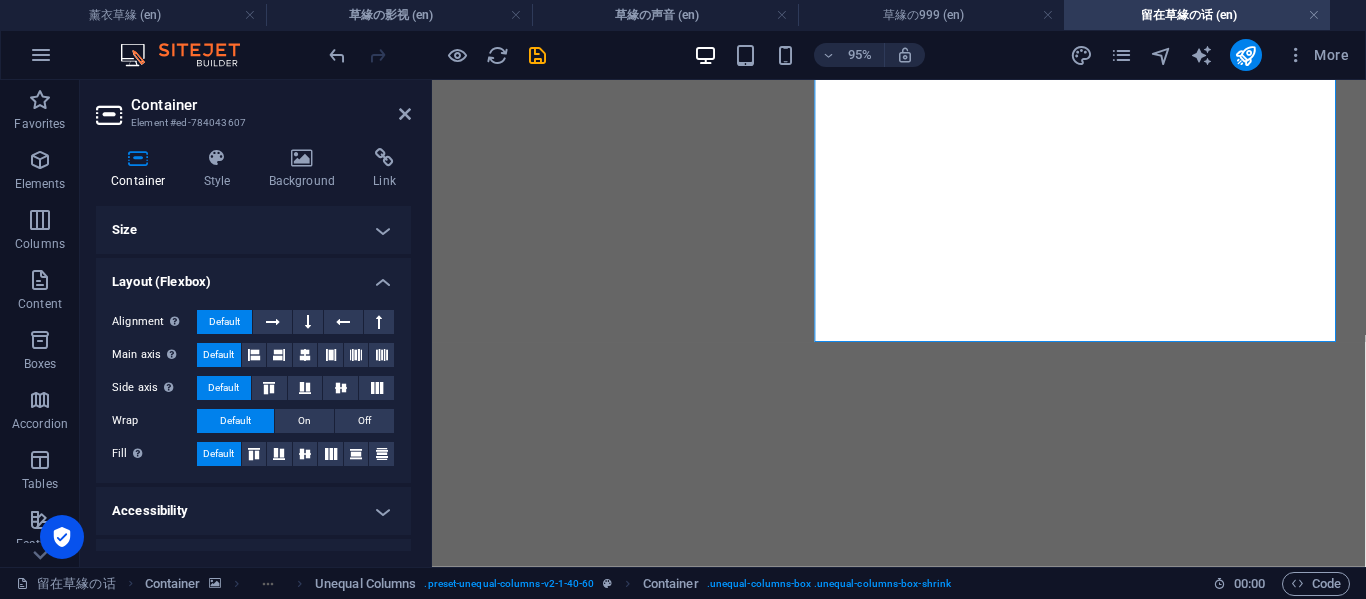 click on "Size" at bounding box center [253, 230] 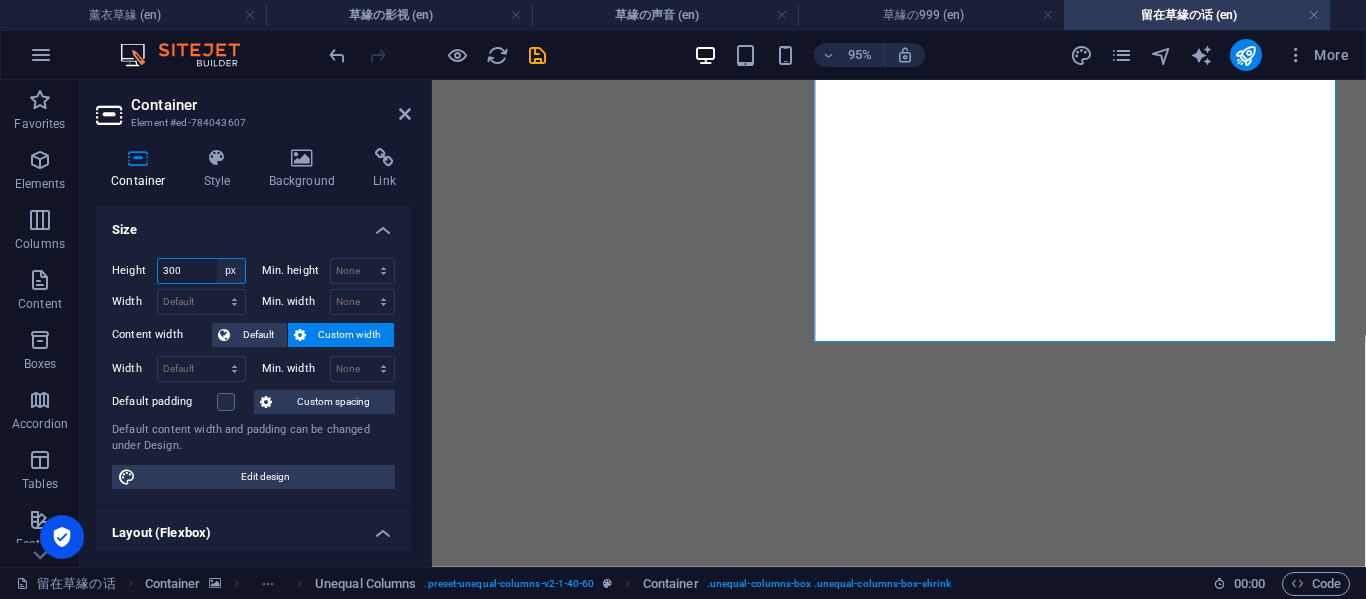 click on "Default px rem % vh vw" at bounding box center (231, 271) 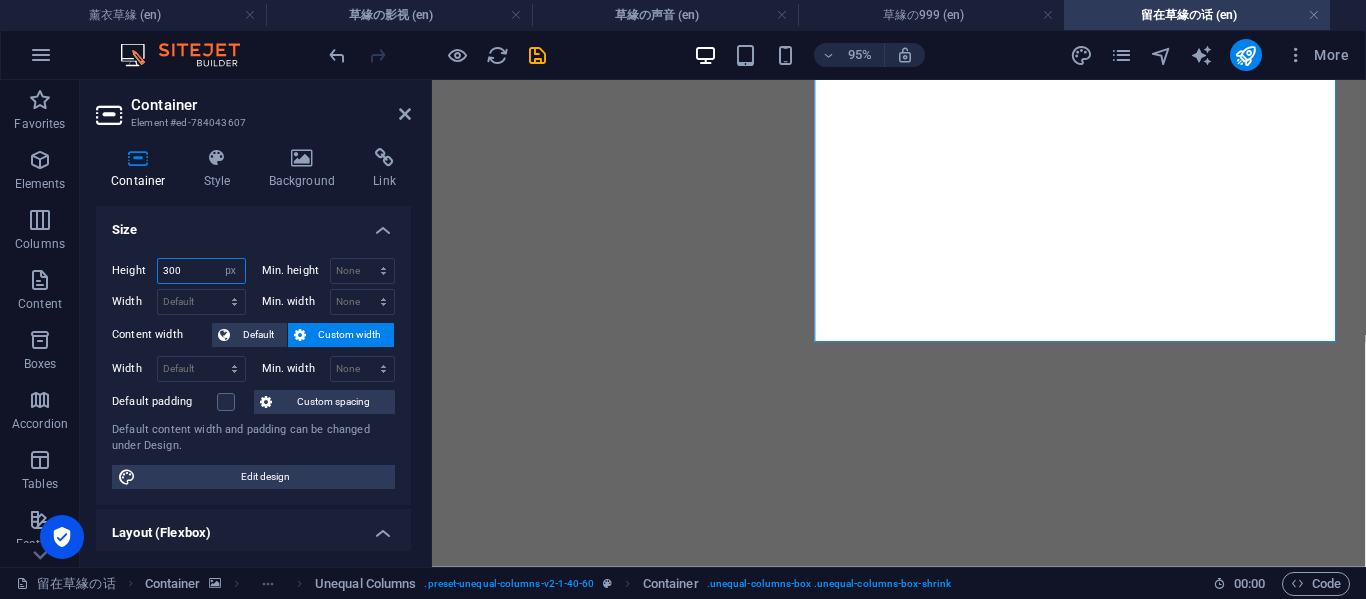 drag, startPoint x: 195, startPoint y: 270, endPoint x: 153, endPoint y: 270, distance: 42 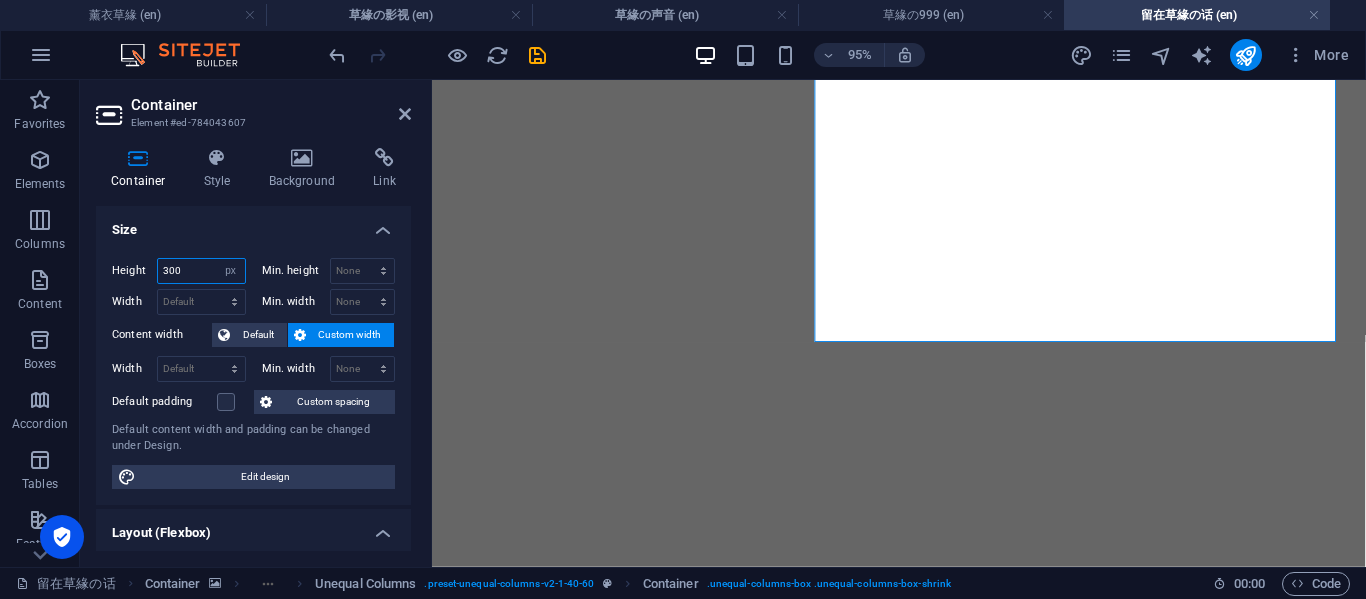click on "Height 300 Default px rem % vh vw" at bounding box center (179, 271) 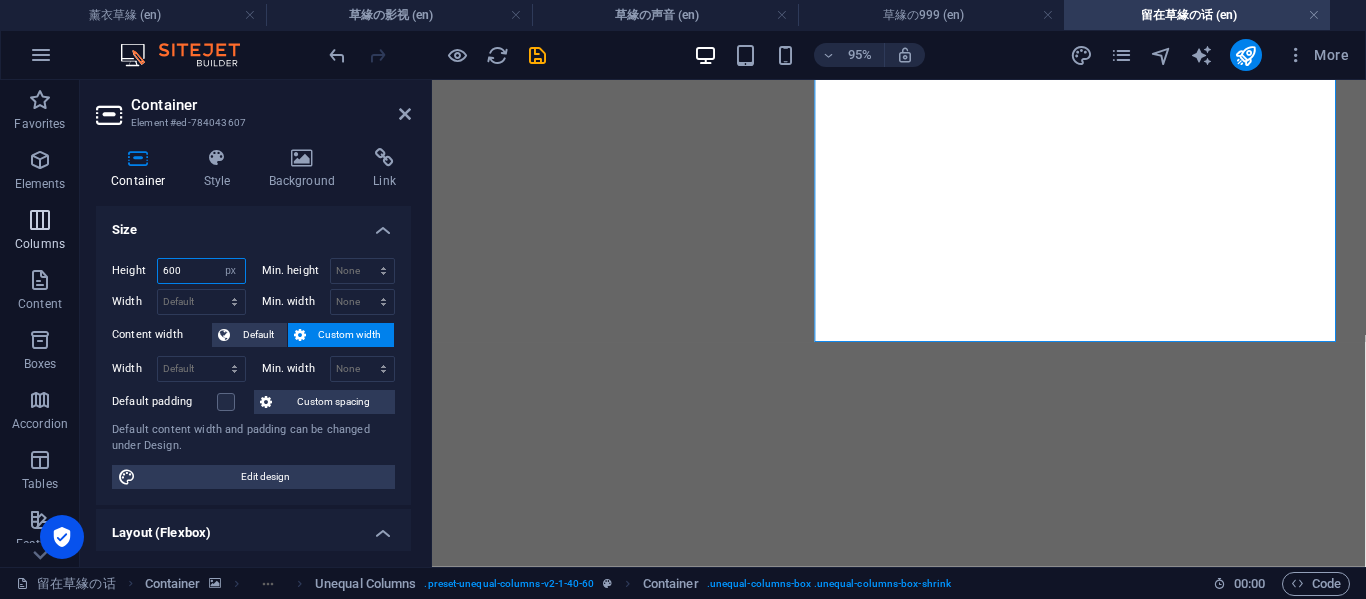 type on "600" 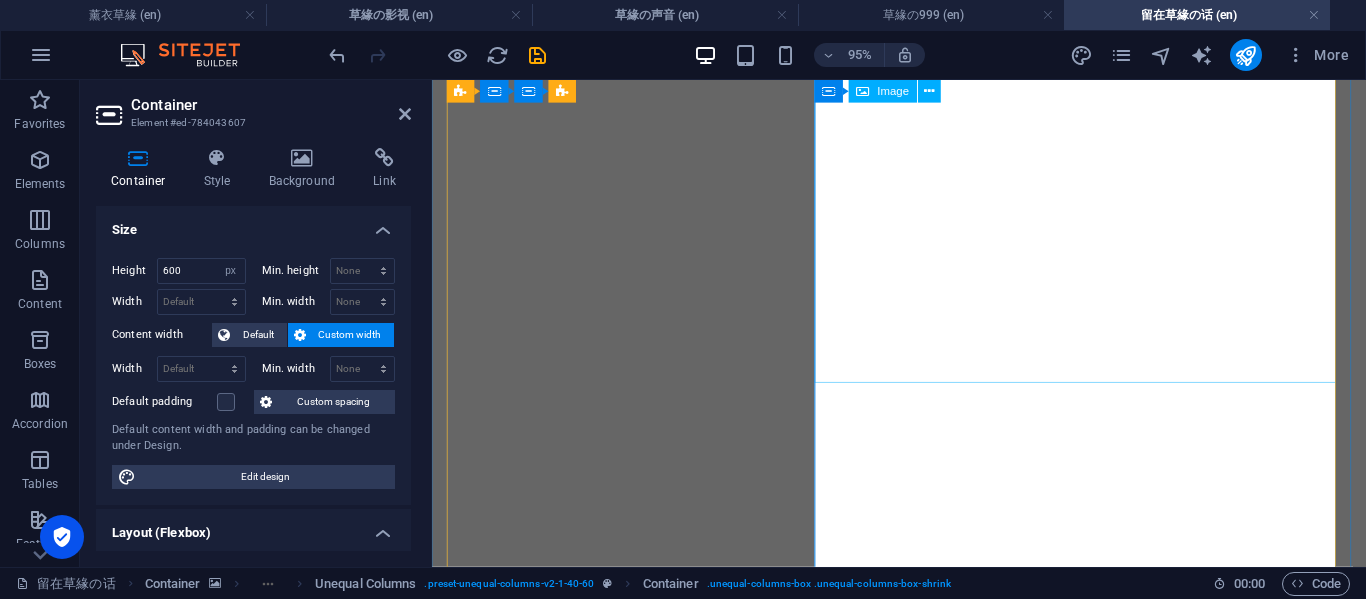 click at bounding box center [923, 3279] 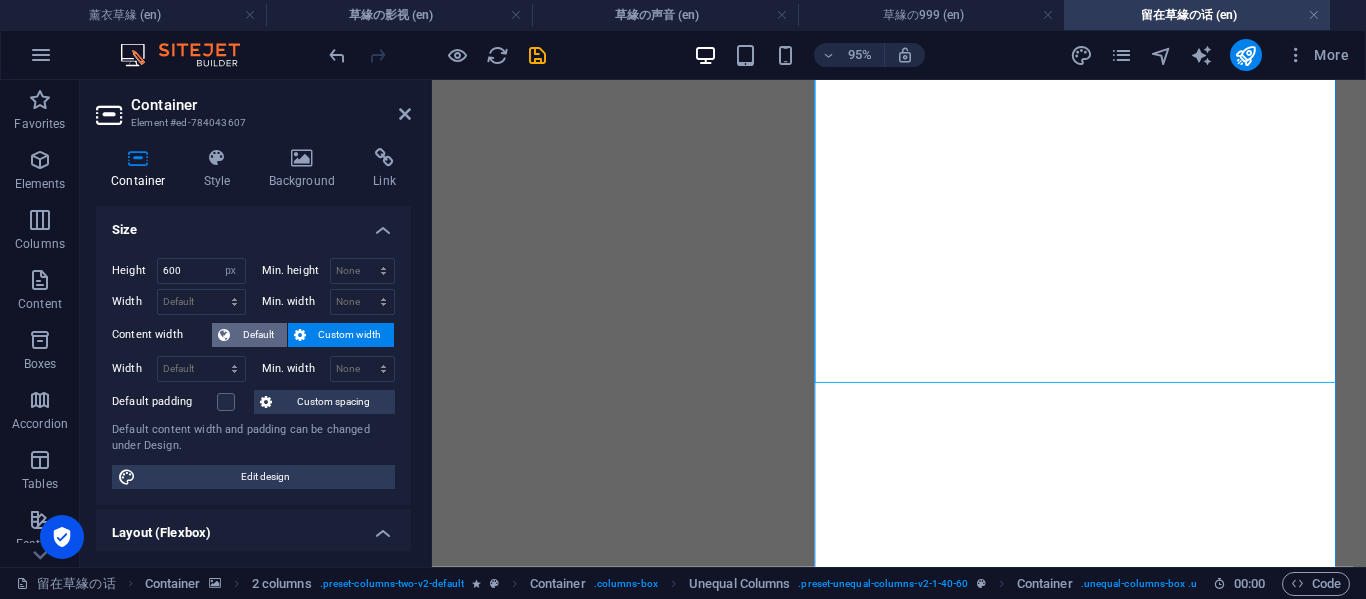 click on "Default" at bounding box center (258, 335) 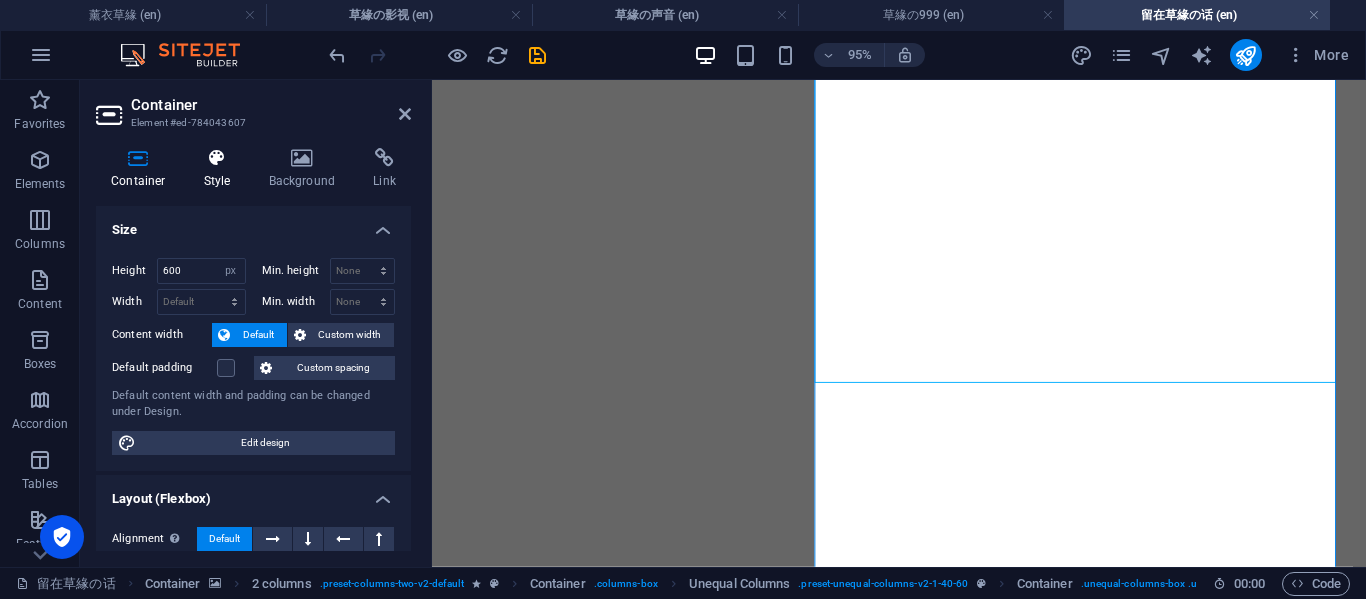 click on "Style" at bounding box center [221, 169] 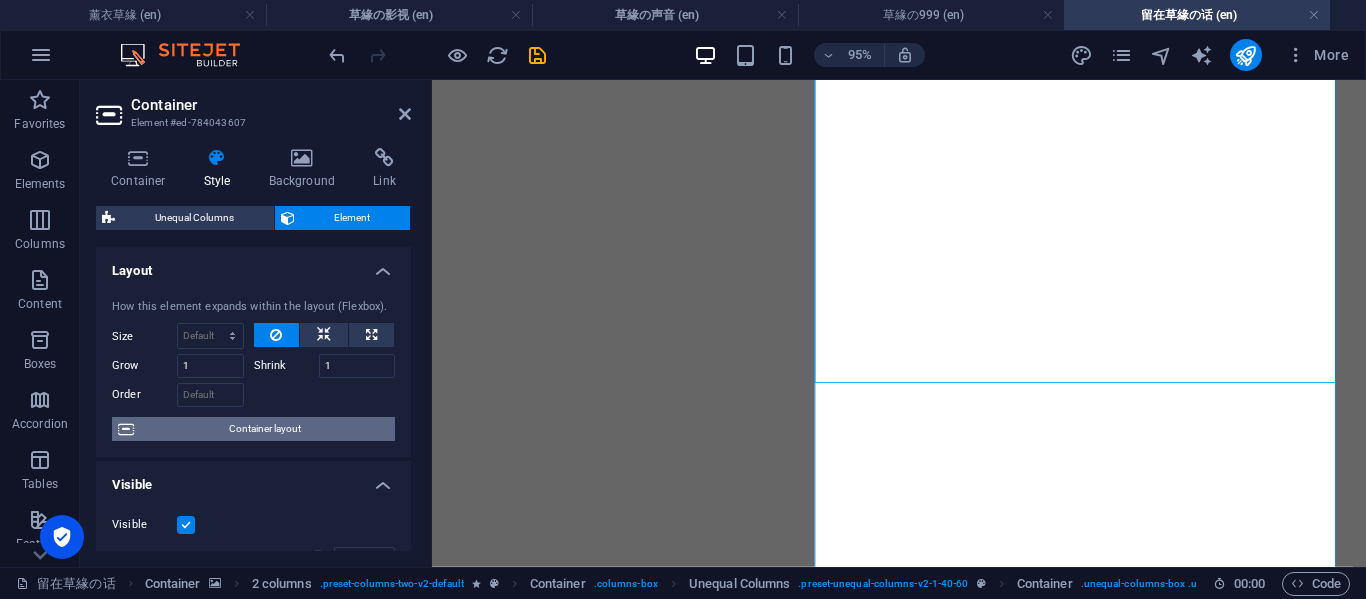 click on "Container layout" at bounding box center [264, 429] 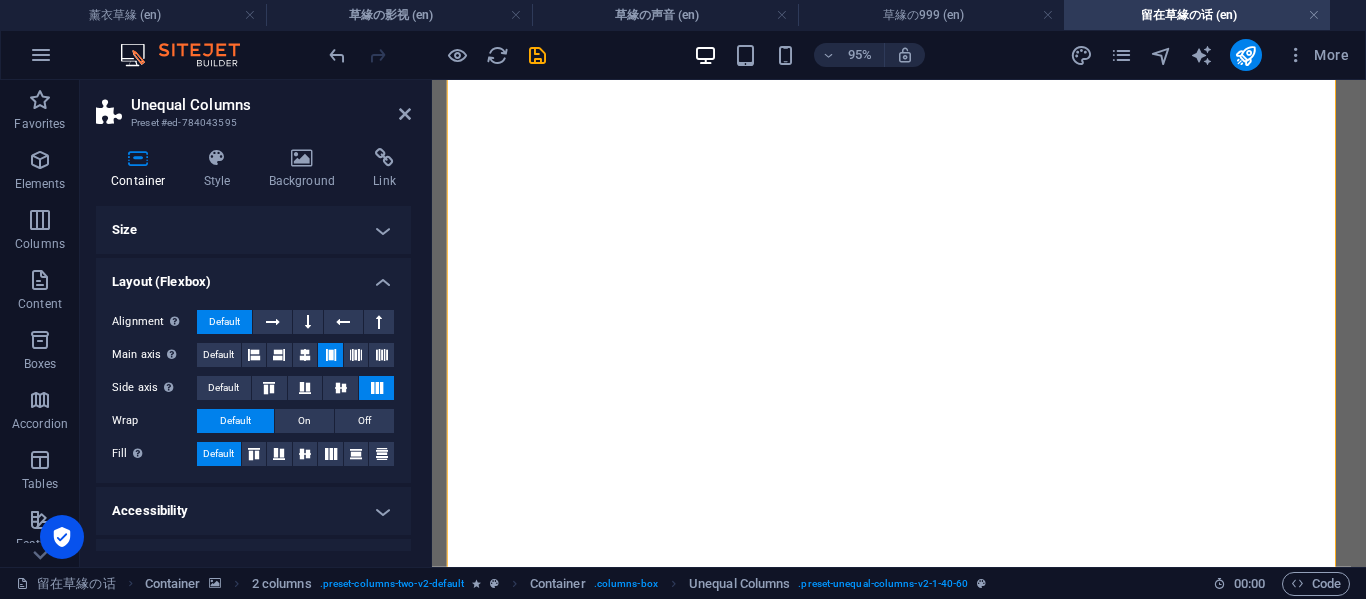 click on "Size" at bounding box center (253, 230) 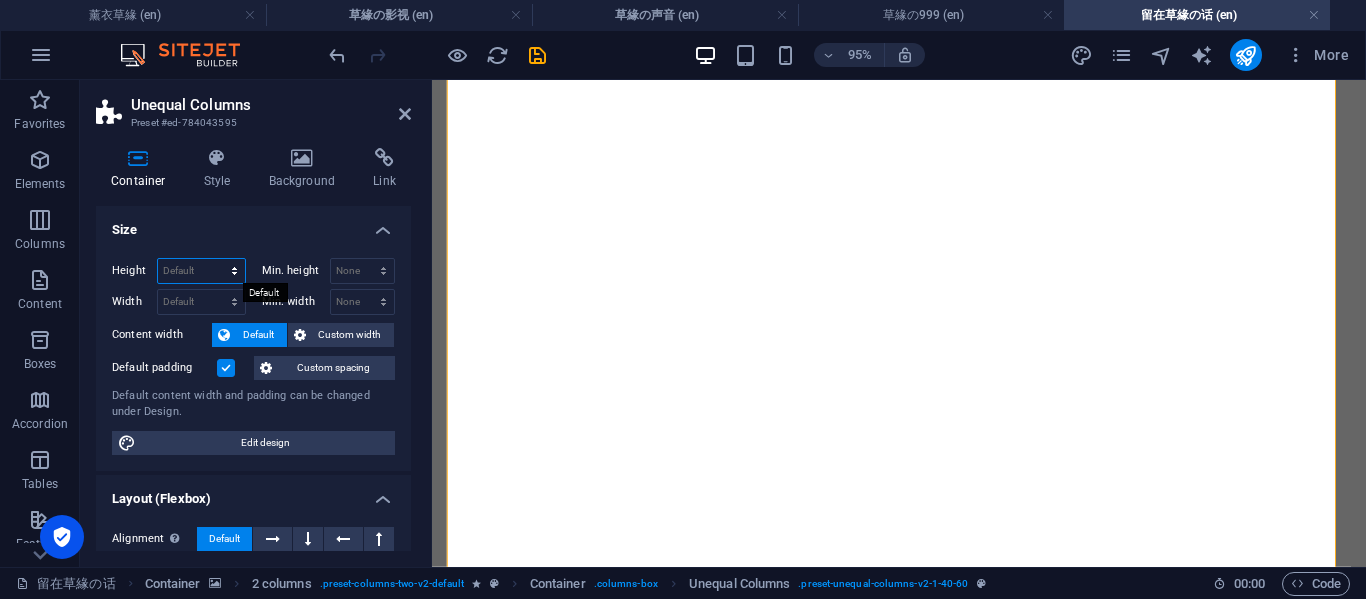 click on "Default px rem % vh vw" at bounding box center [201, 271] 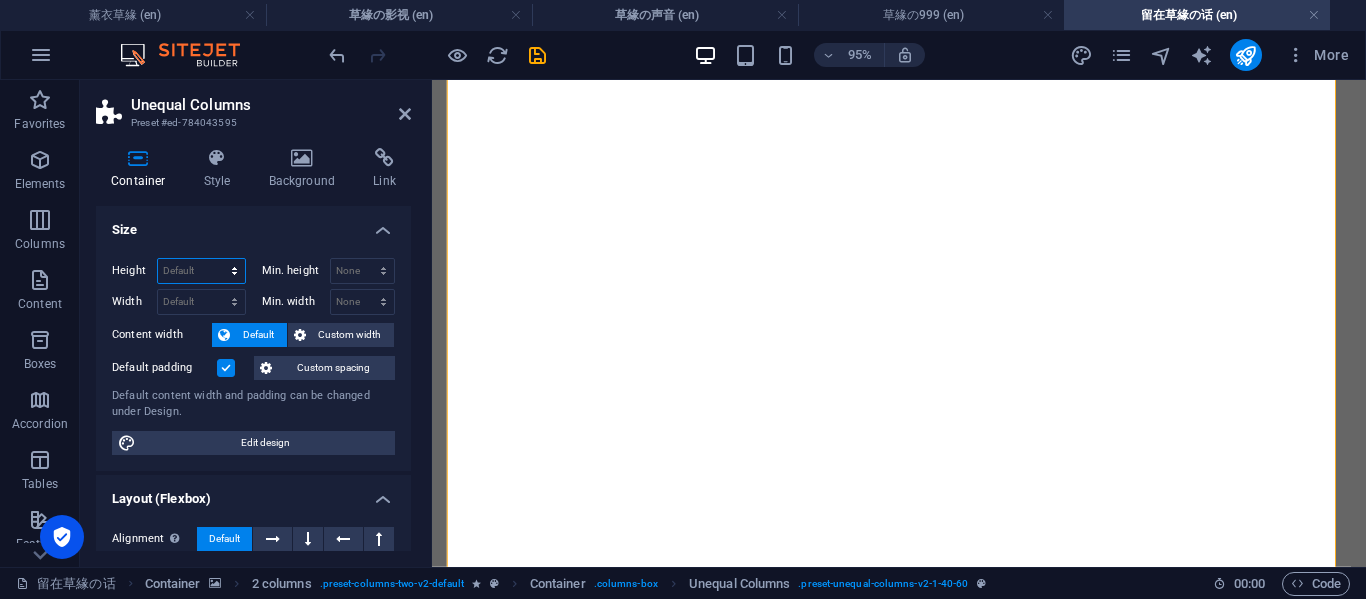 select on "px" 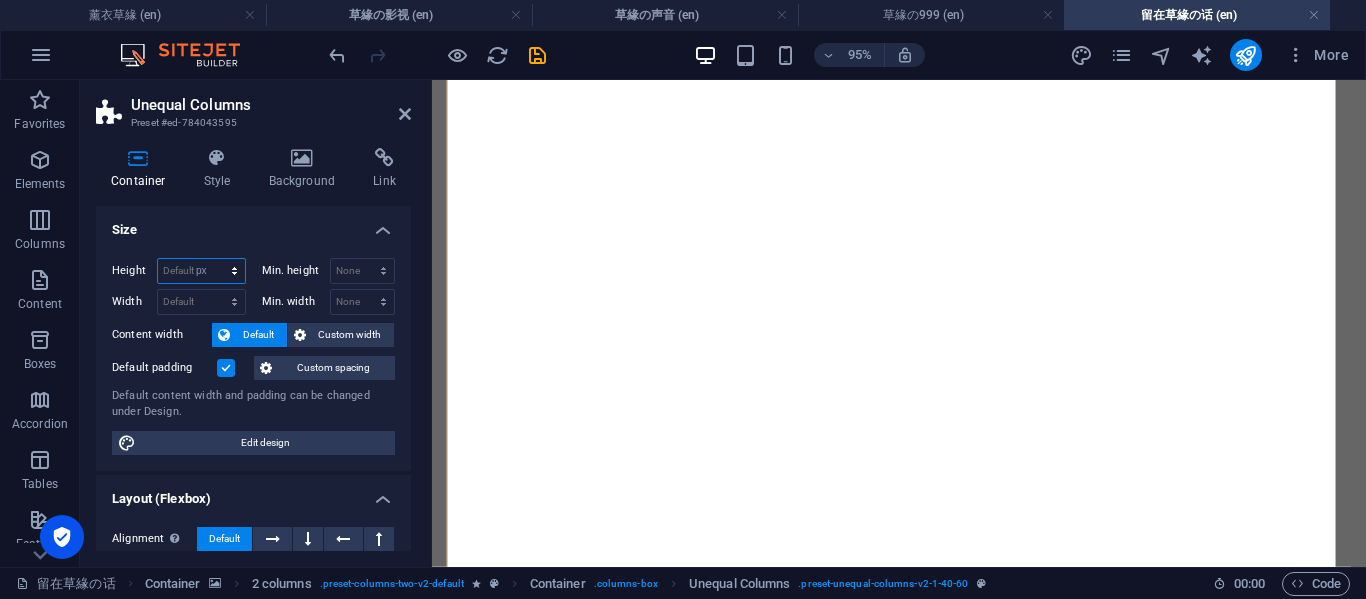click on "Default px rem % vh vw" at bounding box center (201, 271) 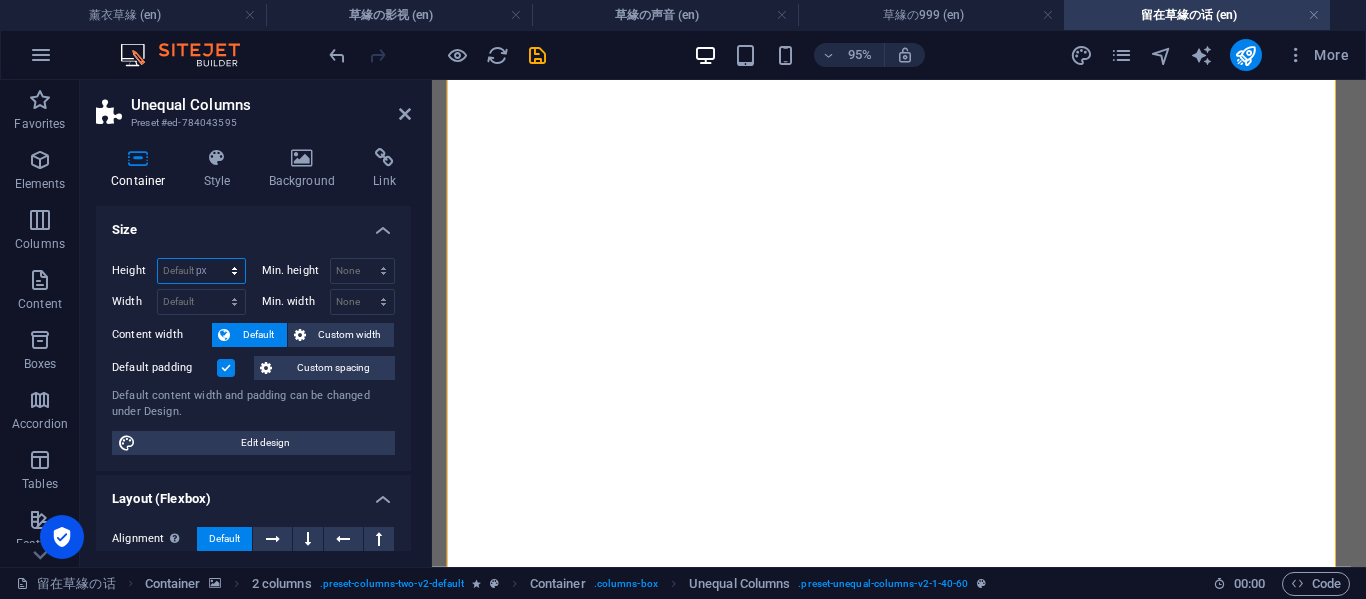 type on "632" 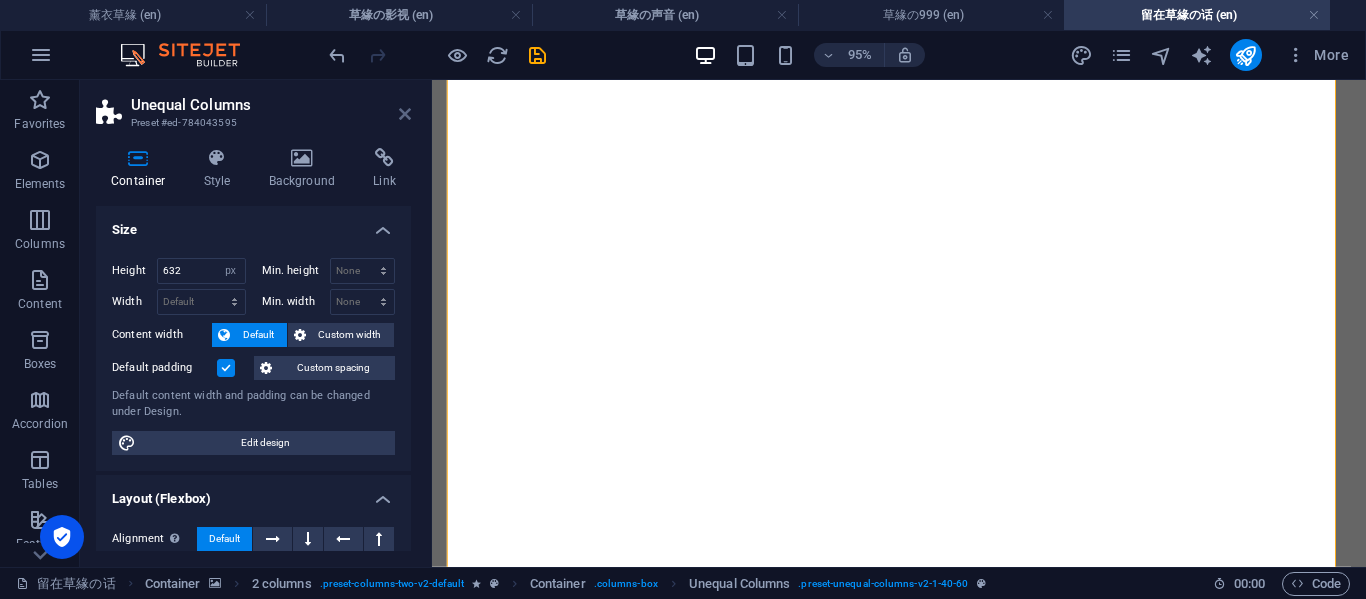 click at bounding box center [405, 114] 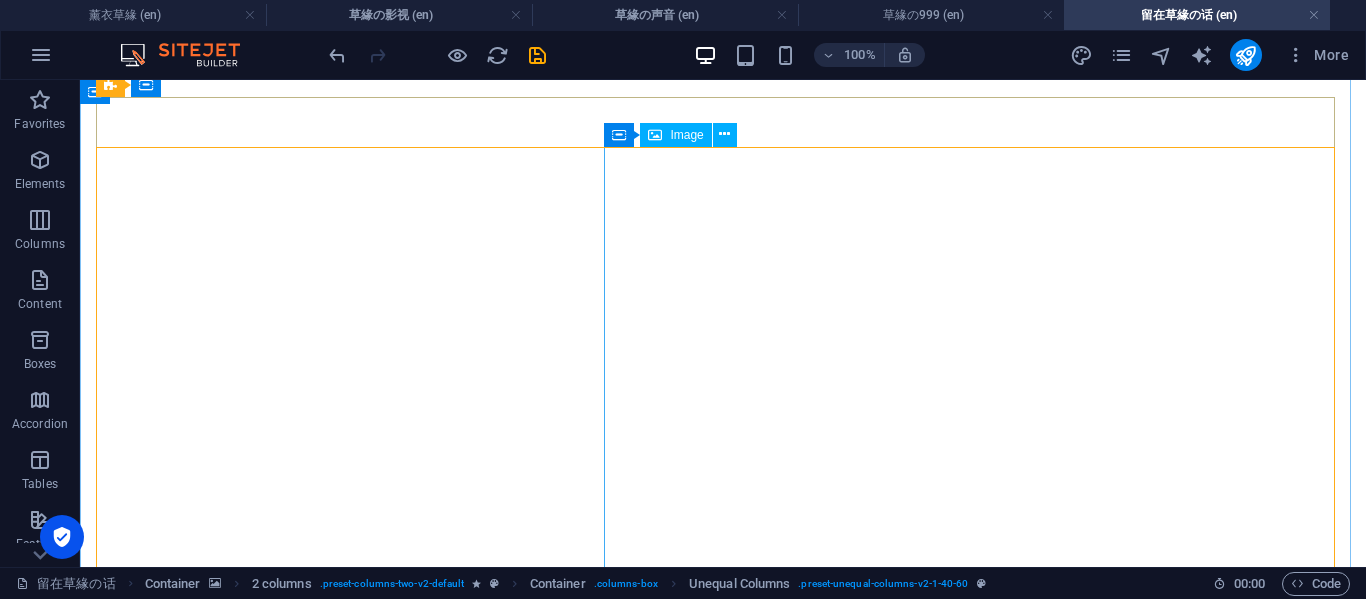 scroll, scrollTop: 1667, scrollLeft: 0, axis: vertical 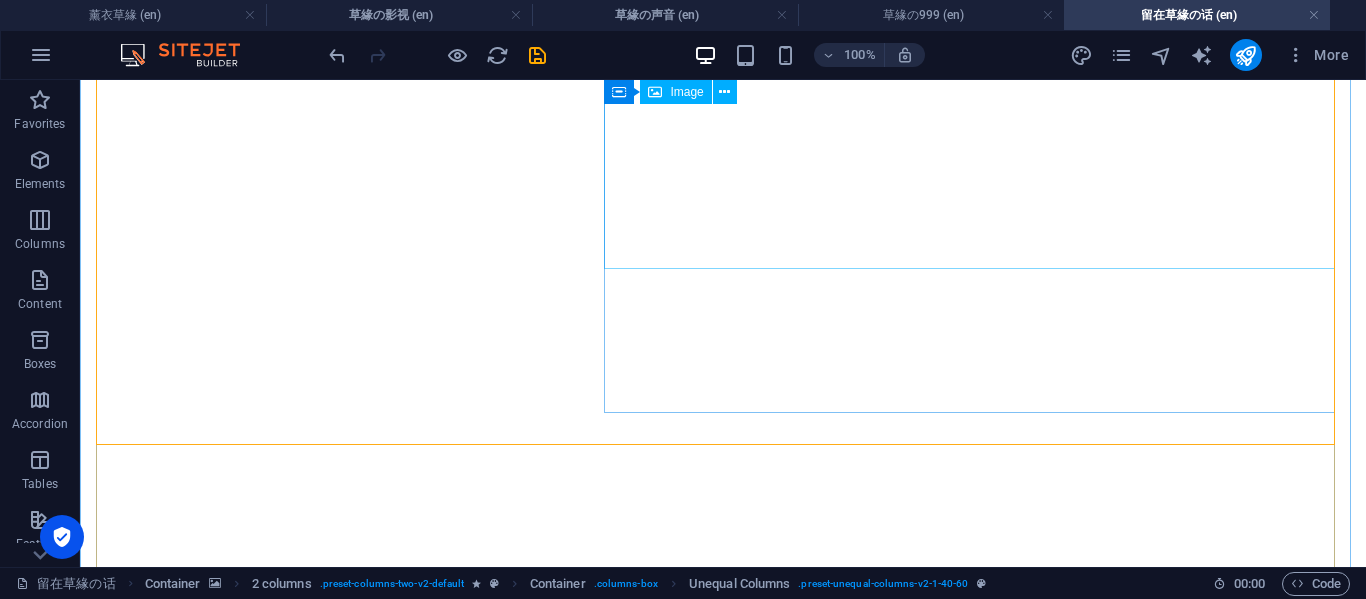 click at bounding box center [723, 3220] 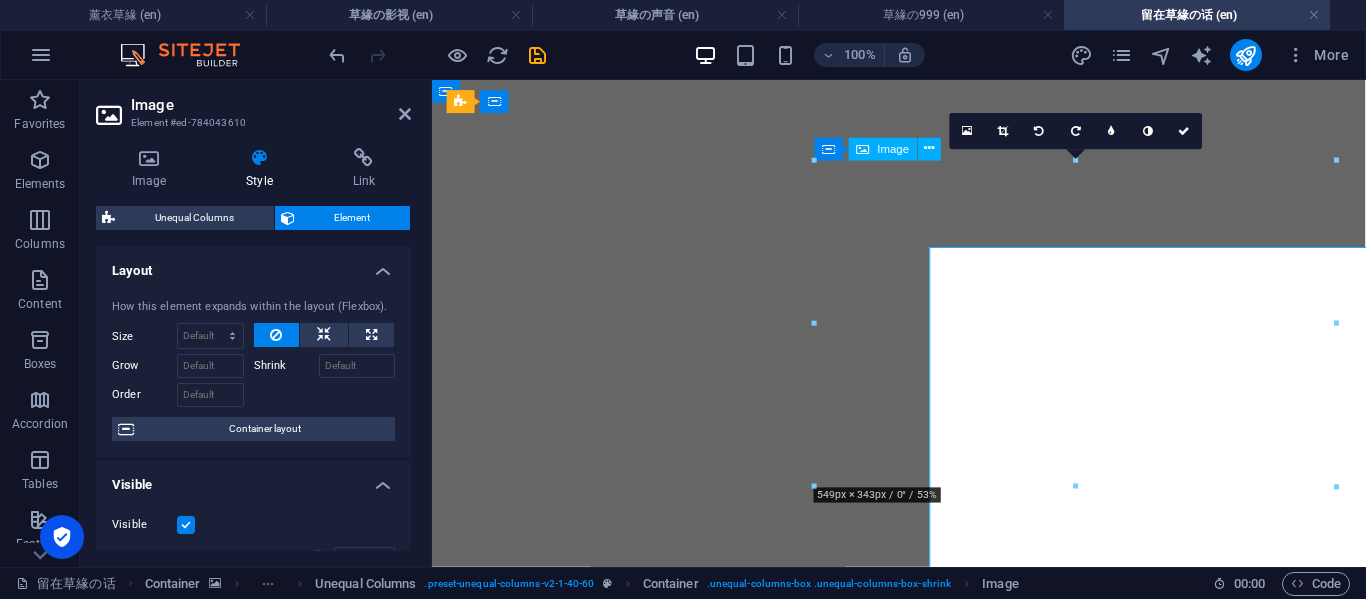 scroll, scrollTop: 1224, scrollLeft: 0, axis: vertical 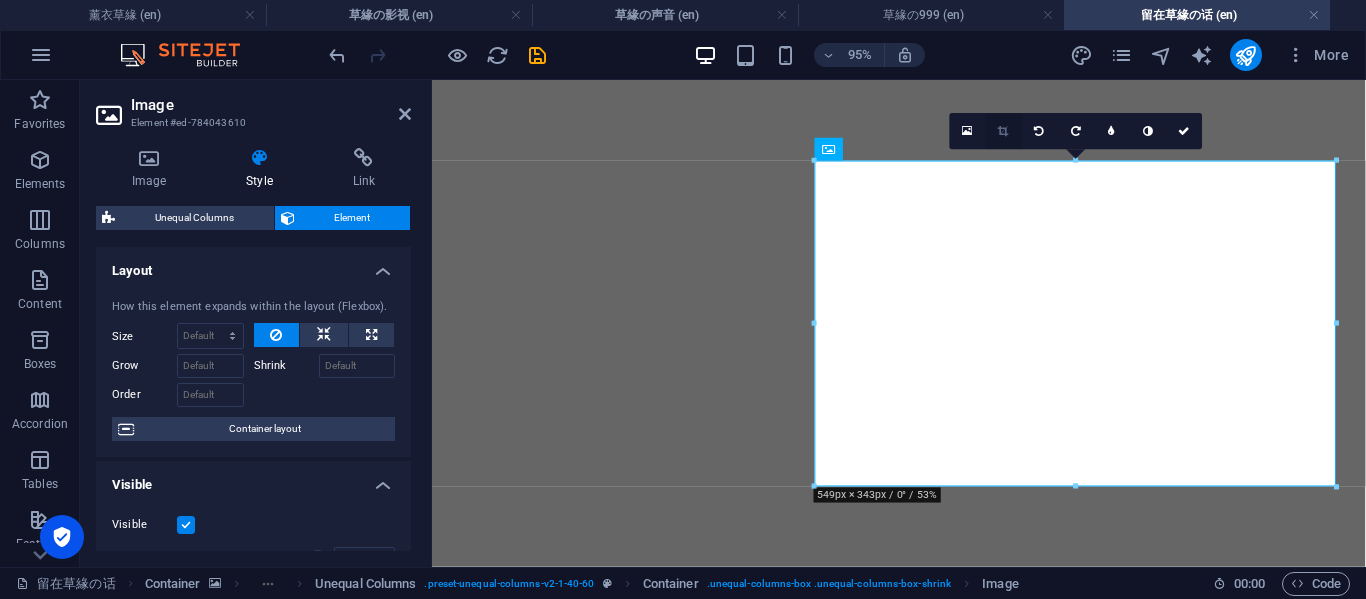 click at bounding box center (1004, 131) 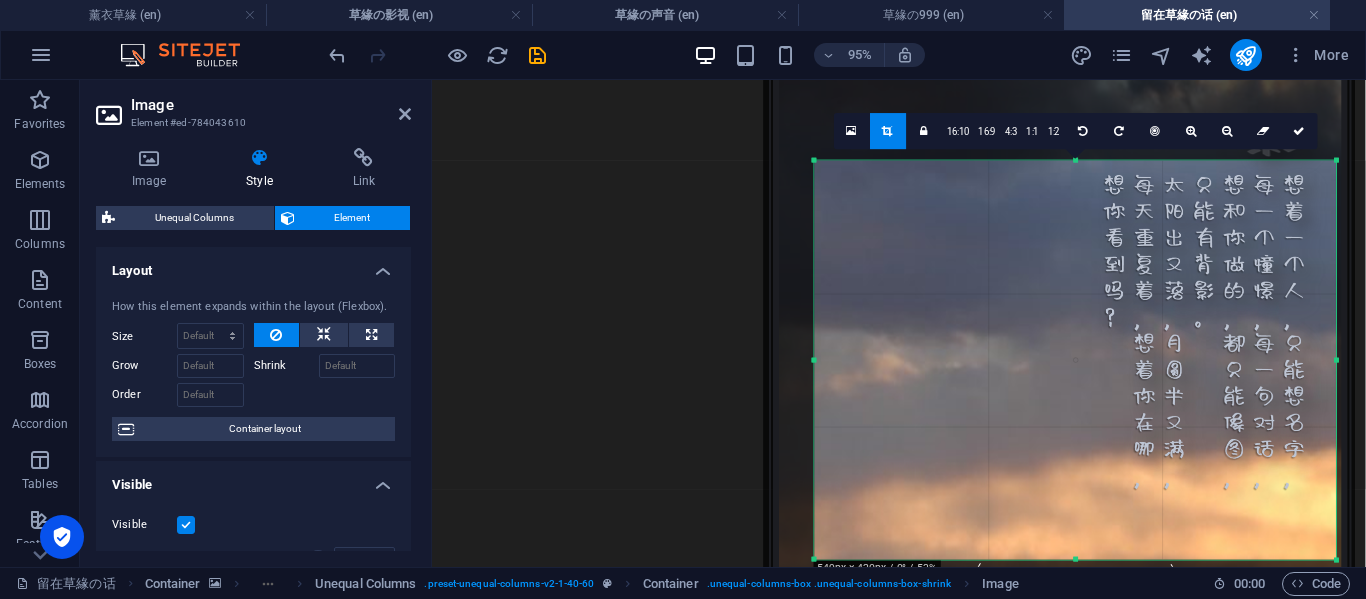 drag, startPoint x: 1075, startPoint y: 485, endPoint x: 1074, endPoint y: 570, distance: 85.00588 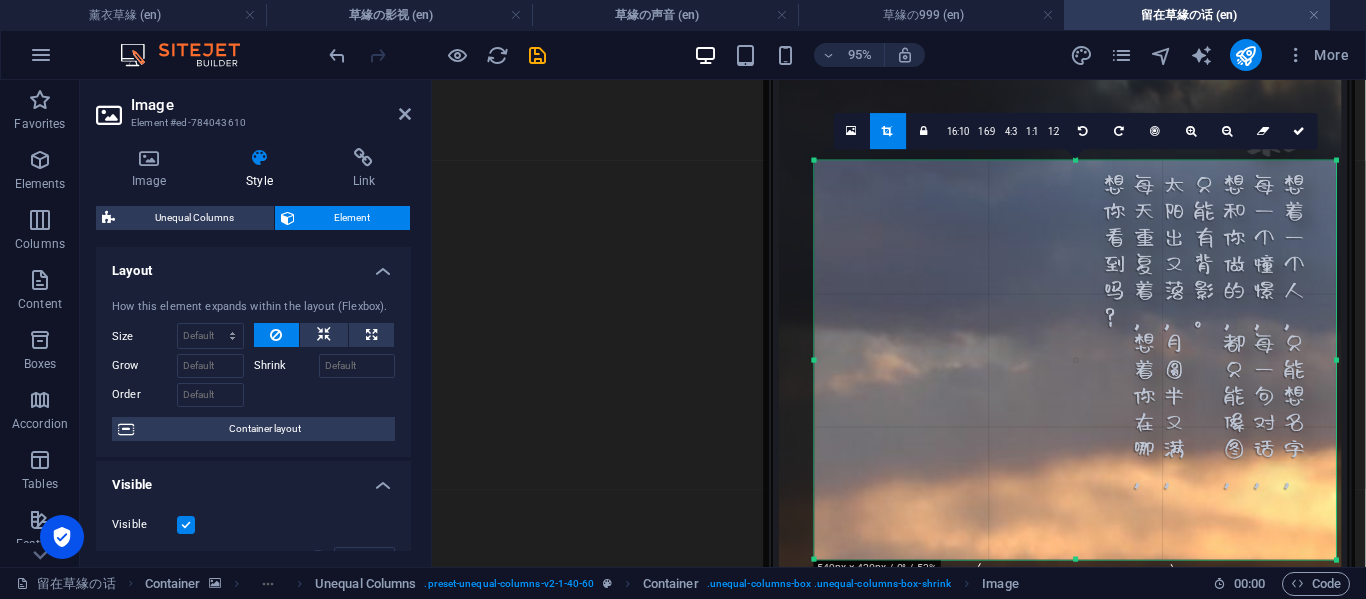click on "Favorites Elements Columns Content Boxes Accordion Tables Features Images Slider Header Footer Forms Marketing Collections Image Element #ed-784043610 Image Style Link Image Drag files here, click to choose files or select files from Files or our free stock photos & videos Select files from the file manager, stock photos, or upload file(s) Upload Width 800 Default auto px rem % em vh vw Fit image Automatically fit image to a fixed width and height Height Default auto px Alignment Lazyload Loading images after the page loads improves page speed. Responsive Automatically load retina image and smartphone optimized sizes. Lightbox Use as headline The image will be wrapped in an H1 headline tag. Useful for giving alternative text the weight of an H1 headline, e.g. for the logo. Leave unchecked if uncertain. Optimized Images are compressed to improve page speed. Position Direction Custom X offset 50 px rem % vh vw Y offset 50 px rem % vh vw Text Float No float Image left Image right Text Alternative text Normal 8 9" at bounding box center (683, 323) 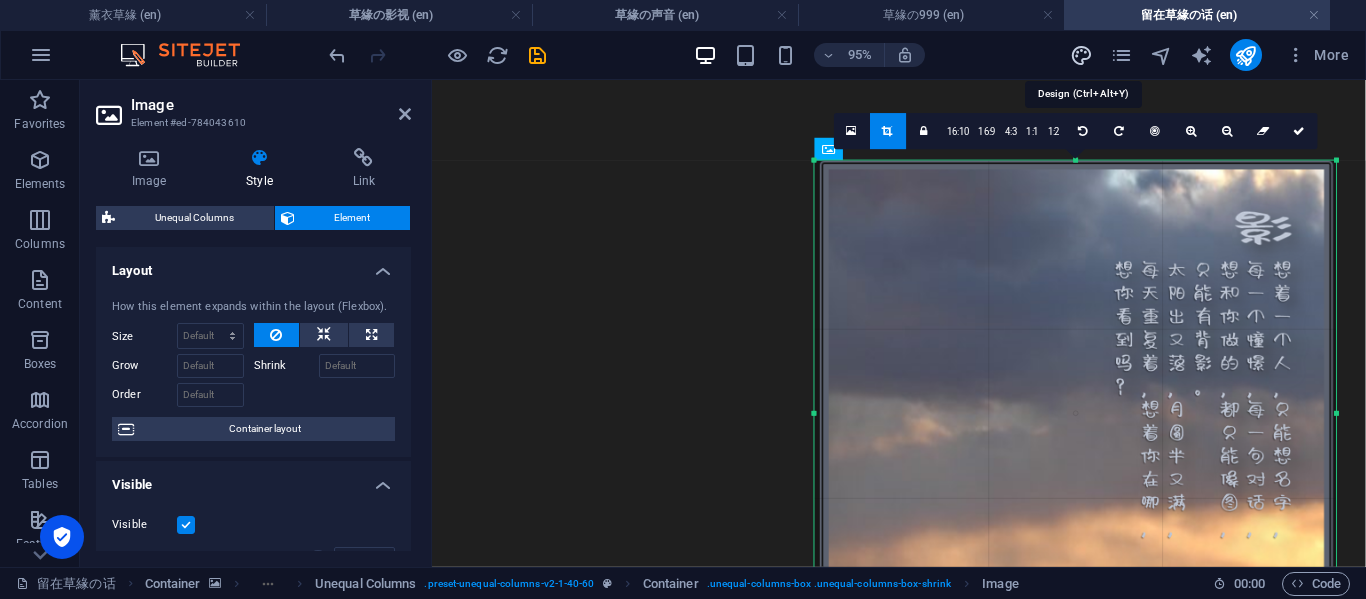 drag, startPoint x: 1076, startPoint y: 158, endPoint x: 1072, endPoint y: 53, distance: 105.076164 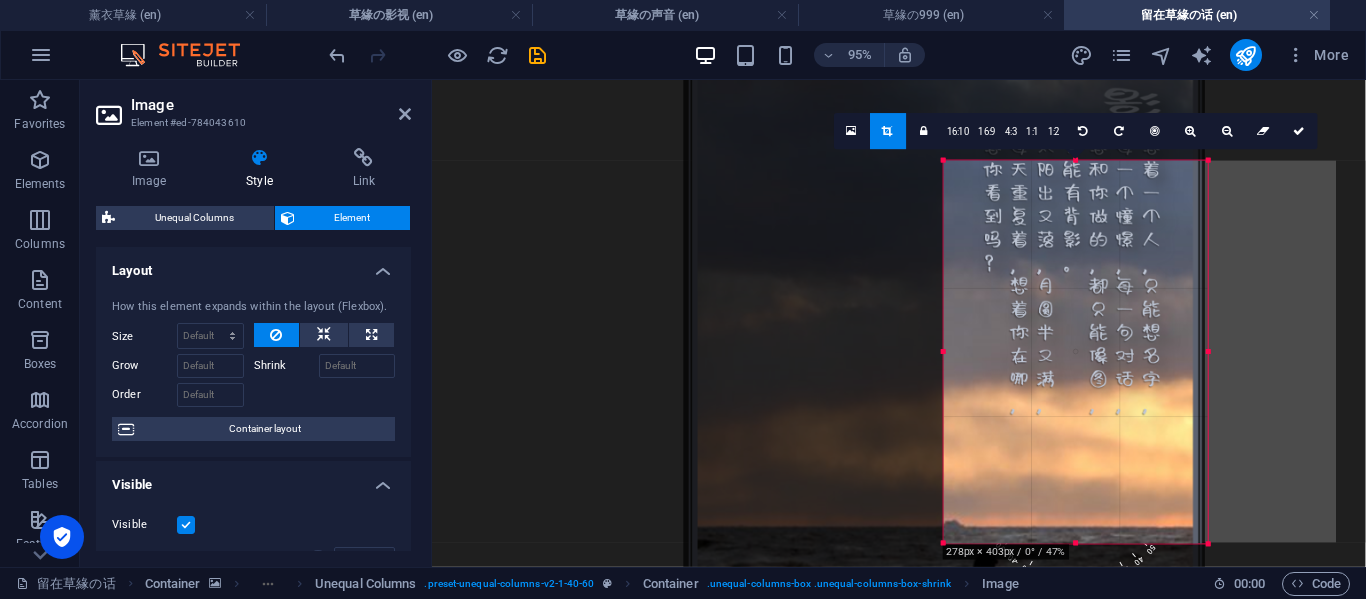 drag, startPoint x: 818, startPoint y: 161, endPoint x: 1092, endPoint y: 291, distance: 303.27545 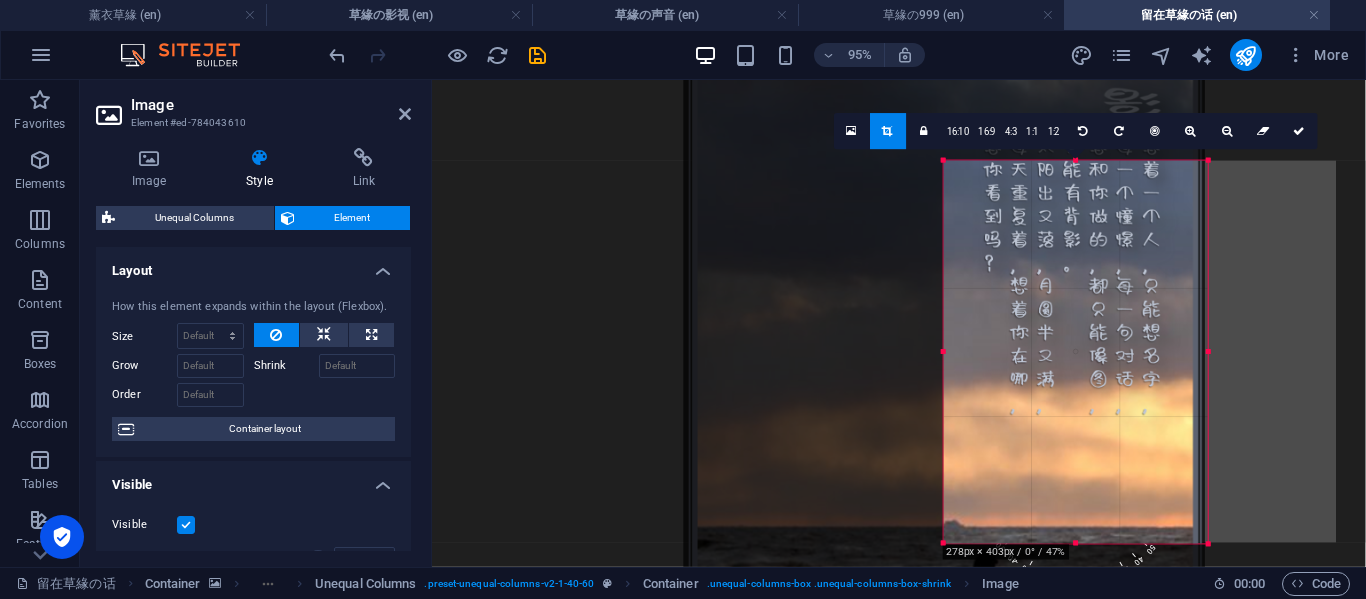 click on "180 170 160 150 140 130 120 110 100 90 80 70 60 50 40 30 20 10 0 -10 -20 -30 -40 -50 -60 -70 -80 -90 -100 -110 -120 -130 -140 -150 -160 -170 278px × 403px / 0° / 47% 16:10 16:9 4:3 1:1 1:2 0" at bounding box center [1076, 352] 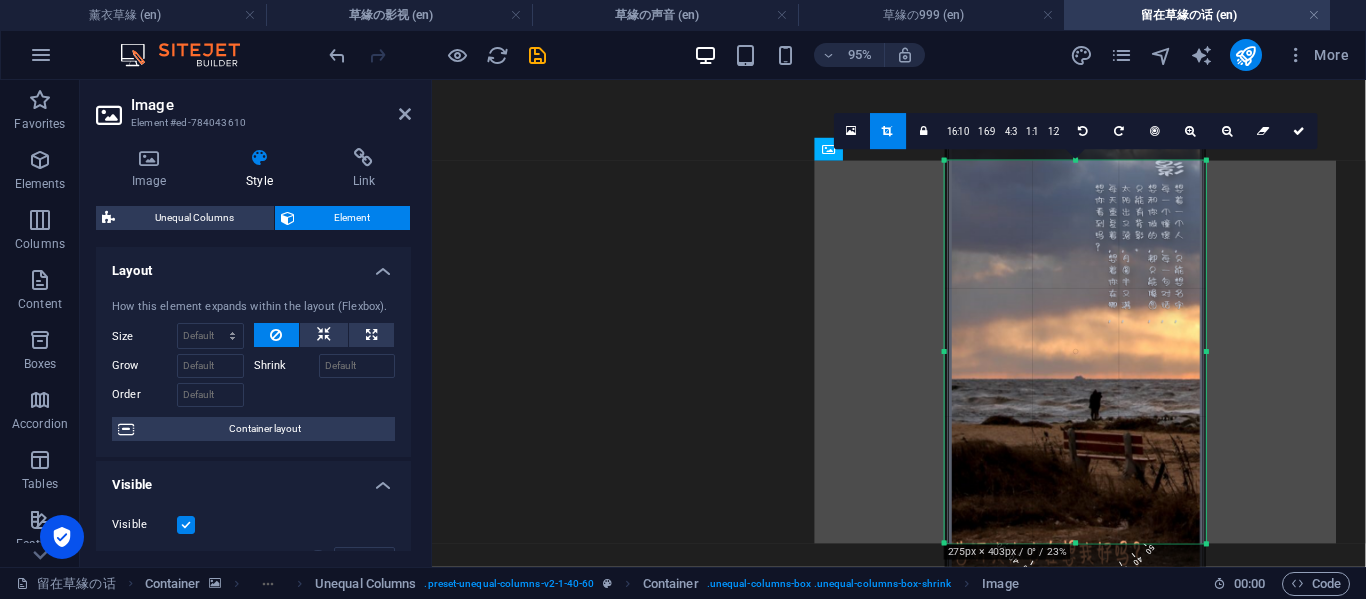 click at bounding box center (1206, 352) 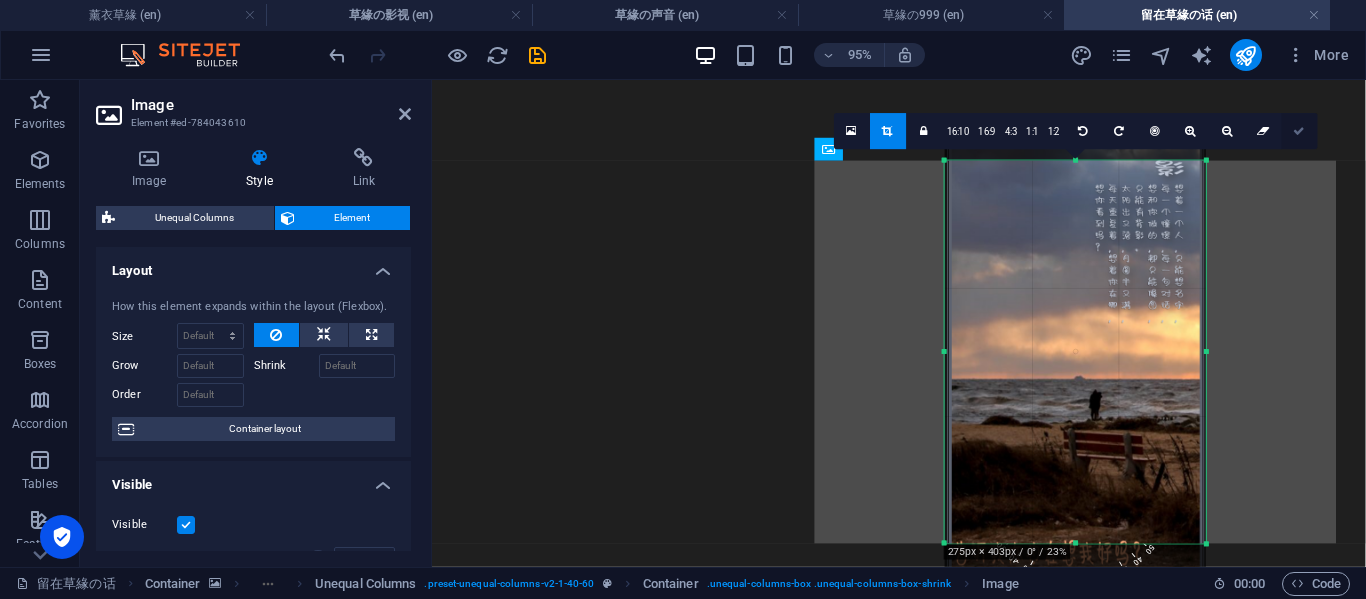 click at bounding box center [1300, 131] 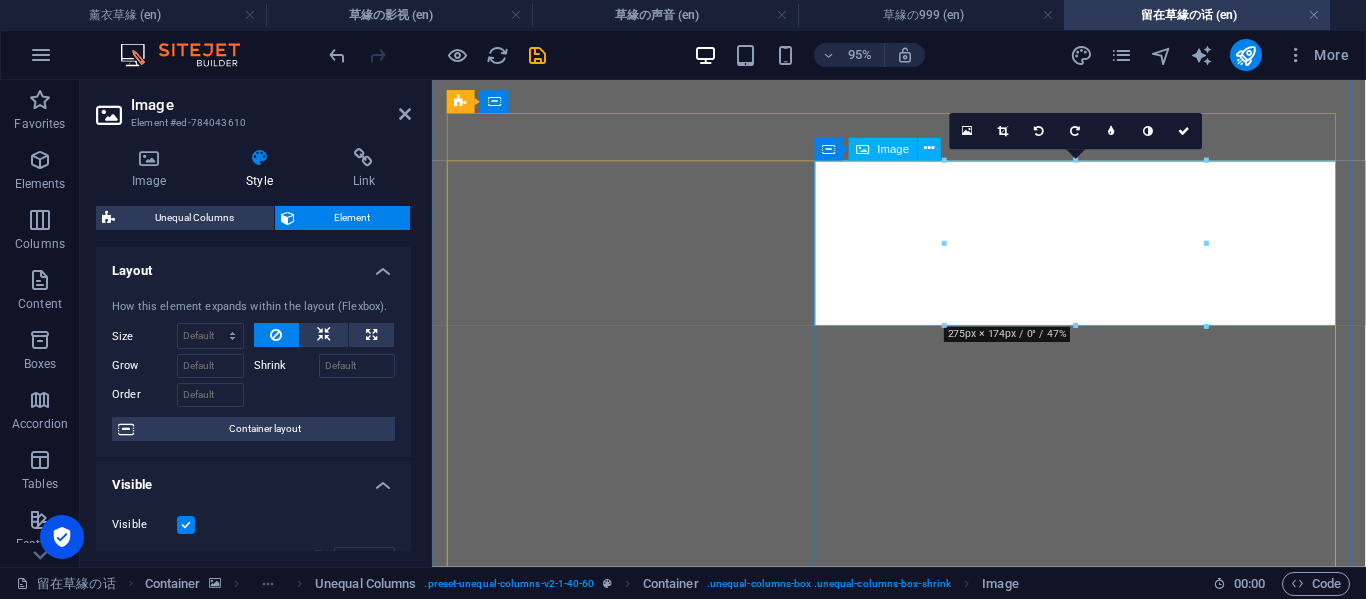 click at bounding box center [923, 3374] 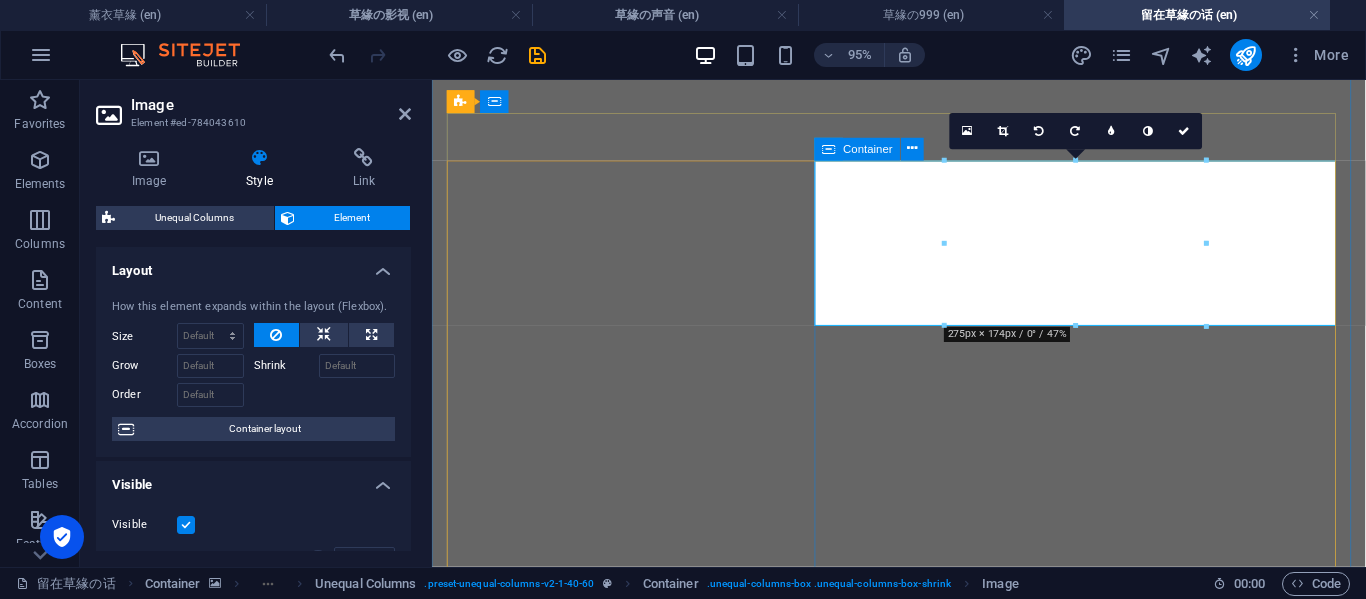 click on "Container" at bounding box center (858, 149) 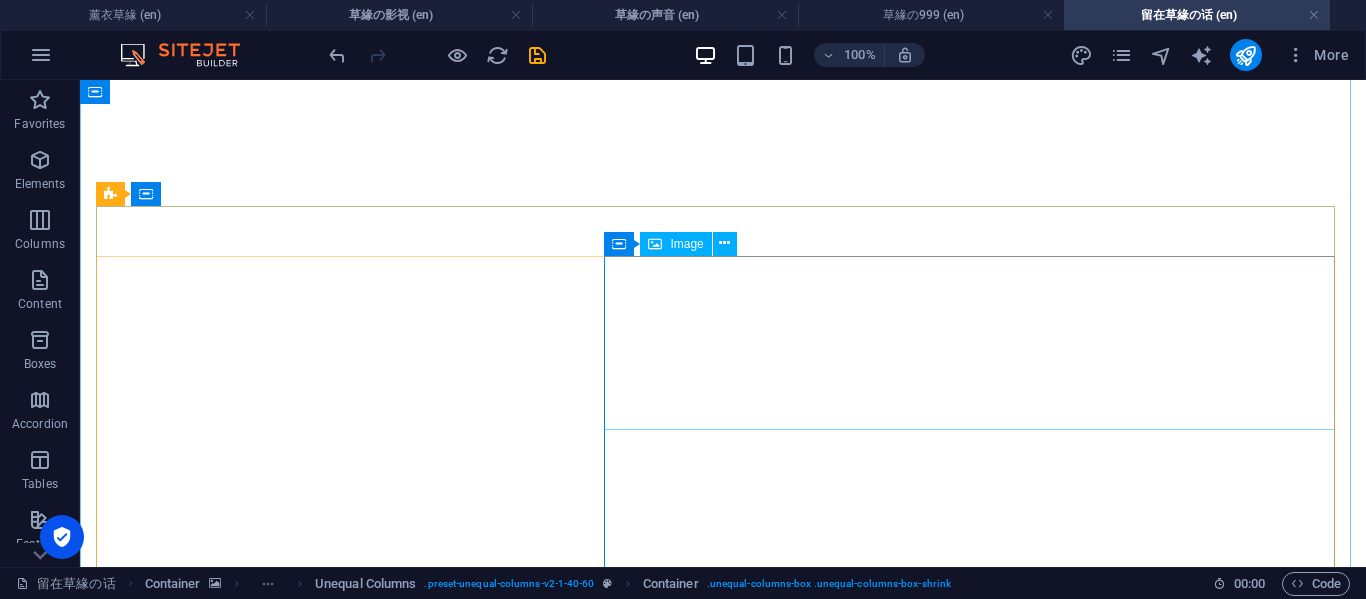 click at bounding box center [723, 3526] 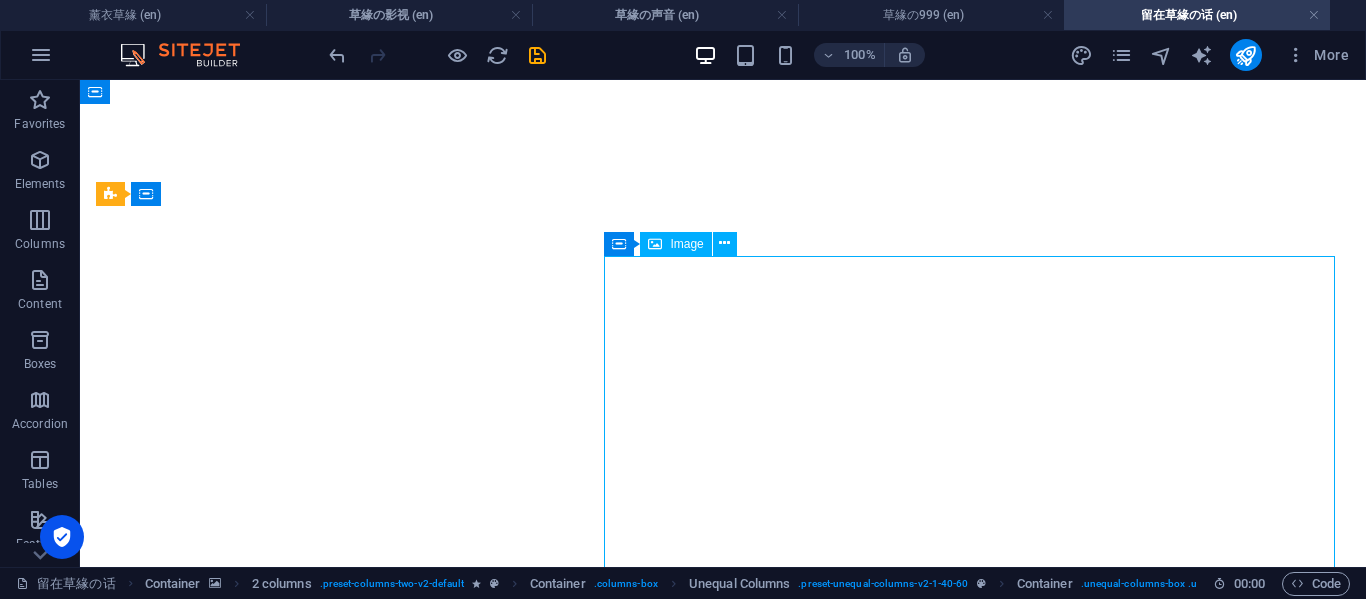 click at bounding box center [723, 3526] 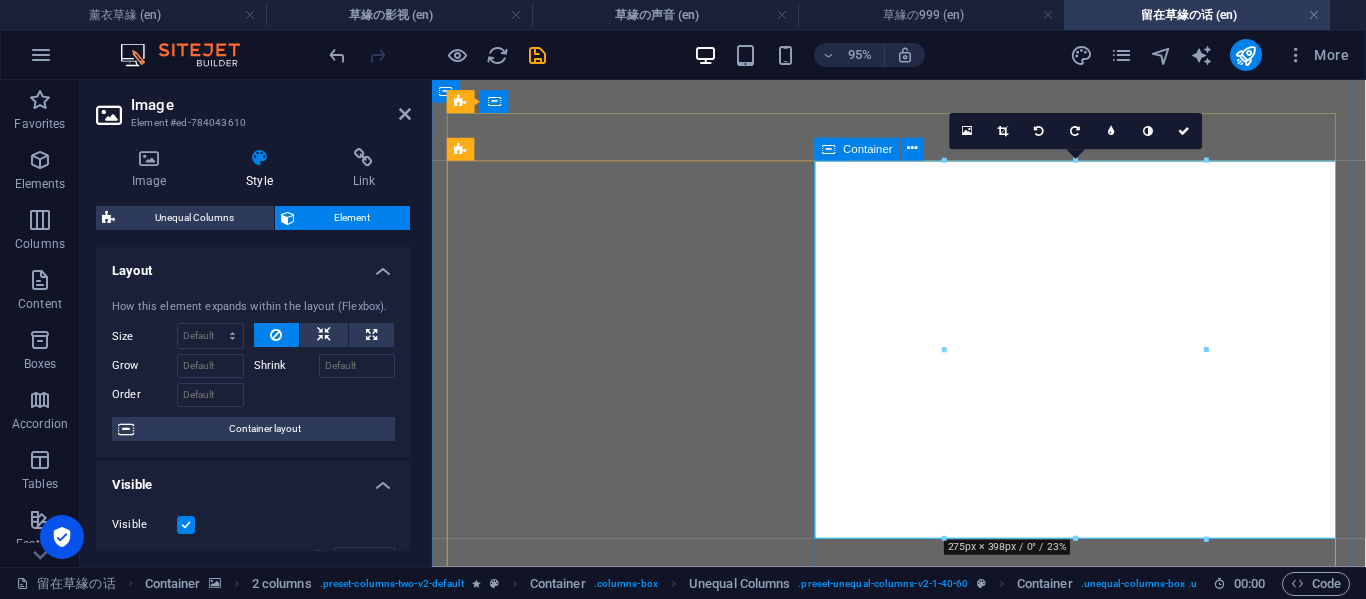 click on "Container" at bounding box center [858, 149] 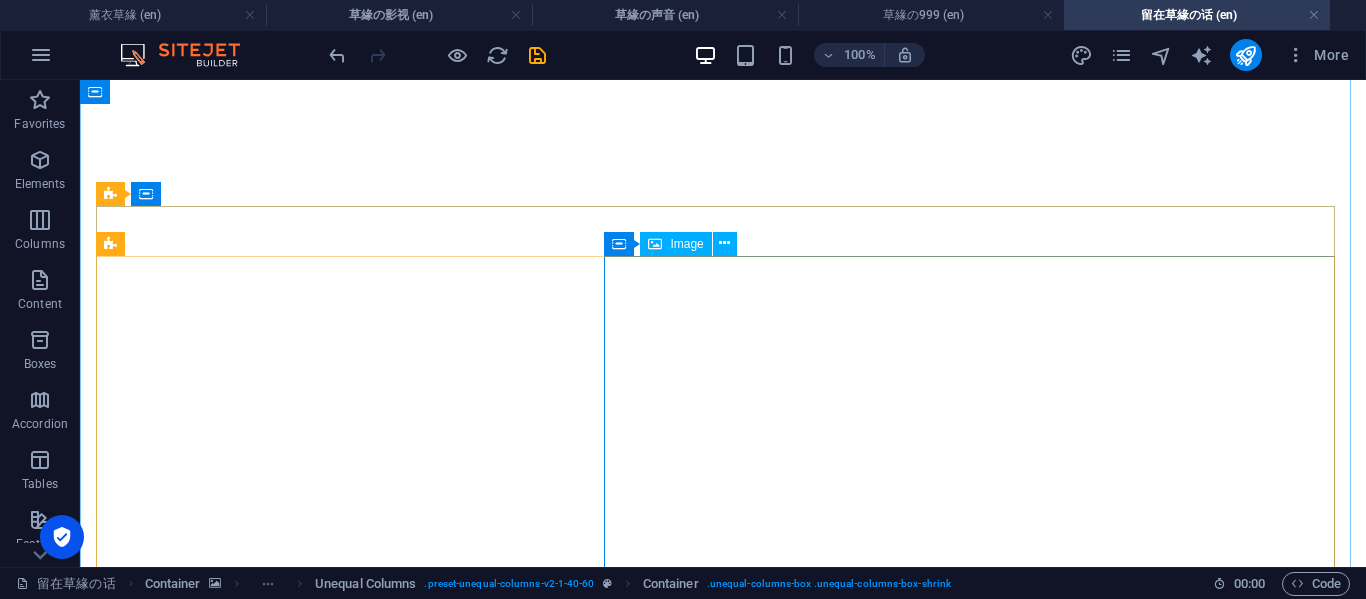 click at bounding box center (723, 3617) 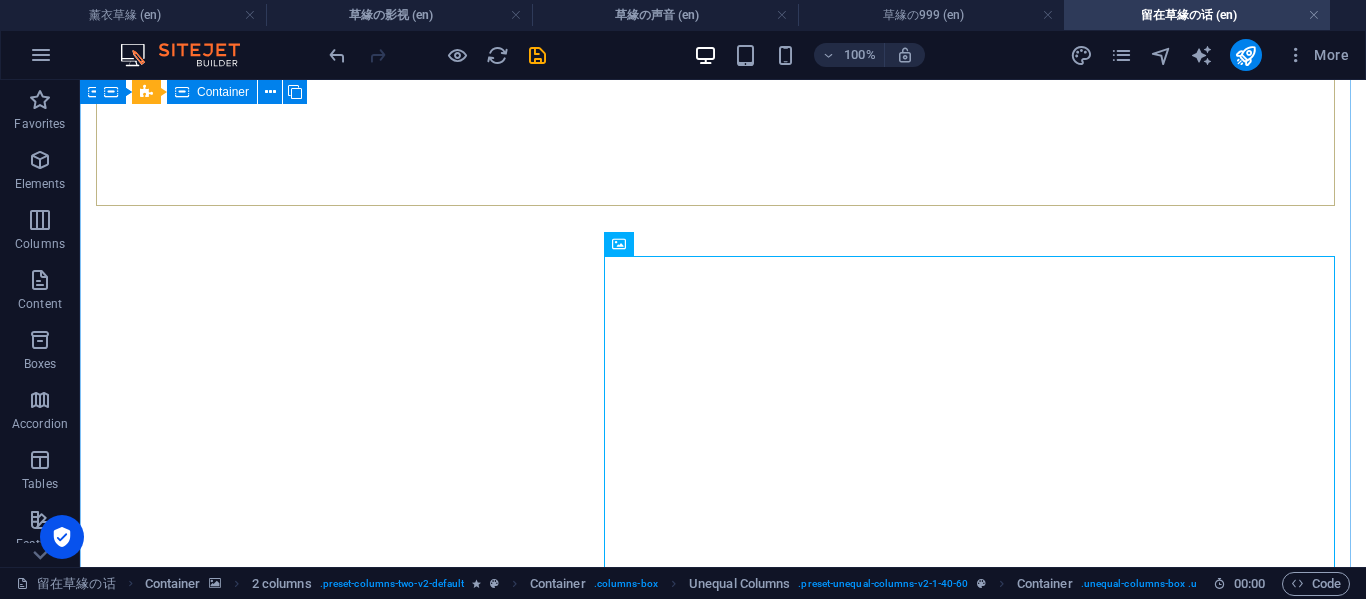 click on "天知道 下雨了，它知道我想你了" at bounding box center [723, 2987] 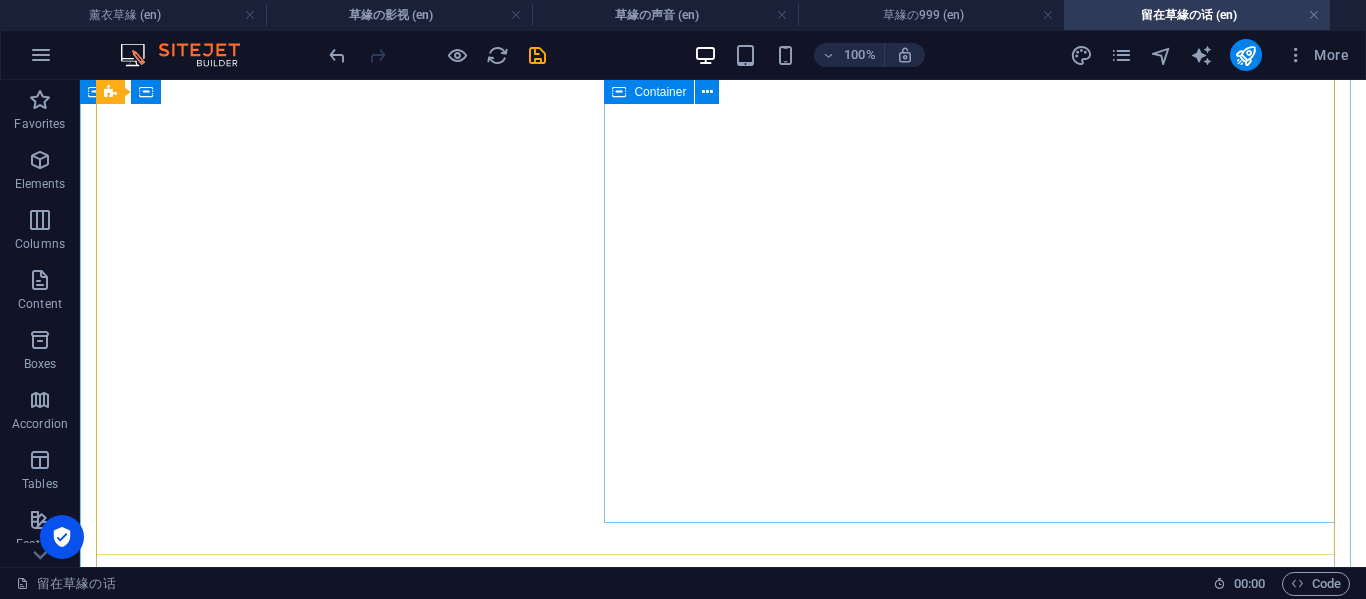 scroll, scrollTop: 1557, scrollLeft: 0, axis: vertical 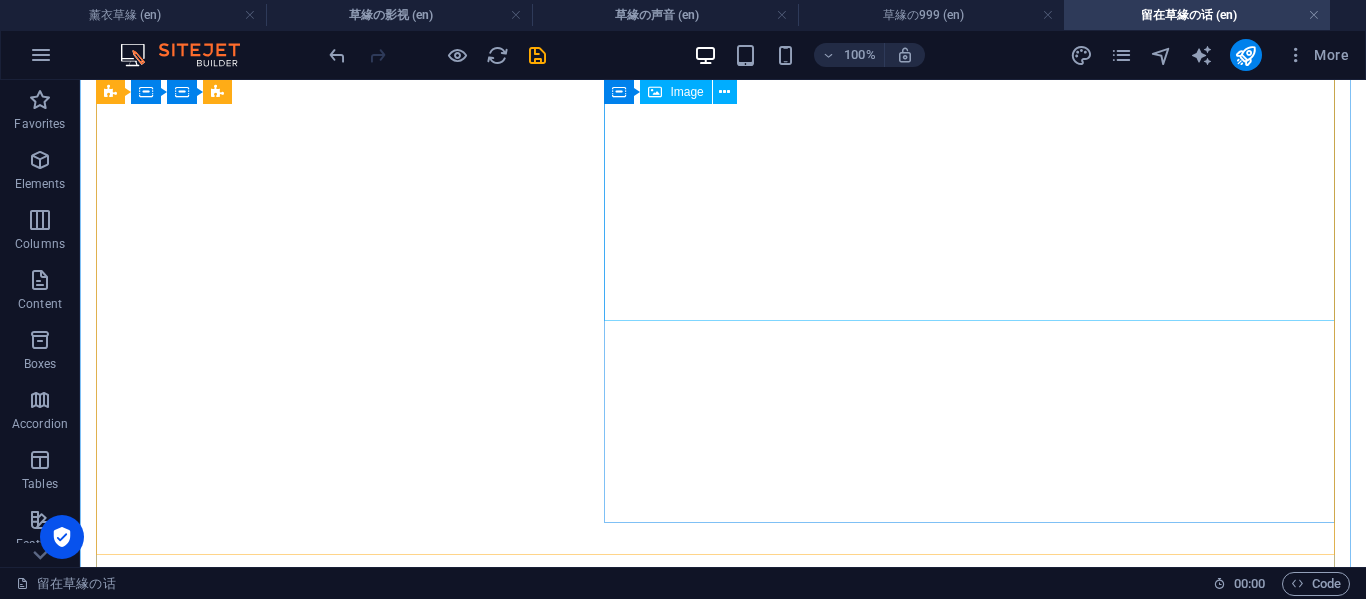 click at bounding box center (723, 3284) 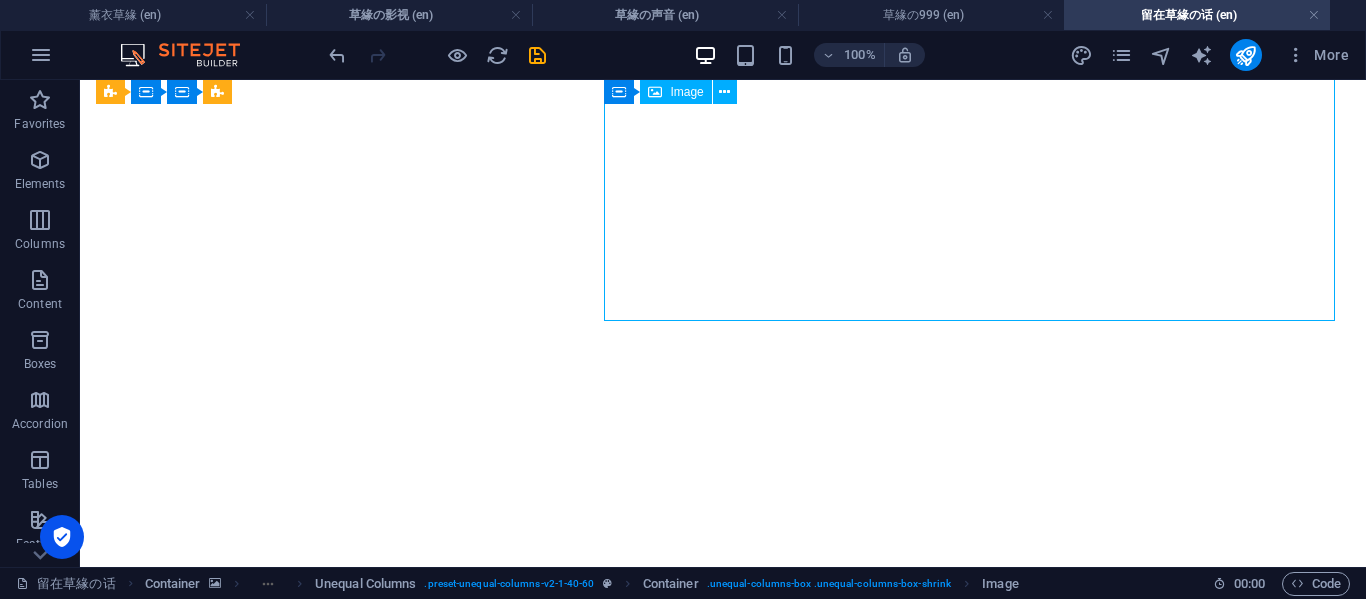 click at bounding box center [723, 3284] 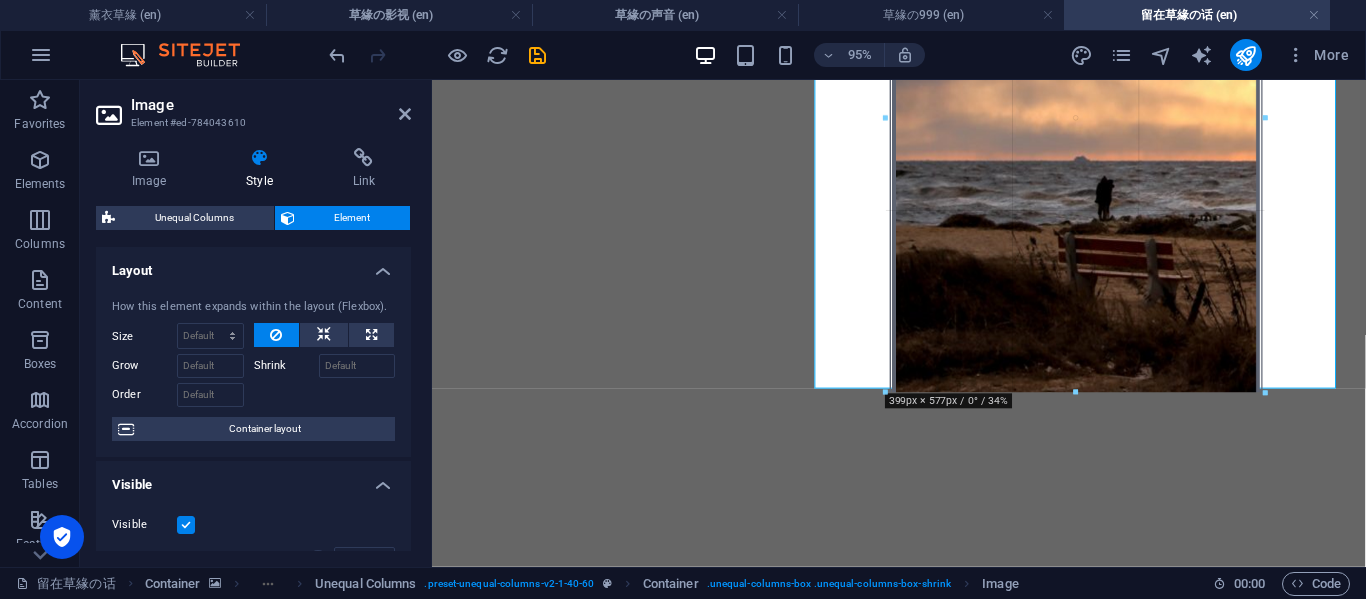 drag, startPoint x: 945, startPoint y: 222, endPoint x: 868, endPoint y: 404, distance: 197.61832 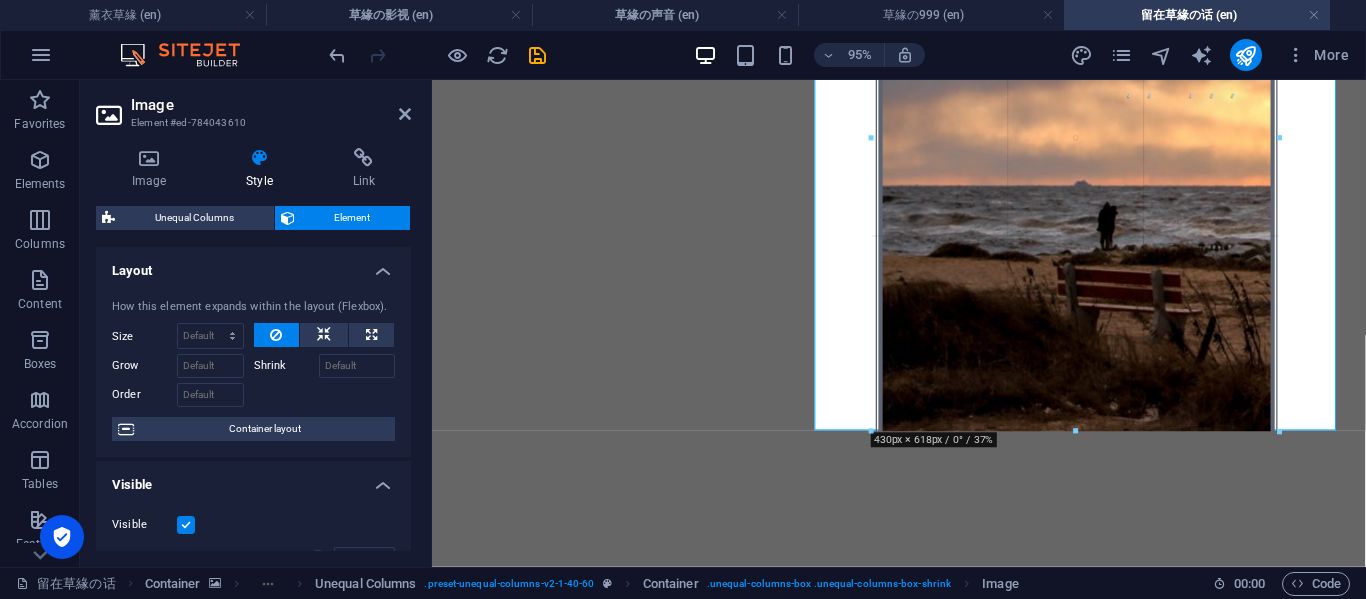 drag, startPoint x: 882, startPoint y: 392, endPoint x: 855, endPoint y: 431, distance: 47.434166 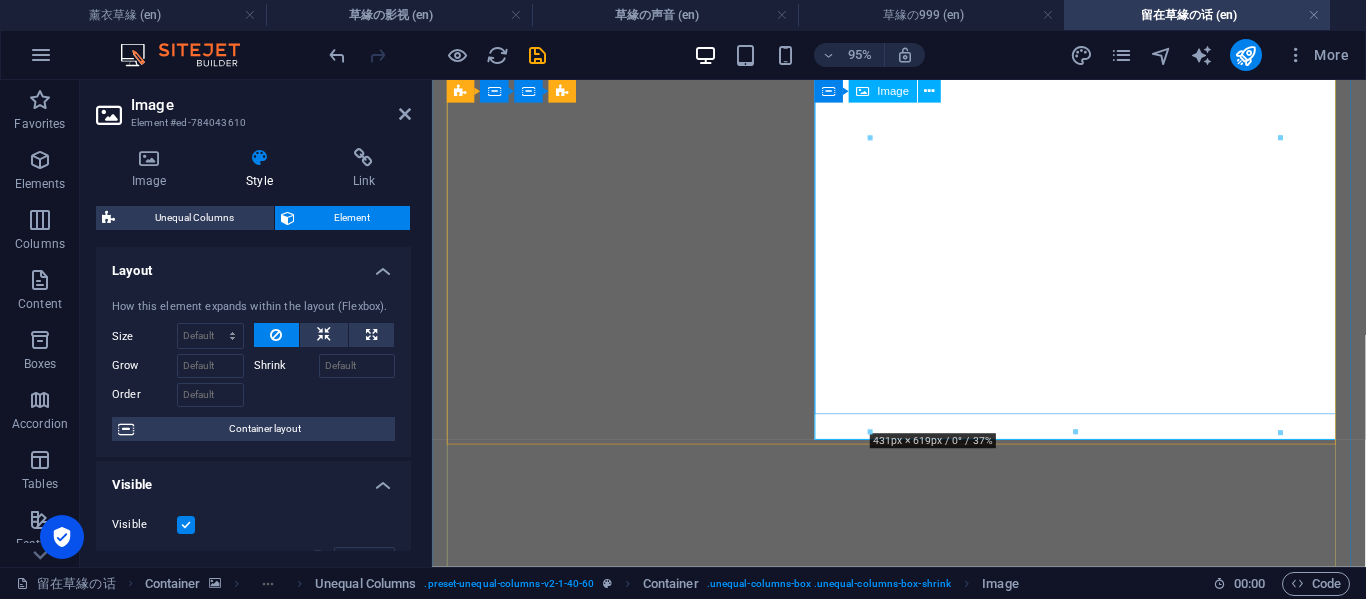 click at bounding box center (923, 3156) 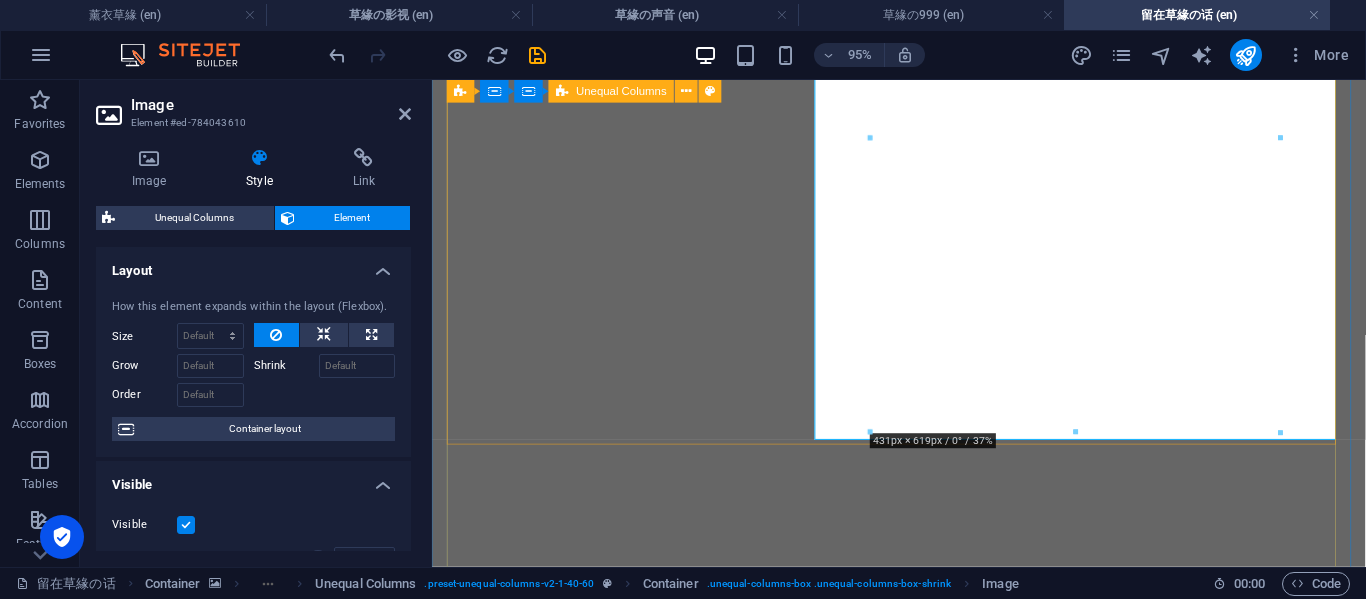 click on "背影 上载中... 我就连想你，我只配想你的背影" at bounding box center [923, 2952] 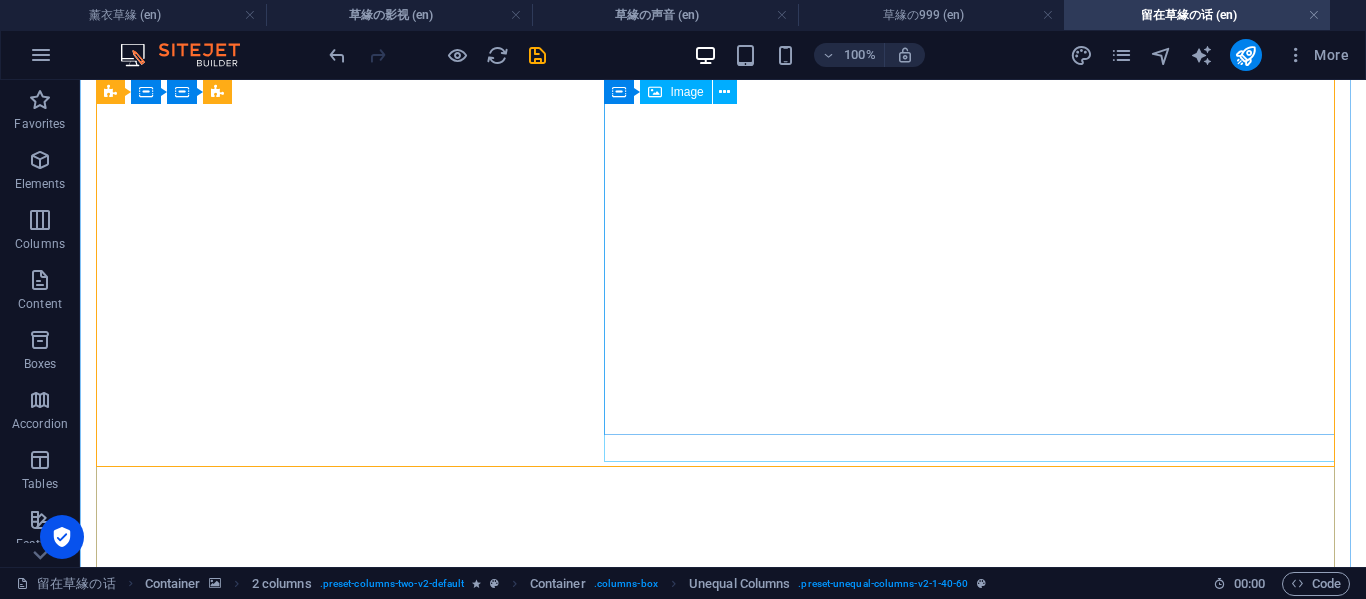 scroll, scrollTop: 1890, scrollLeft: 0, axis: vertical 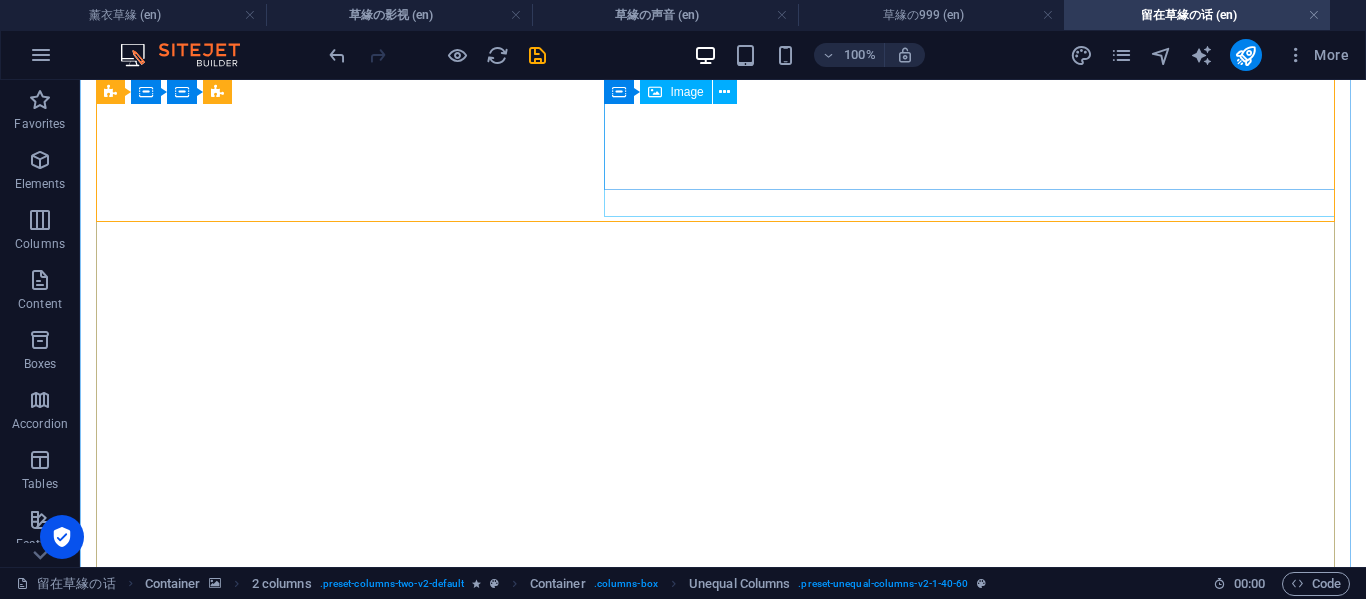 click at bounding box center [723, 3066] 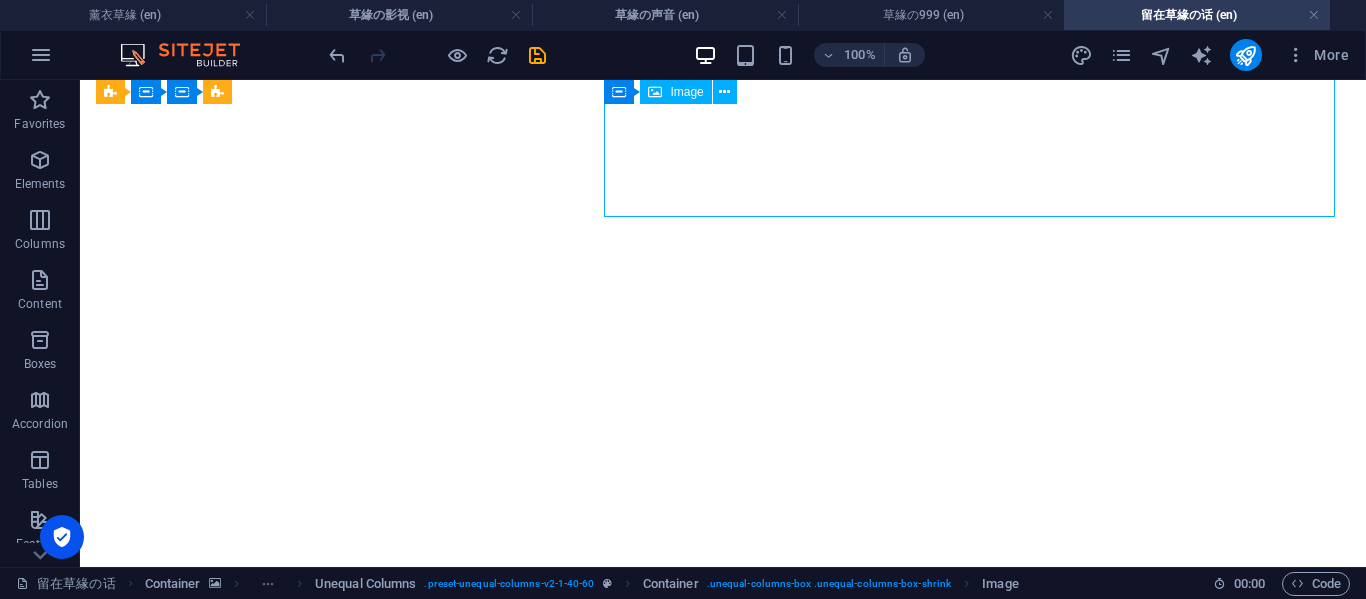click at bounding box center (723, 3066) 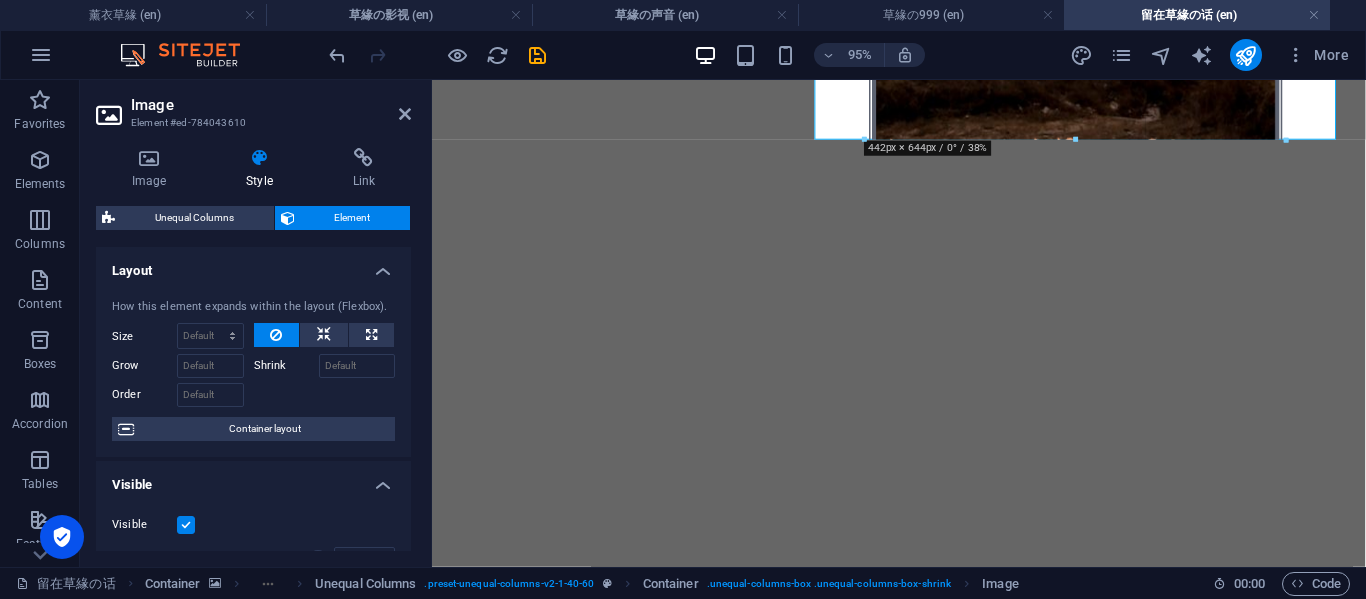 drag, startPoint x: 1075, startPoint y: 124, endPoint x: 1087, endPoint y: 141, distance: 20.808653 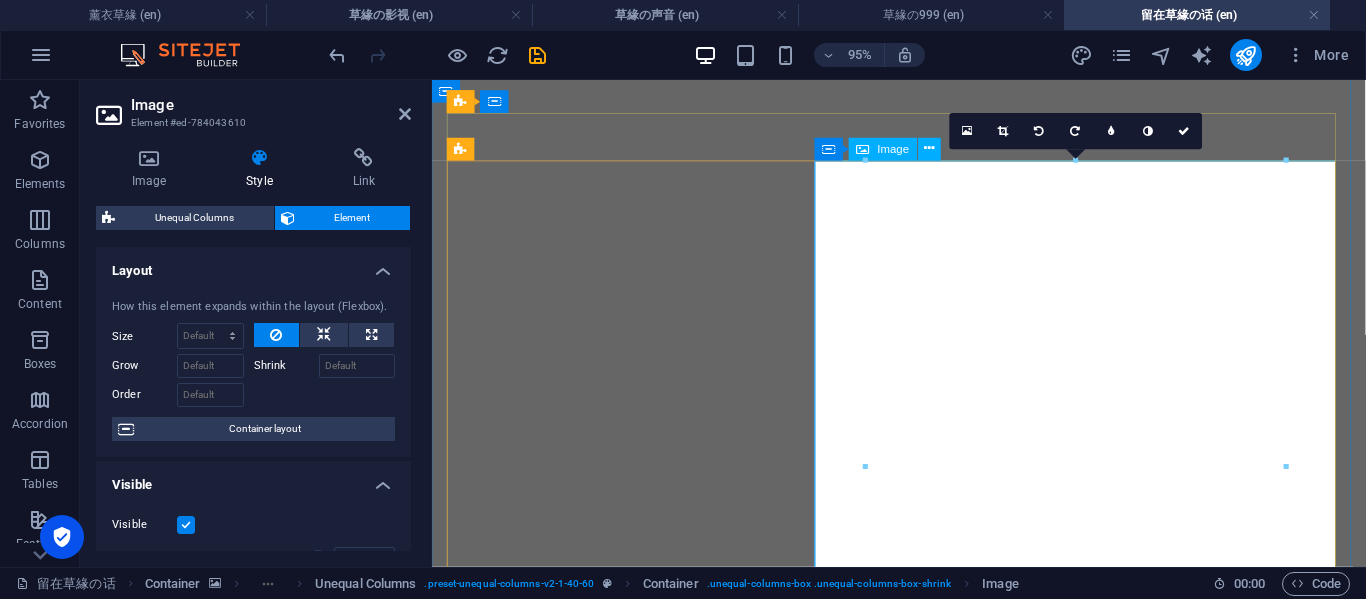 scroll, scrollTop: 1557, scrollLeft: 0, axis: vertical 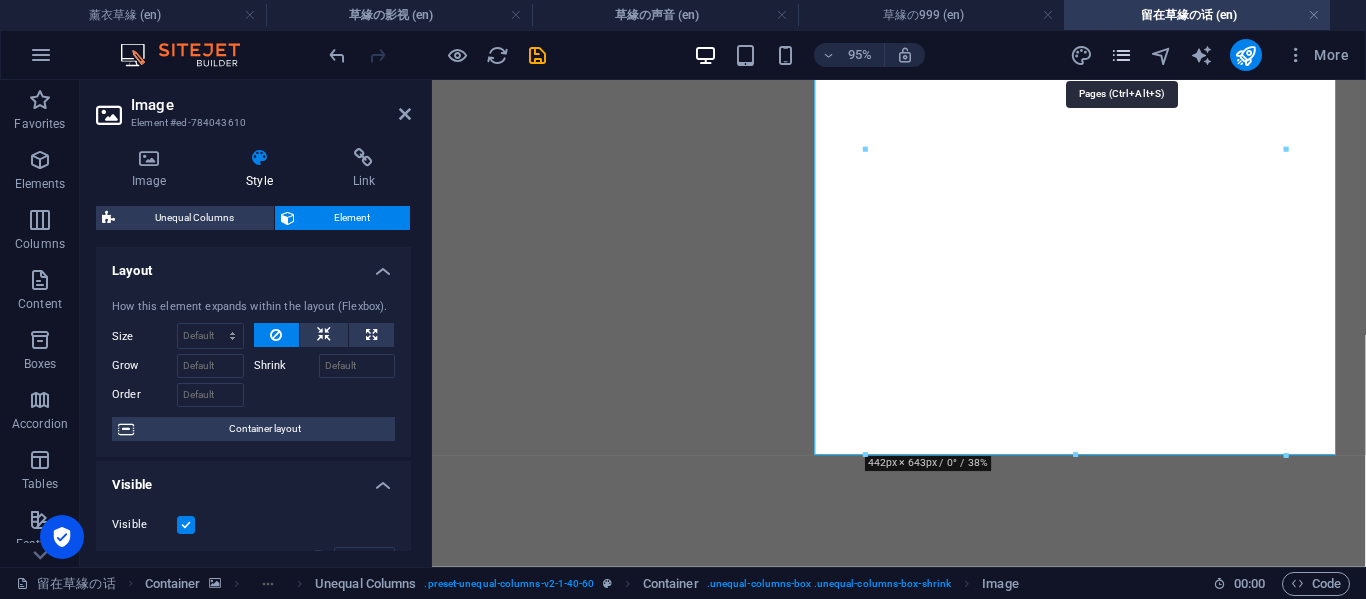 click at bounding box center [1121, 55] 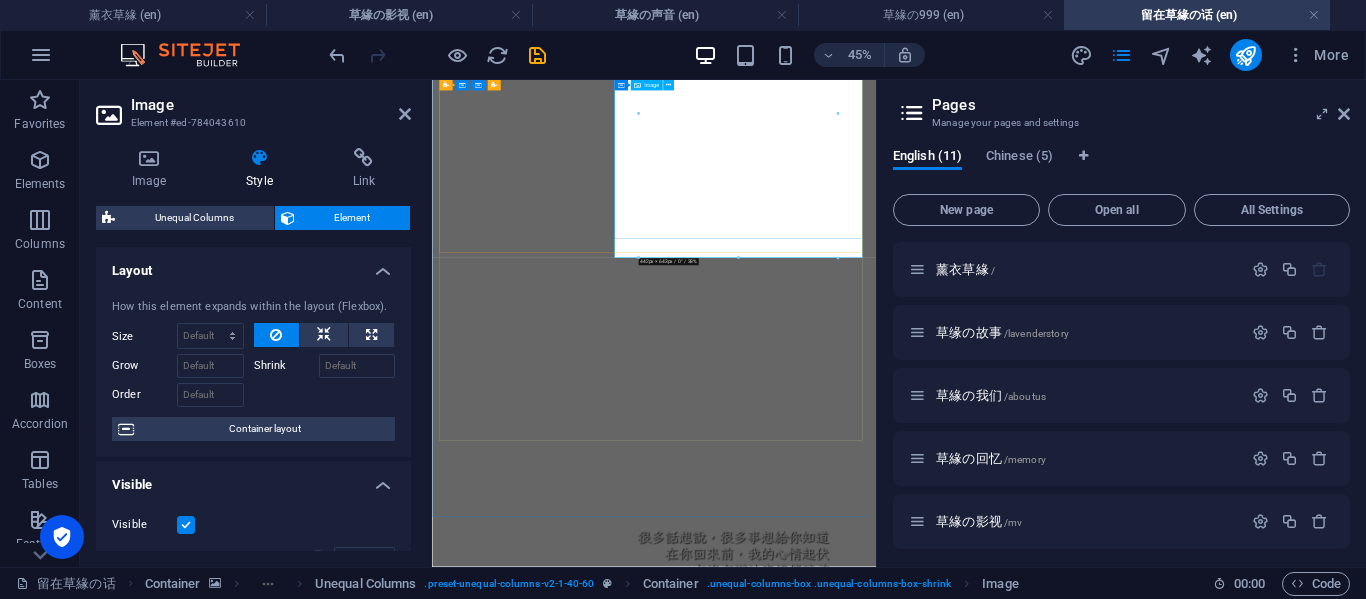 scroll, scrollTop: 1224, scrollLeft: 0, axis: vertical 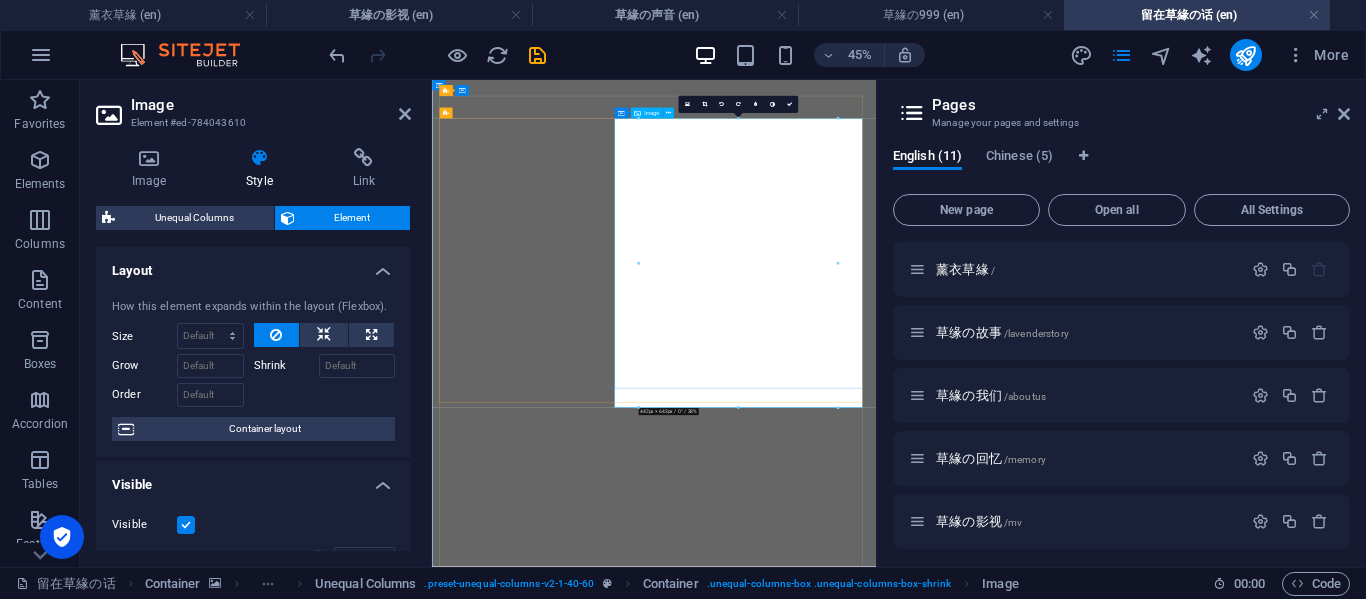 click at bounding box center (925, 3500) 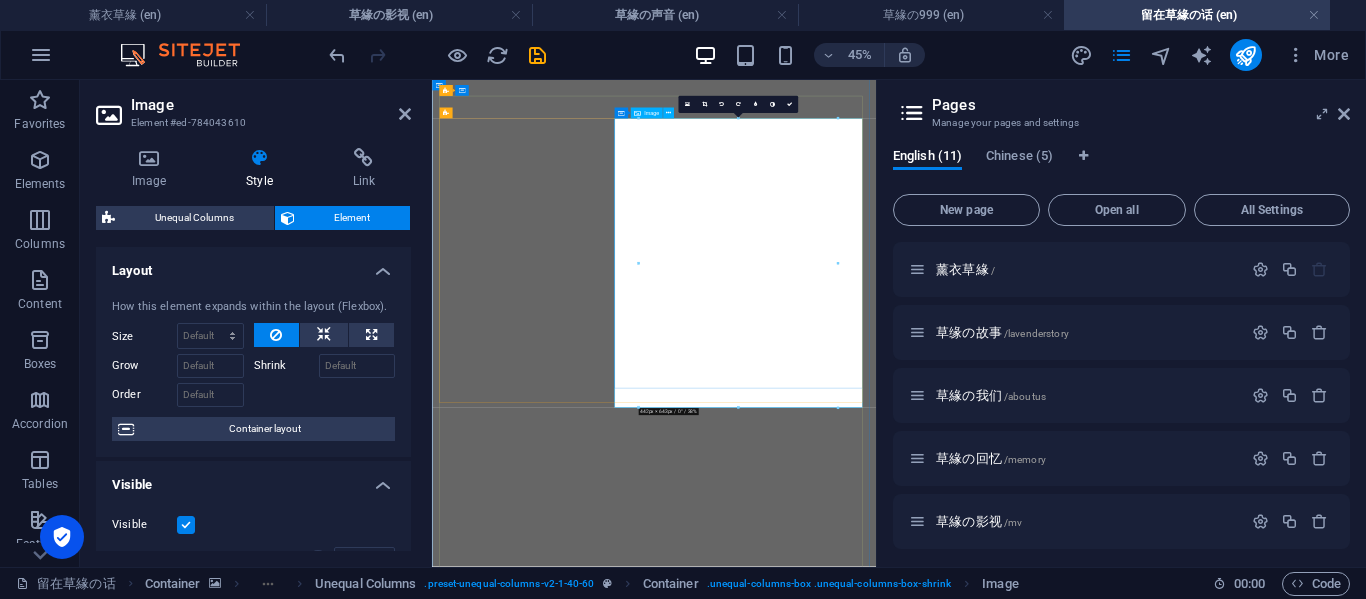click at bounding box center [925, 3500] 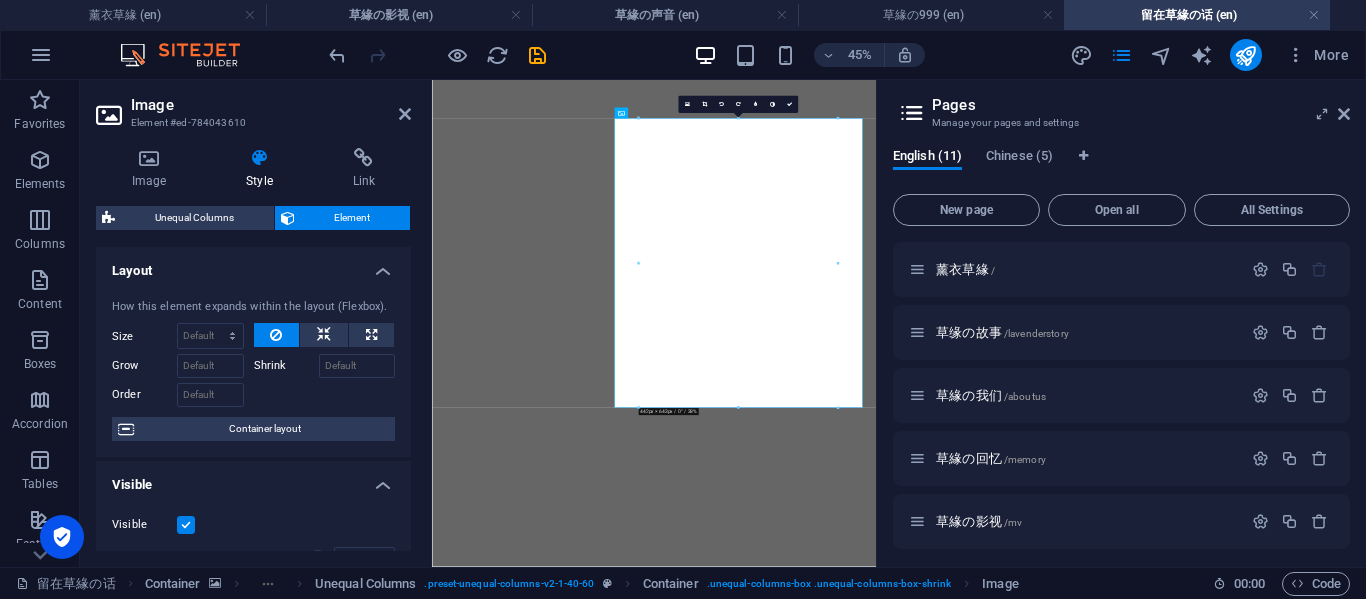 click on "Style" at bounding box center (263, 169) 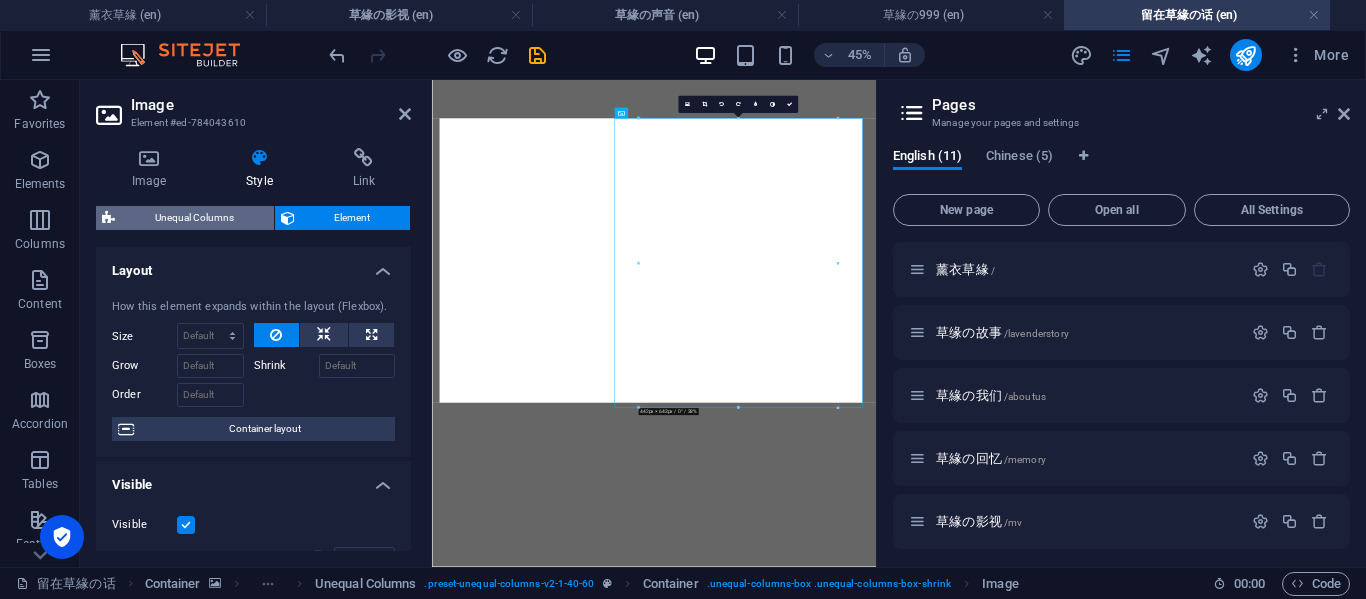 click on "Unequal Columns" at bounding box center (194, 218) 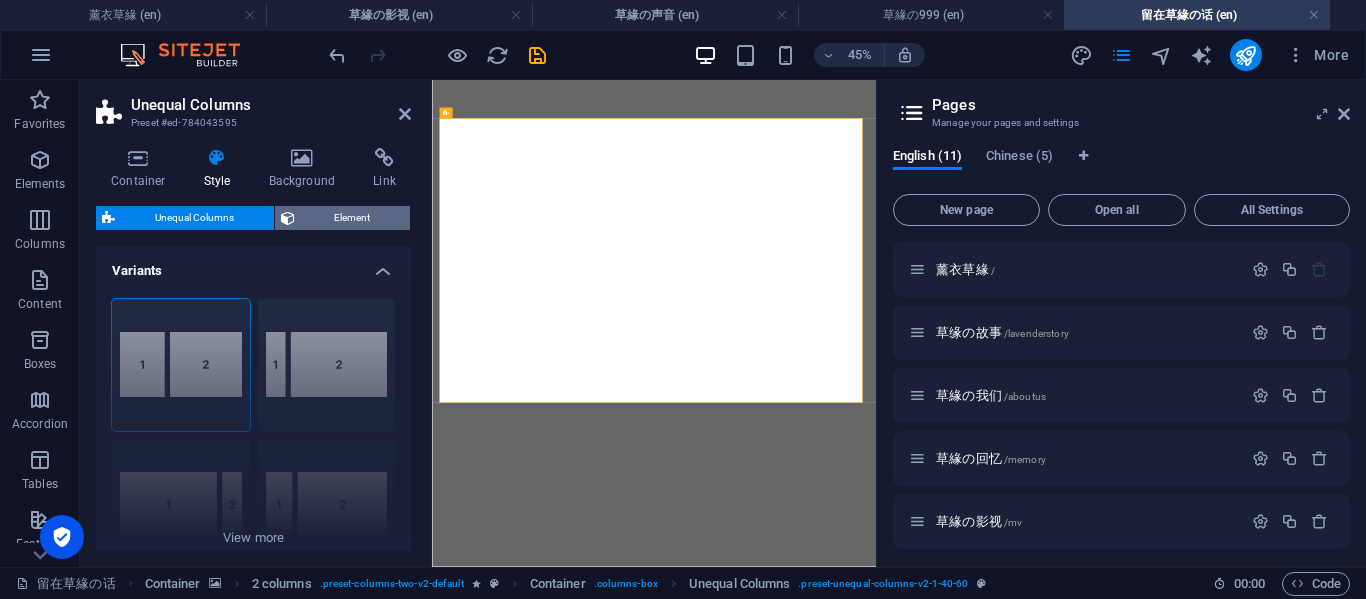 click on "Element" at bounding box center [353, 218] 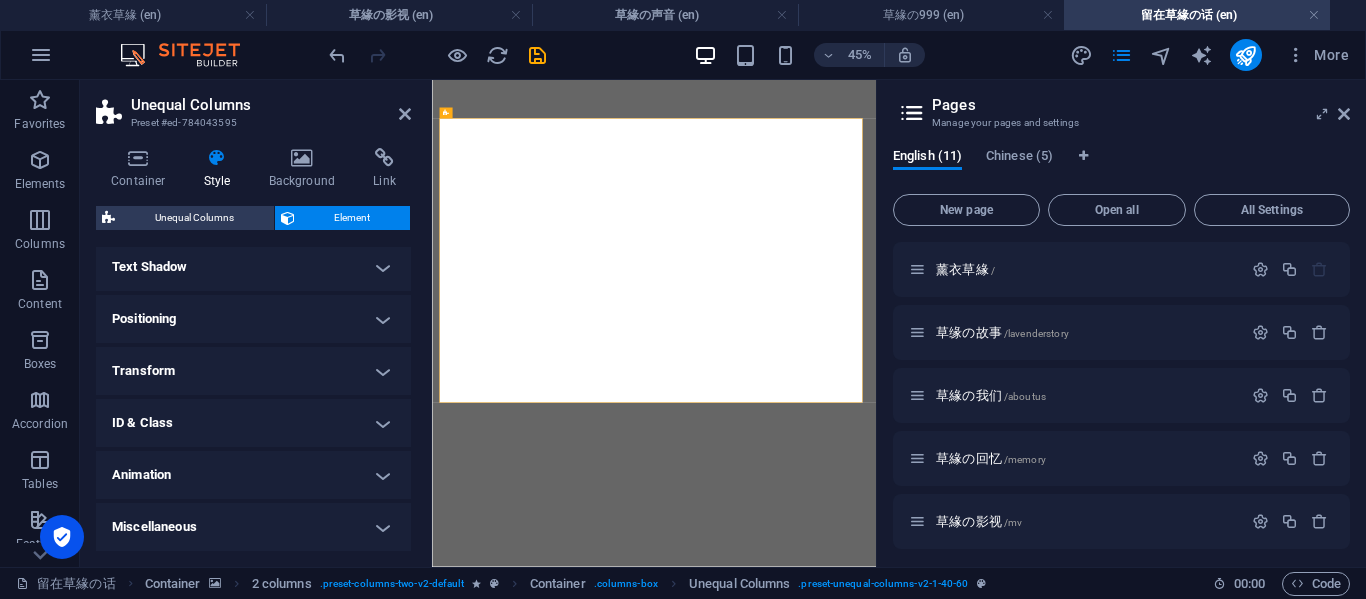 scroll, scrollTop: 208, scrollLeft: 0, axis: vertical 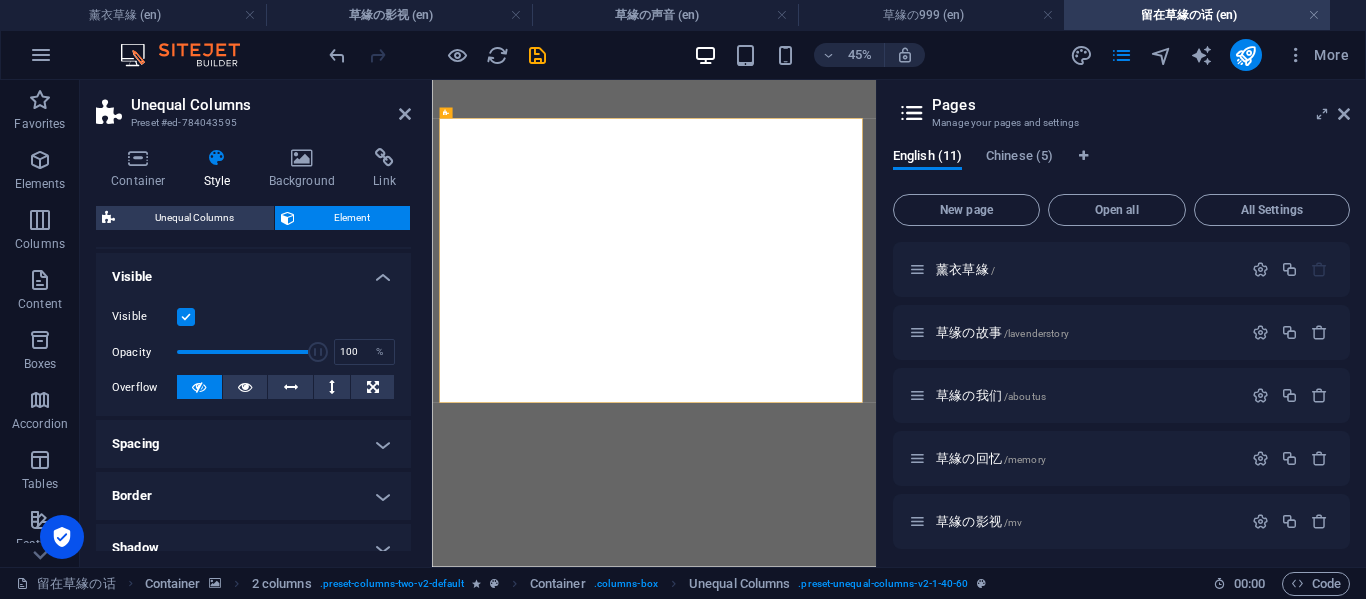click on "Border" at bounding box center [253, 496] 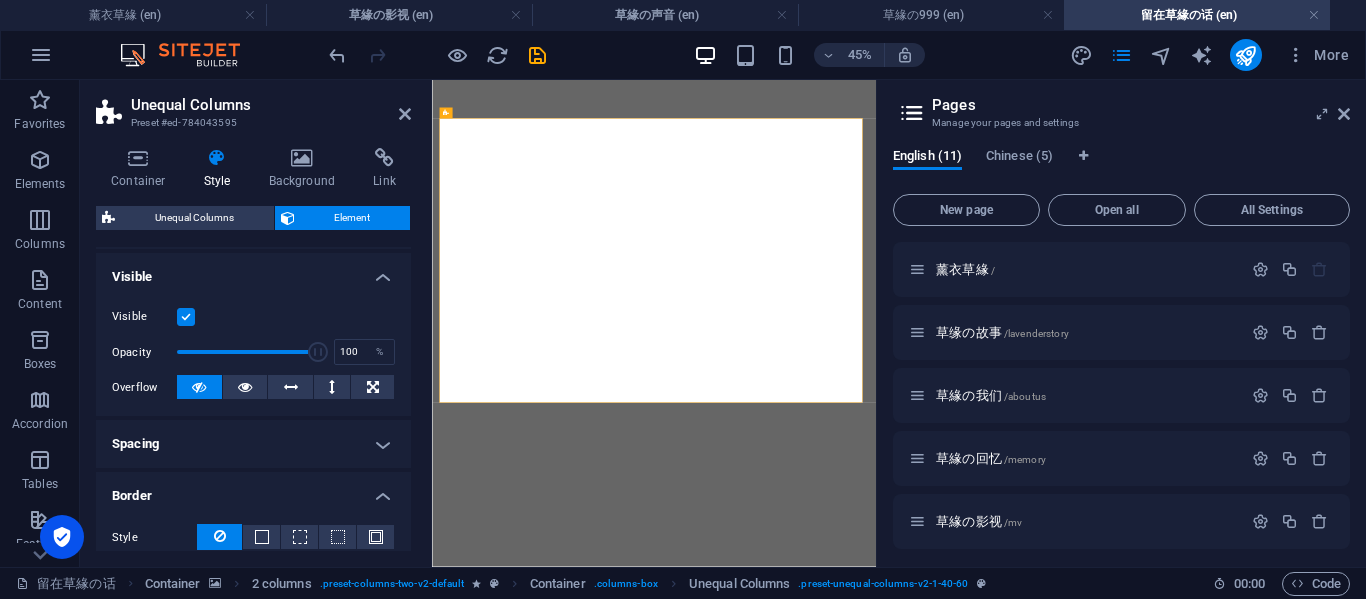 click on "Border" at bounding box center [253, 490] 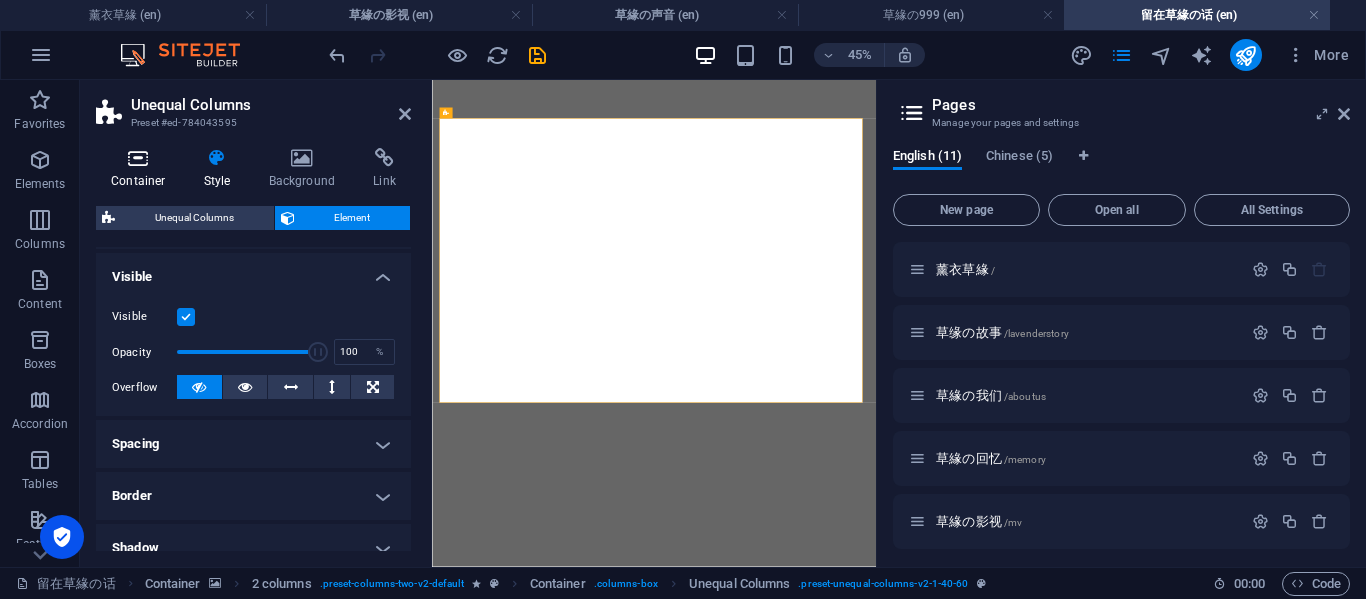 click at bounding box center (138, 158) 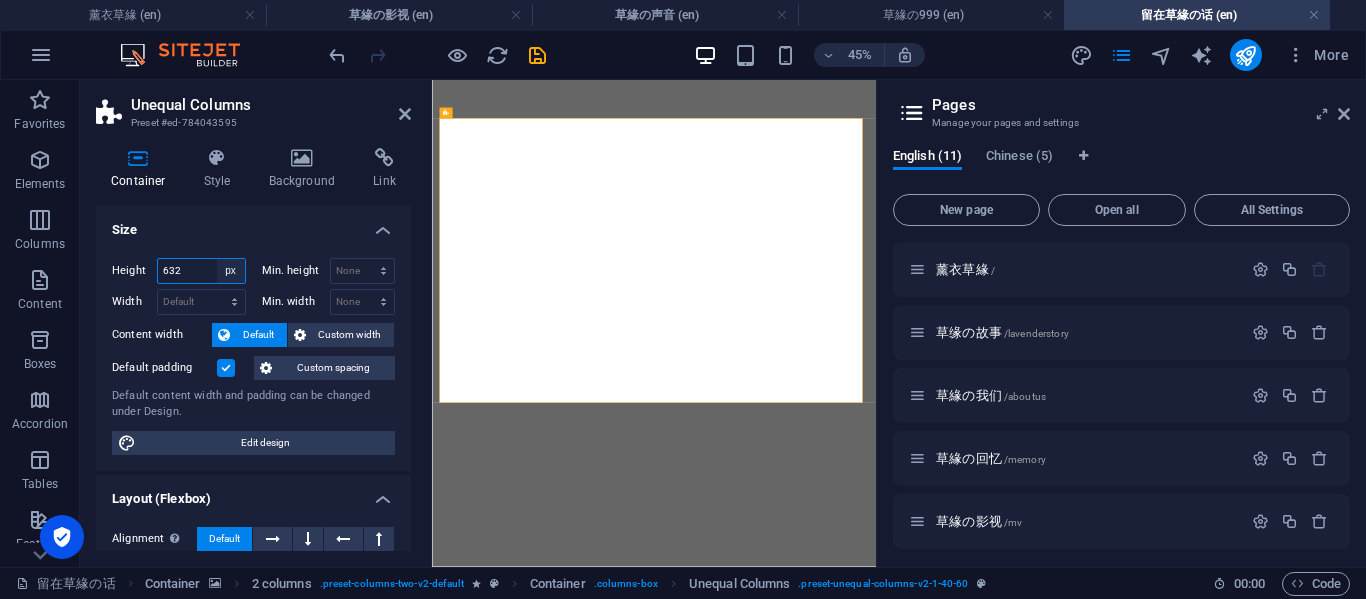 click on "Default px rem % vh vw" at bounding box center (231, 271) 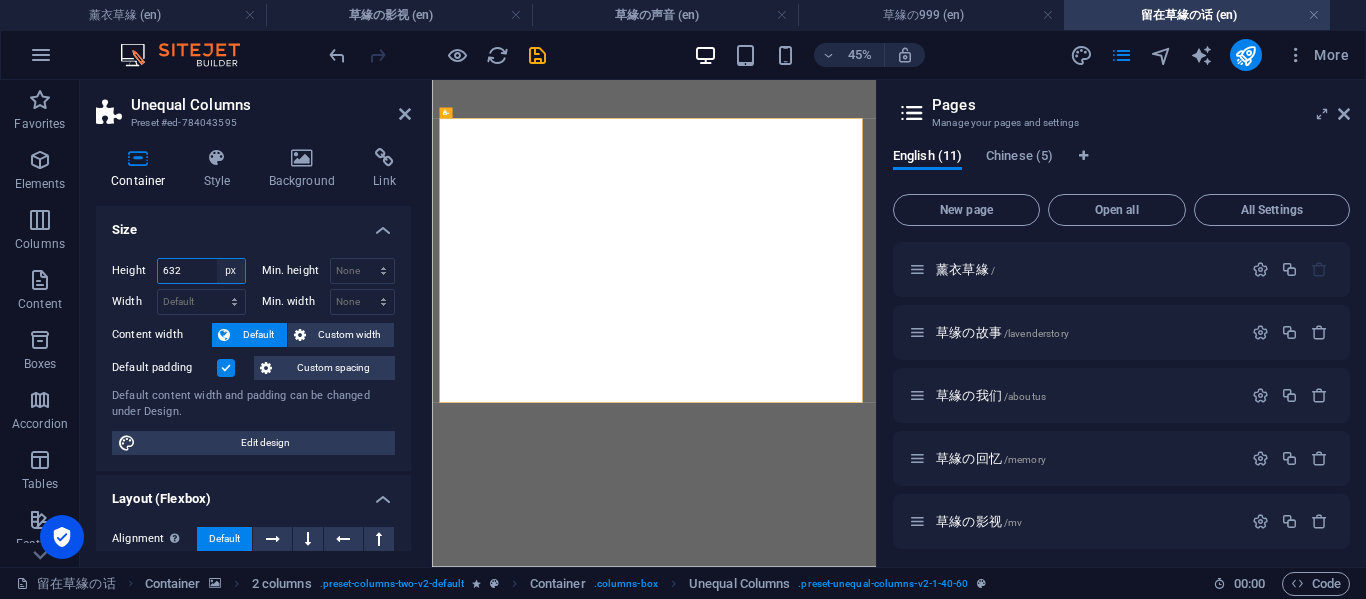select on "default" 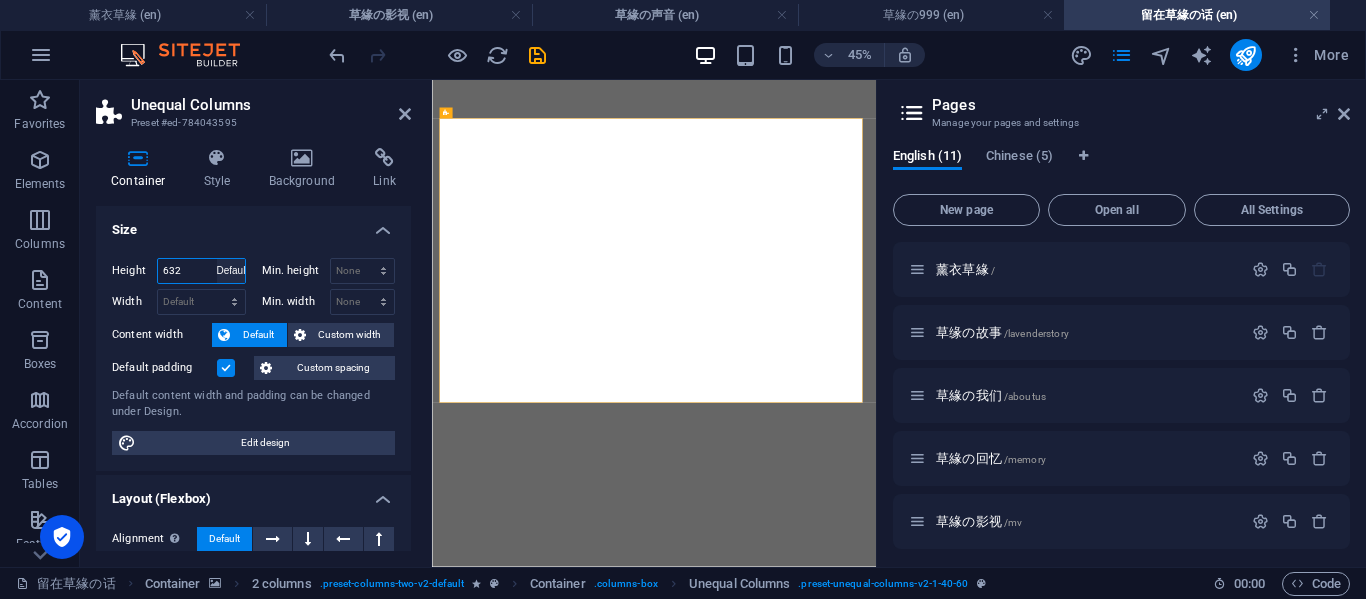 click on "Default px rem % vh vw" at bounding box center (231, 271) 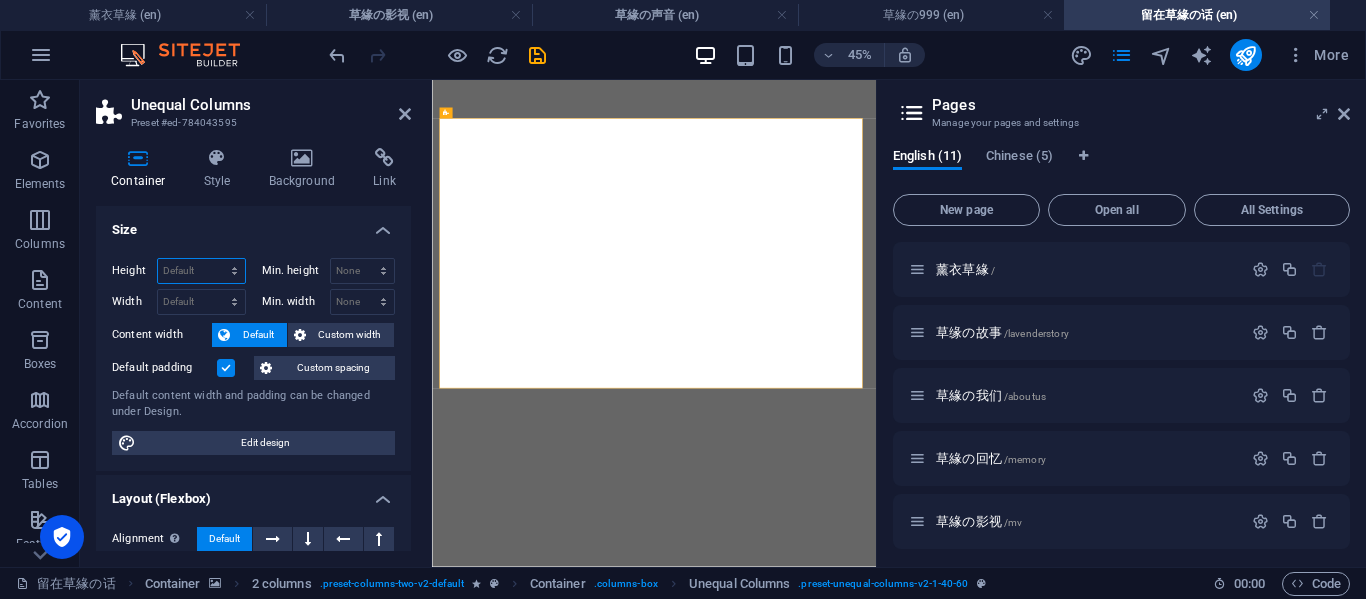 scroll, scrollTop: 253, scrollLeft: 0, axis: vertical 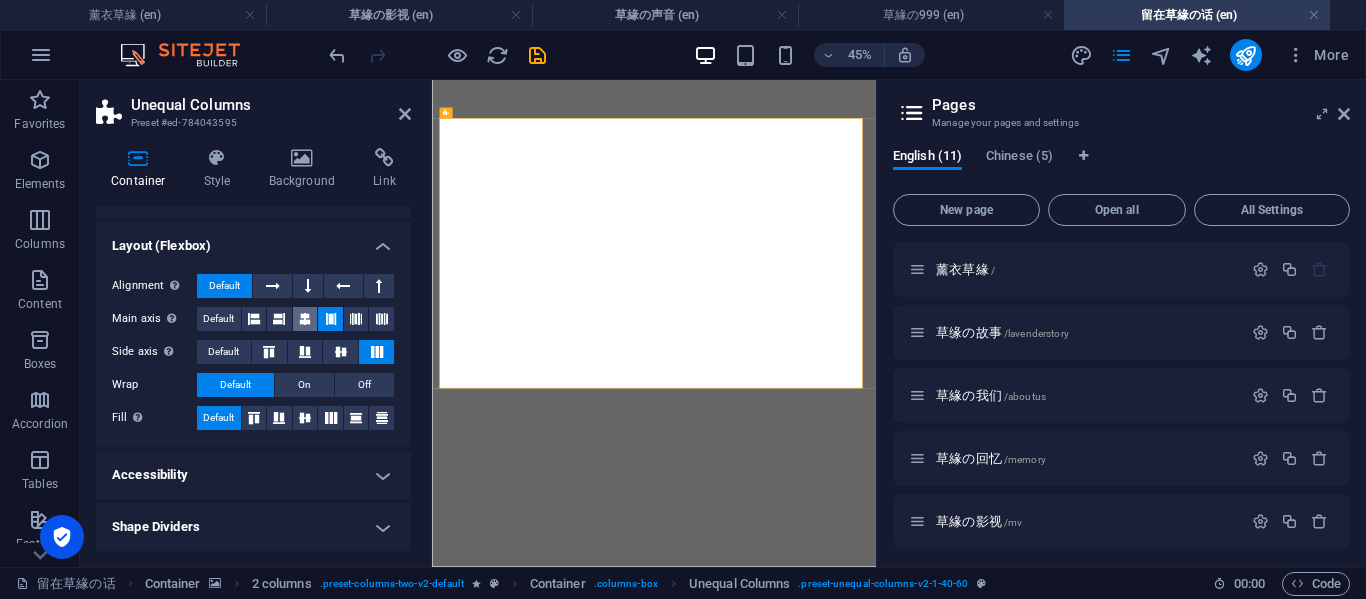 click at bounding box center [305, 319] 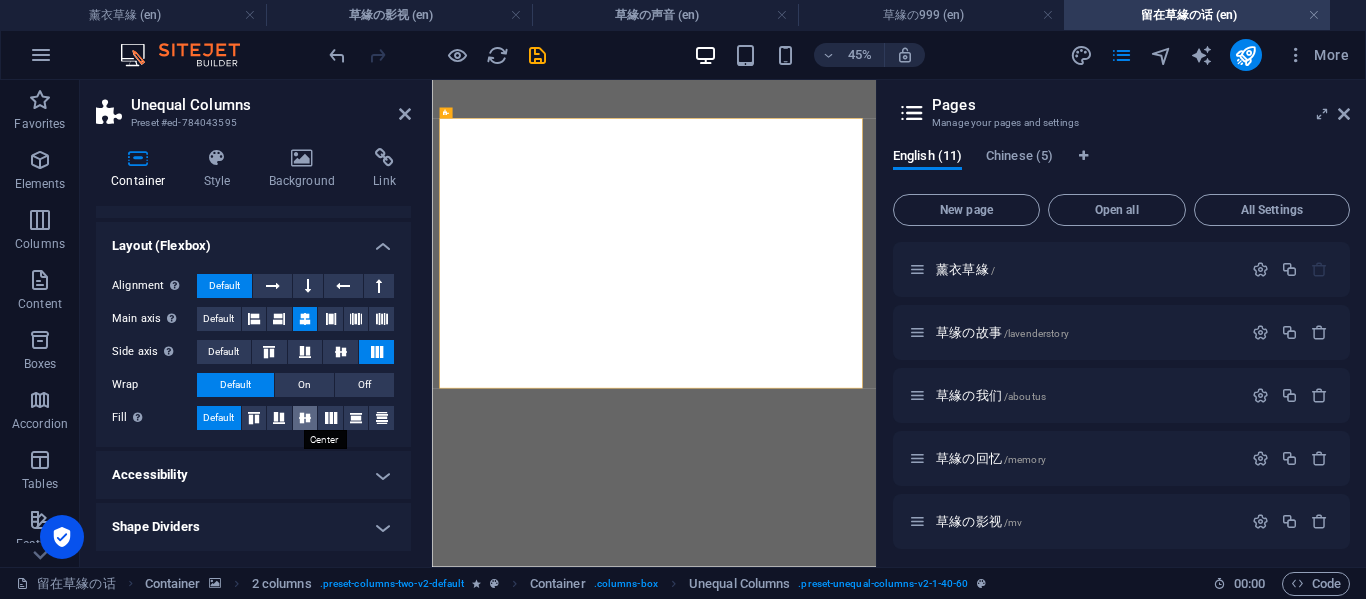 scroll, scrollTop: 0, scrollLeft: 0, axis: both 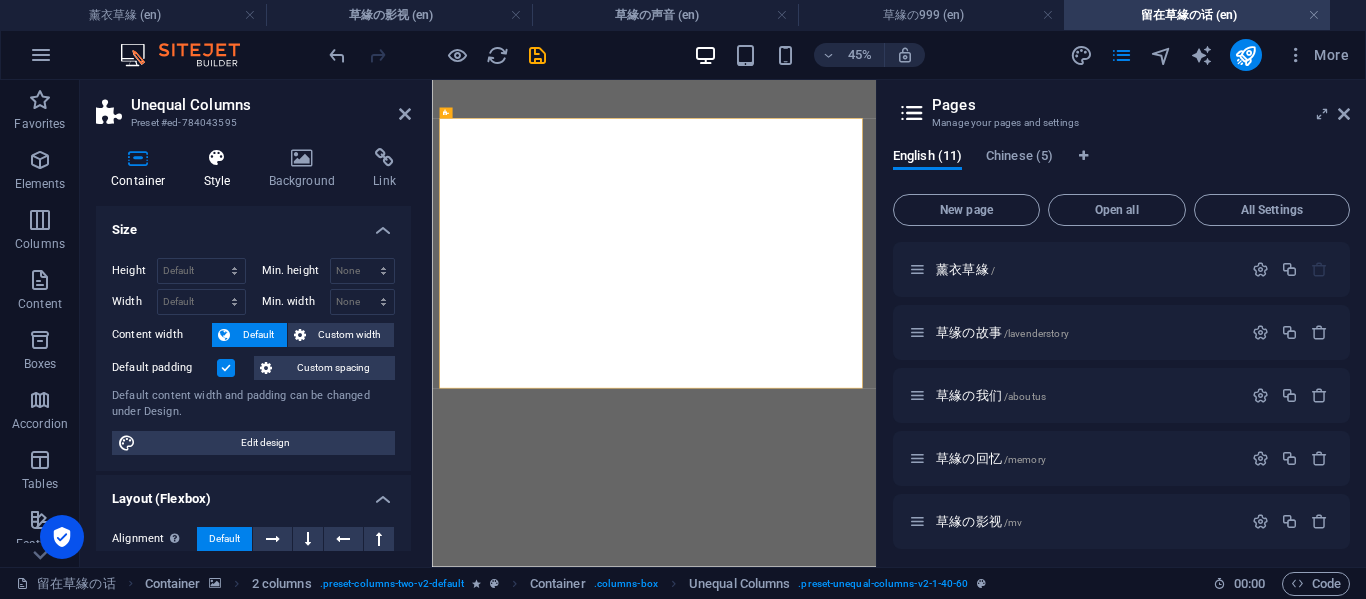 click at bounding box center (217, 158) 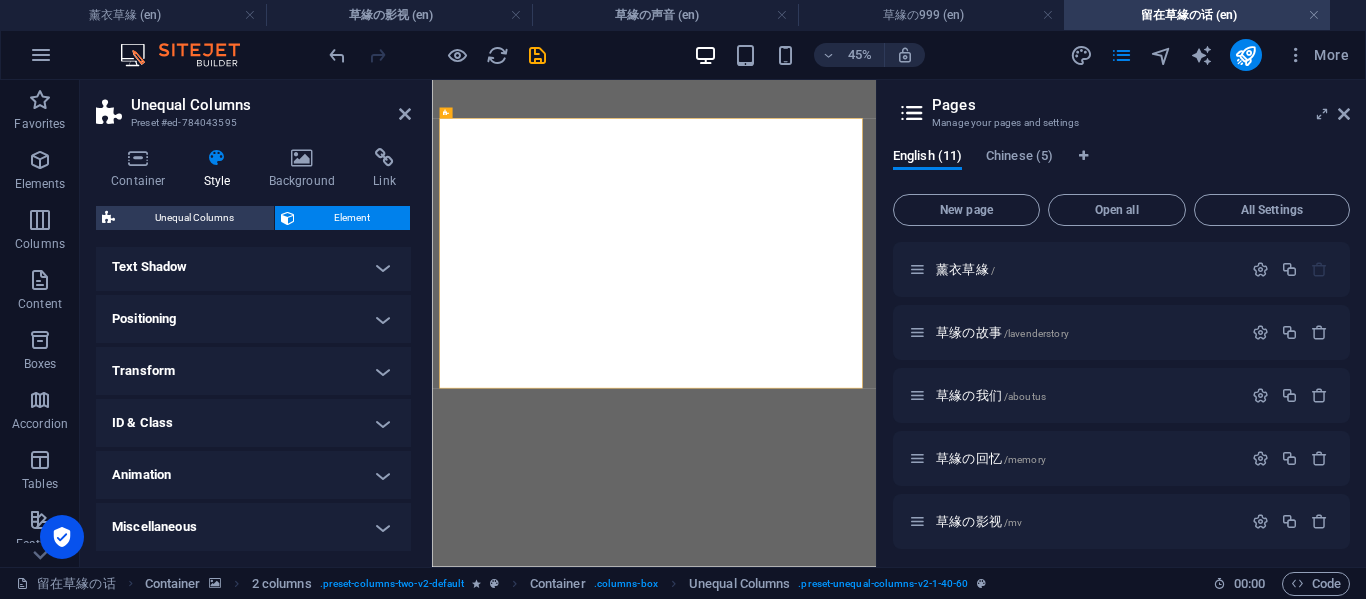scroll, scrollTop: 208, scrollLeft: 0, axis: vertical 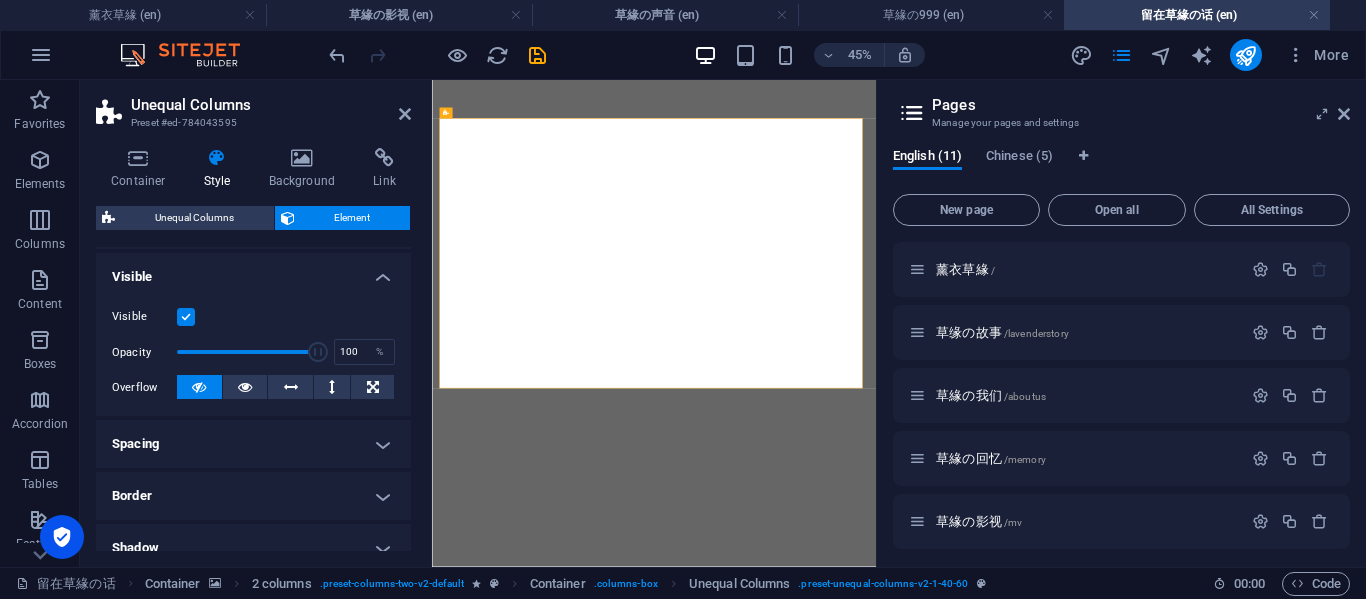 click on "Border" at bounding box center [253, 496] 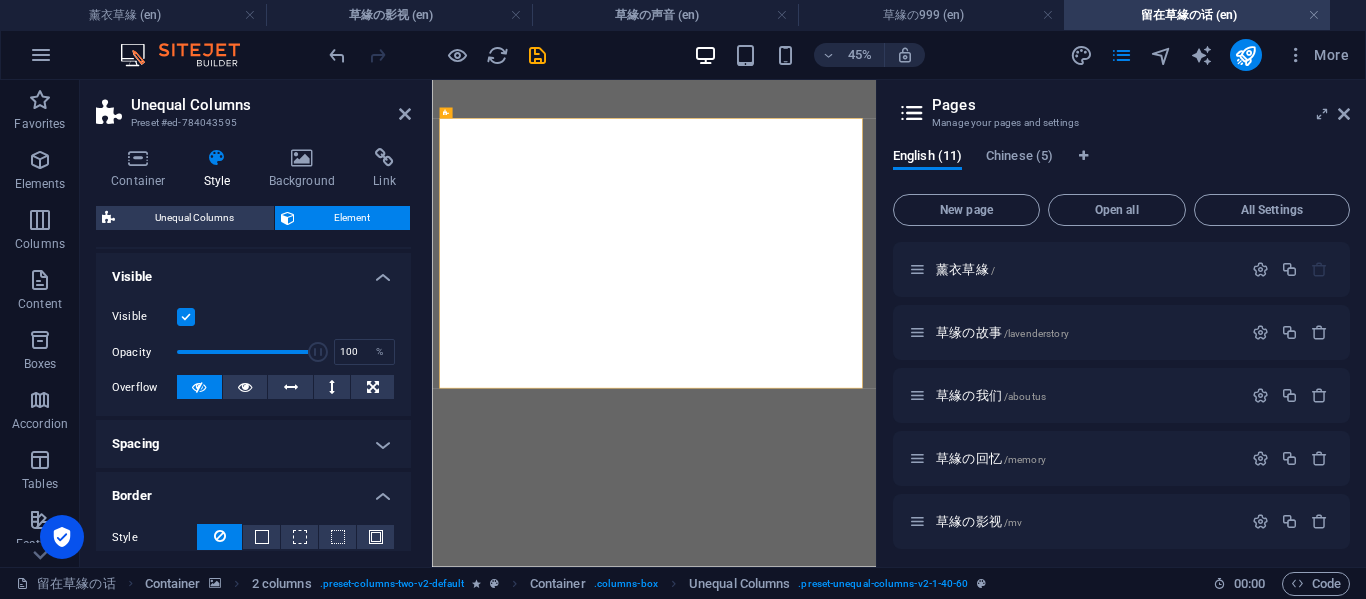 click on "Border" at bounding box center (253, 490) 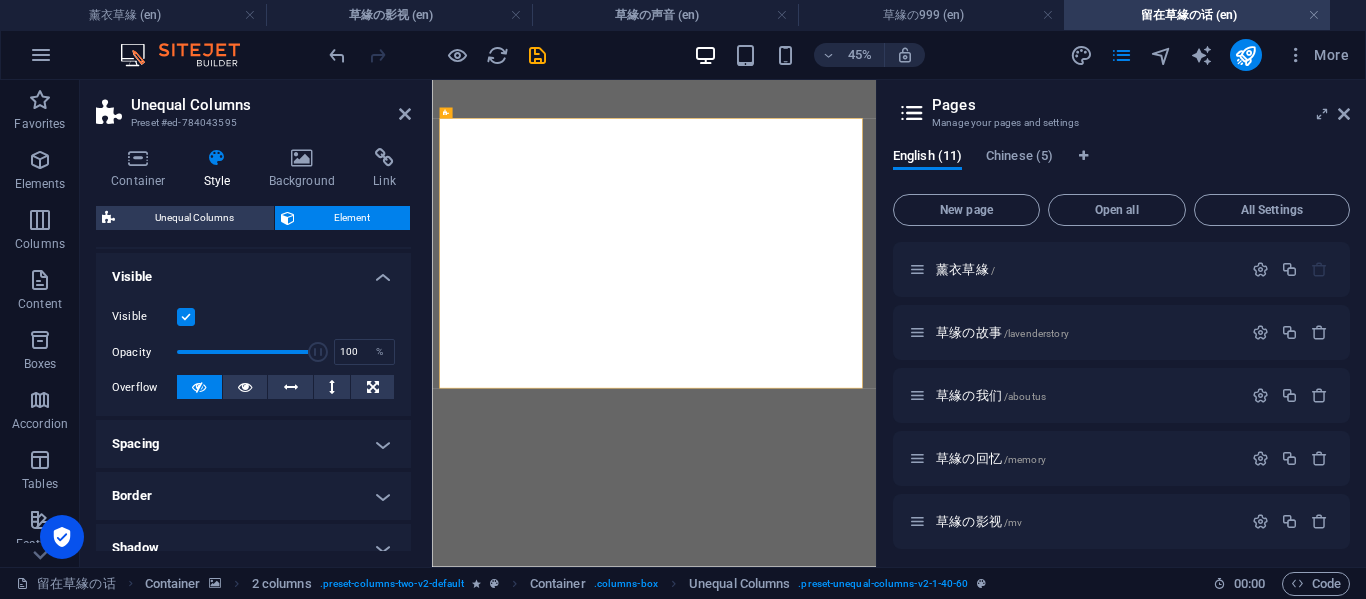 click on "Unequal Columns" at bounding box center [271, 105] 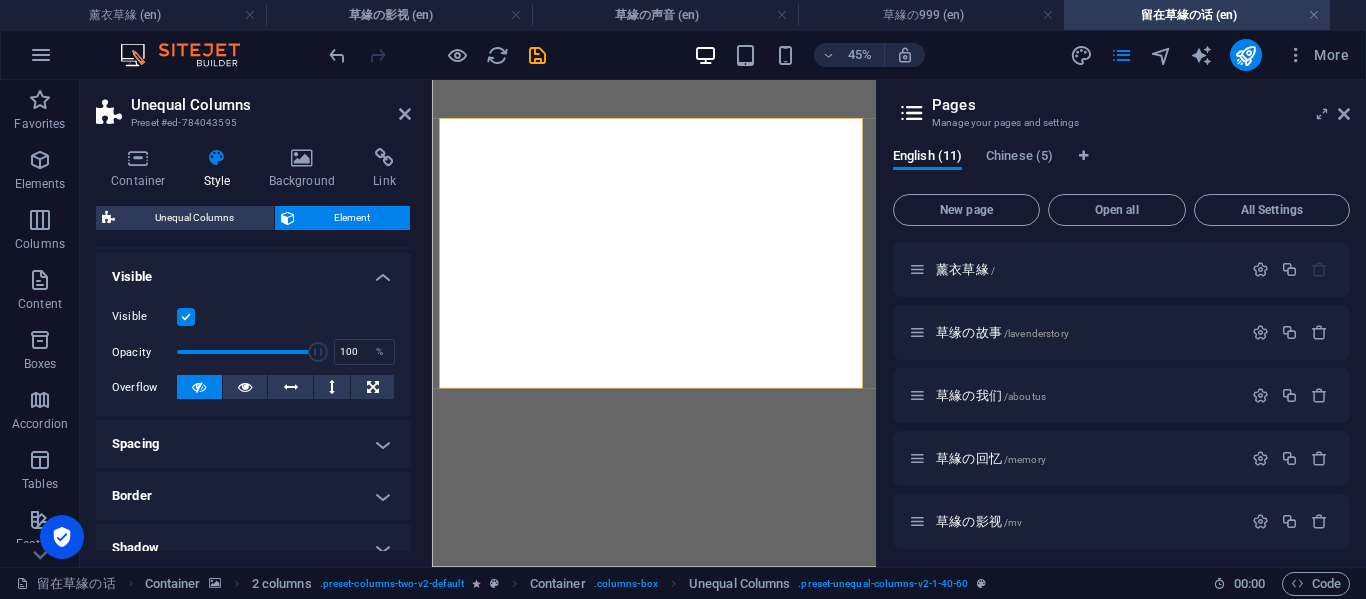 click on "Unequal Columns" at bounding box center (271, 105) 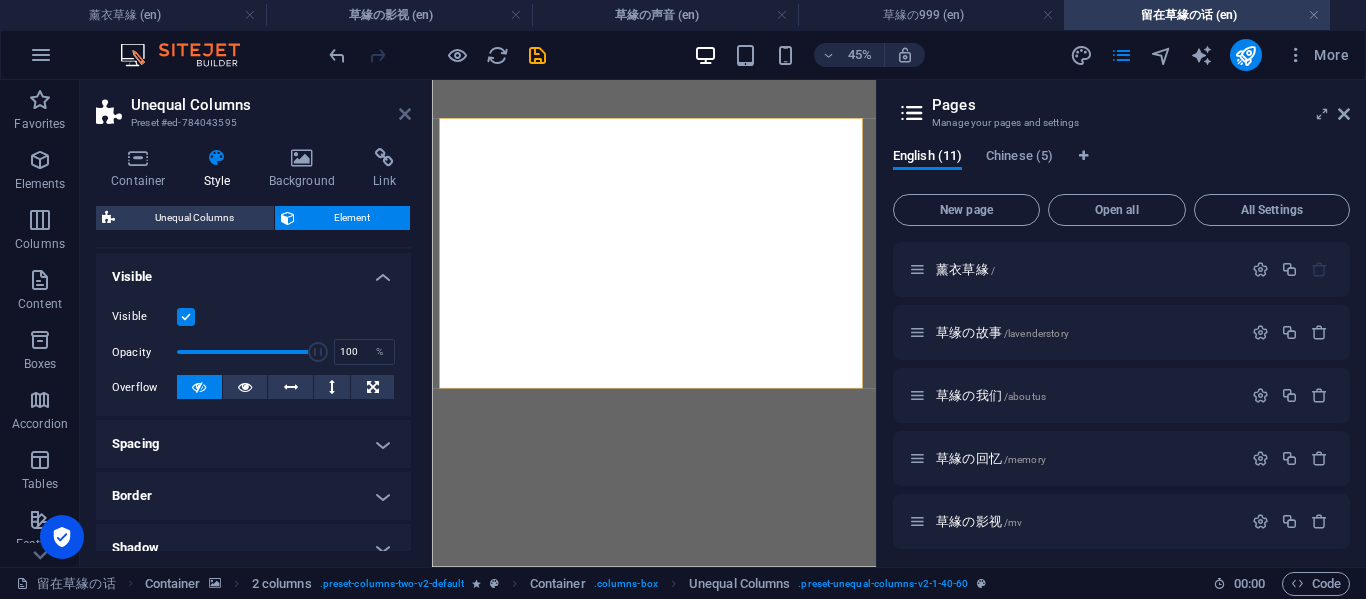 click at bounding box center [405, 114] 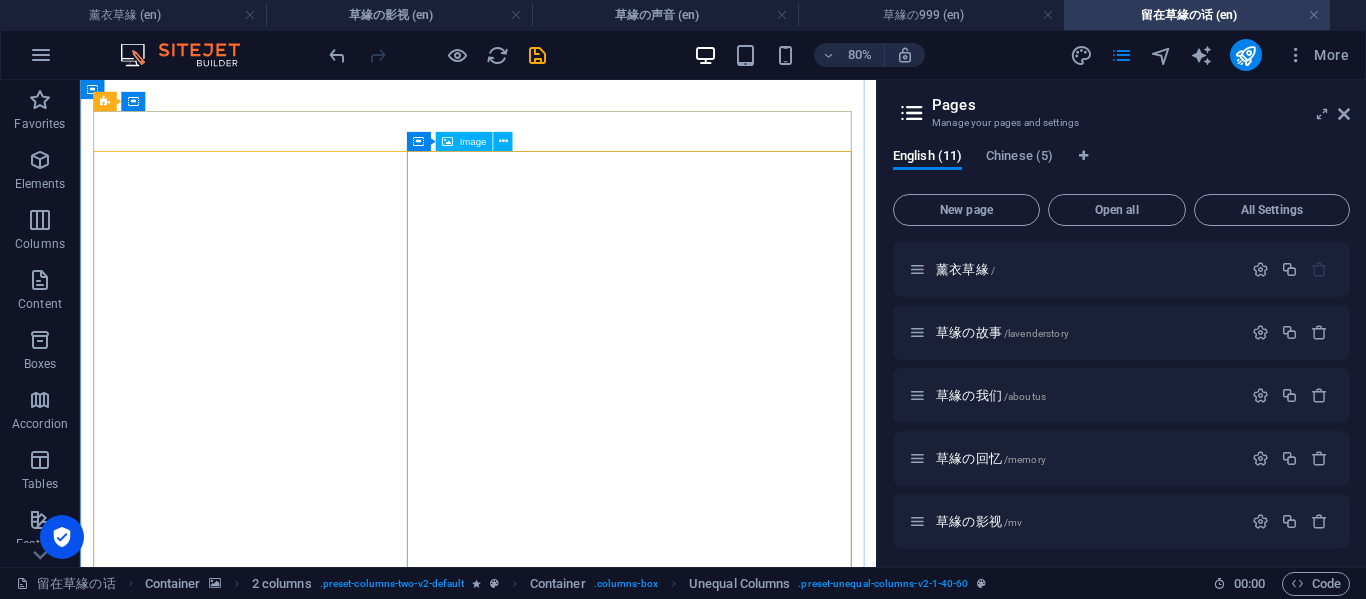 click at bounding box center [577, 3472] 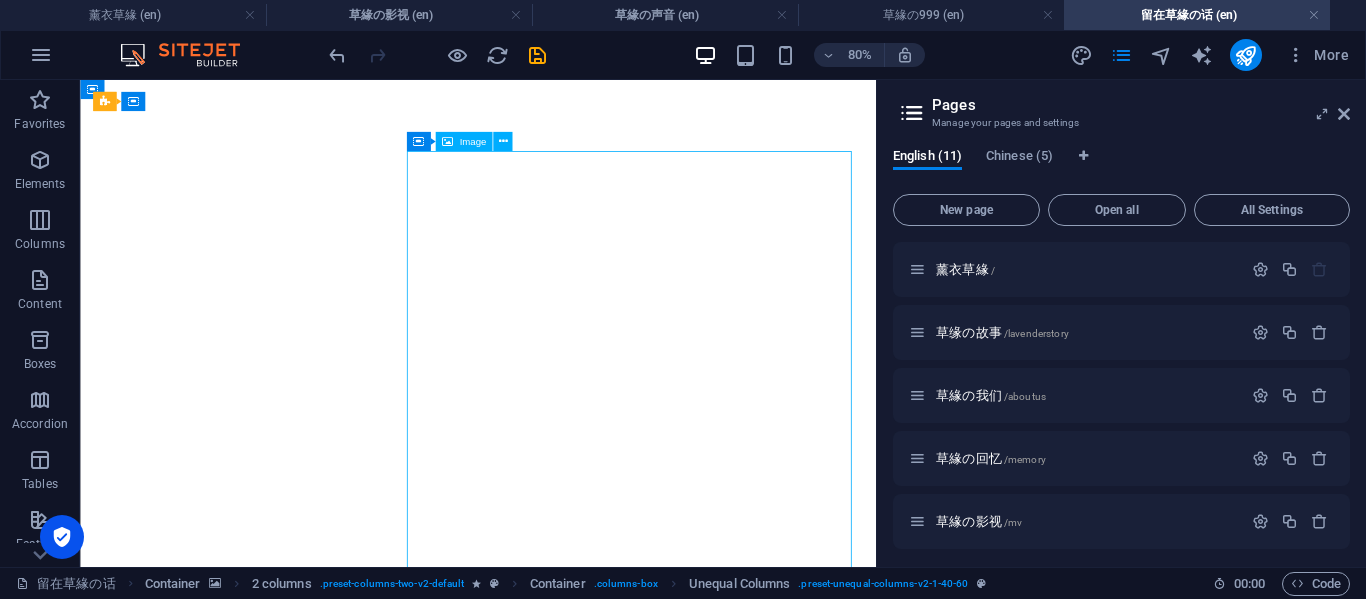 click at bounding box center (577, 3472) 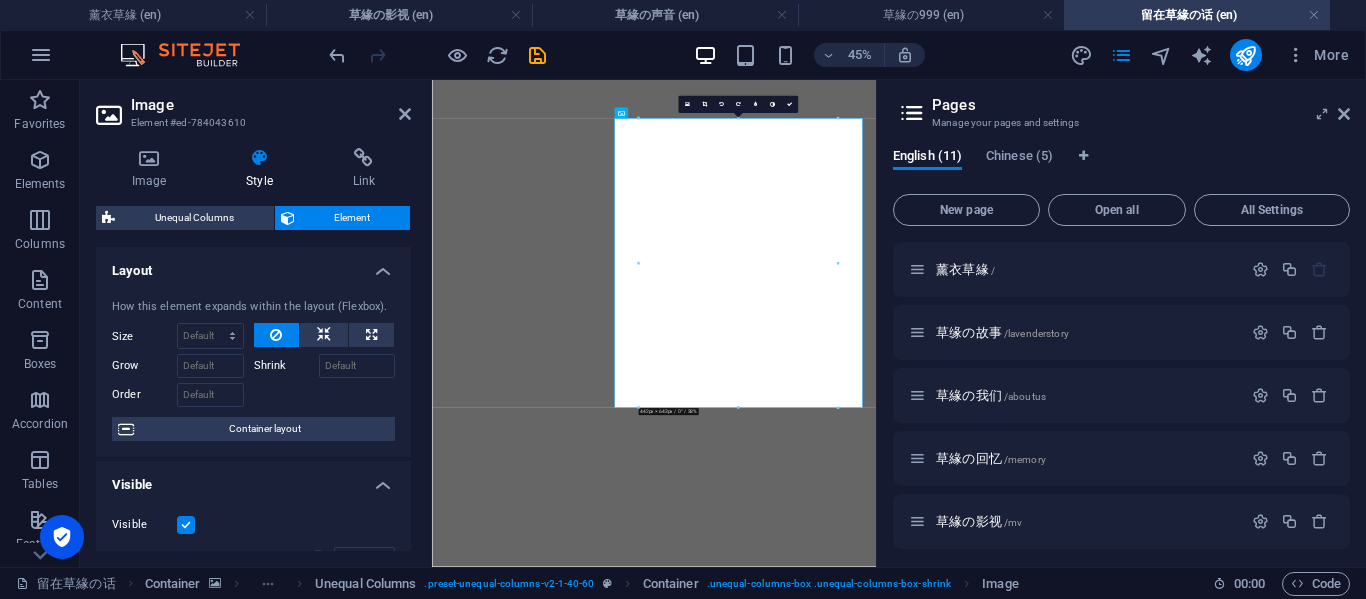 scroll, scrollTop: 333, scrollLeft: 0, axis: vertical 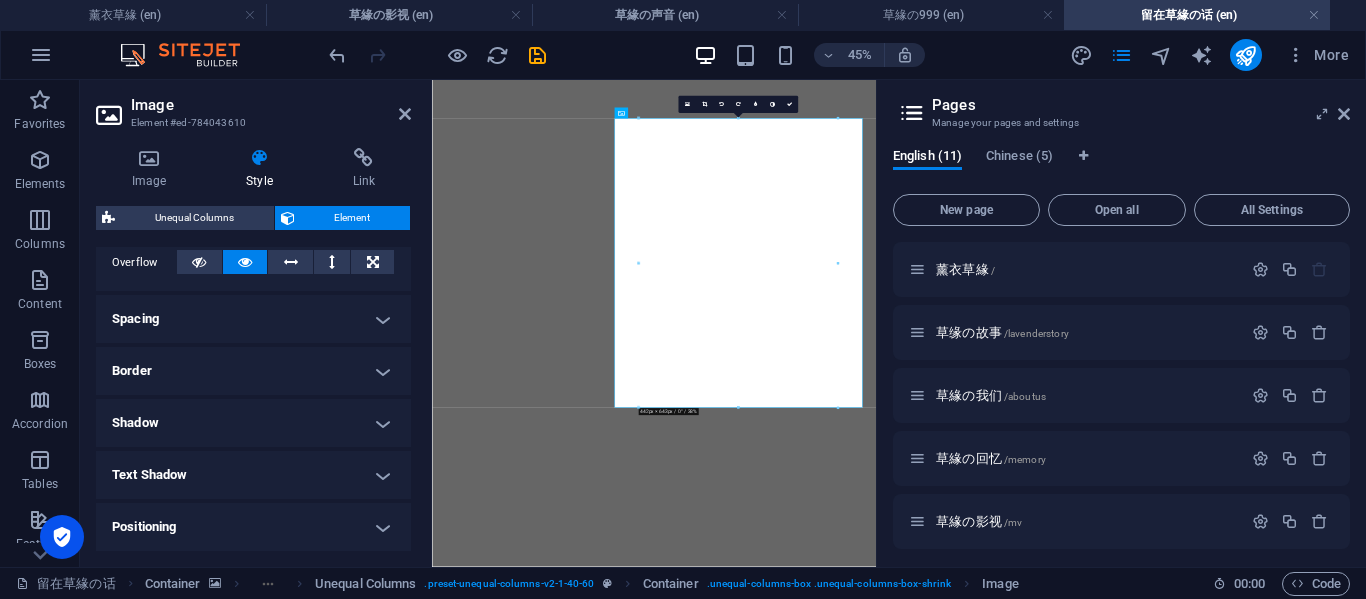 click on "Shadow" at bounding box center [253, 423] 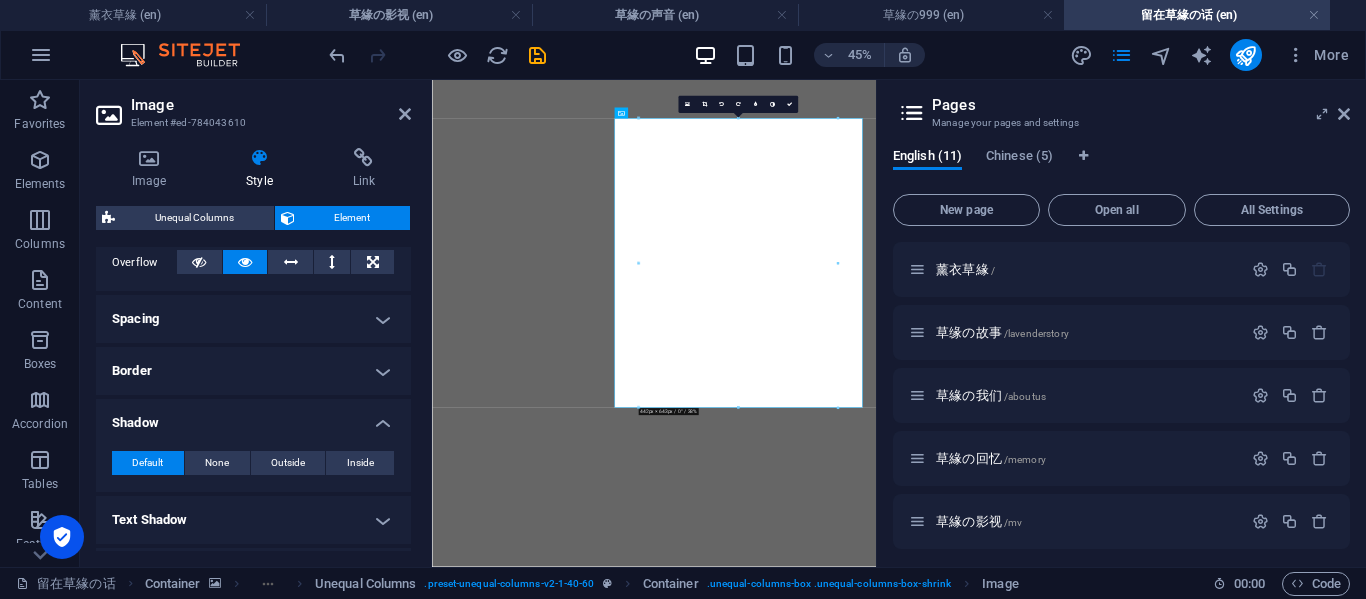 click on "Border" at bounding box center (253, 371) 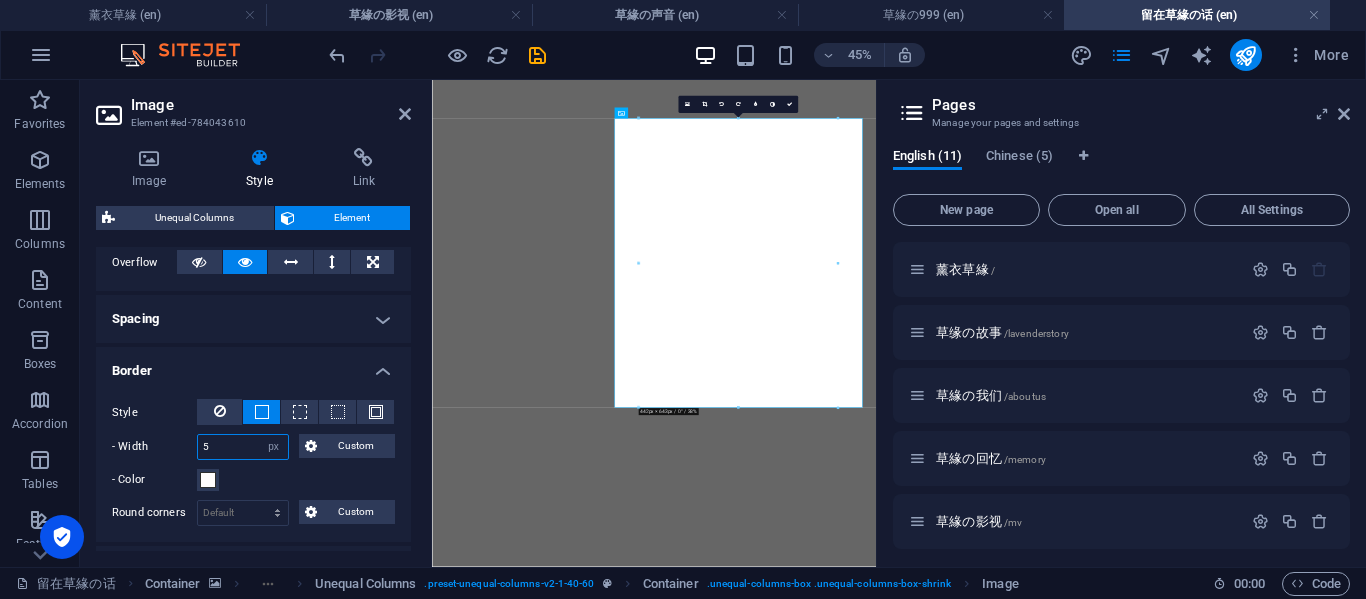 drag, startPoint x: 208, startPoint y: 448, endPoint x: 178, endPoint y: 434, distance: 33.105892 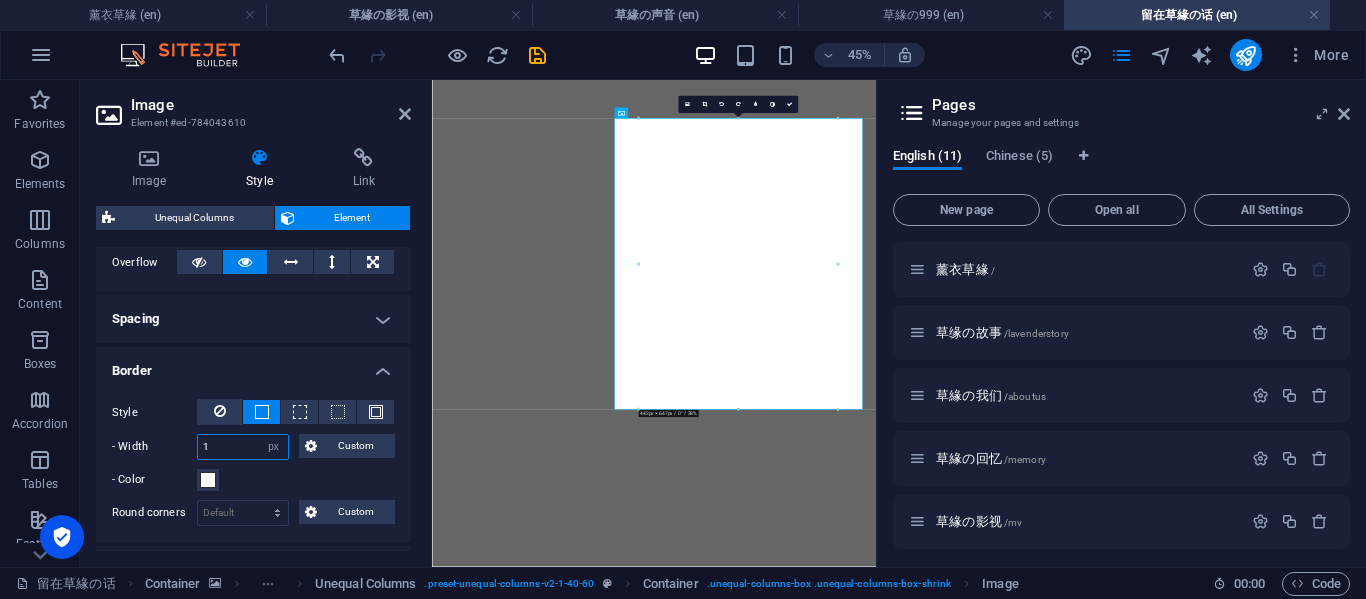 drag, startPoint x: 212, startPoint y: 445, endPoint x: 189, endPoint y: 443, distance: 23.086792 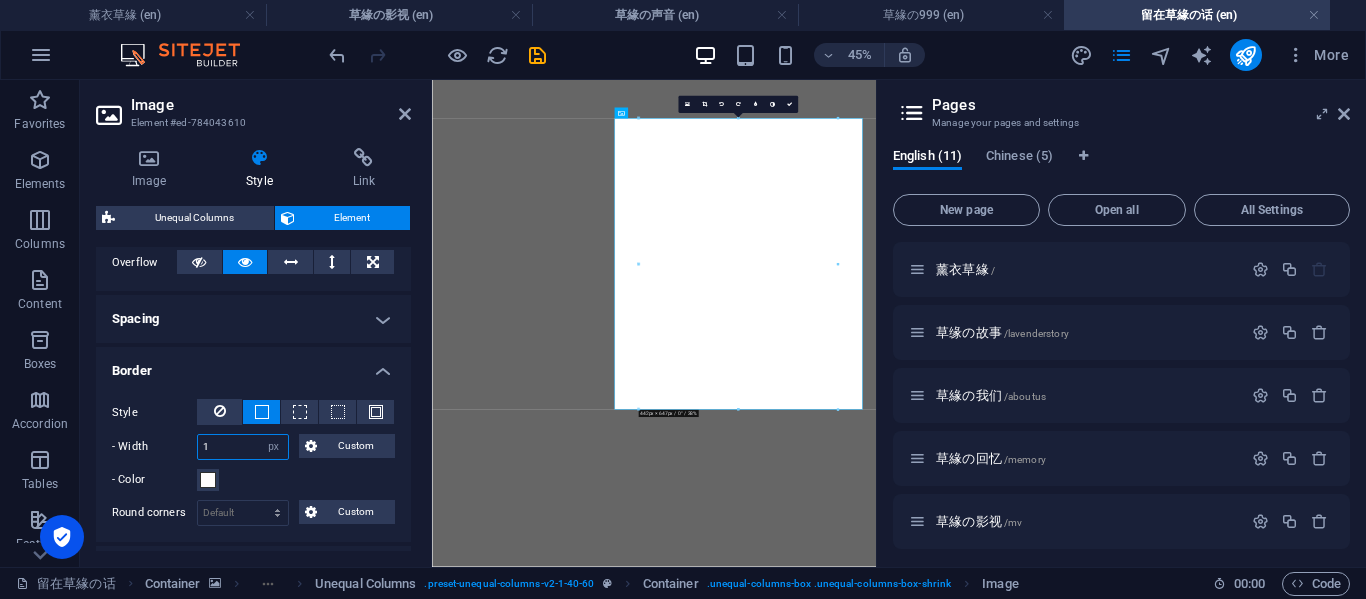 click on "- Width 1 auto px rem % vh vw Custom Custom" at bounding box center (253, 447) 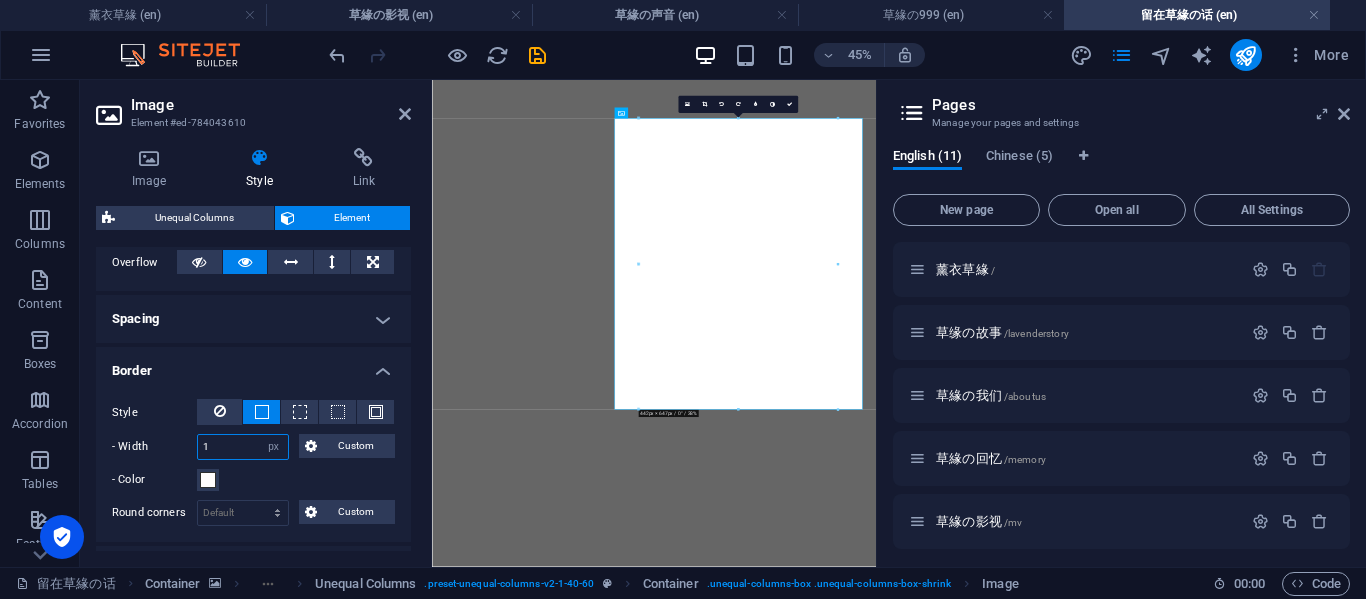 type on "5" 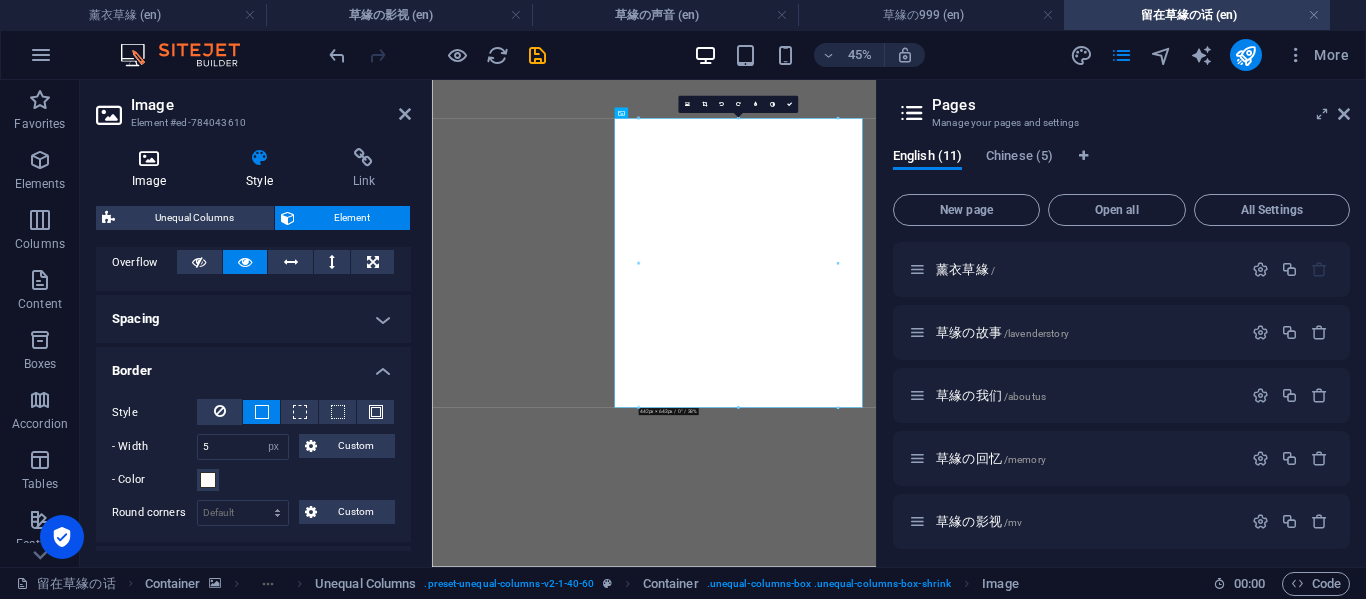 click at bounding box center (149, 158) 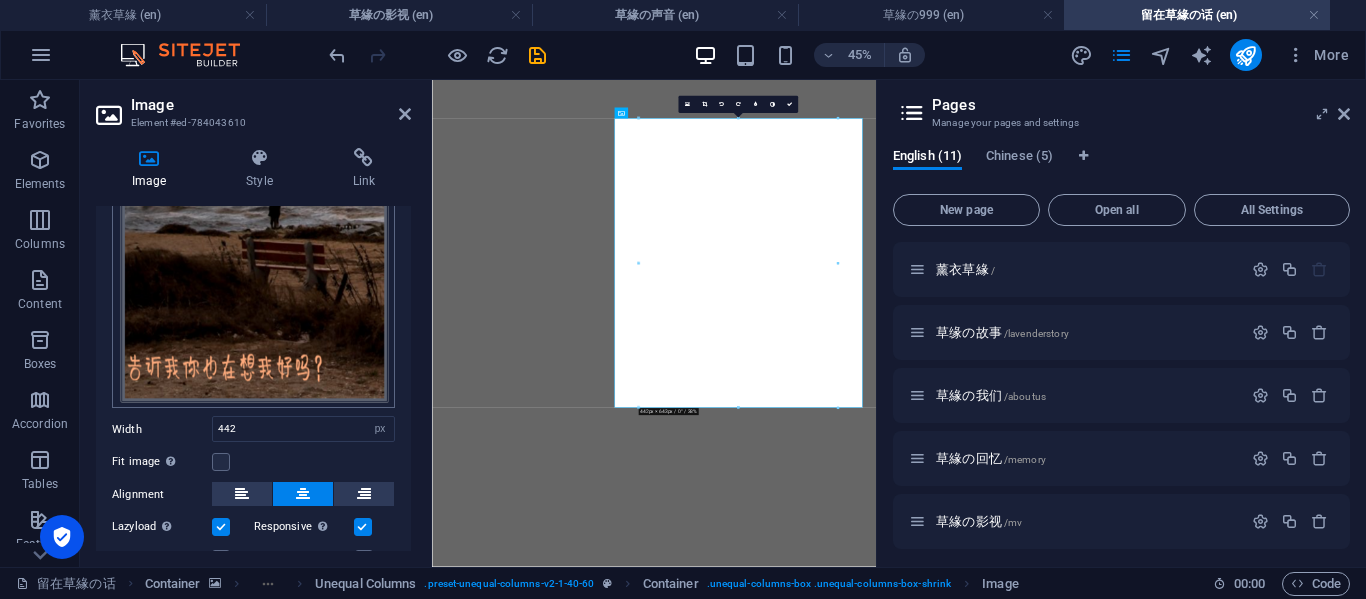 scroll, scrollTop: 446, scrollLeft: 0, axis: vertical 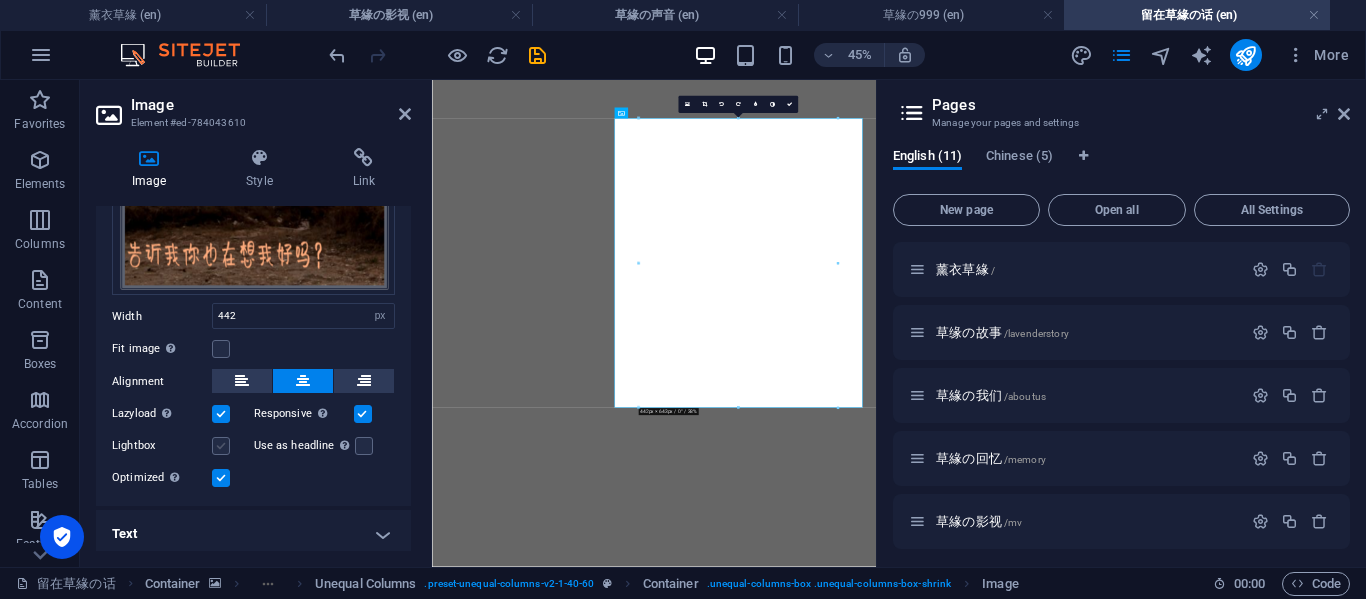 click at bounding box center (221, 446) 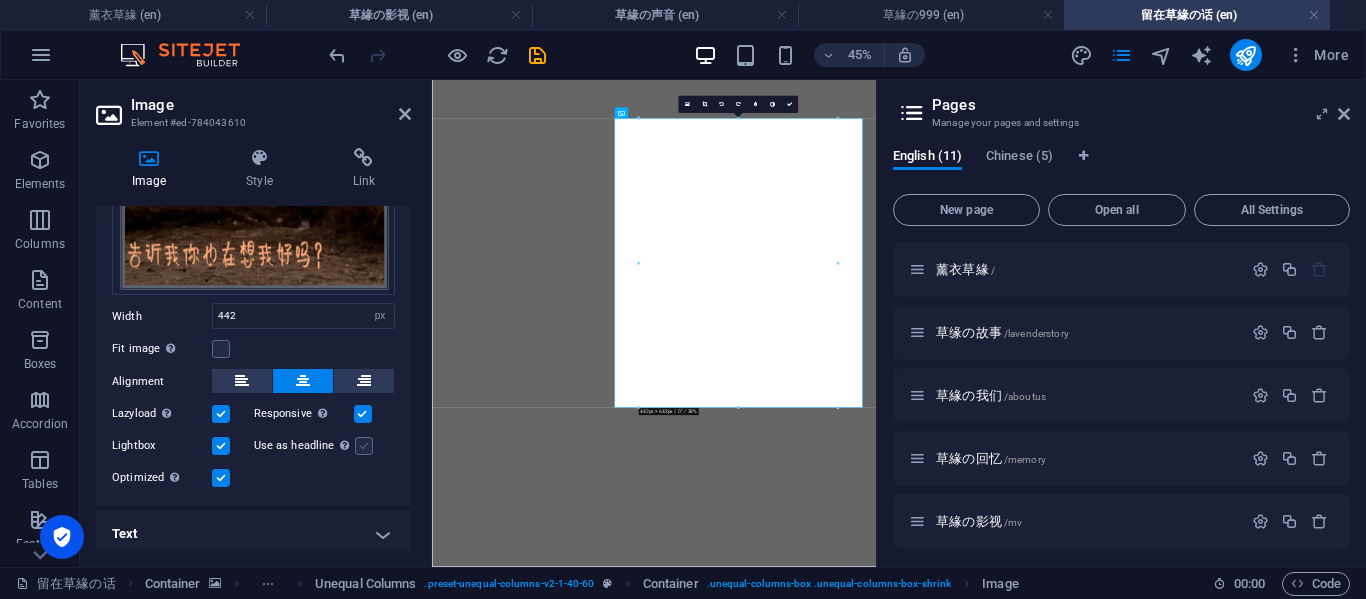 click at bounding box center [364, 446] 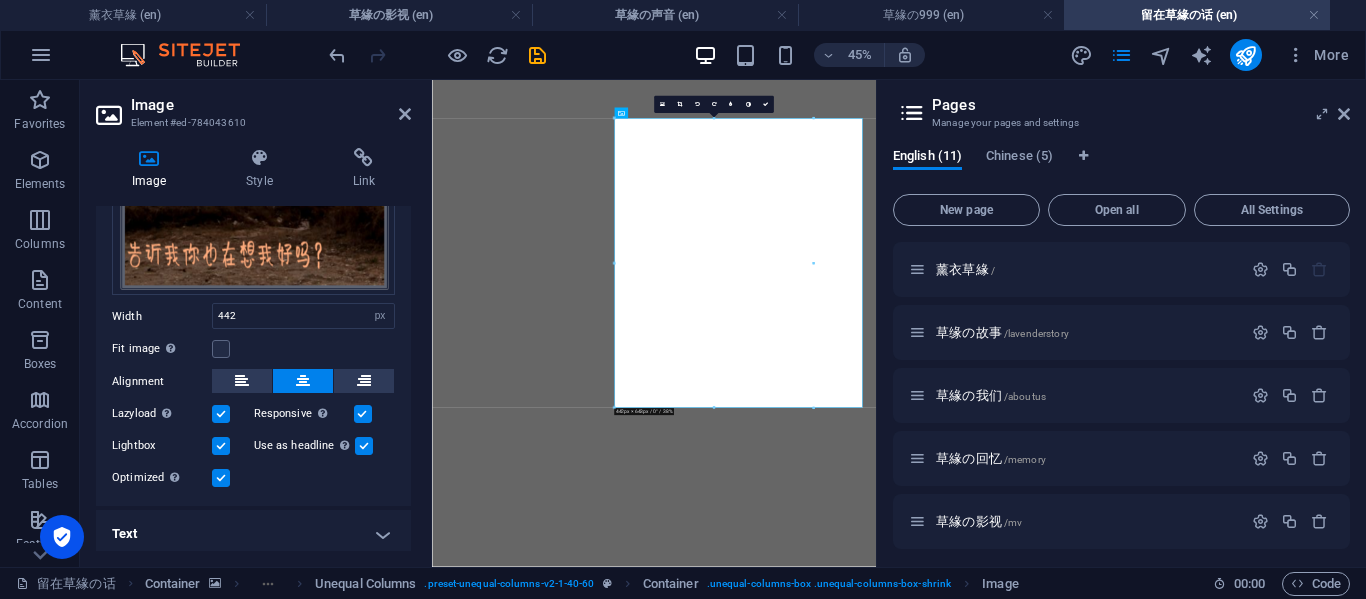 click at bounding box center [364, 446] 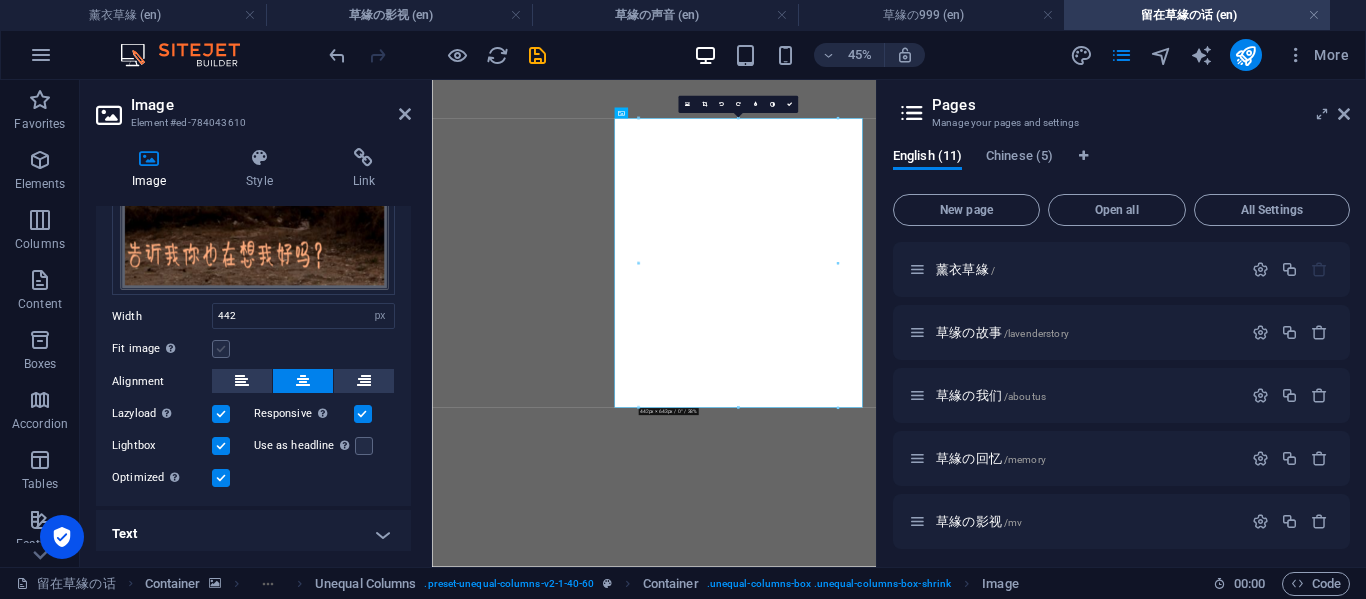 click at bounding box center (221, 349) 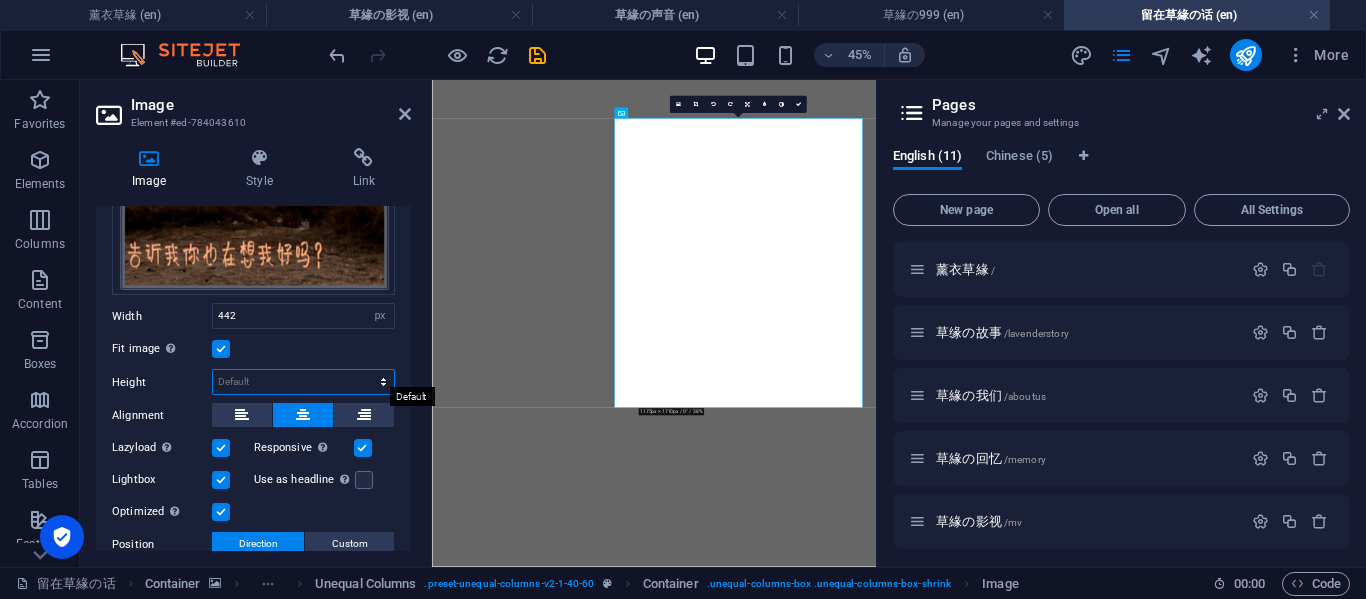 click on "Default auto px" at bounding box center [303, 382] 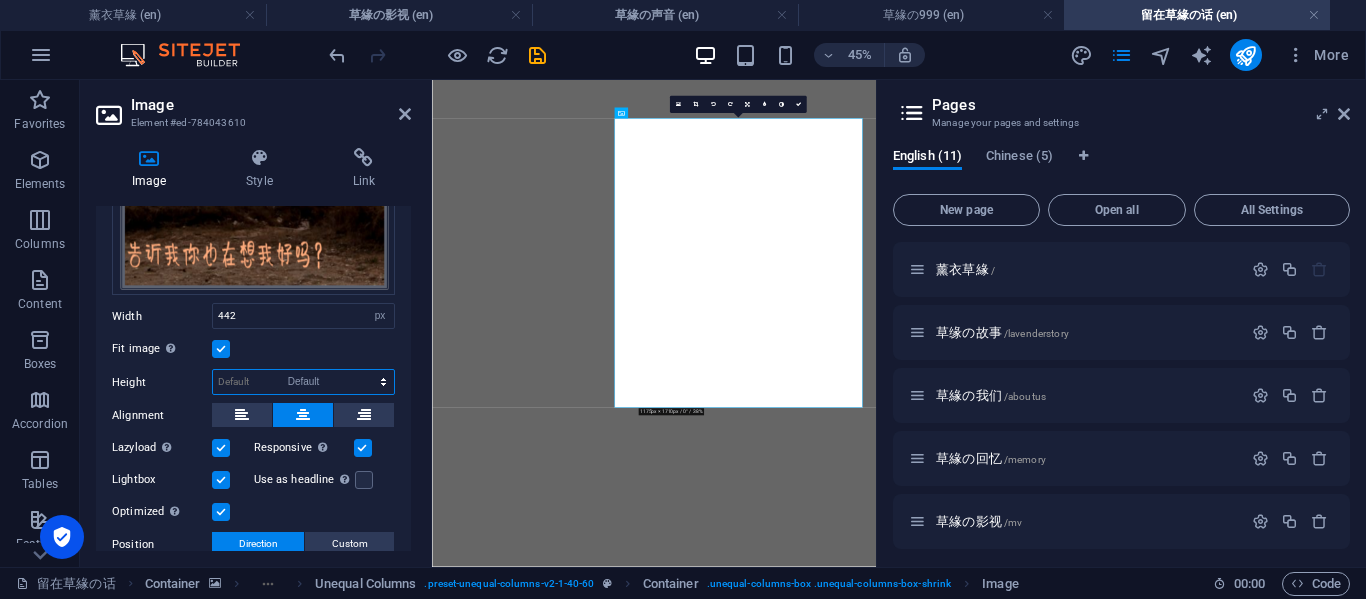 click on "Default auto px" at bounding box center [303, 382] 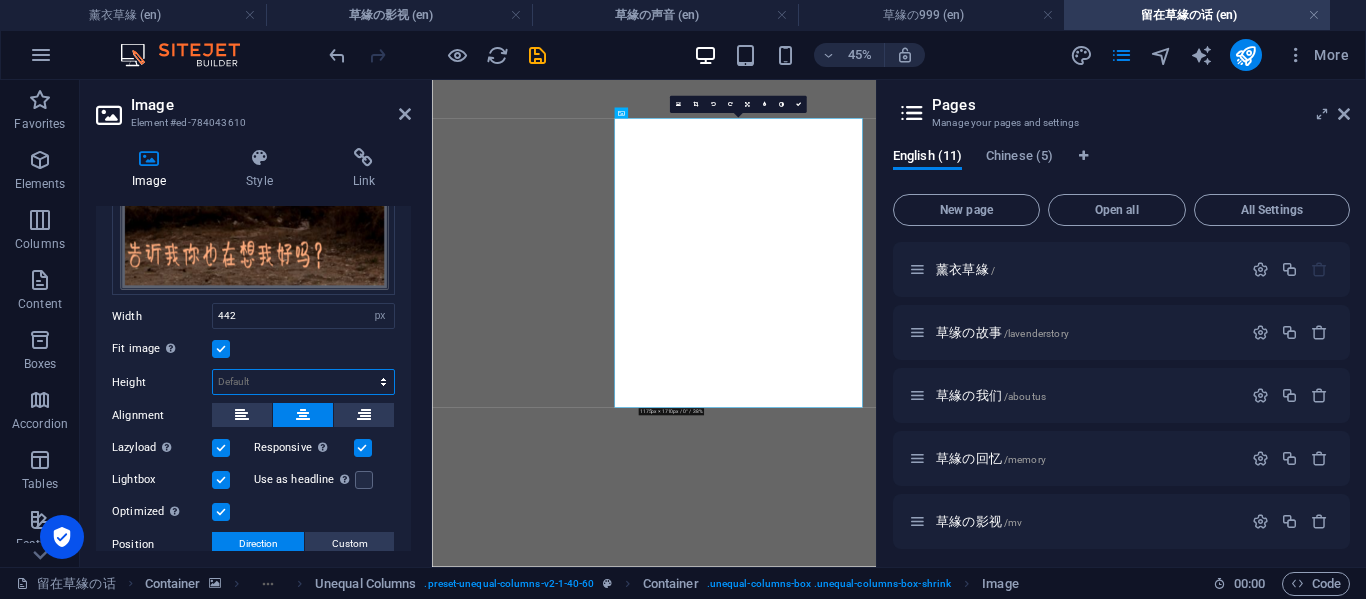 click on "Default auto px" at bounding box center [303, 382] 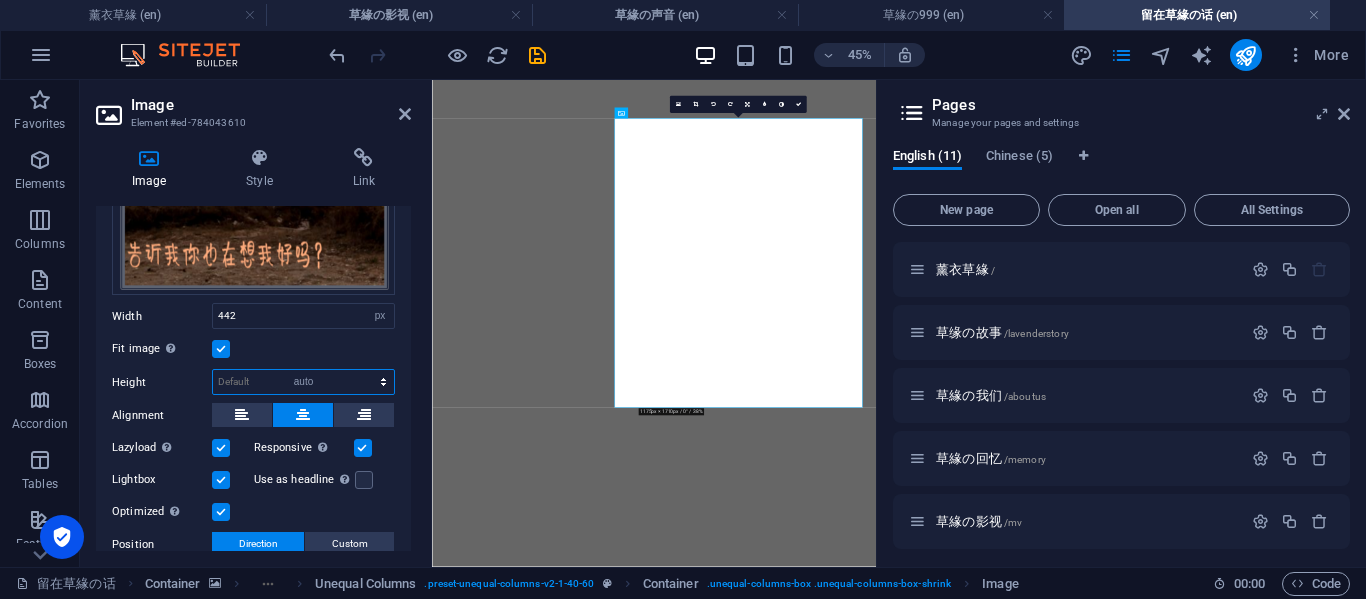 click on "Default auto px" at bounding box center (303, 382) 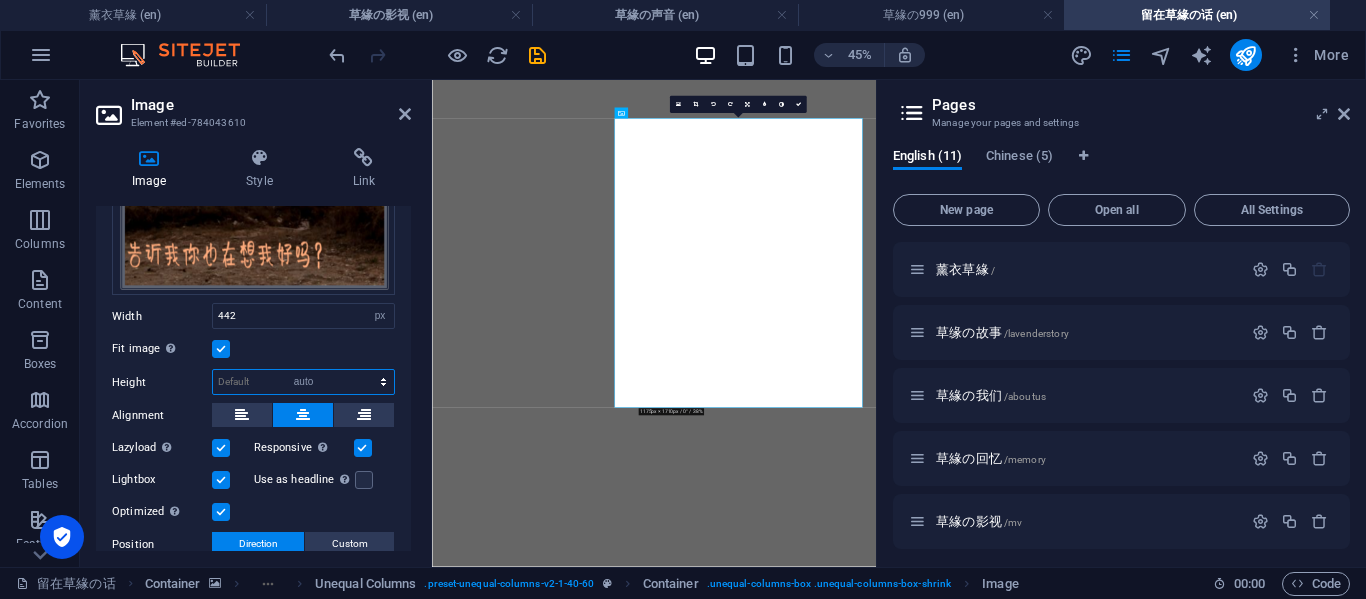 select on "DISABLED_OPTION_VALUE" 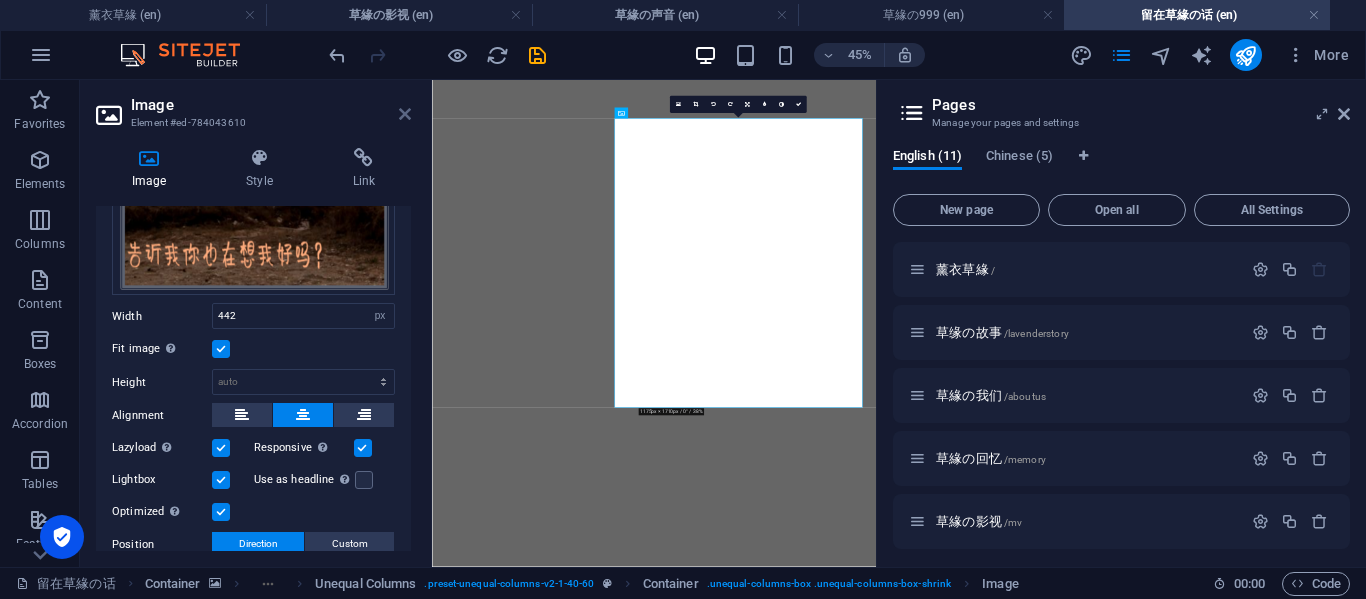 click at bounding box center (405, 114) 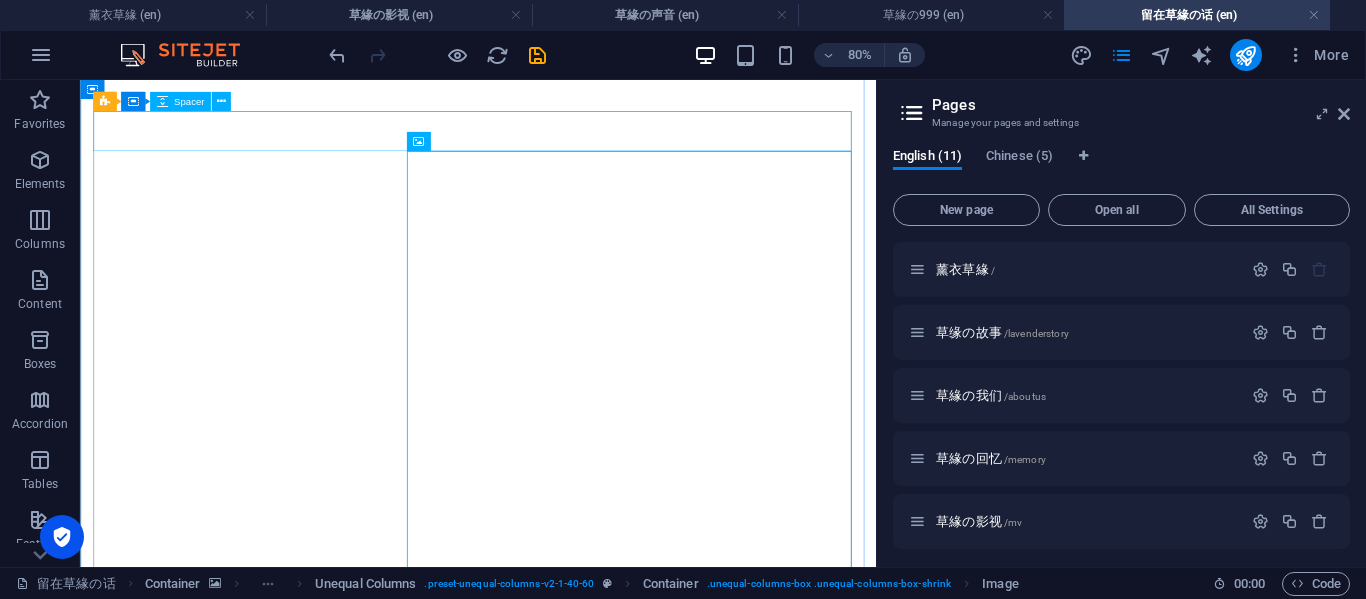 click at bounding box center (577, 2919) 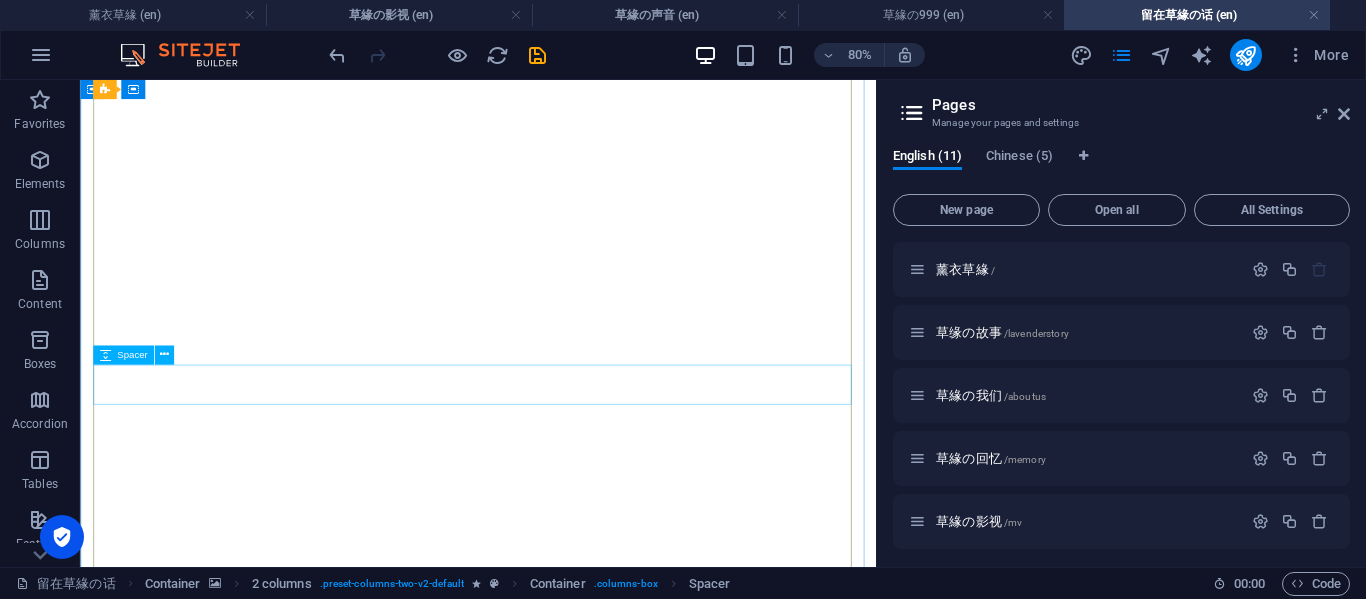 scroll, scrollTop: 1557, scrollLeft: 0, axis: vertical 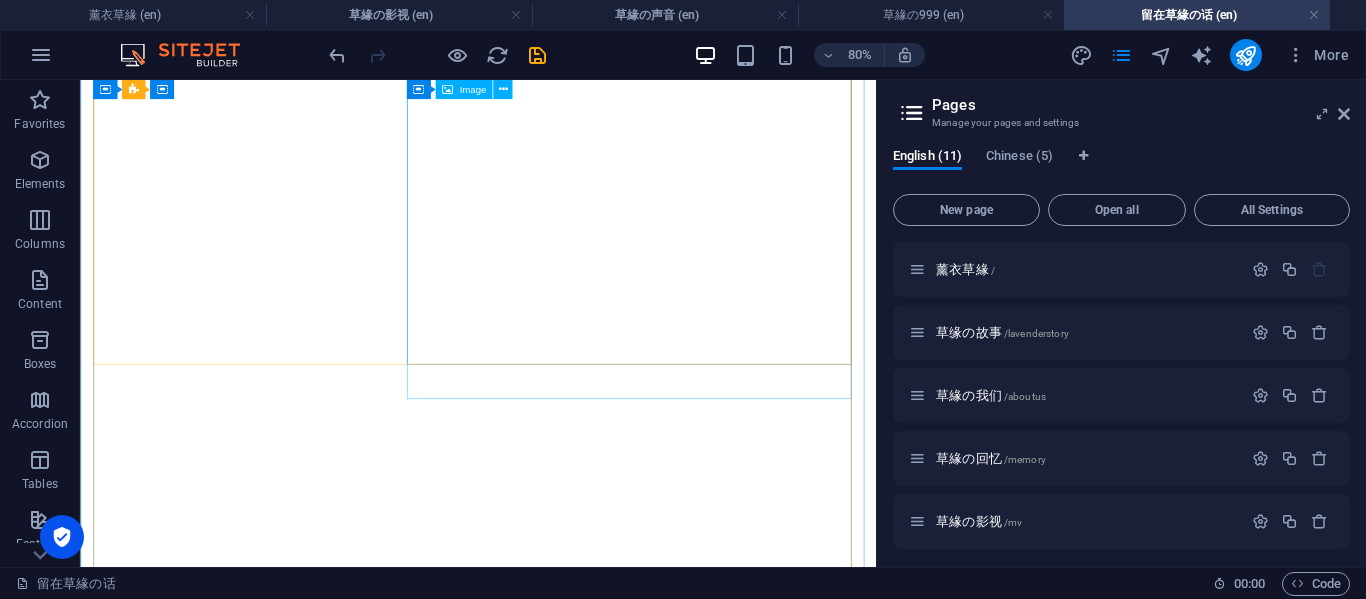 click at bounding box center [577, 3142] 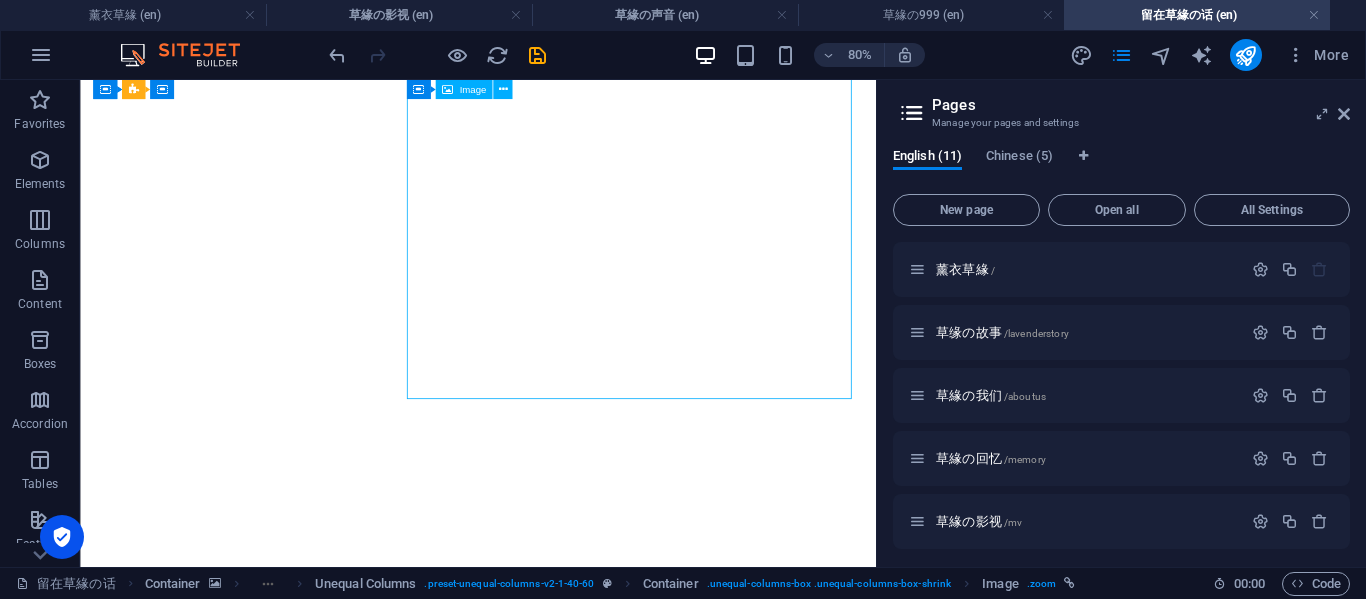 click at bounding box center (577, 3142) 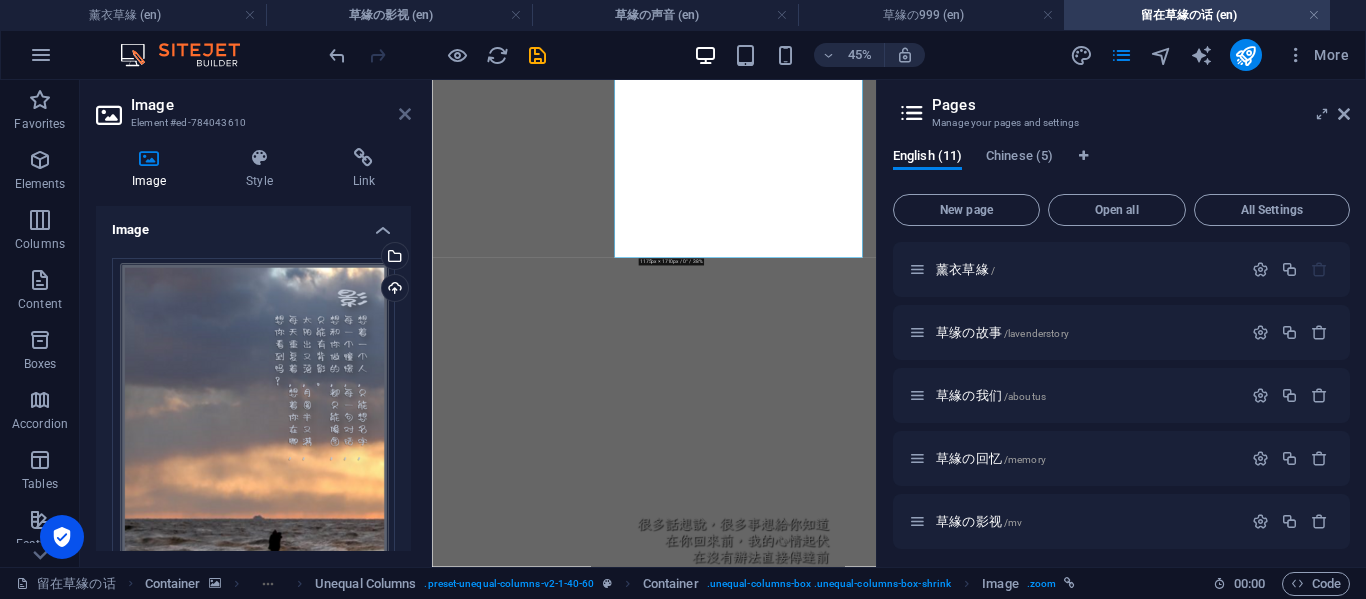 click at bounding box center (405, 114) 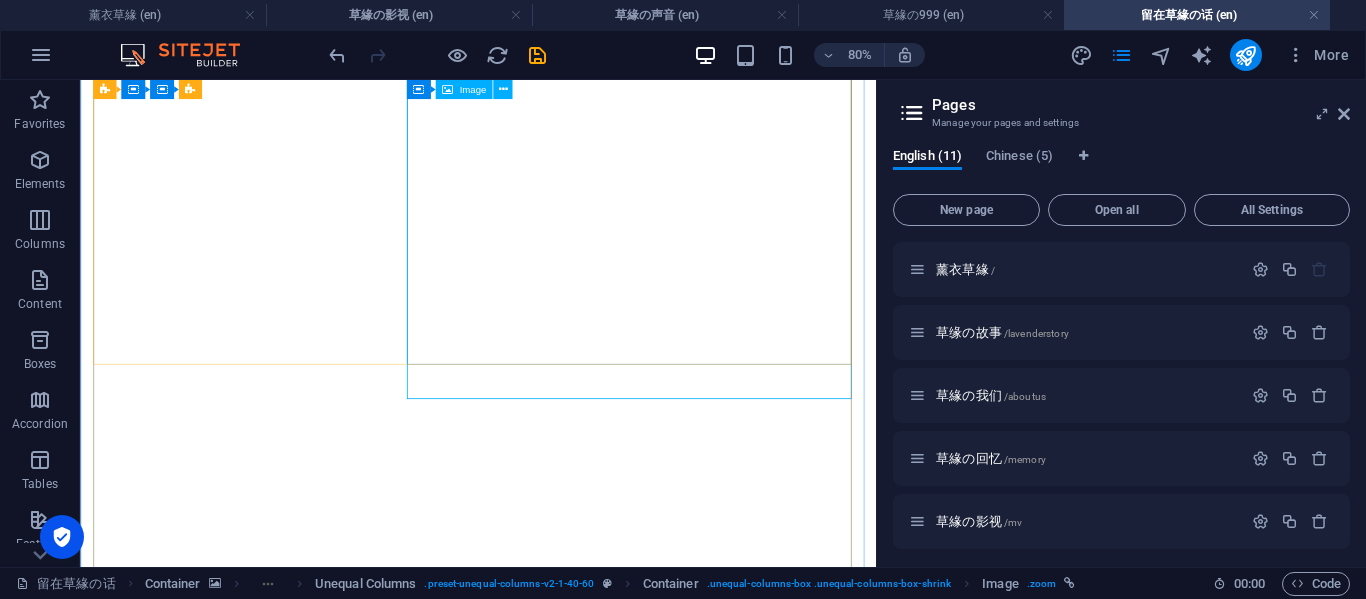 click at bounding box center (577, 3142) 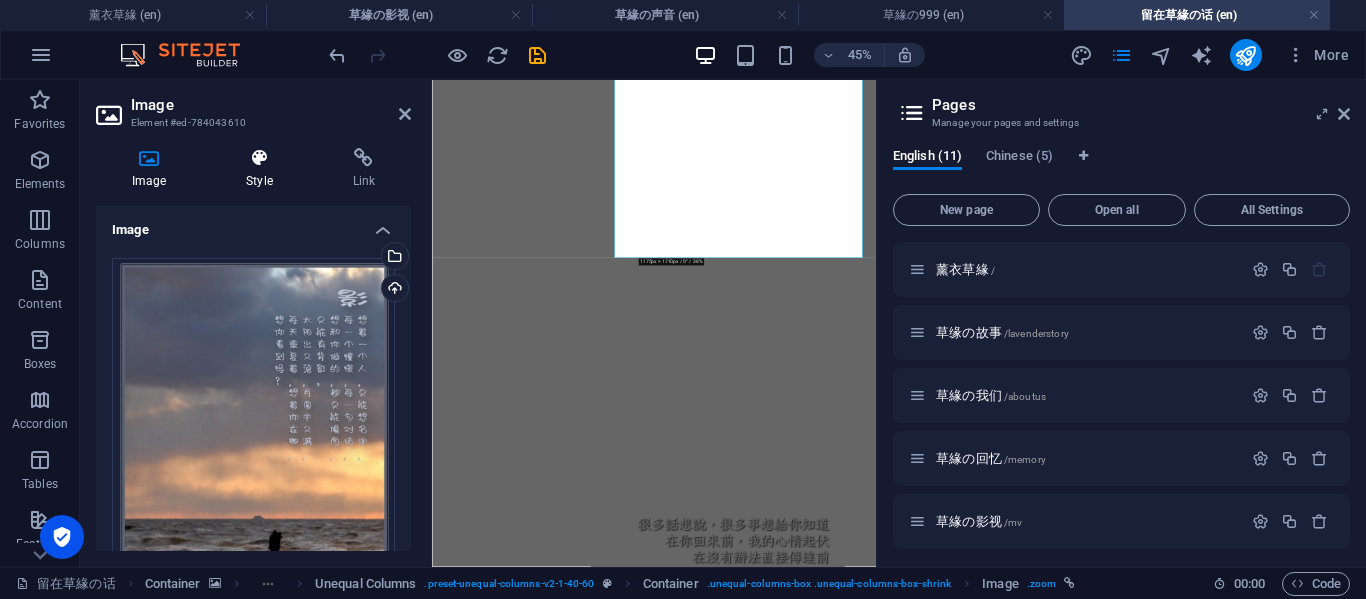 click on "Style" at bounding box center [263, 169] 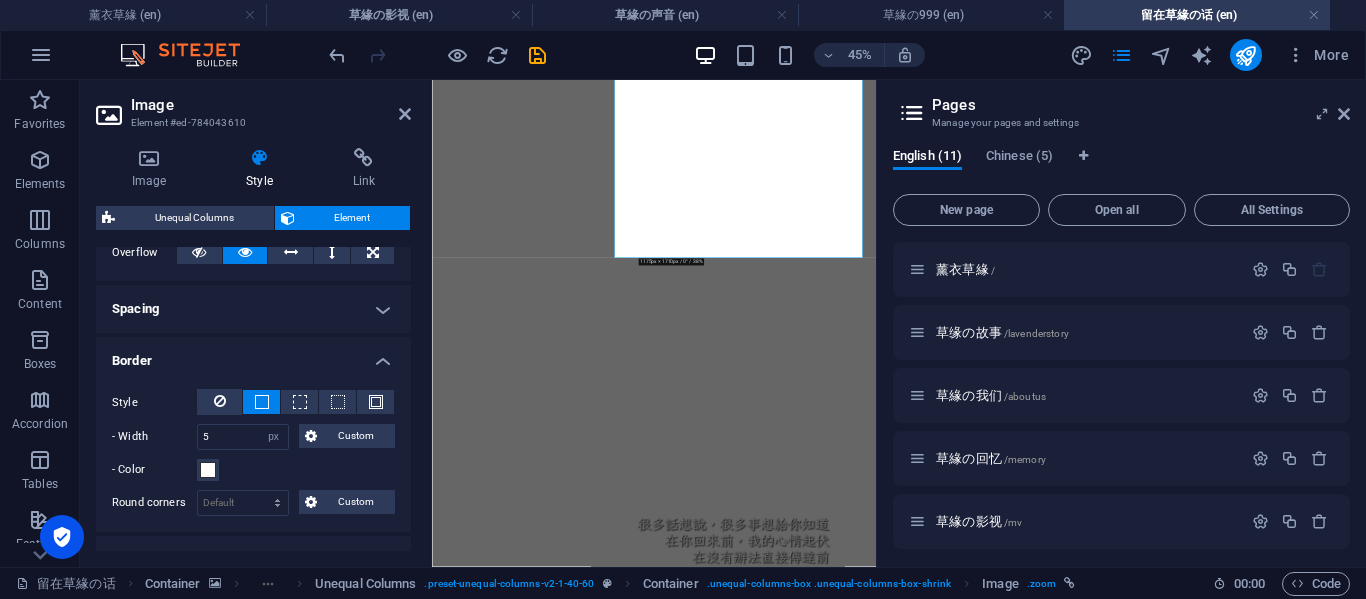 scroll, scrollTop: 333, scrollLeft: 0, axis: vertical 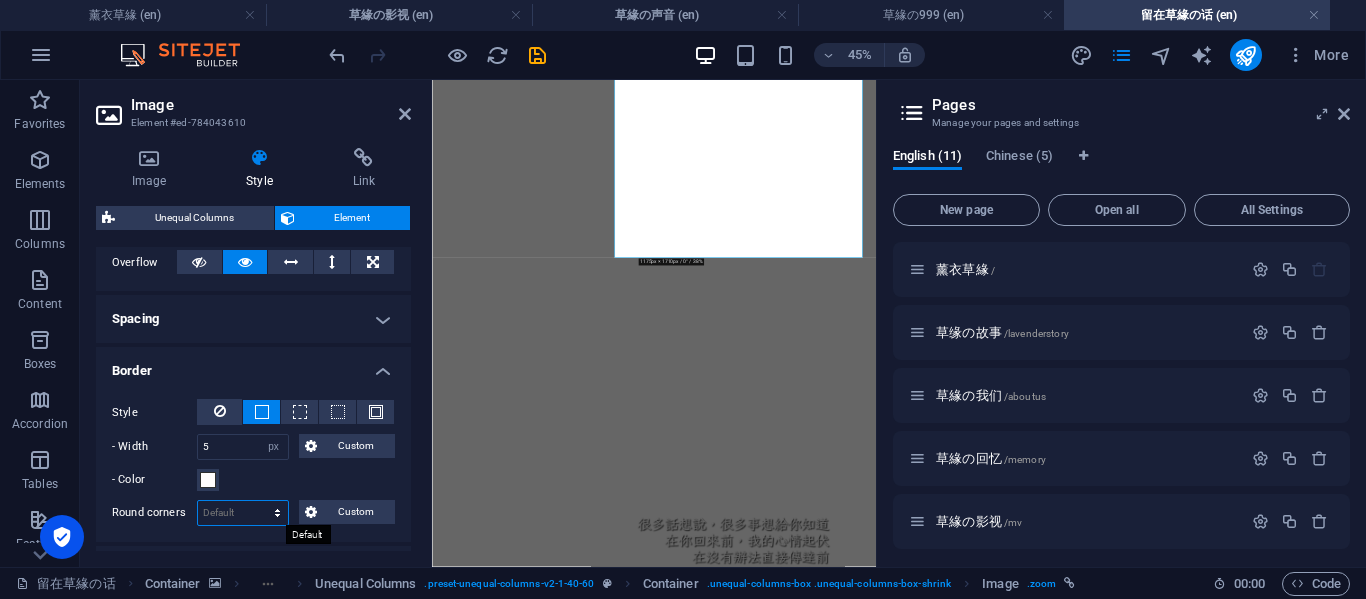 click on "Default px rem % vh vw Custom" at bounding box center [243, 513] 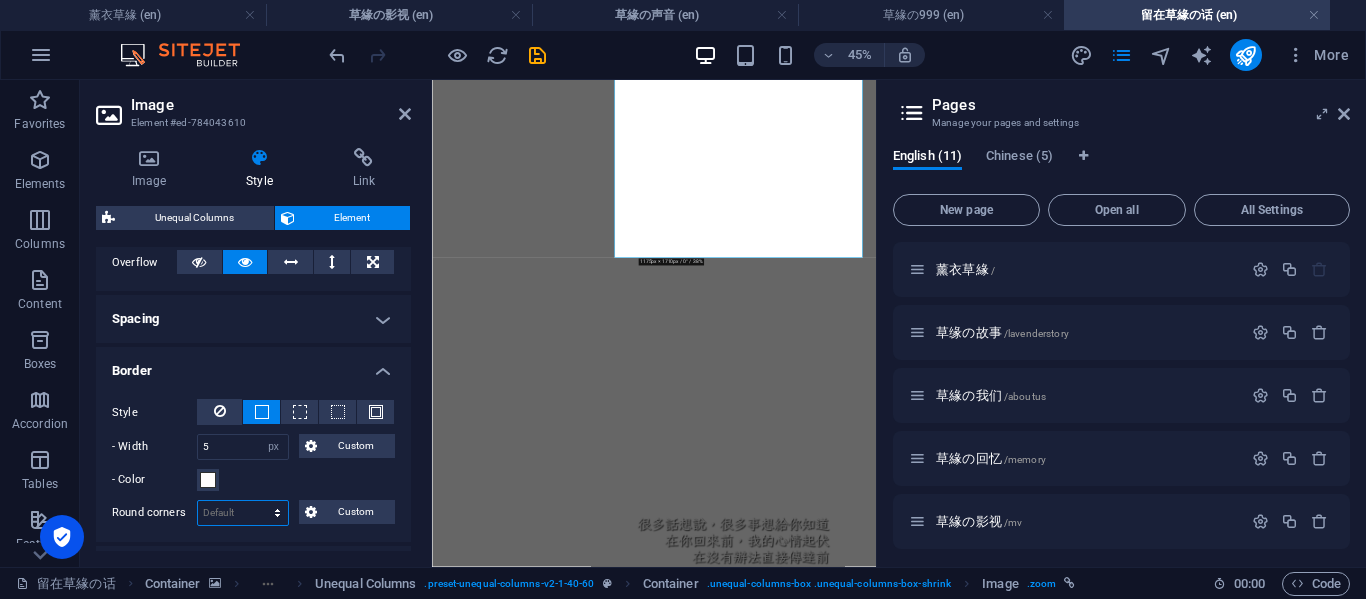select on "px" 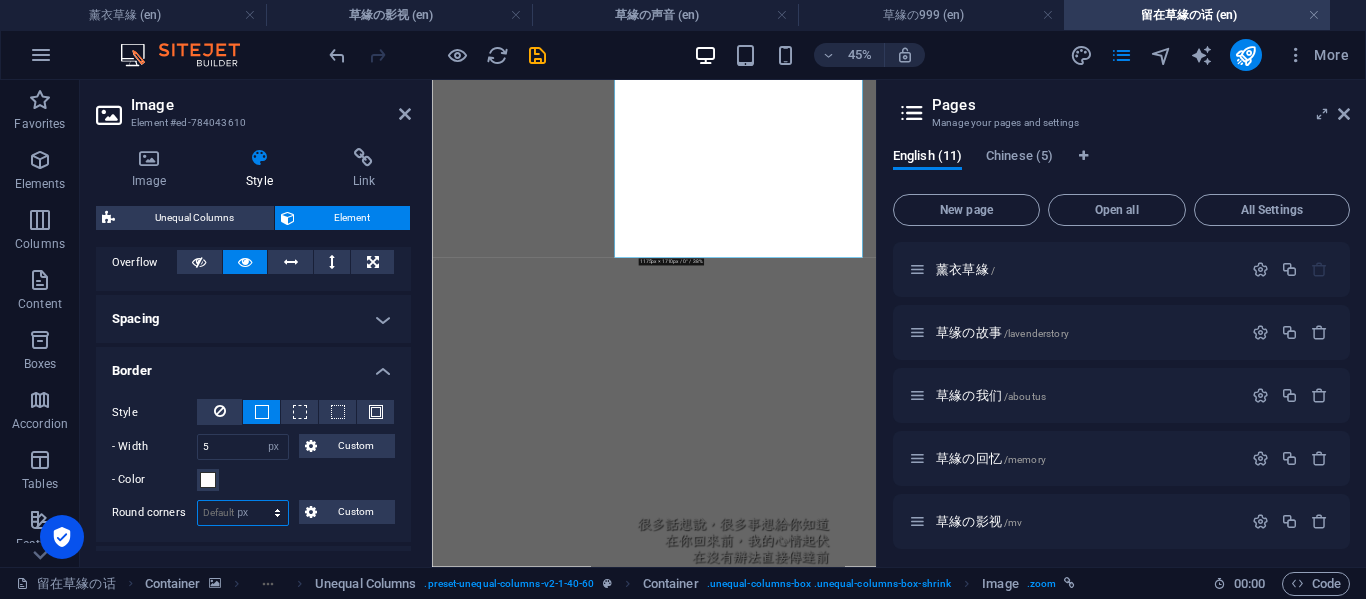 click on "Default px rem % vh vw Custom" at bounding box center (243, 513) 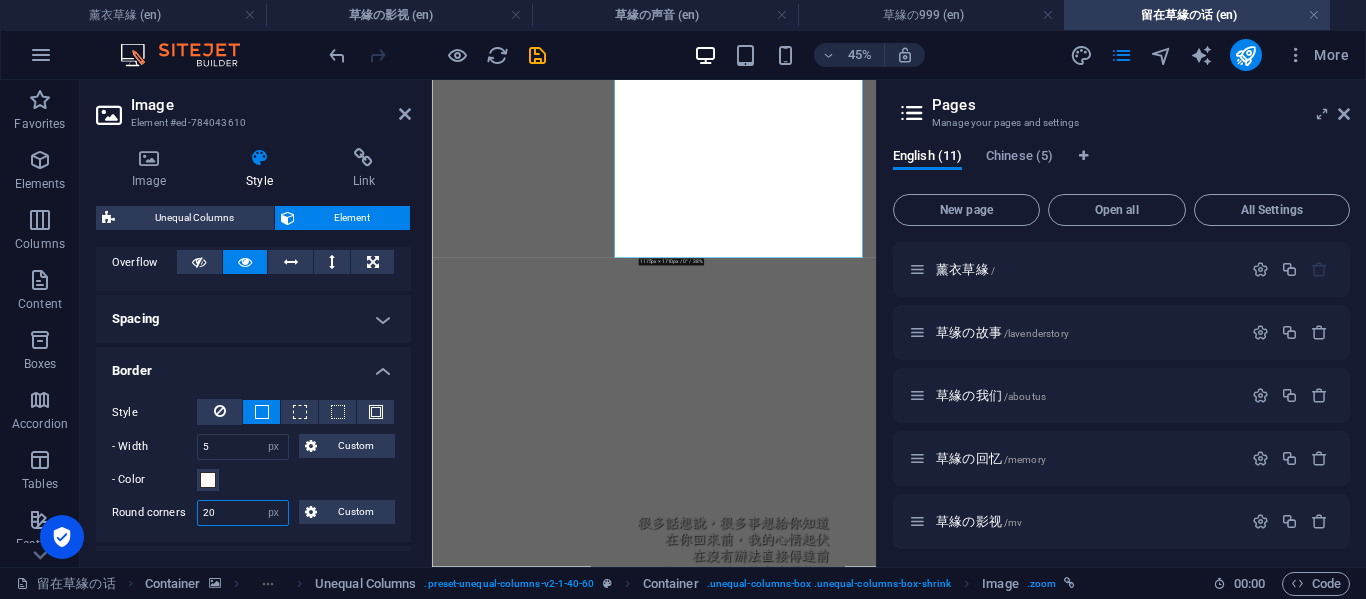 type on "20" 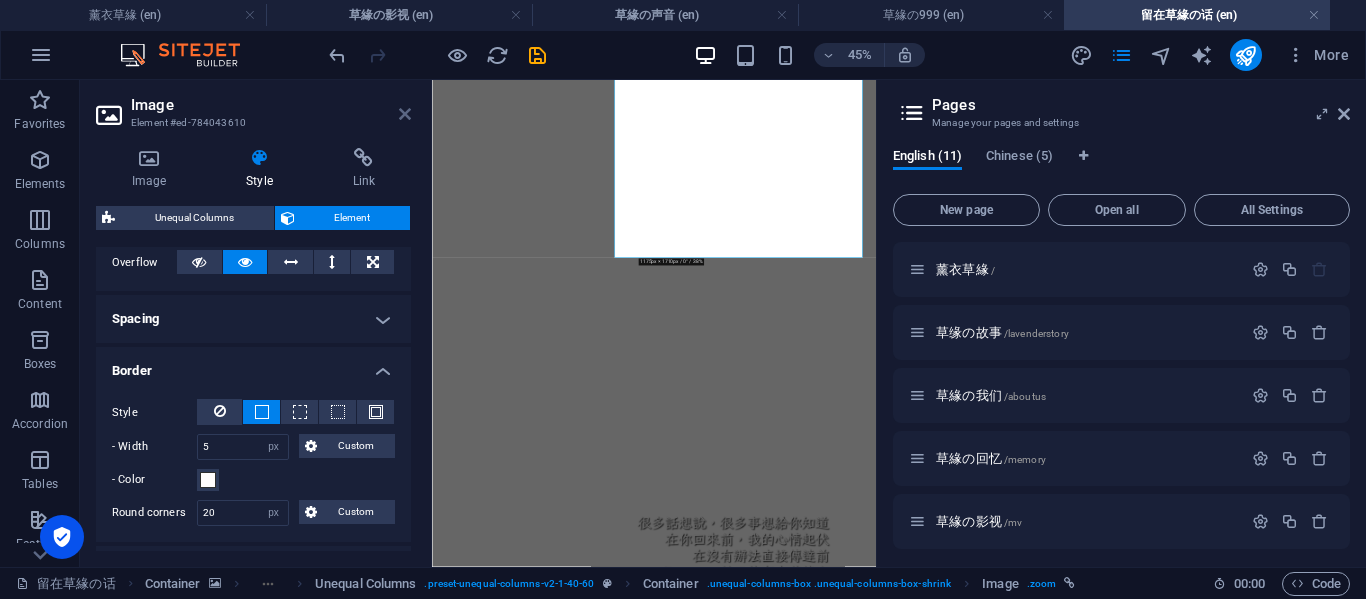 click at bounding box center [405, 114] 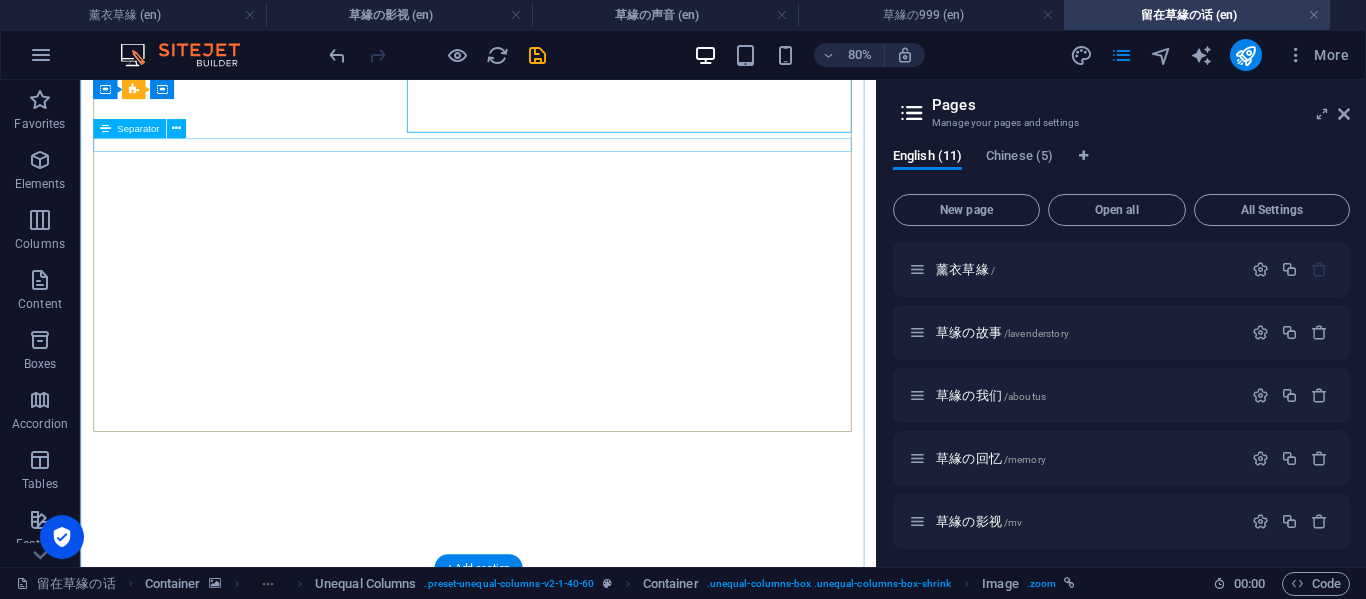 scroll, scrollTop: 1557, scrollLeft: 0, axis: vertical 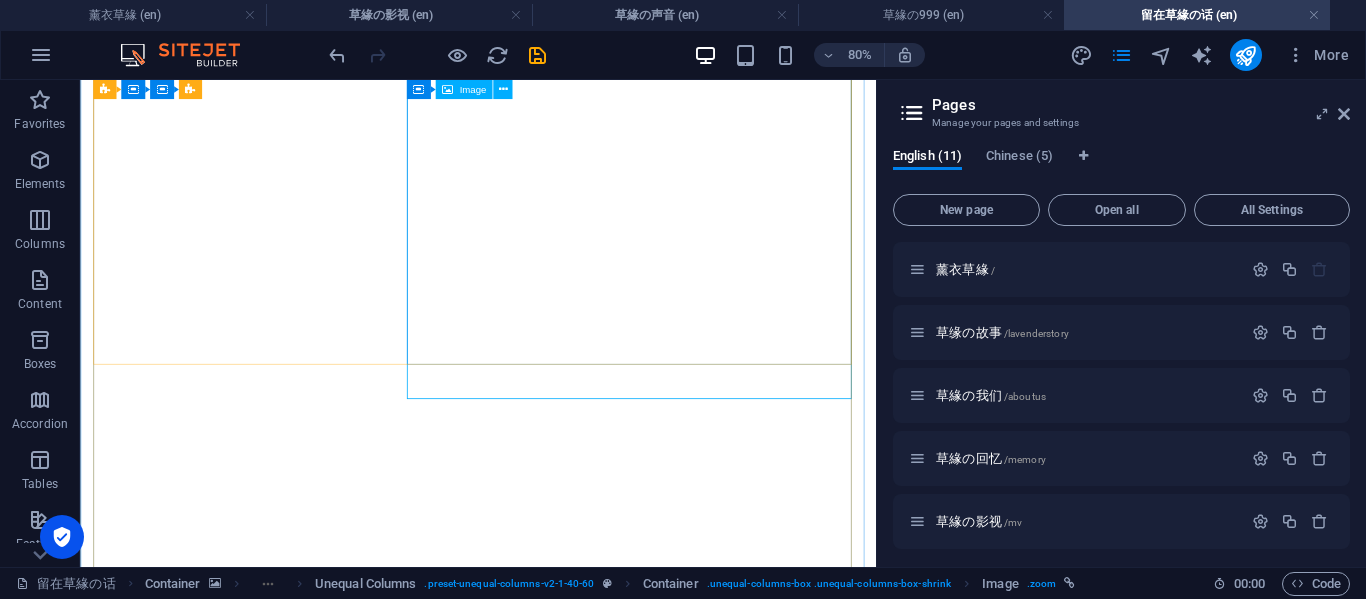 click at bounding box center (577, 3142) 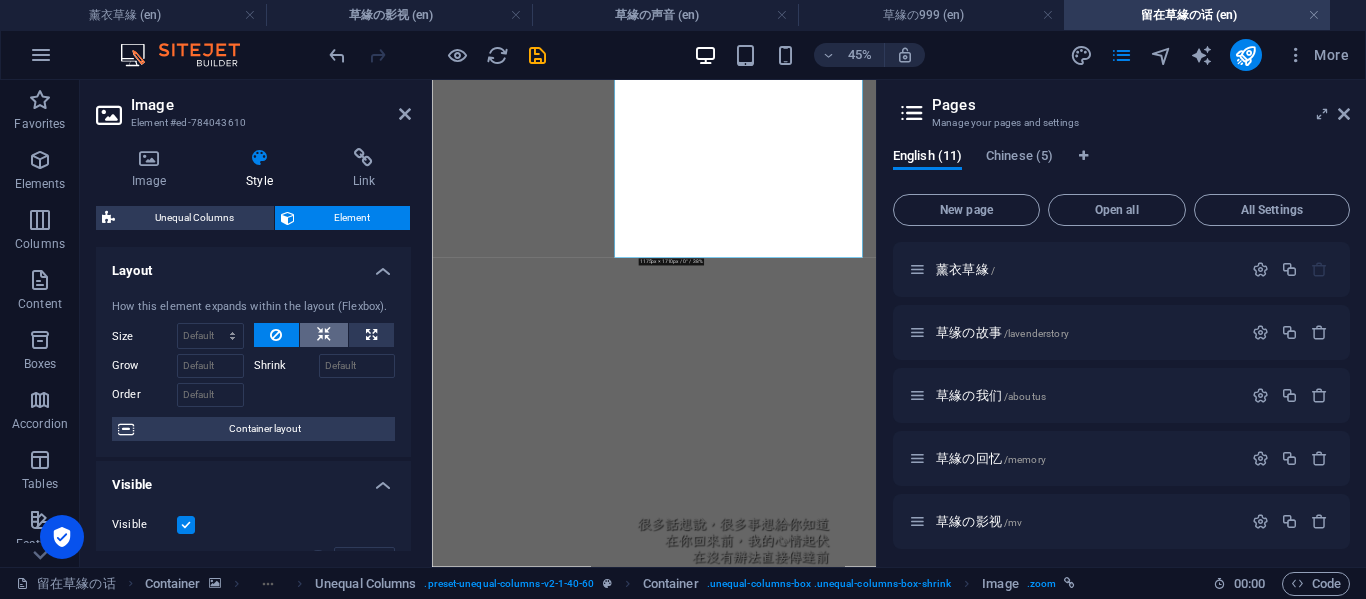 click at bounding box center (324, 335) 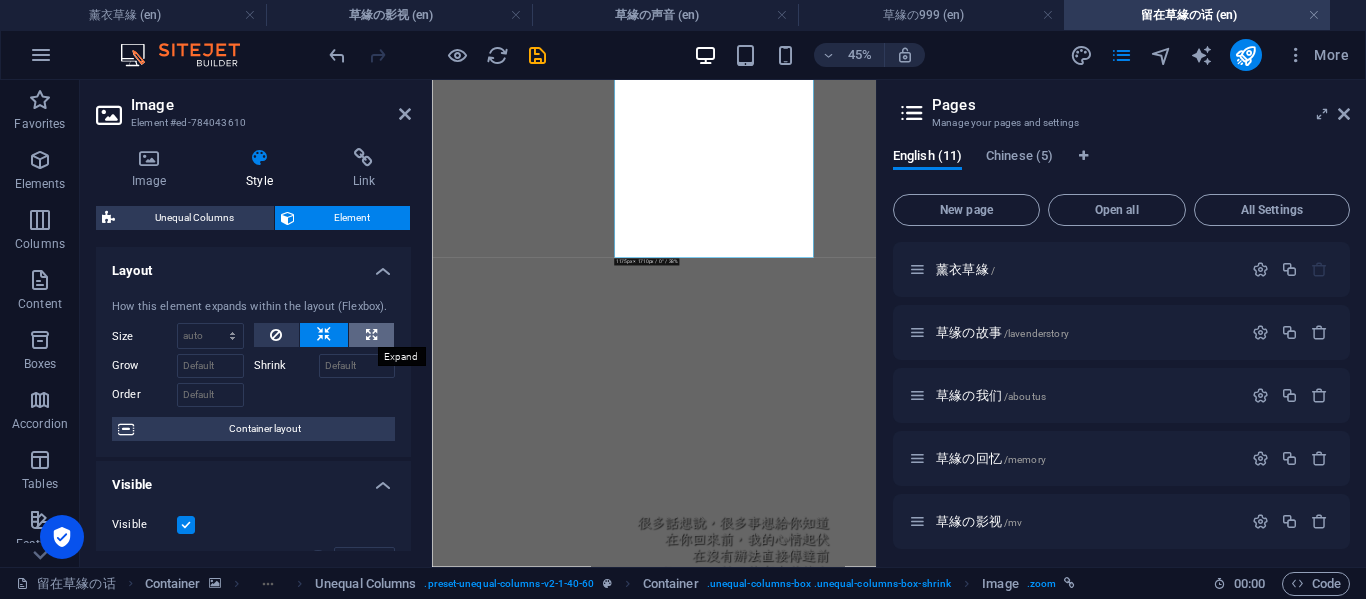 click at bounding box center (371, 335) 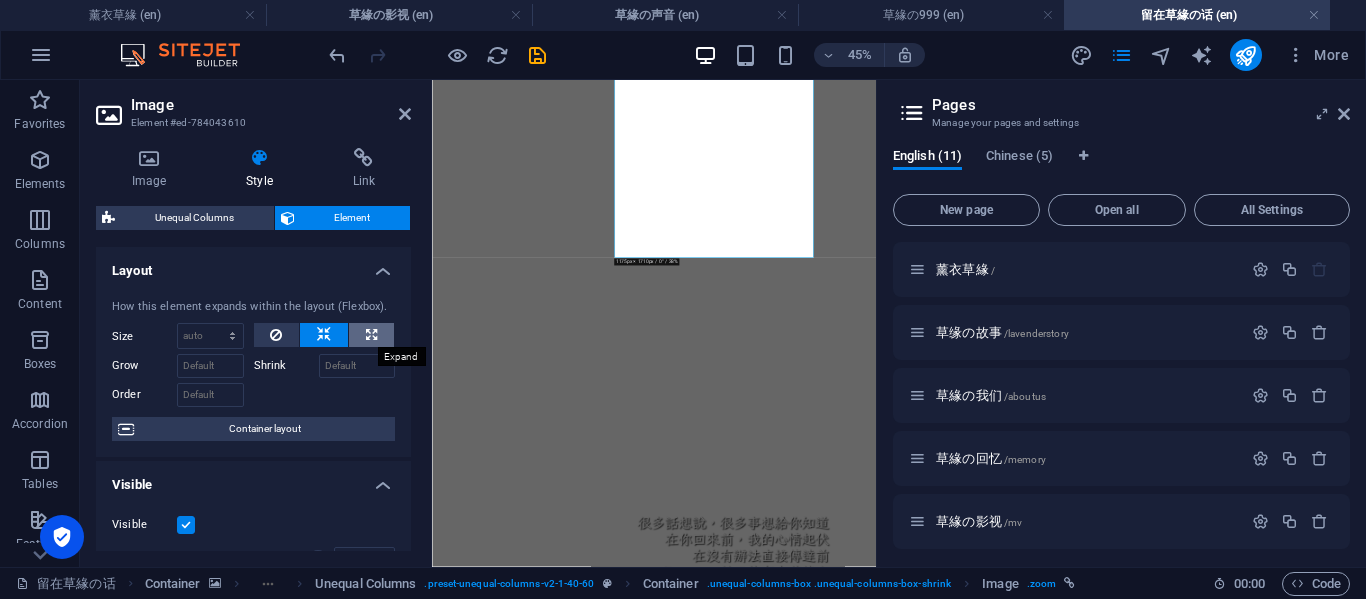 type on "100" 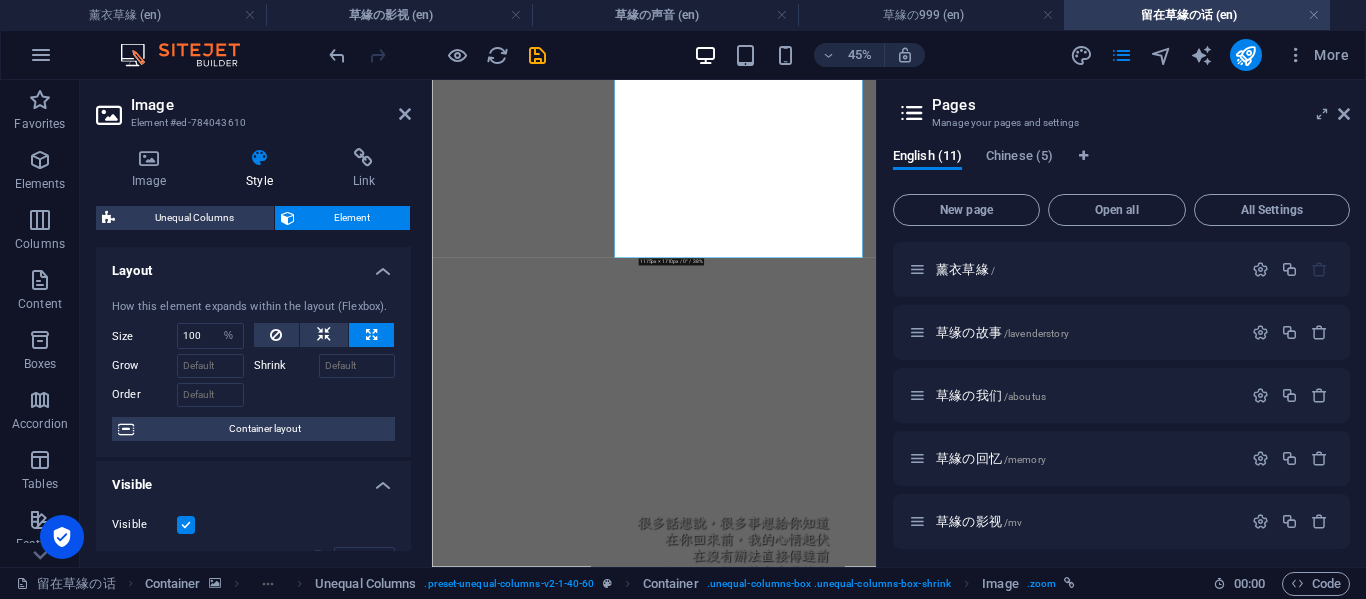 scroll, scrollTop: 333, scrollLeft: 0, axis: vertical 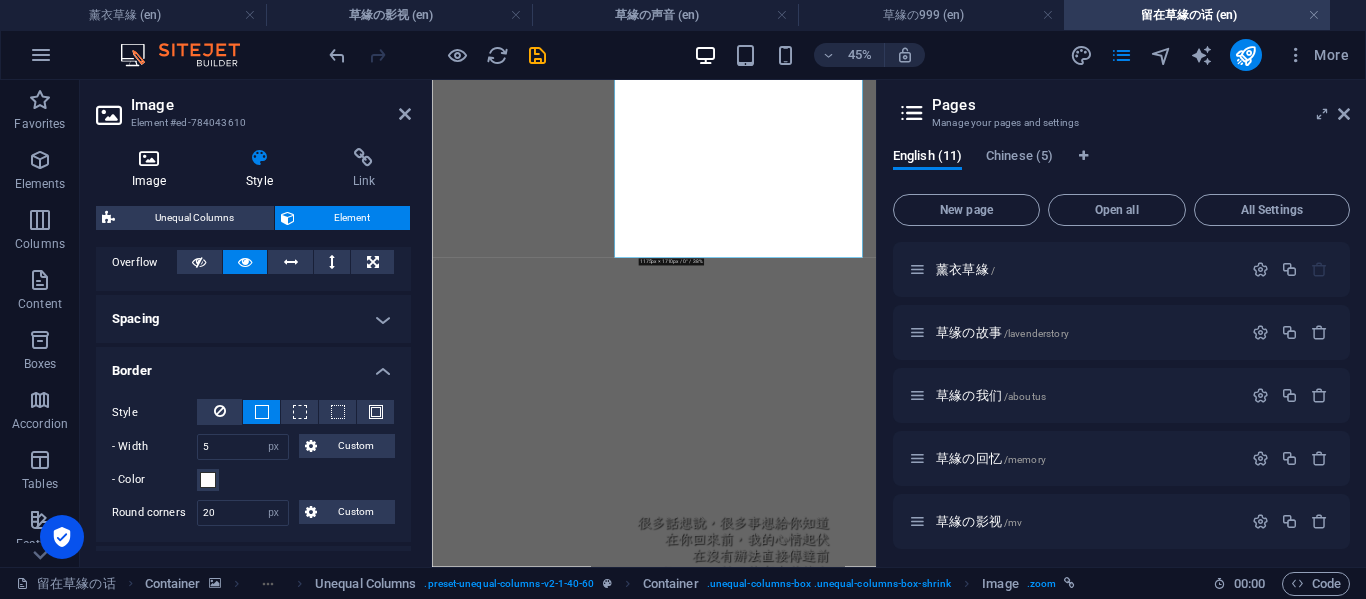 click at bounding box center [149, 158] 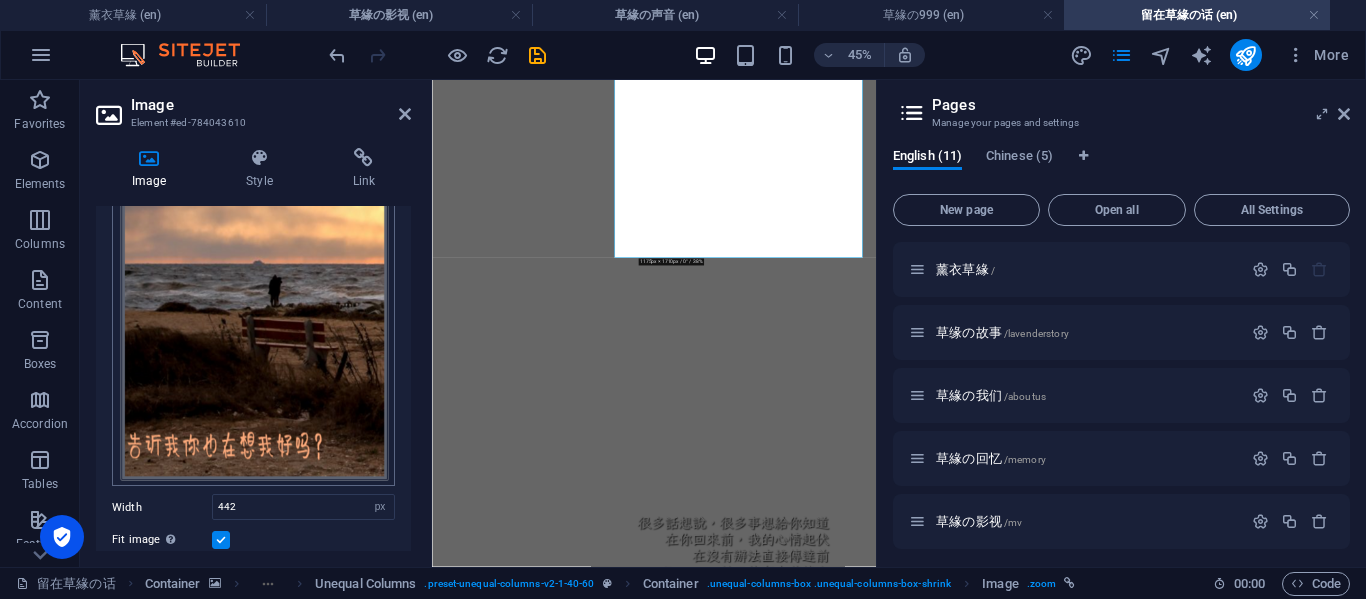 scroll, scrollTop: 248, scrollLeft: 0, axis: vertical 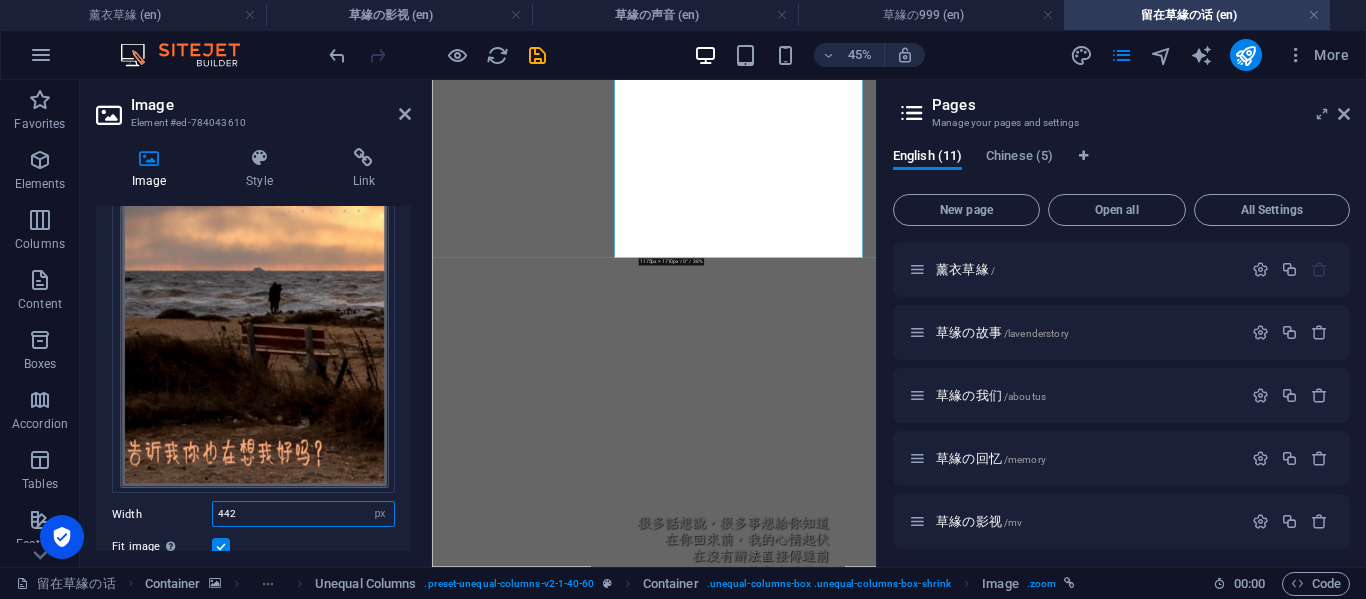 drag, startPoint x: 252, startPoint y: 499, endPoint x: 122, endPoint y: 510, distance: 130.46455 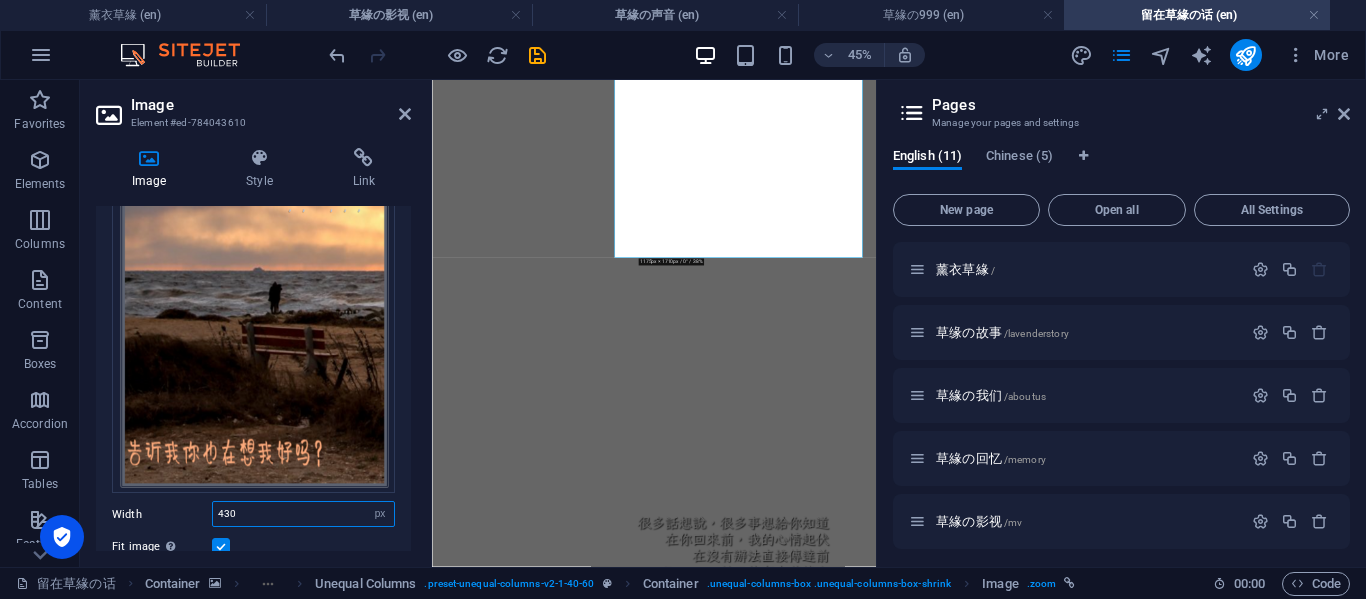 type on "430" 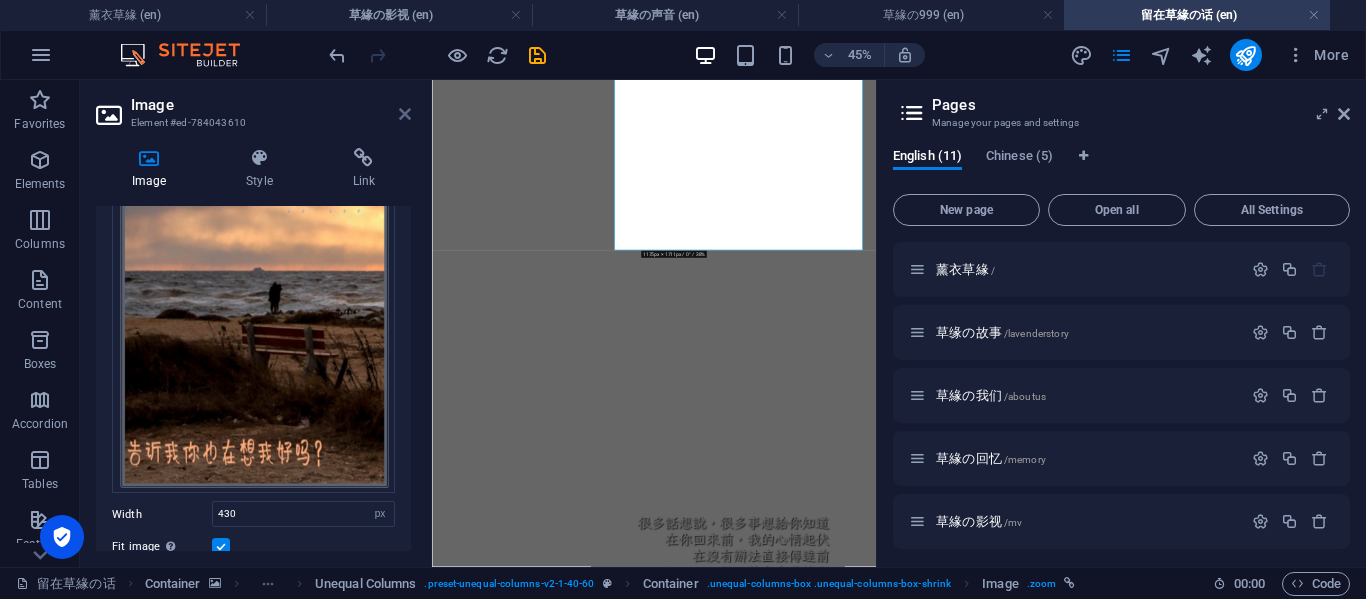 click at bounding box center (405, 114) 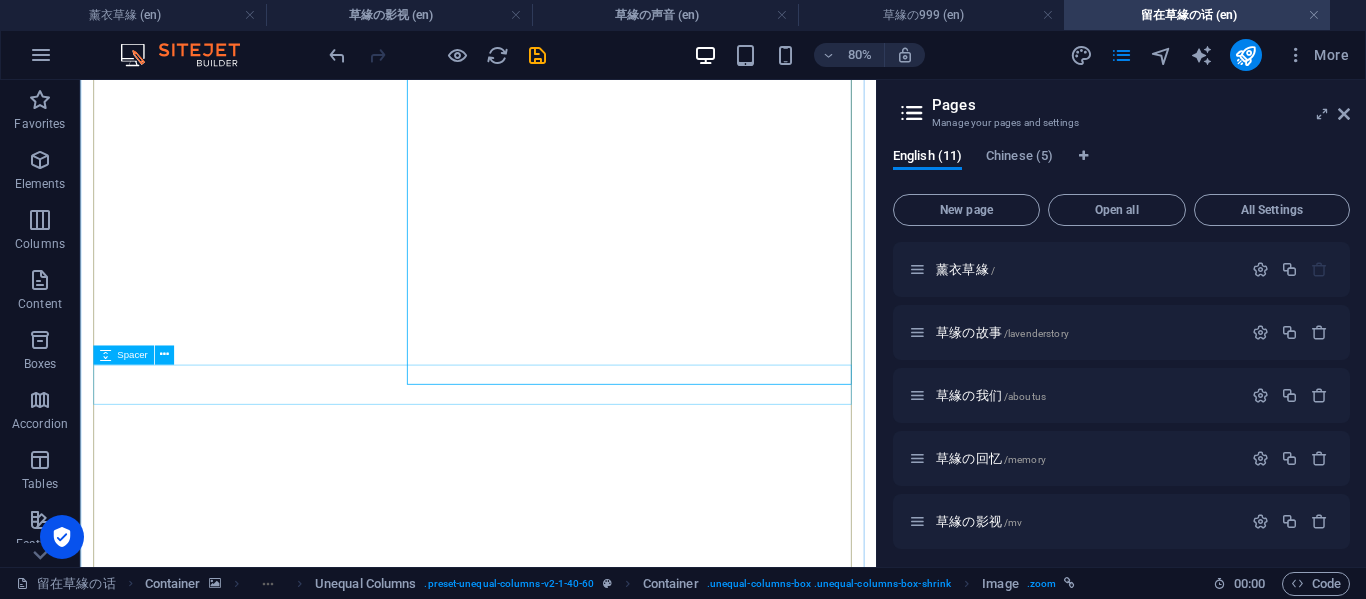 click at bounding box center [577, 3433] 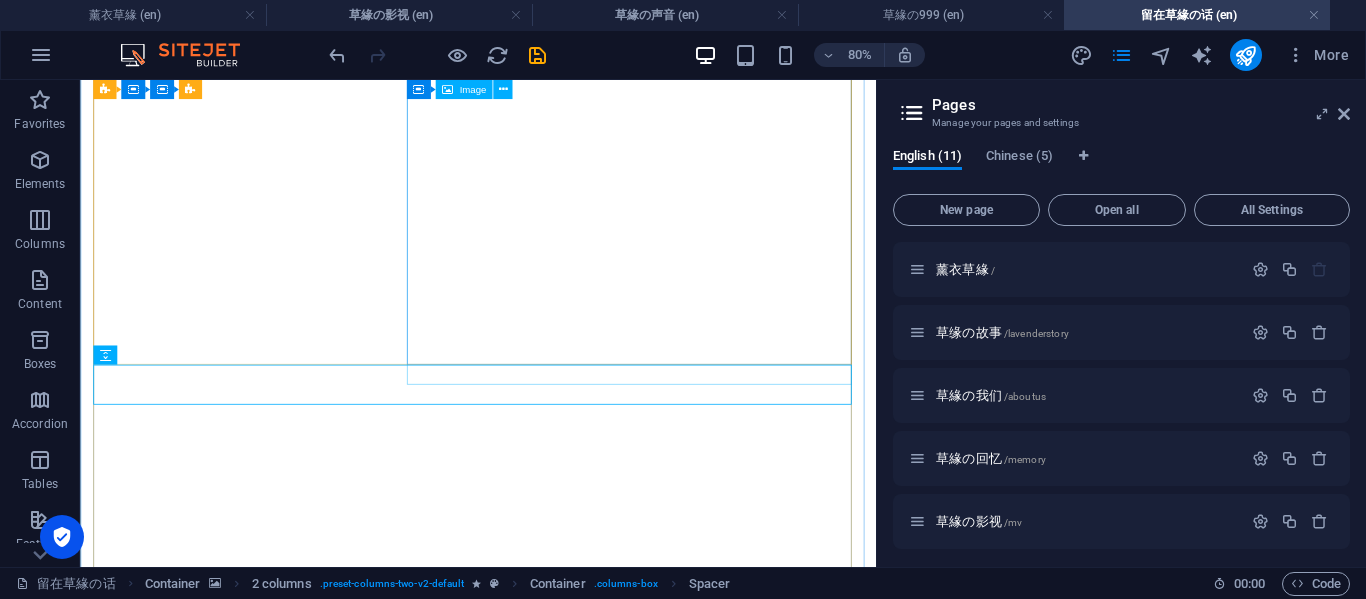 click at bounding box center [577, 3130] 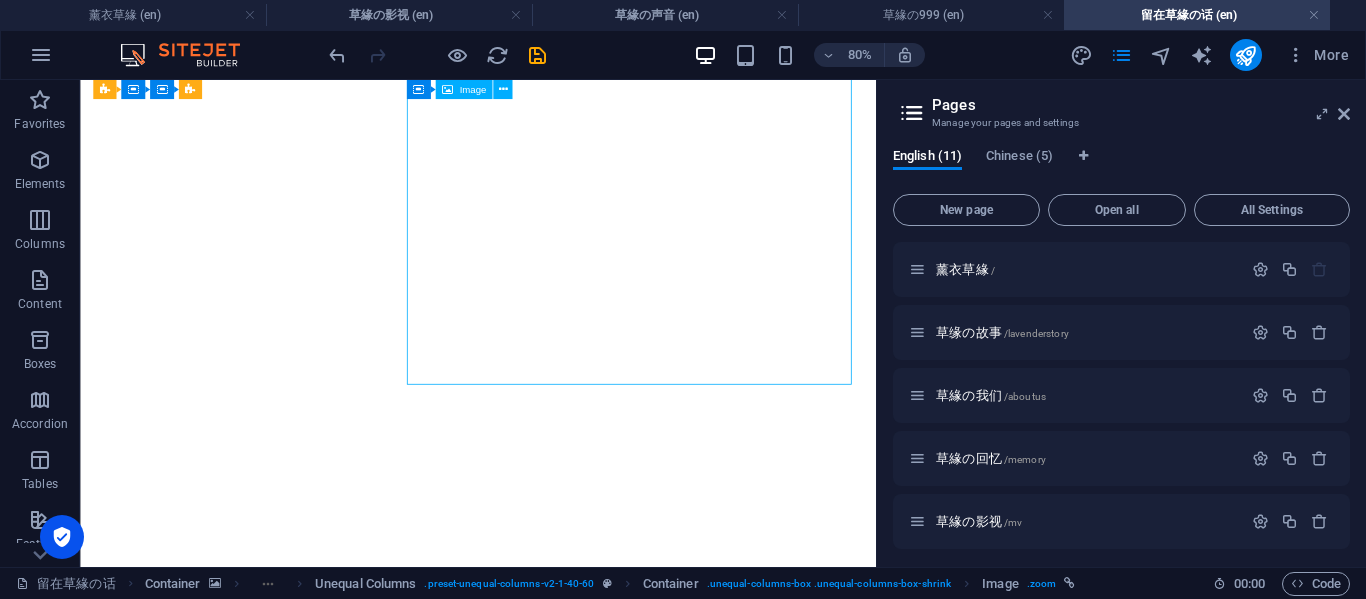 click at bounding box center (577, 3130) 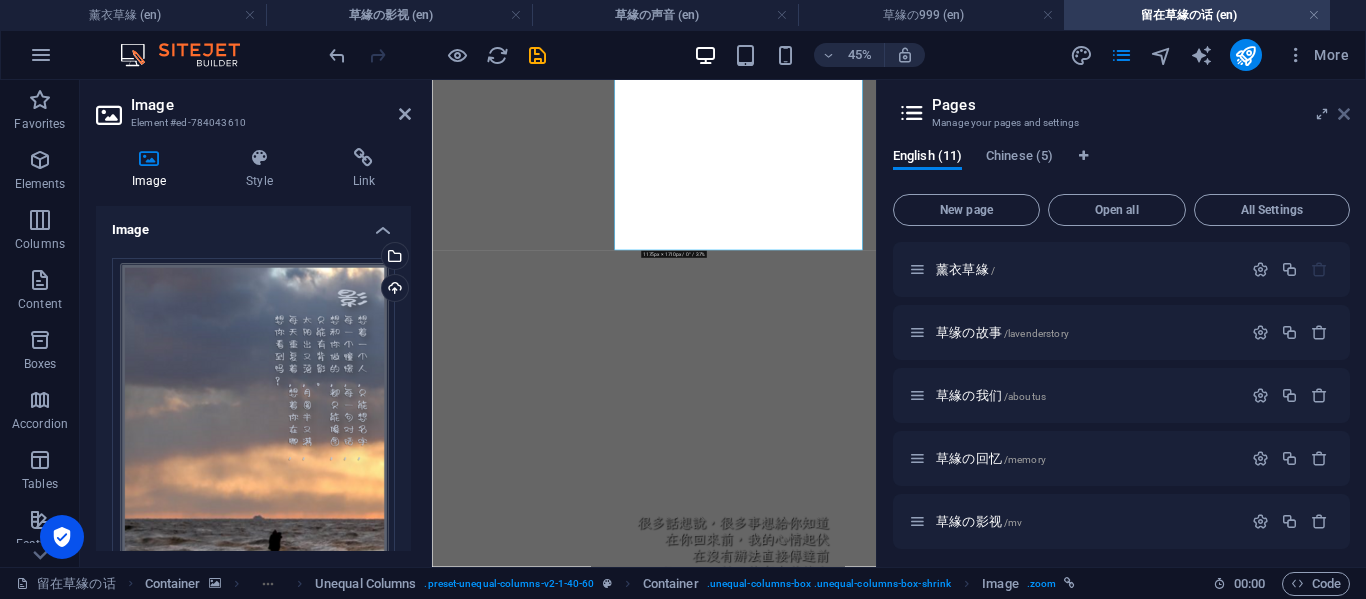 click at bounding box center [1344, 114] 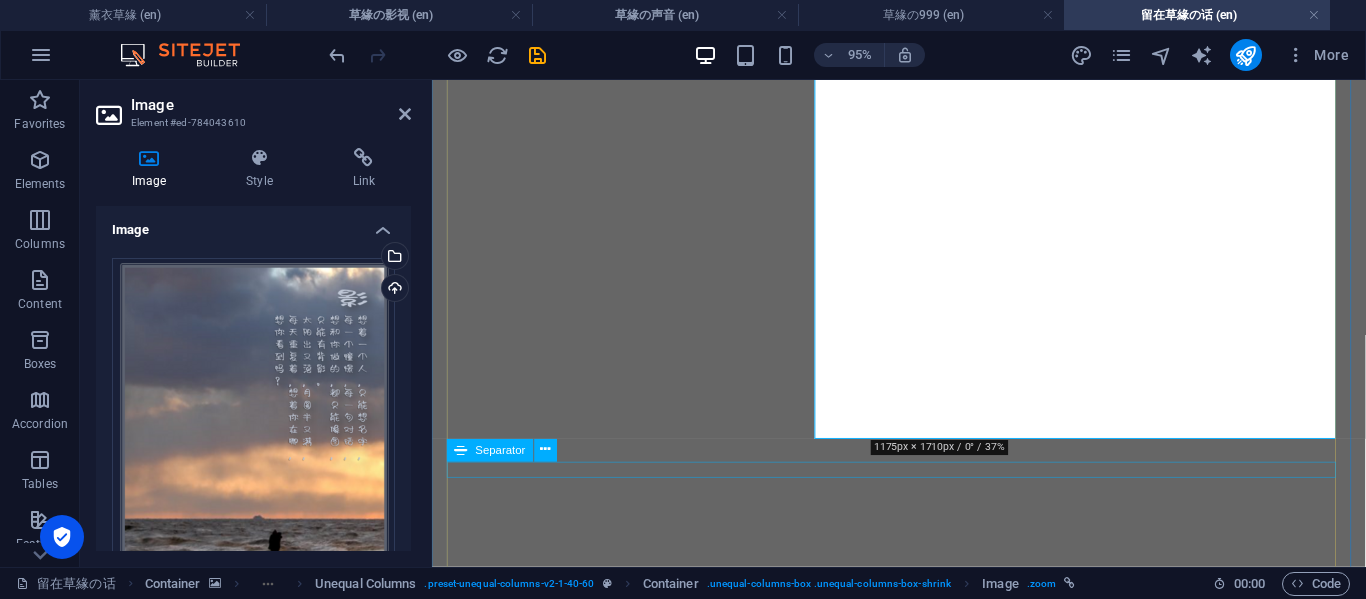 click at bounding box center (923, 3461) 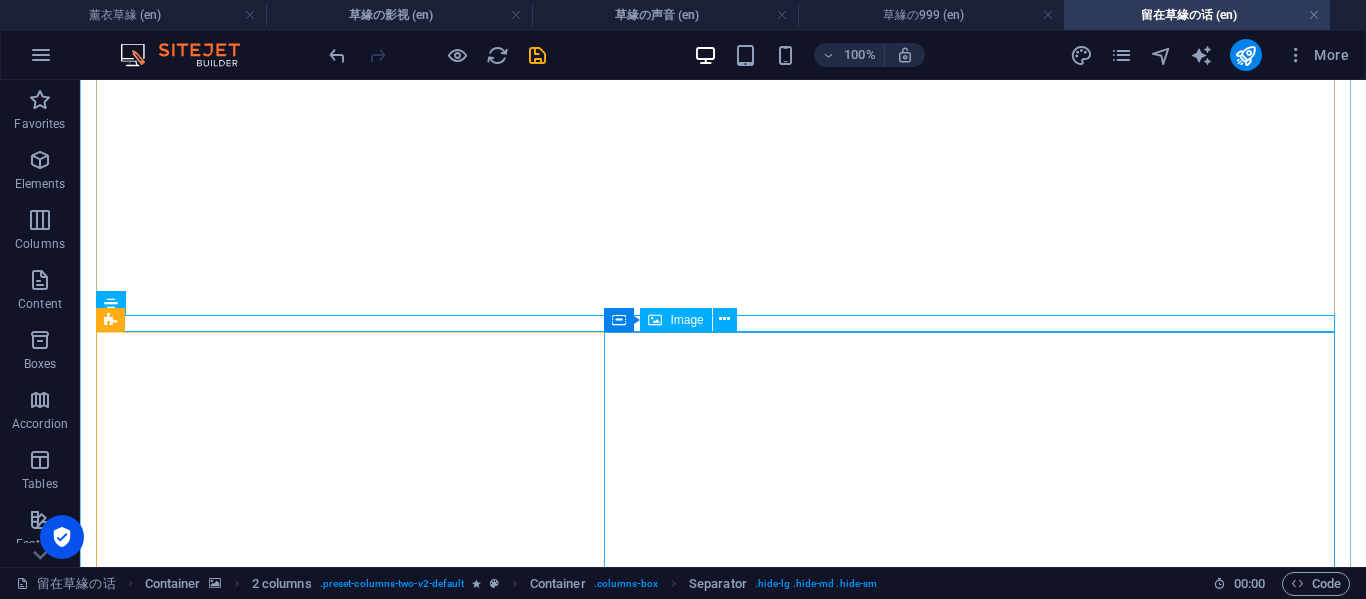 click at bounding box center [723, 4031] 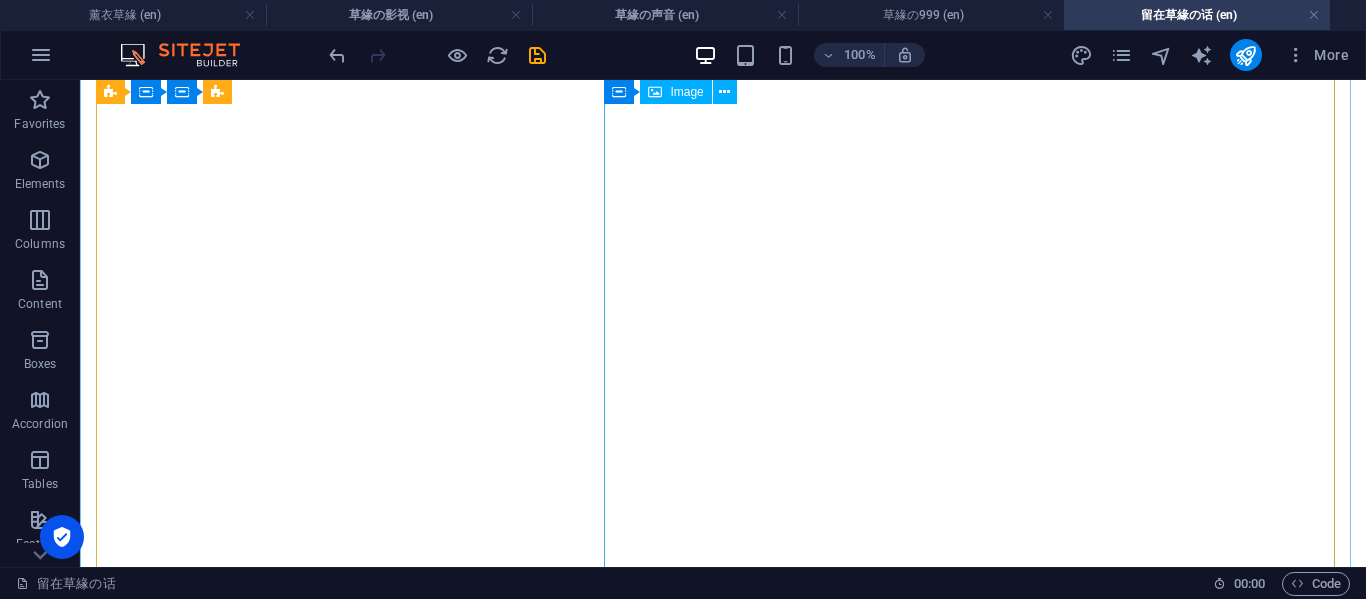 scroll, scrollTop: 1815, scrollLeft: 0, axis: vertical 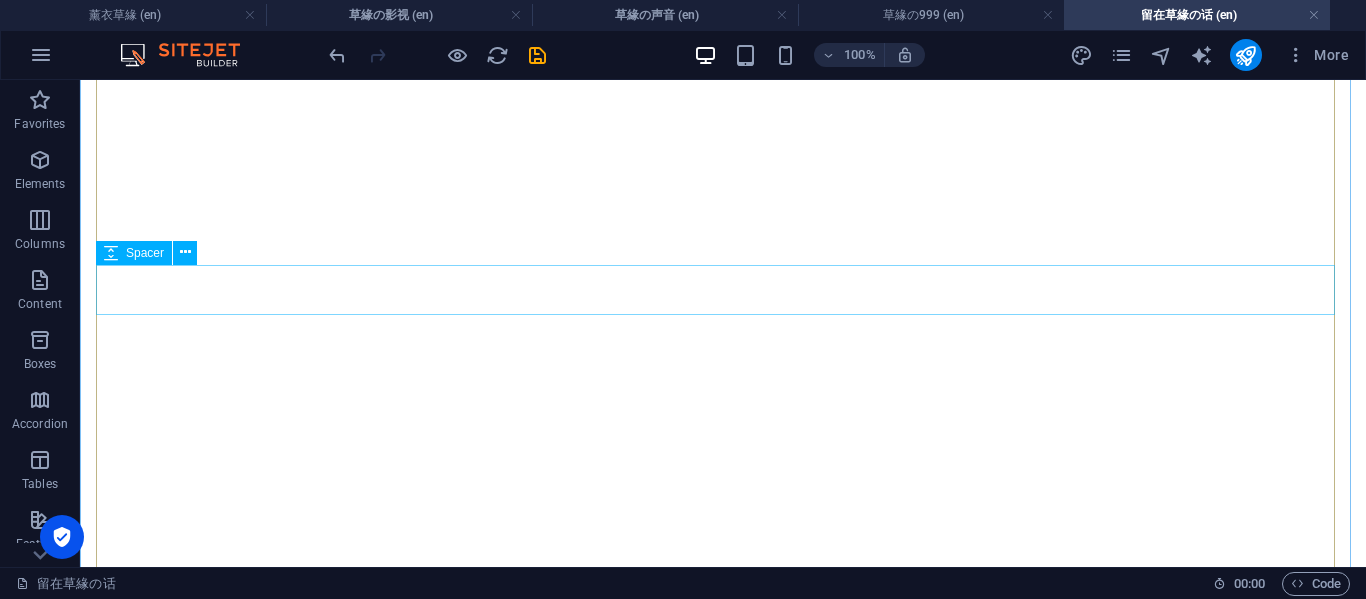 click at bounding box center [723, 3411] 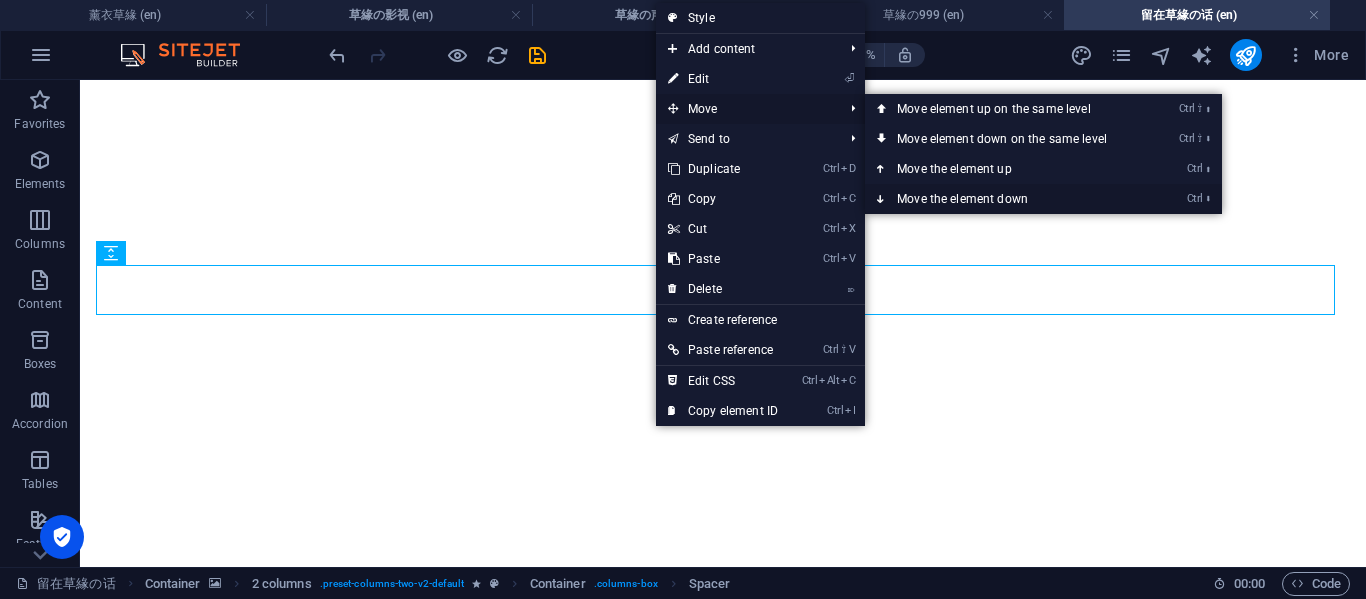 click on "Ctrl ⬇  Move the element down" at bounding box center [1006, 199] 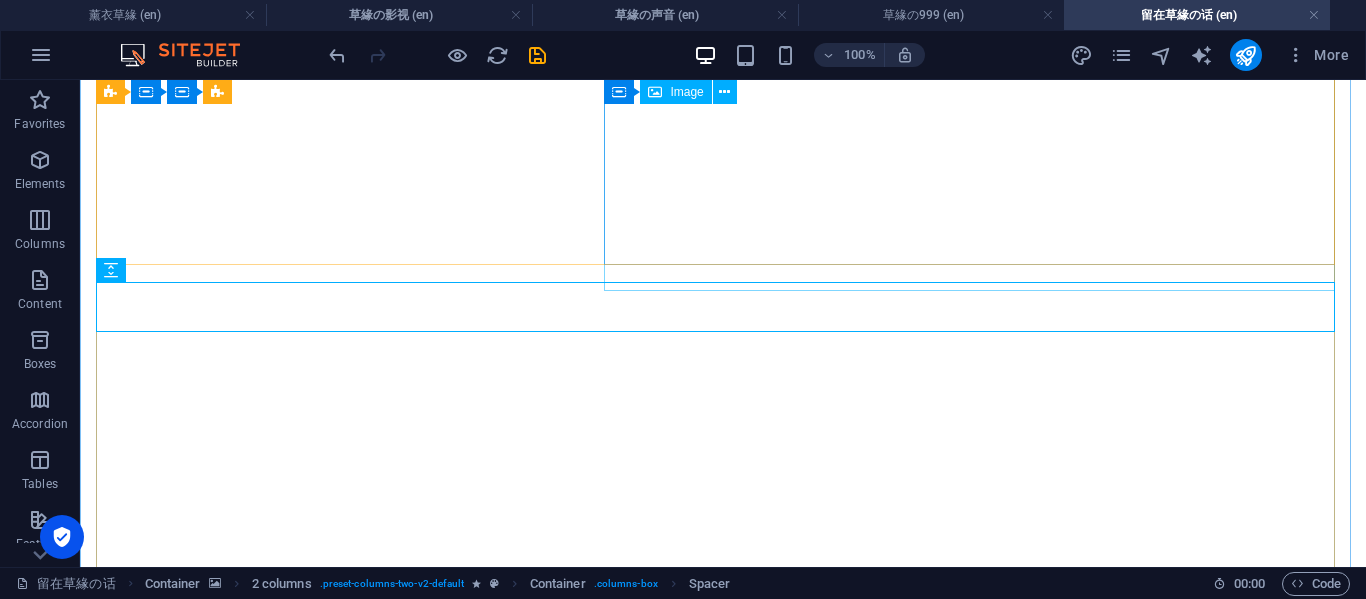 click at bounding box center (723, 3108) 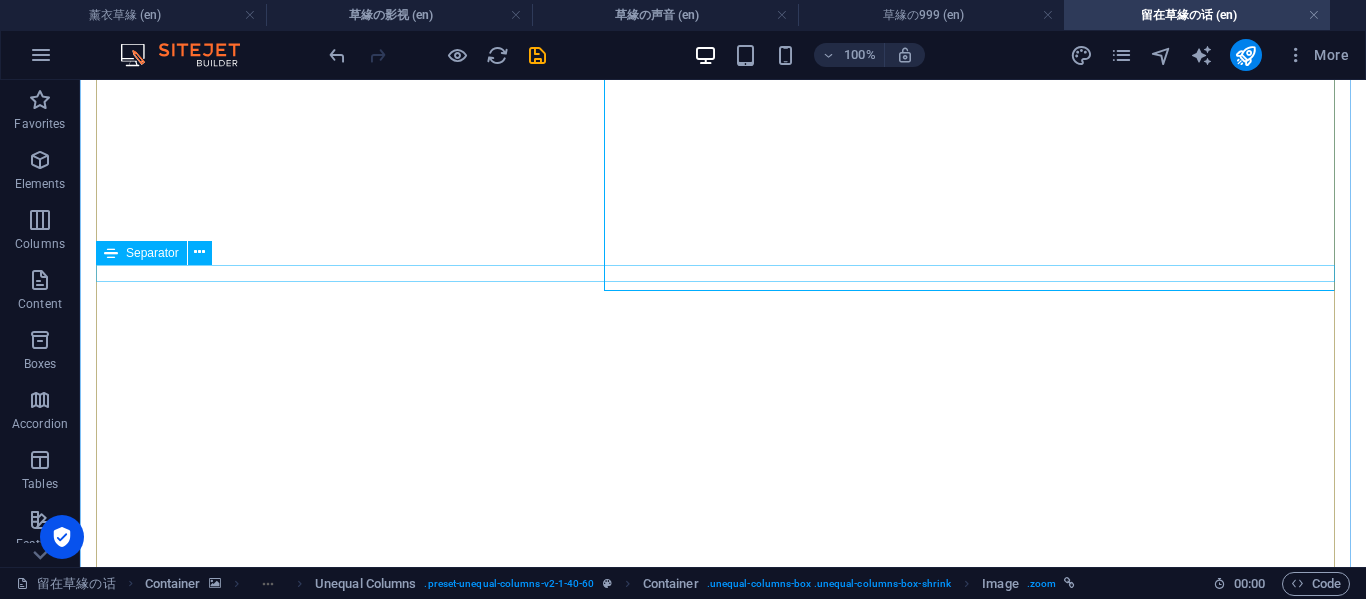 click at bounding box center [723, 3395] 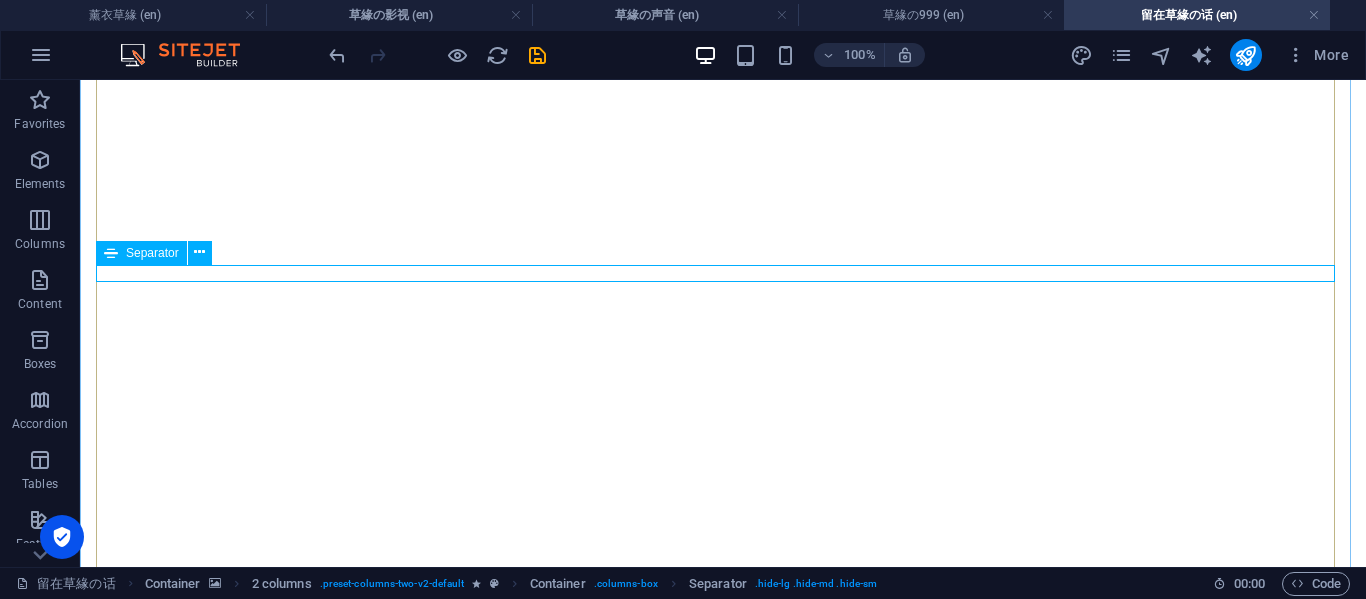click at bounding box center [723, 3395] 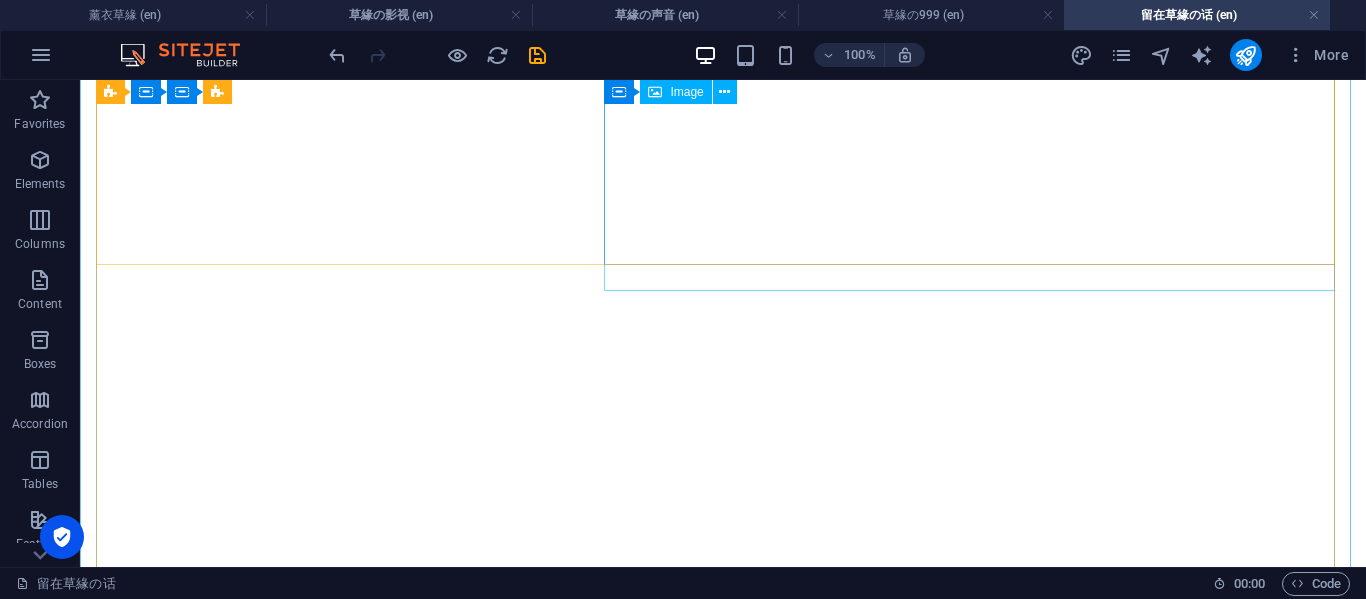 click at bounding box center (723, 3091) 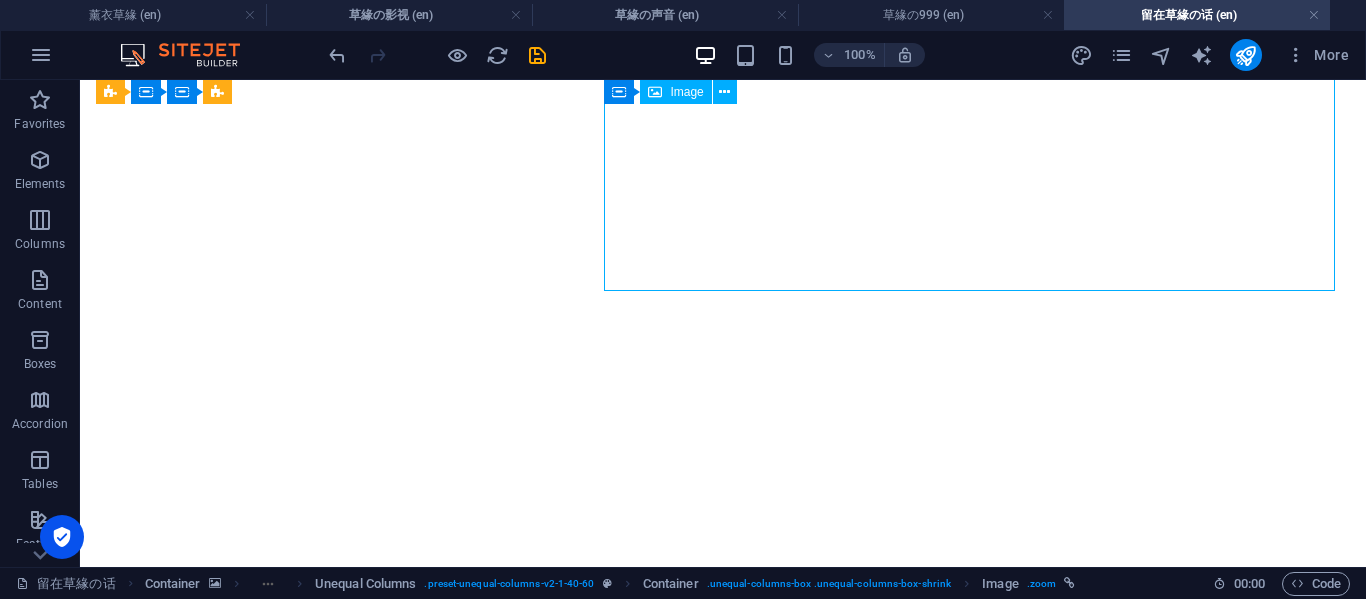 click at bounding box center (723, 3091) 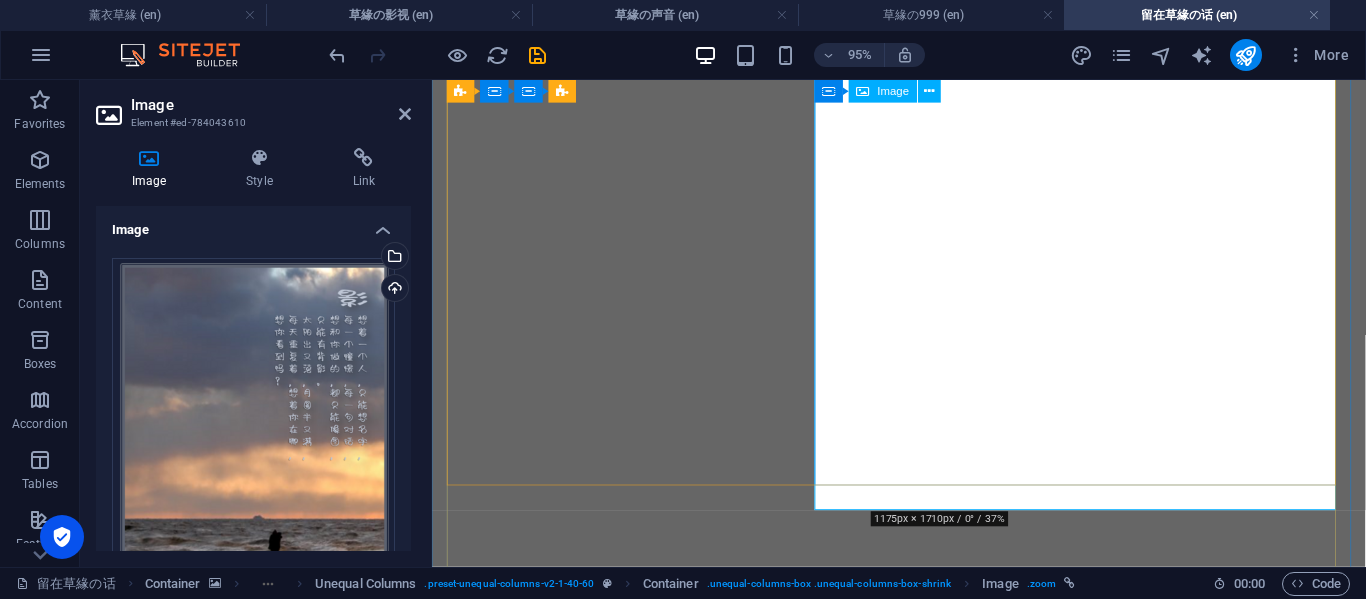 scroll, scrollTop: 1148, scrollLeft: 0, axis: vertical 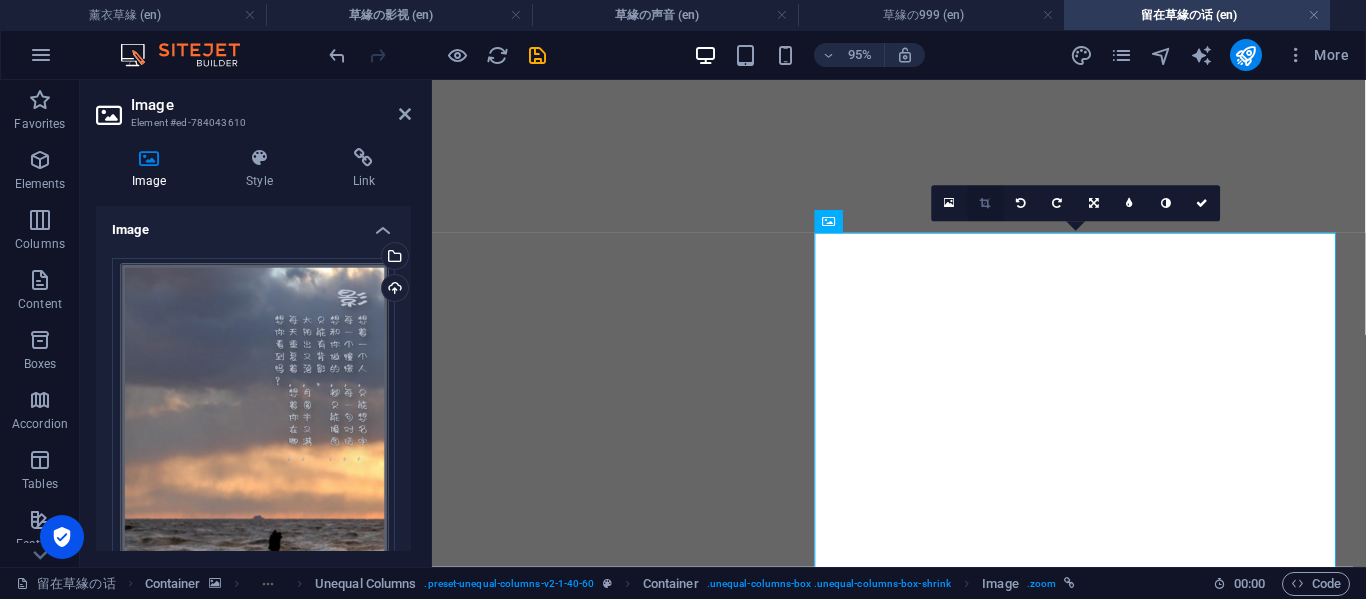 click at bounding box center [985, 203] 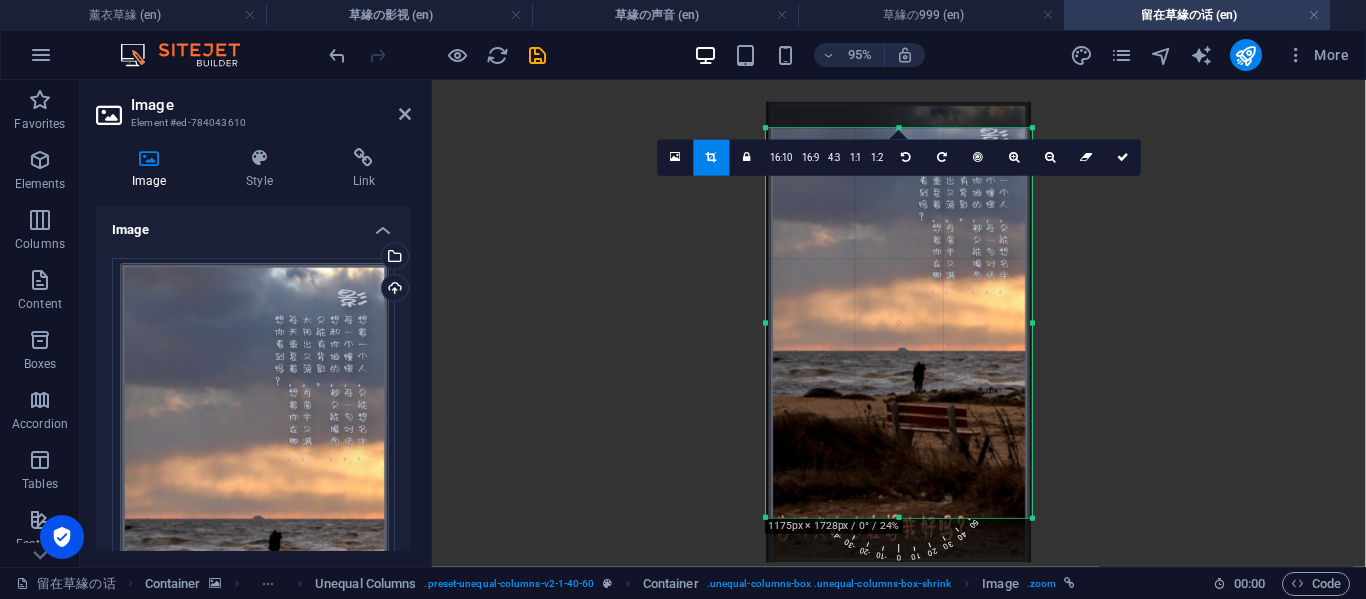 drag, startPoint x: 900, startPoint y: 518, endPoint x: 900, endPoint y: 542, distance: 24 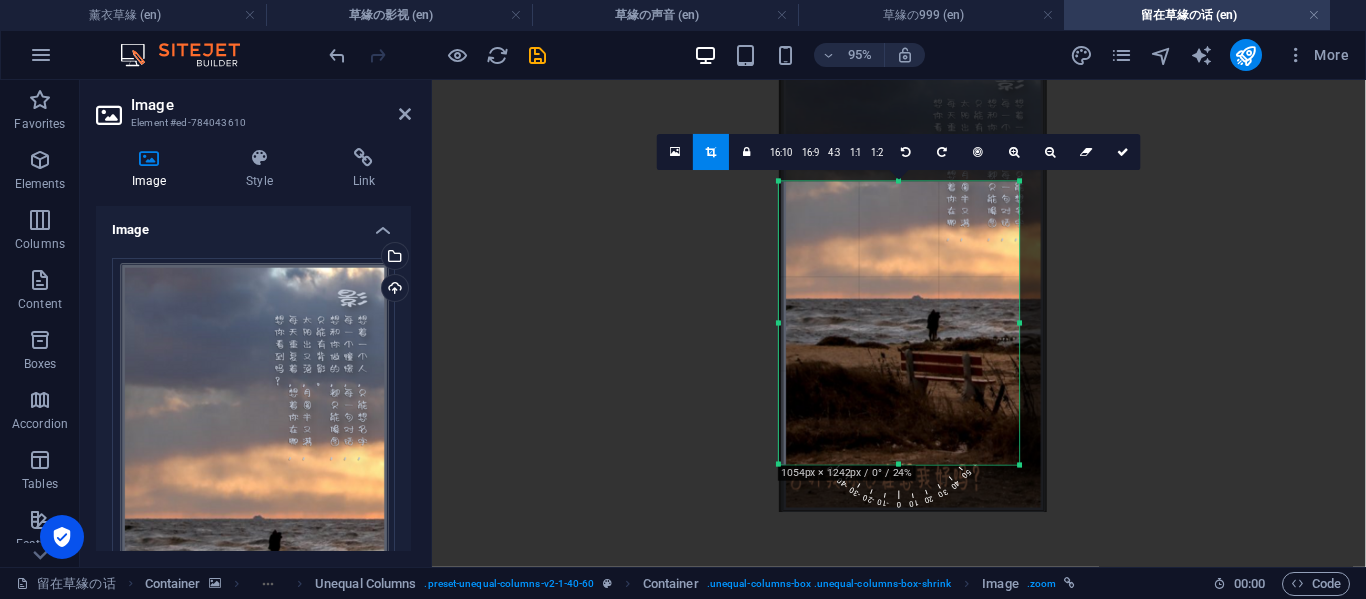 drag, startPoint x: 1032, startPoint y: 125, endPoint x: 1005, endPoint y: 237, distance: 115.2085 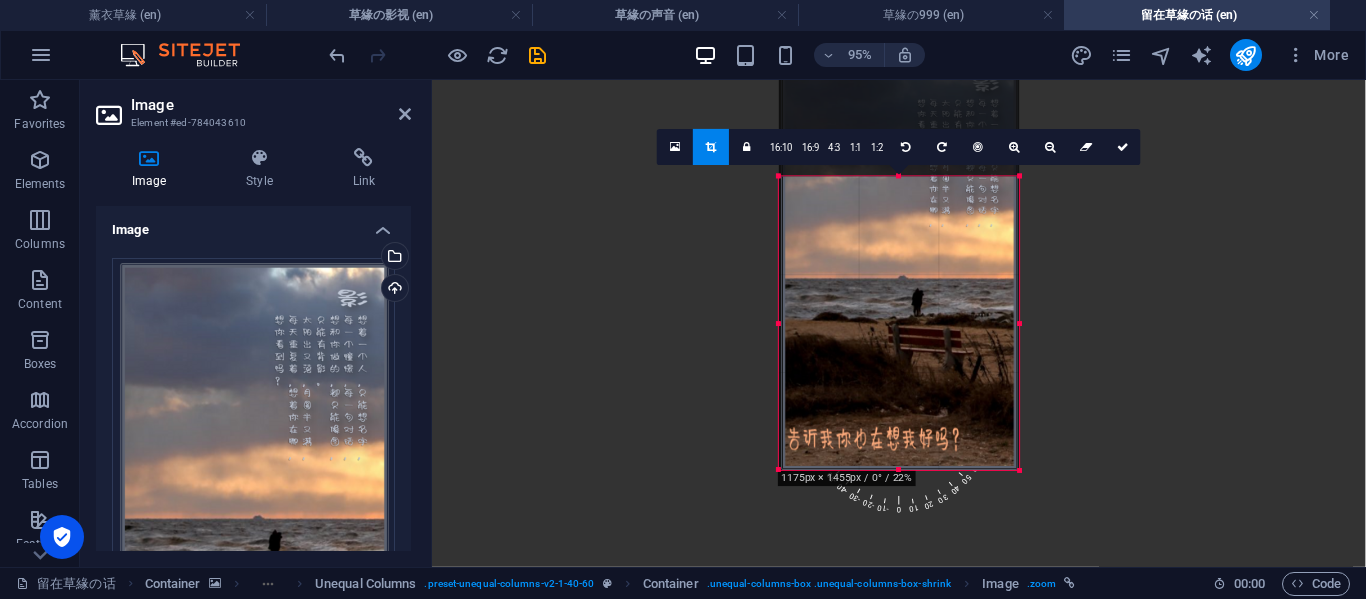 drag, startPoint x: 900, startPoint y: 465, endPoint x: 900, endPoint y: 480, distance: 15 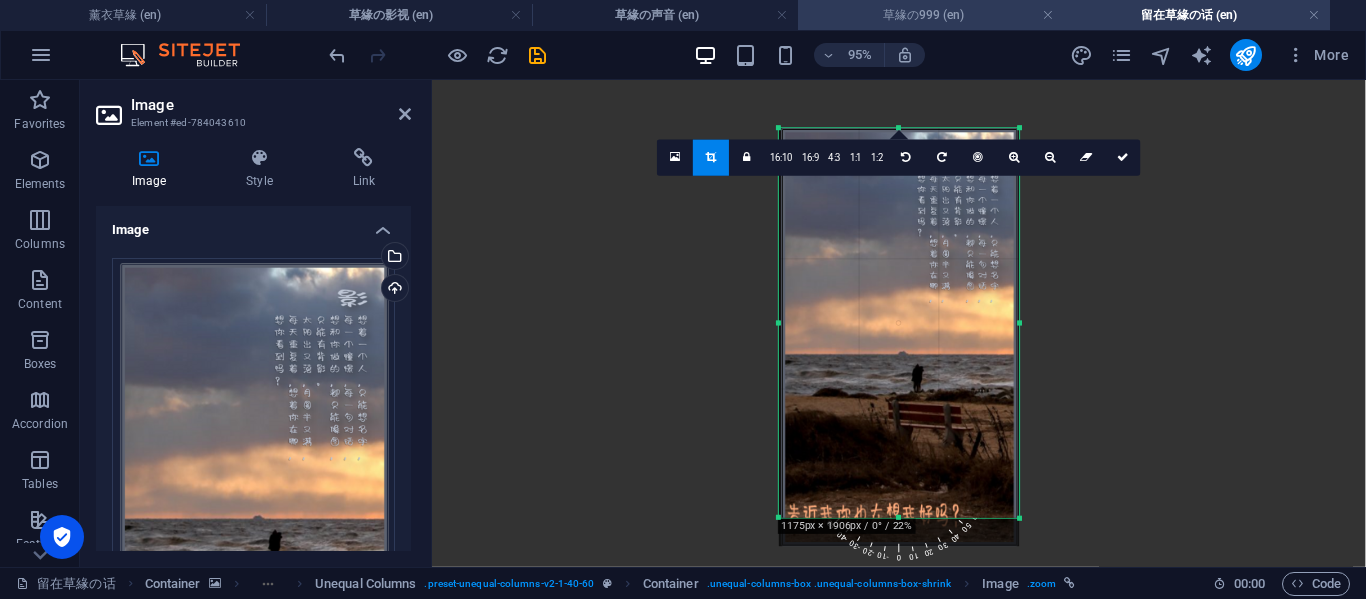 drag, startPoint x: 902, startPoint y: 178, endPoint x: 908, endPoint y: 29, distance: 149.12076 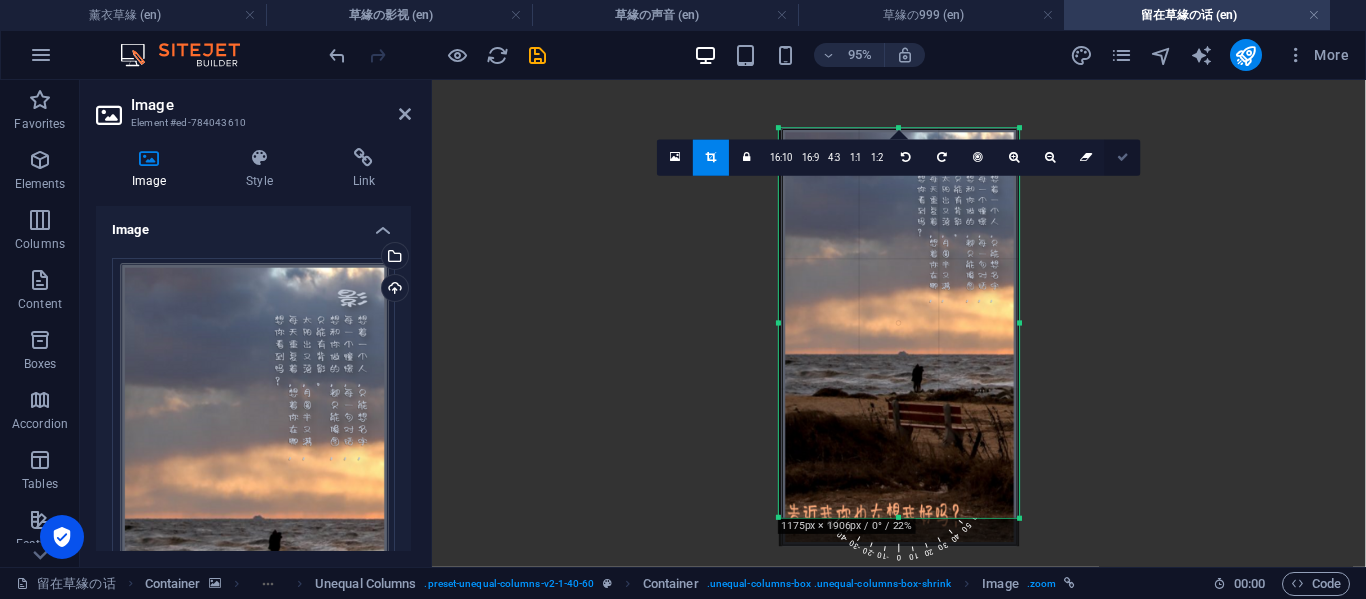 click at bounding box center [1123, 158] 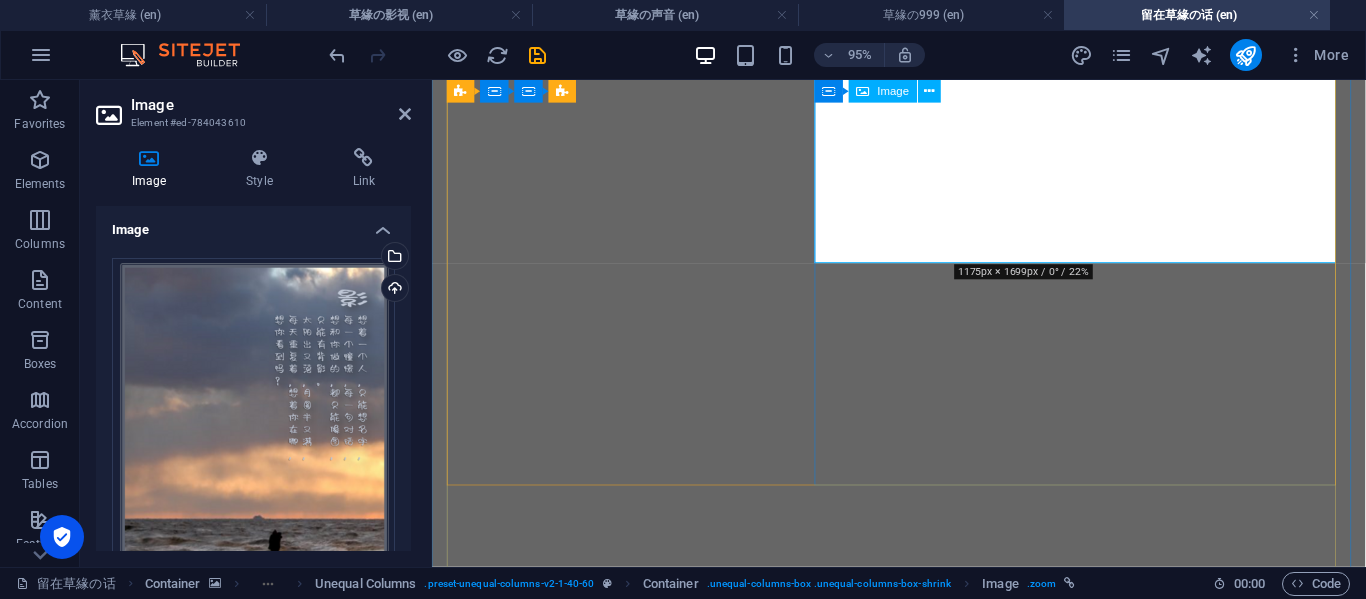 scroll, scrollTop: 1148, scrollLeft: 0, axis: vertical 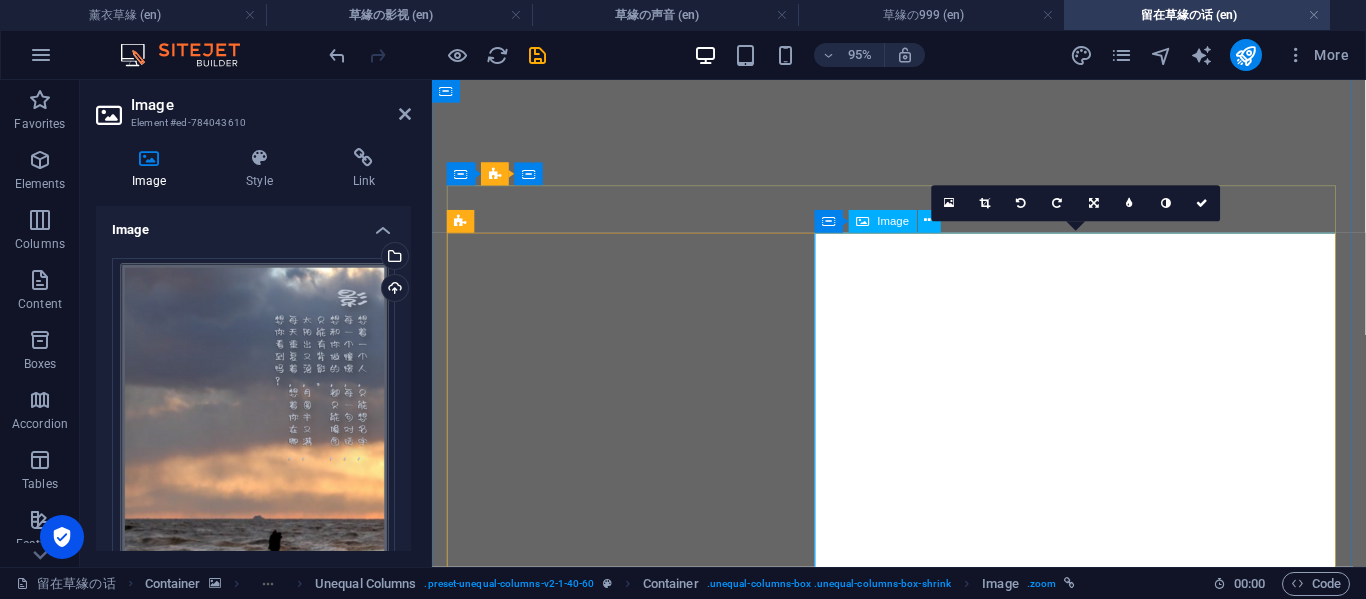 click at bounding box center (923, 3405) 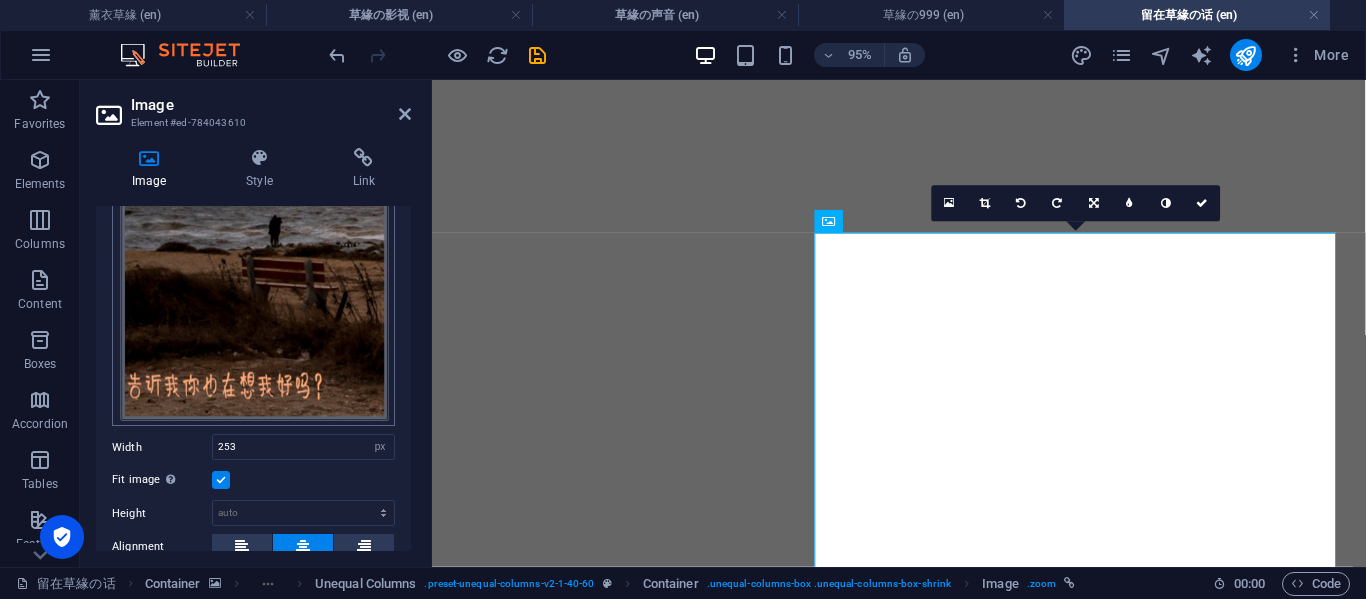 scroll, scrollTop: 333, scrollLeft: 0, axis: vertical 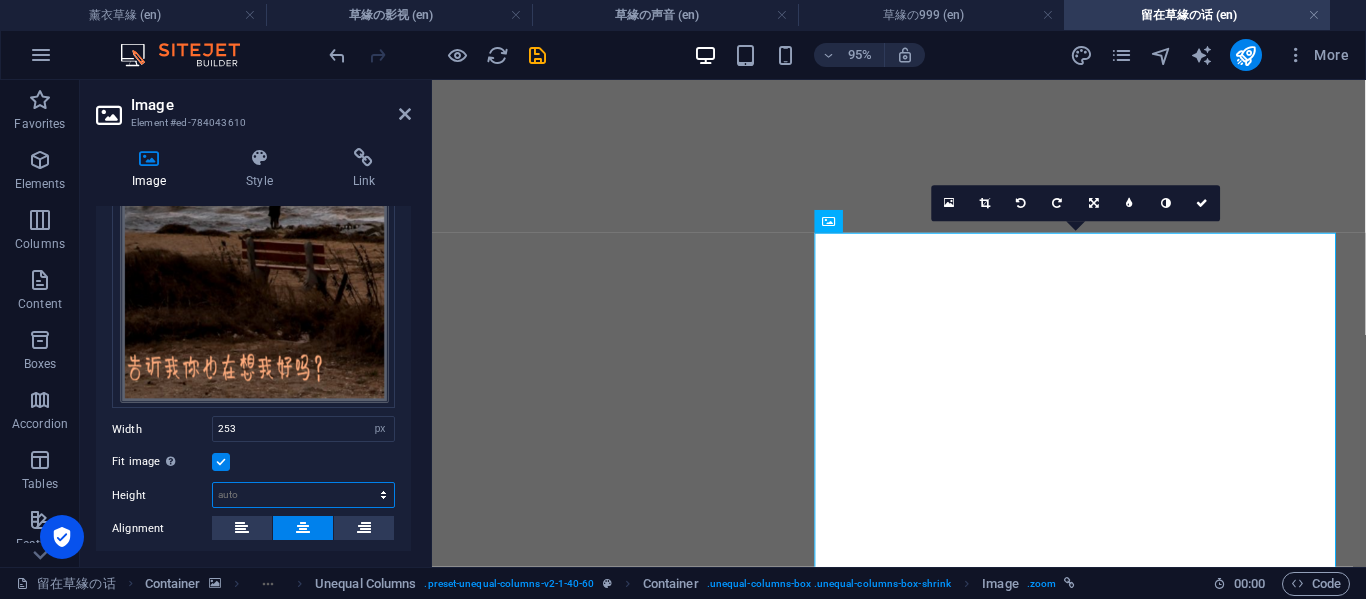 click on "Default auto px" at bounding box center (303, 495) 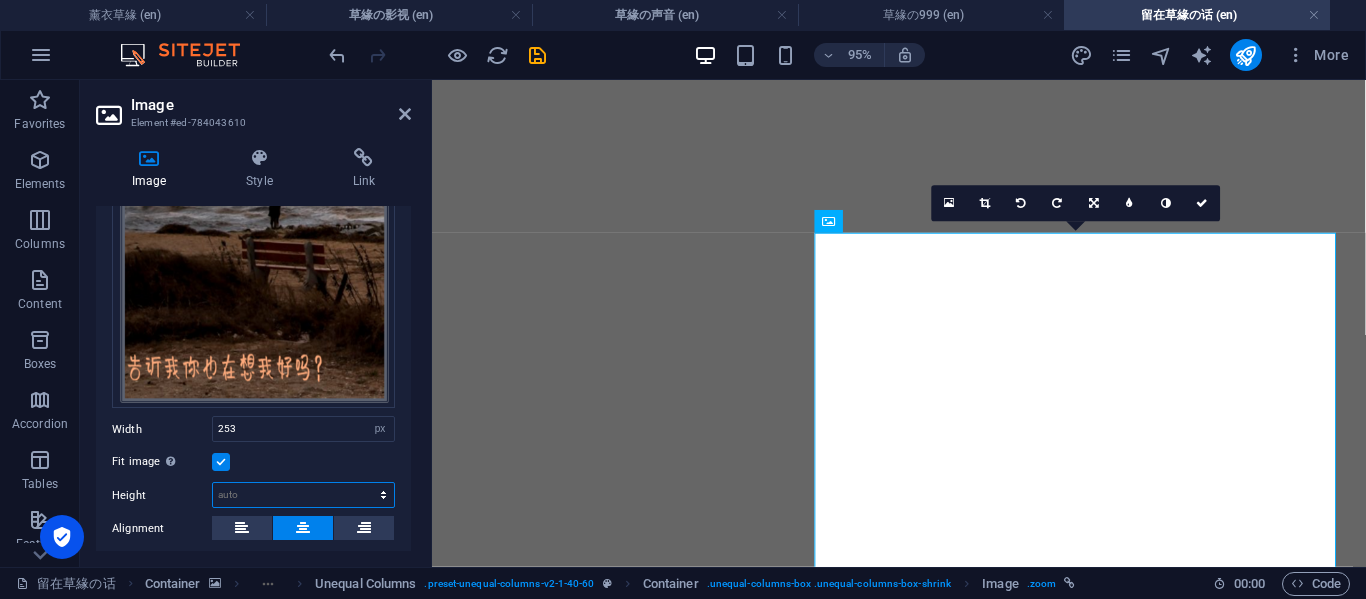 select on "px" 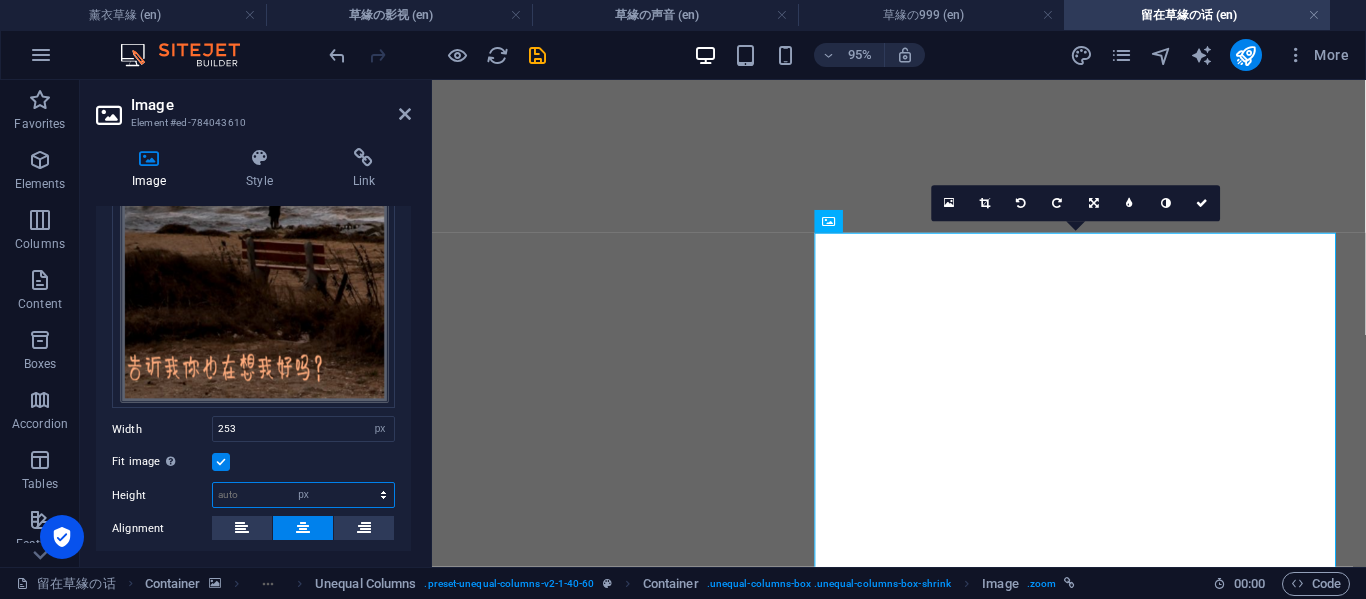 click on "Default auto px" at bounding box center [303, 495] 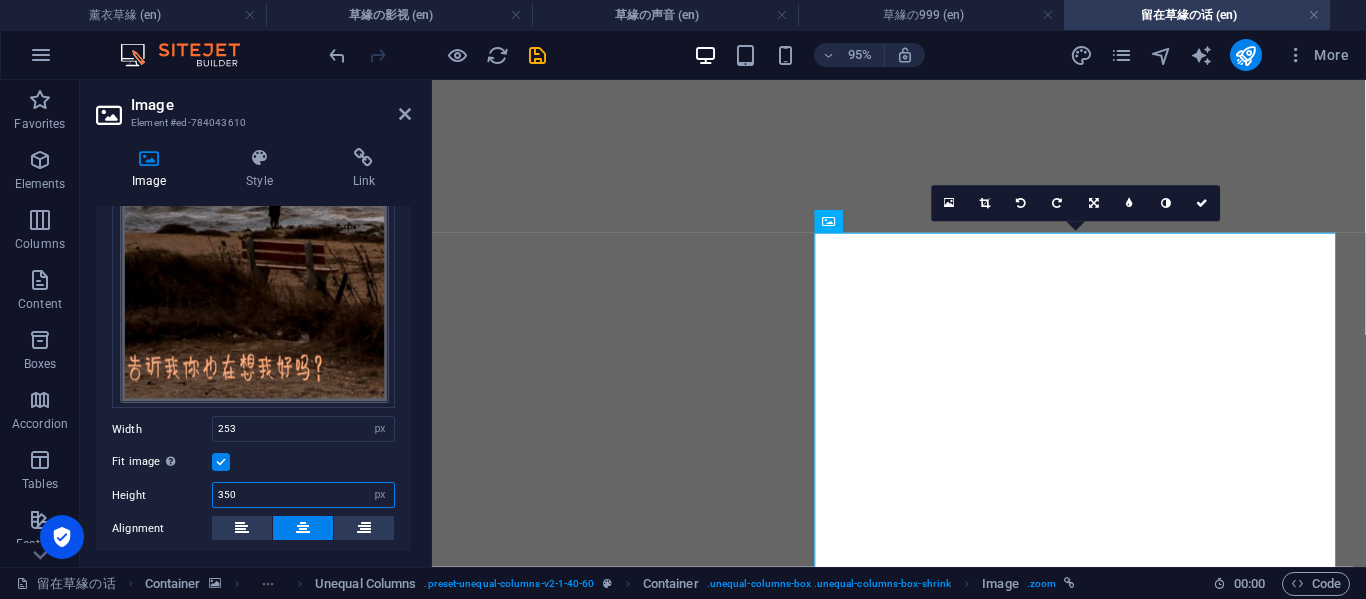 type on "350" 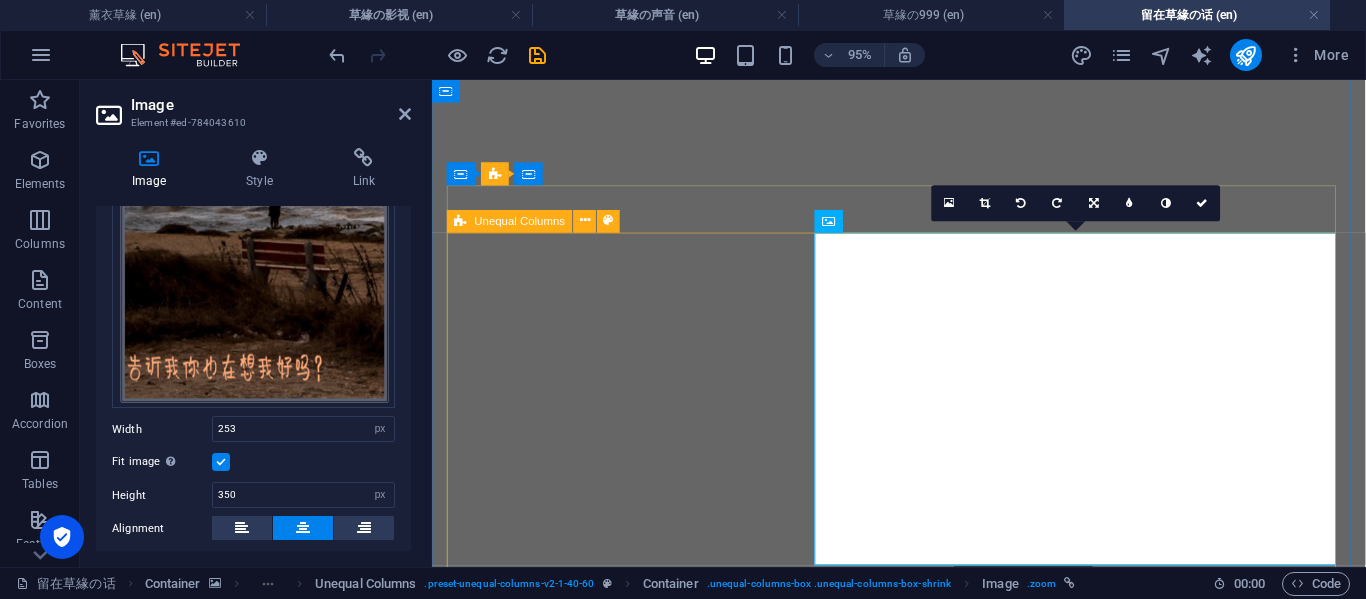 click on "背影 上载中... 我就连想你，我只配想你的背影" at bounding box center [923, 3394] 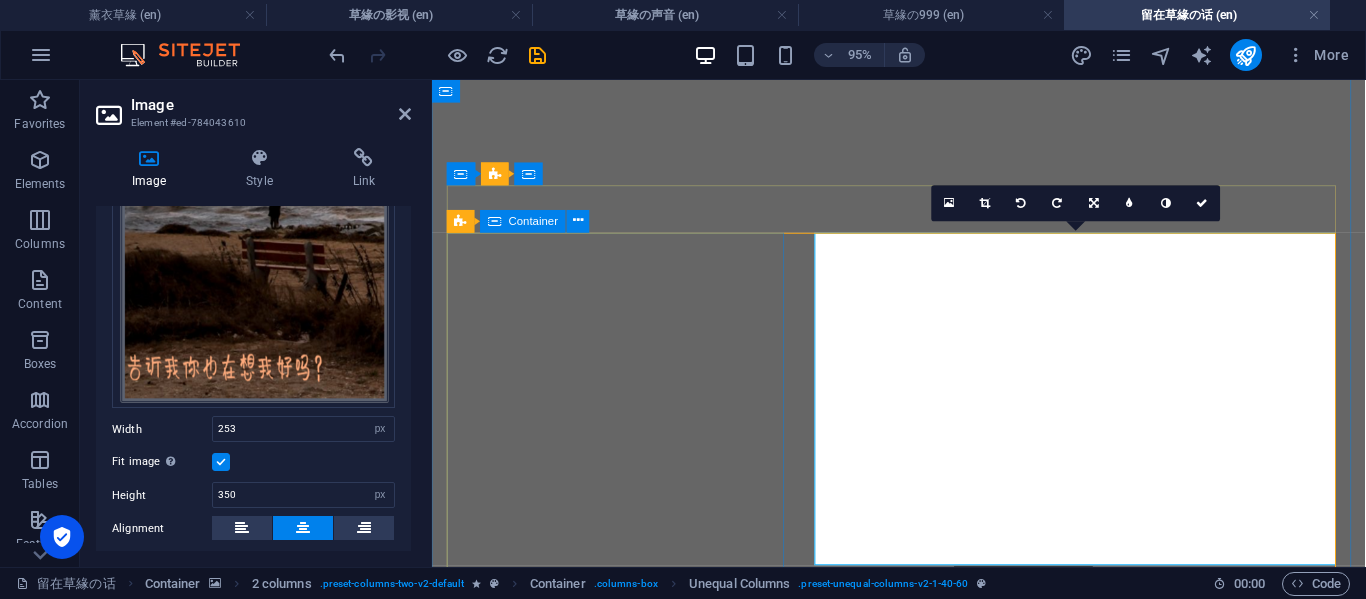 click on "背影 上载中... 我就连想你，我只配想你的背影" at bounding box center [923, 3394] 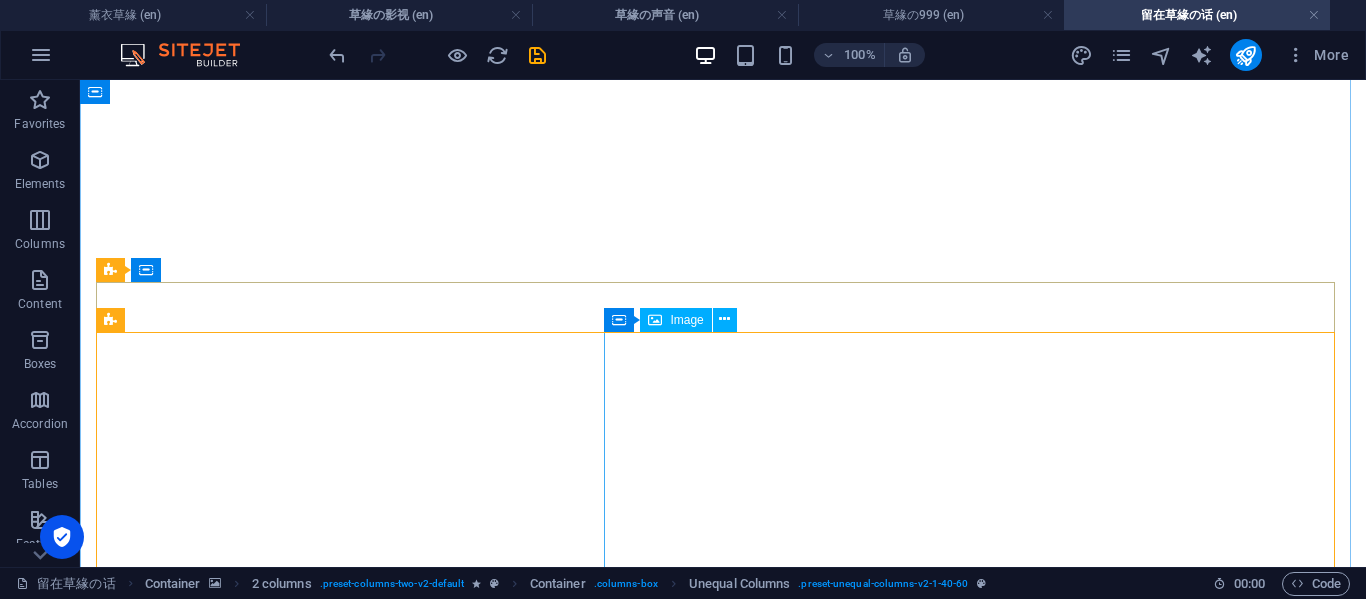 click at bounding box center [723, 3527] 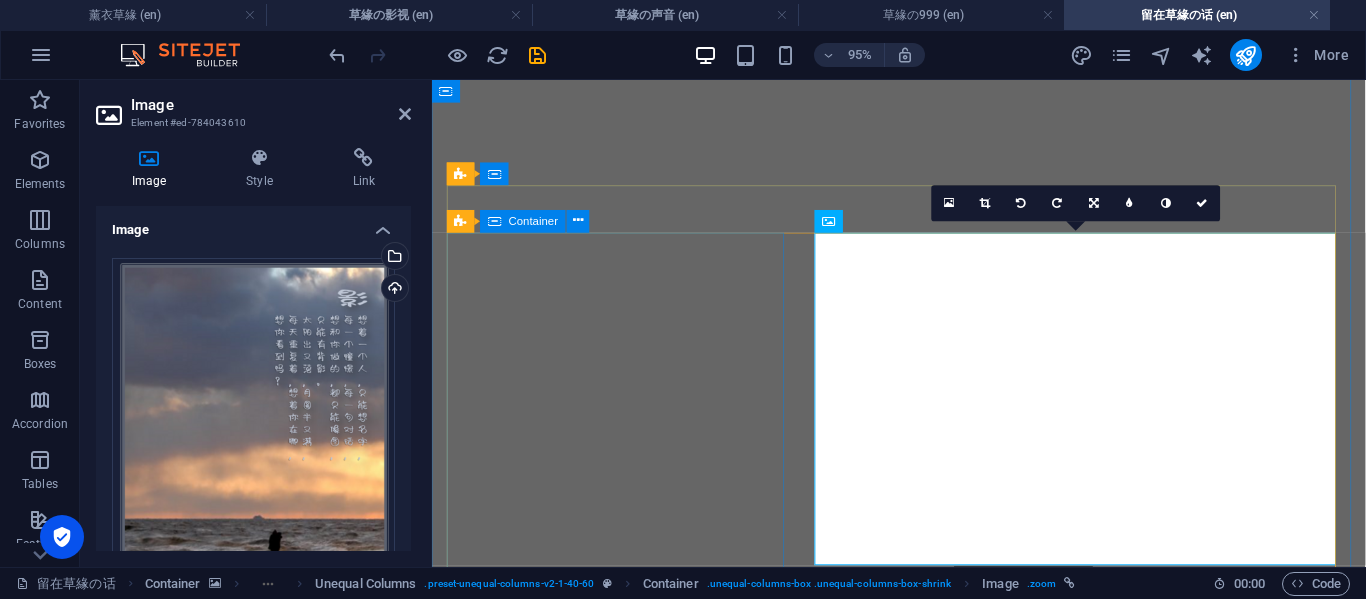 drag, startPoint x: 616, startPoint y: 449, endPoint x: 964, endPoint y: 441, distance: 348.09195 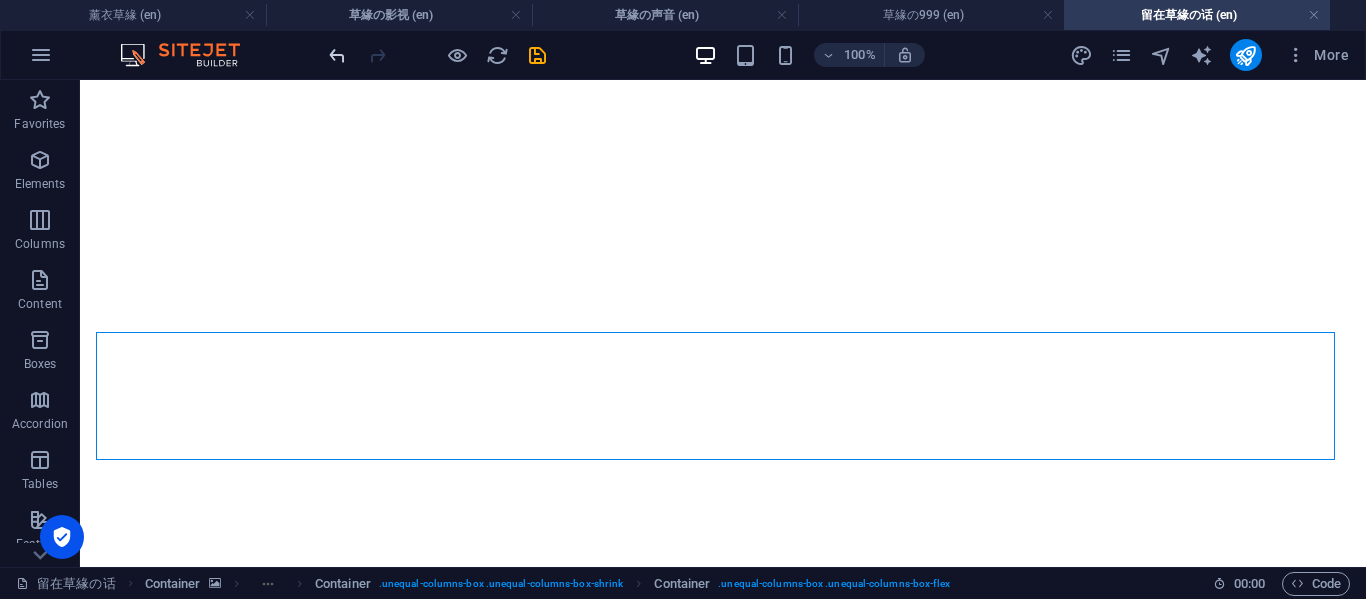 click at bounding box center [337, 55] 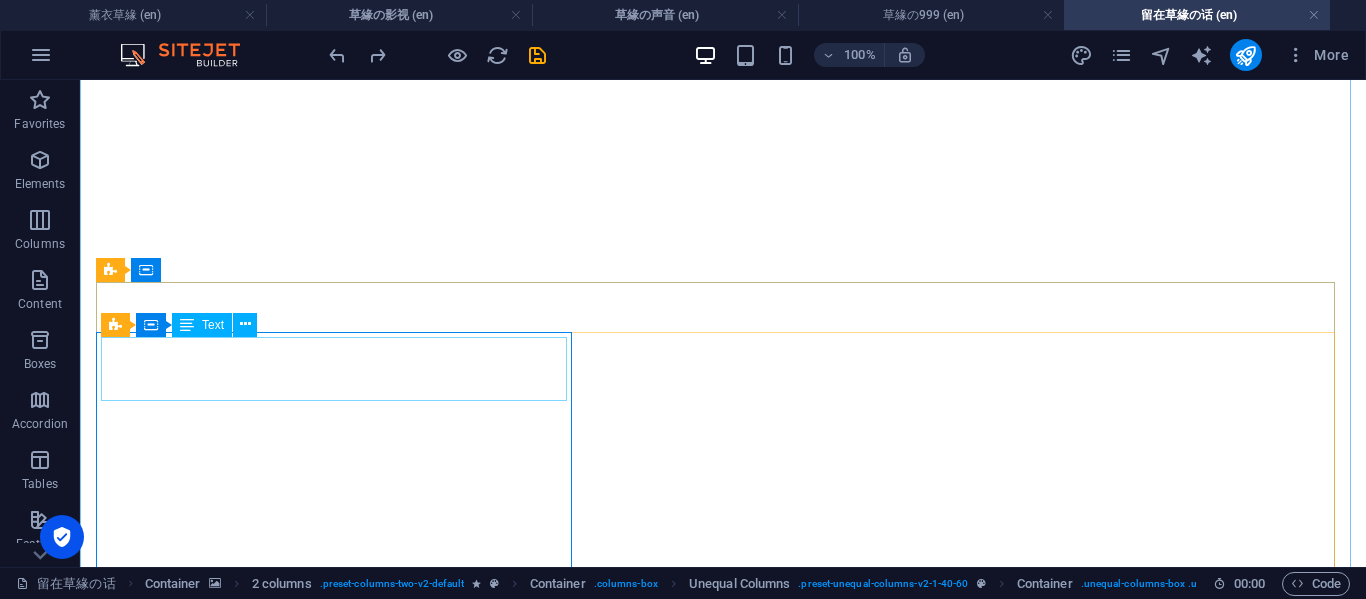 click on "Text" at bounding box center (213, 325) 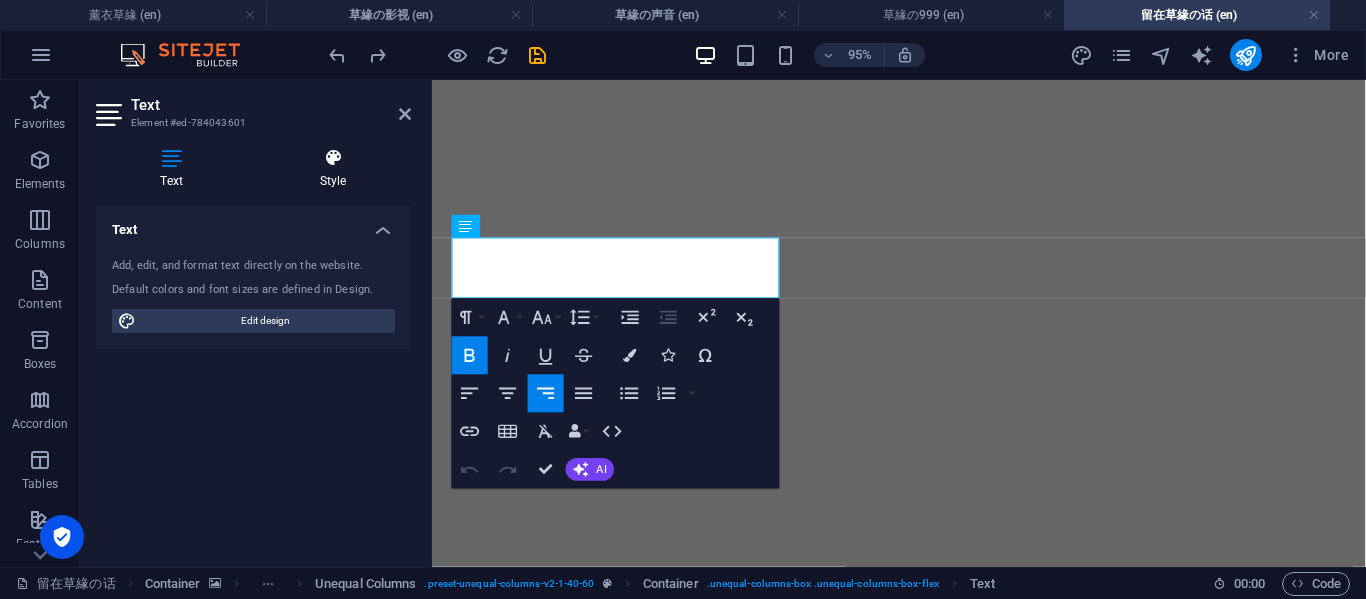 click at bounding box center [333, 158] 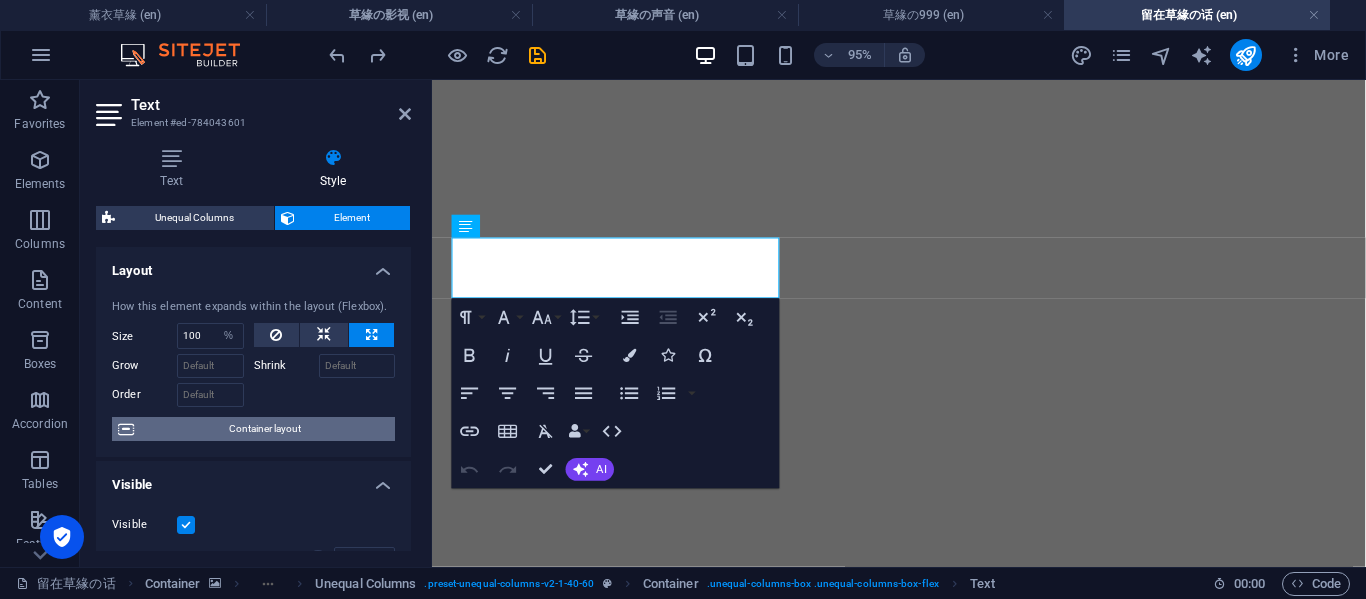 click on "Container layout" at bounding box center (264, 429) 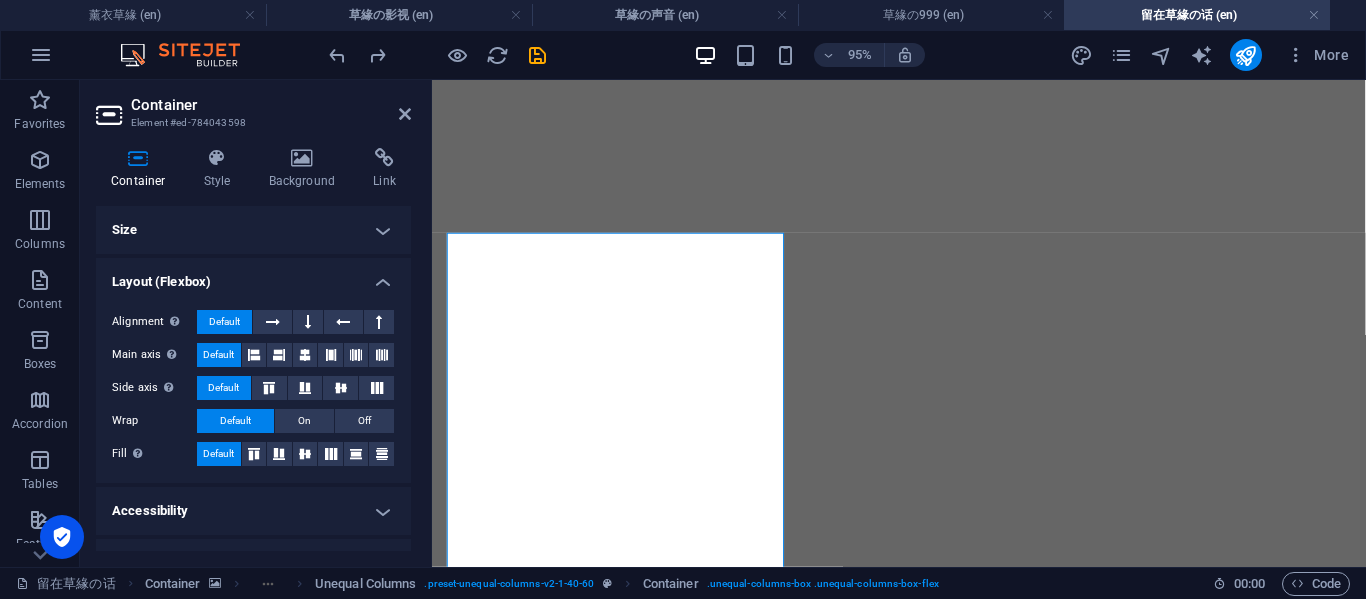 click on "Size" at bounding box center [253, 230] 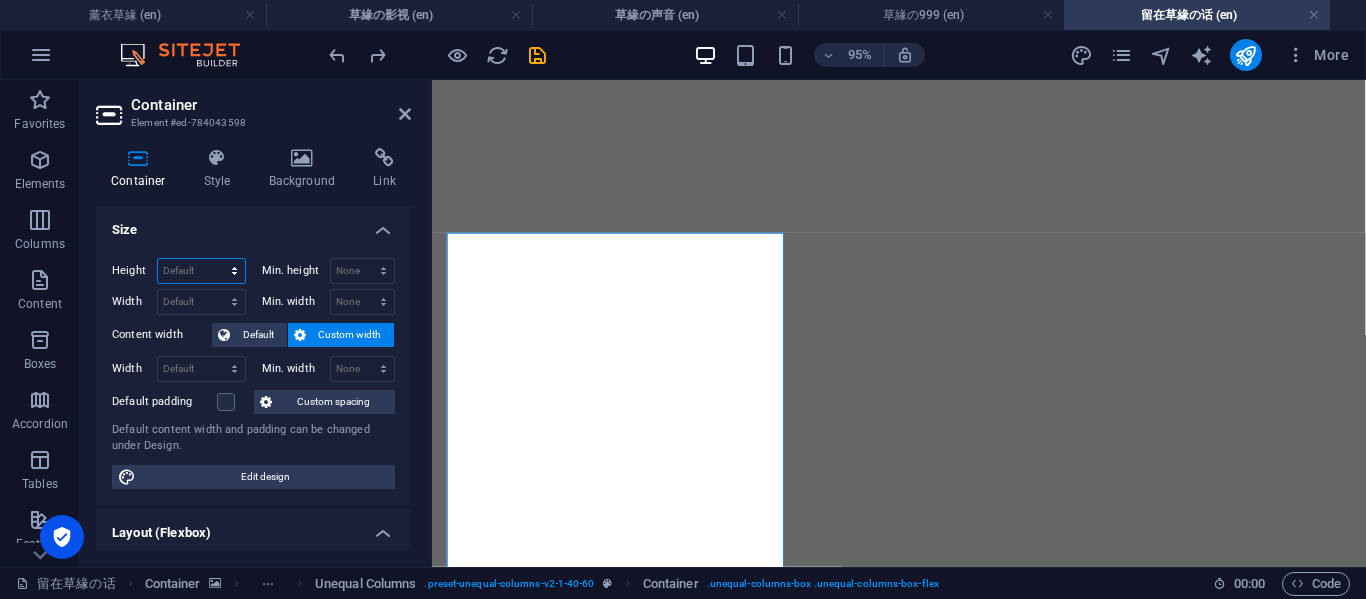 click on "Default px rem % vh vw" at bounding box center [201, 271] 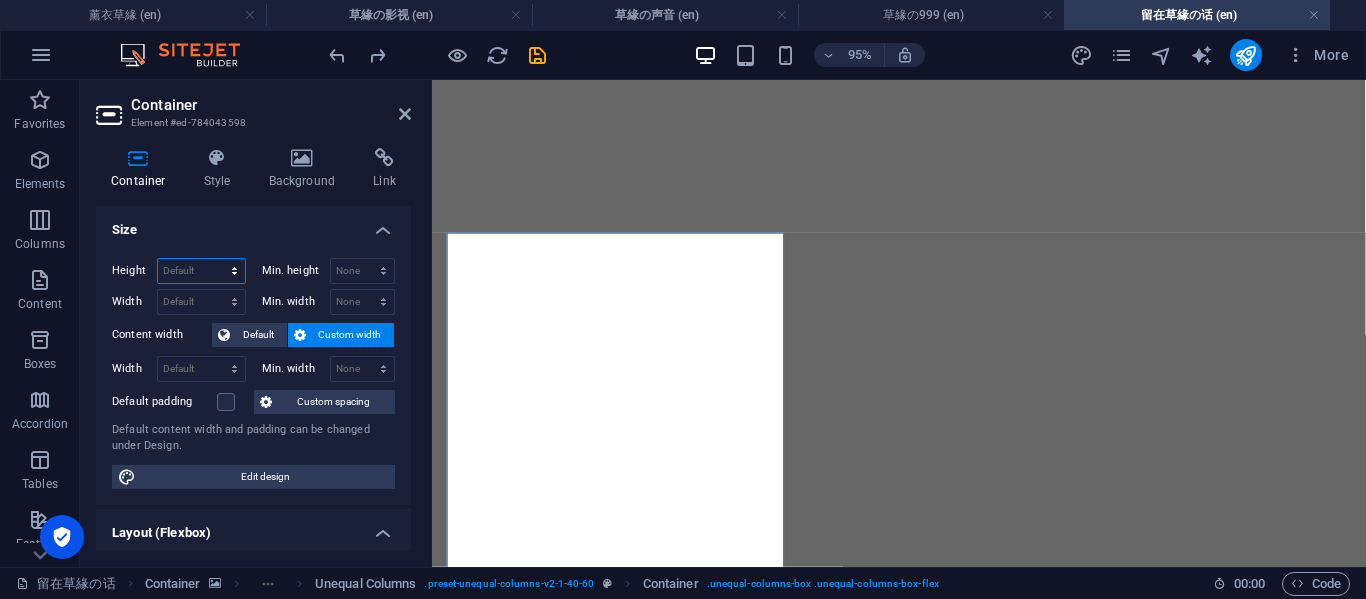 select on "px" 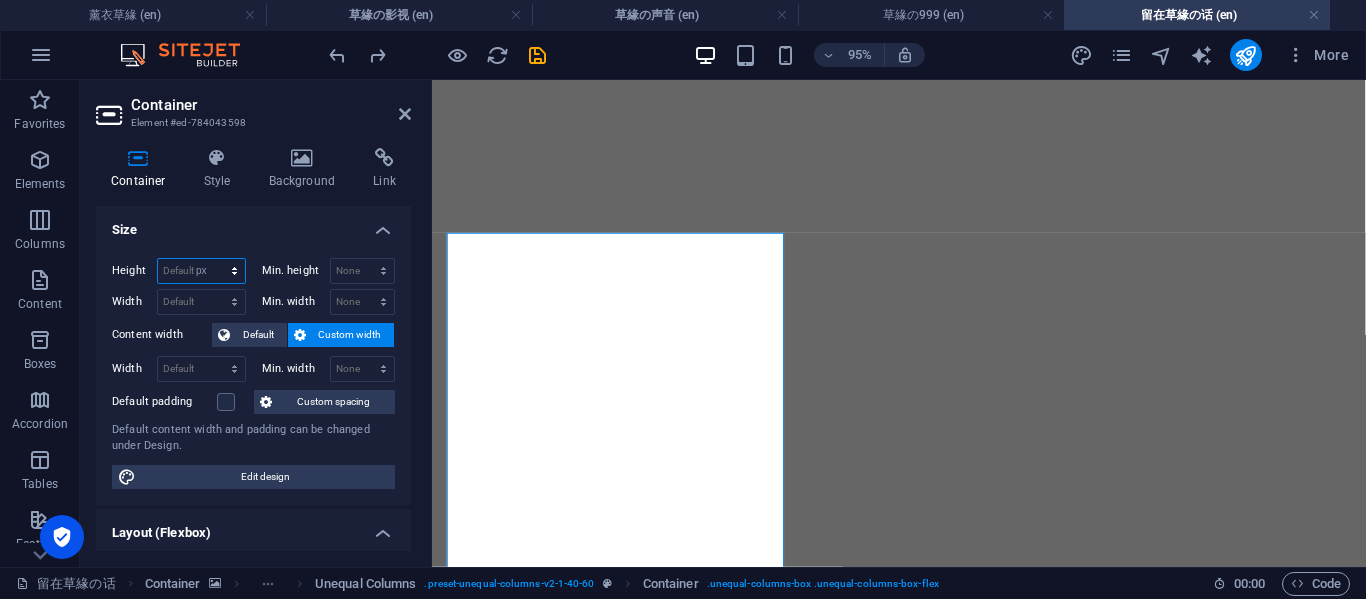 click on "Default px rem % vh vw" at bounding box center [201, 271] 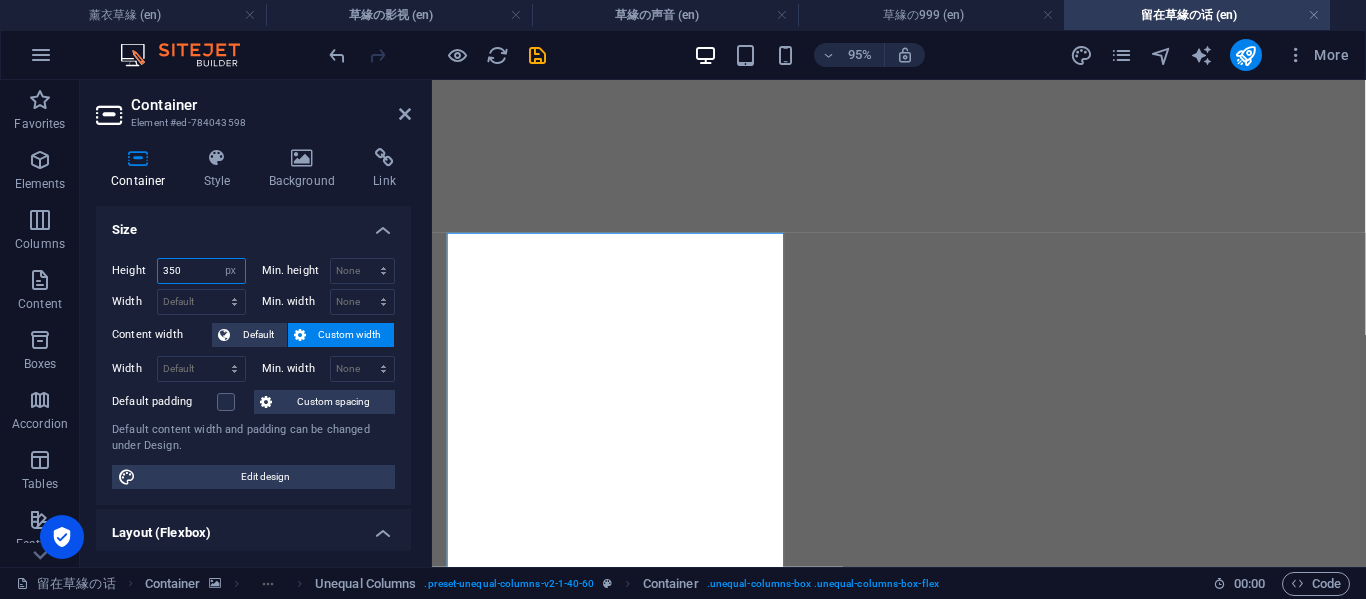 type on "350" 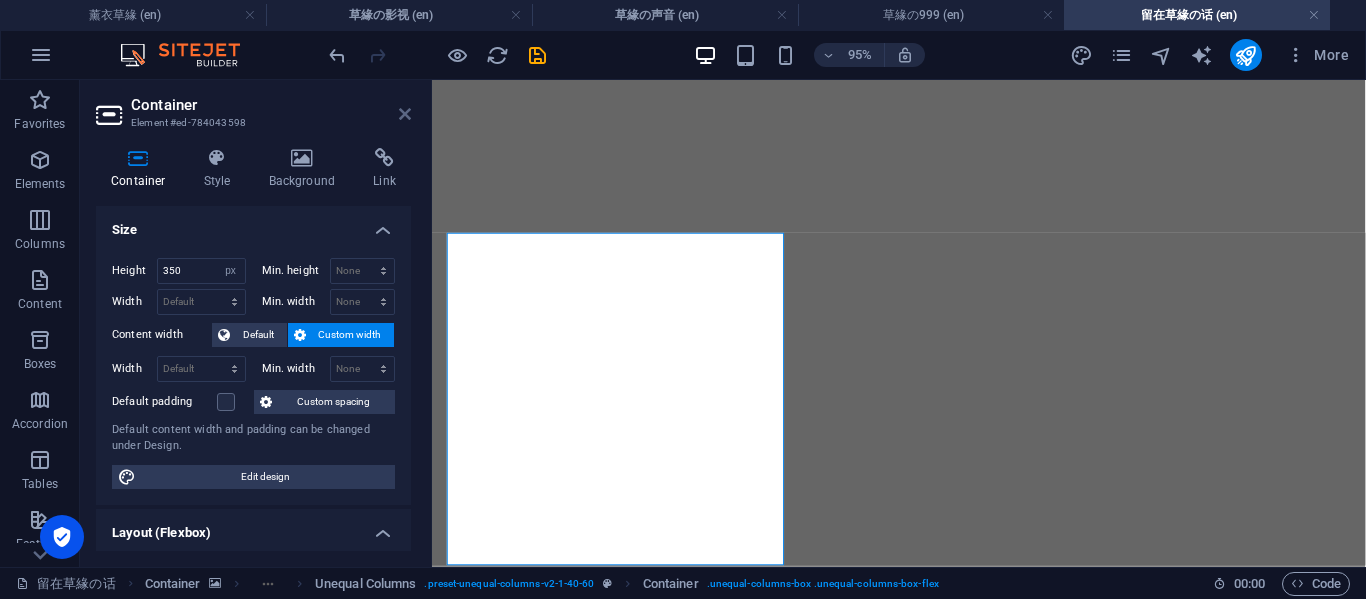 click at bounding box center (405, 114) 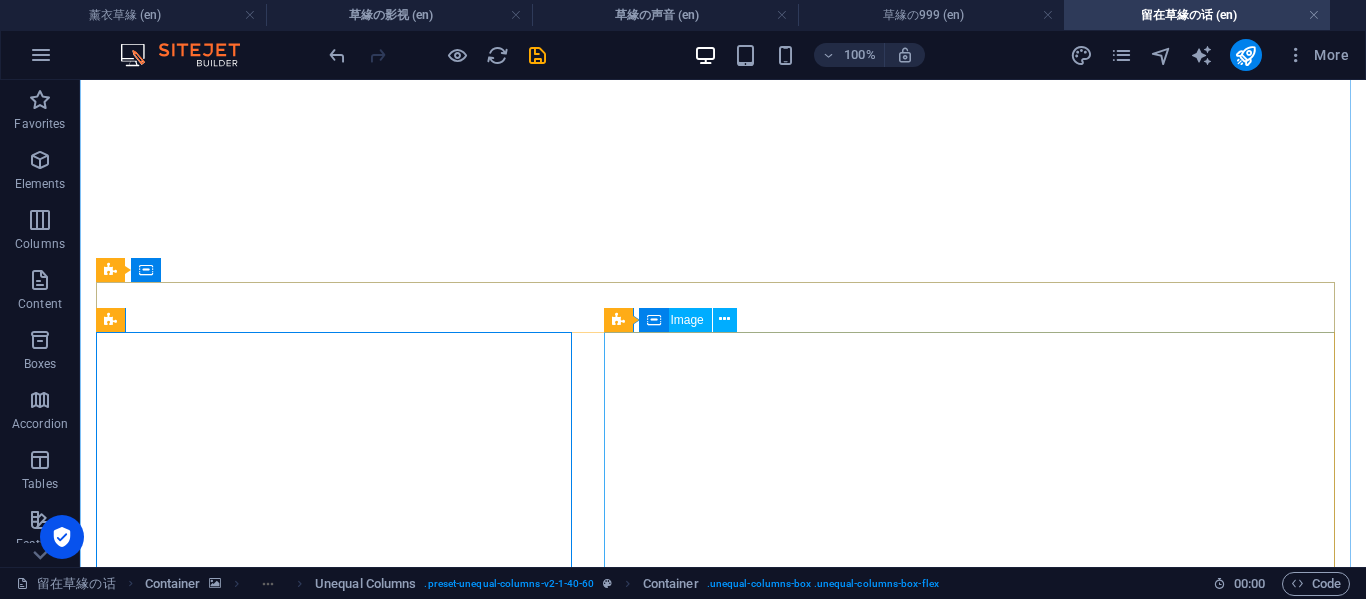 click at bounding box center (723, 3690) 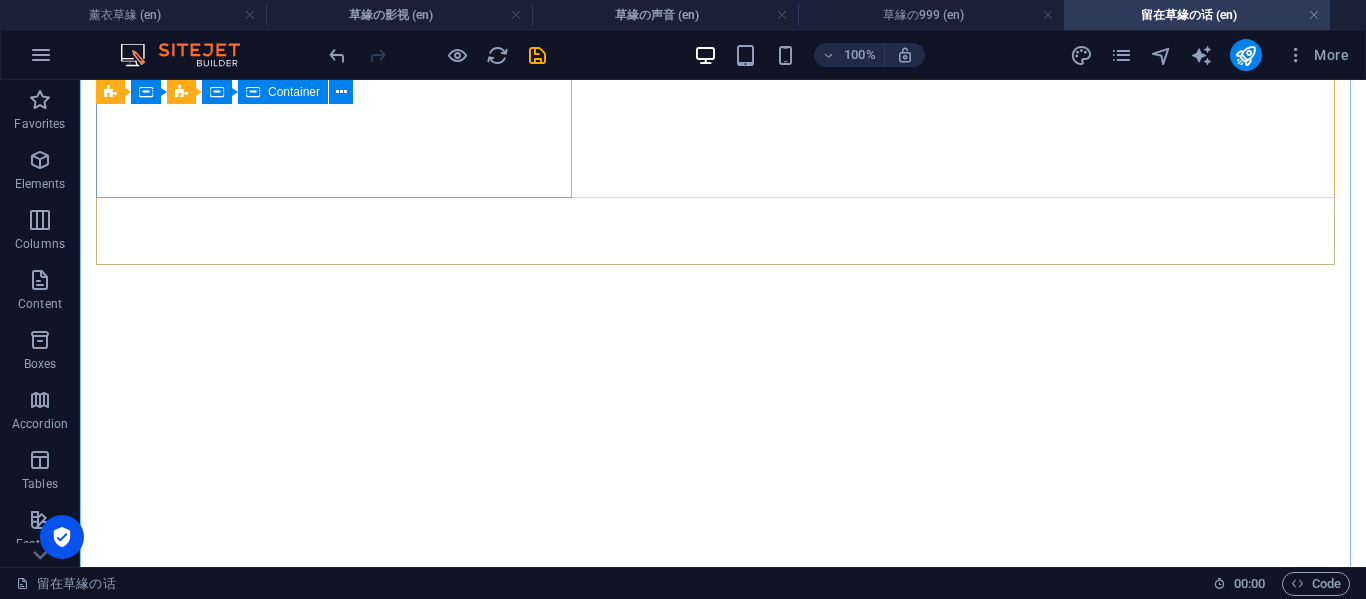 scroll, scrollTop: 482, scrollLeft: 0, axis: vertical 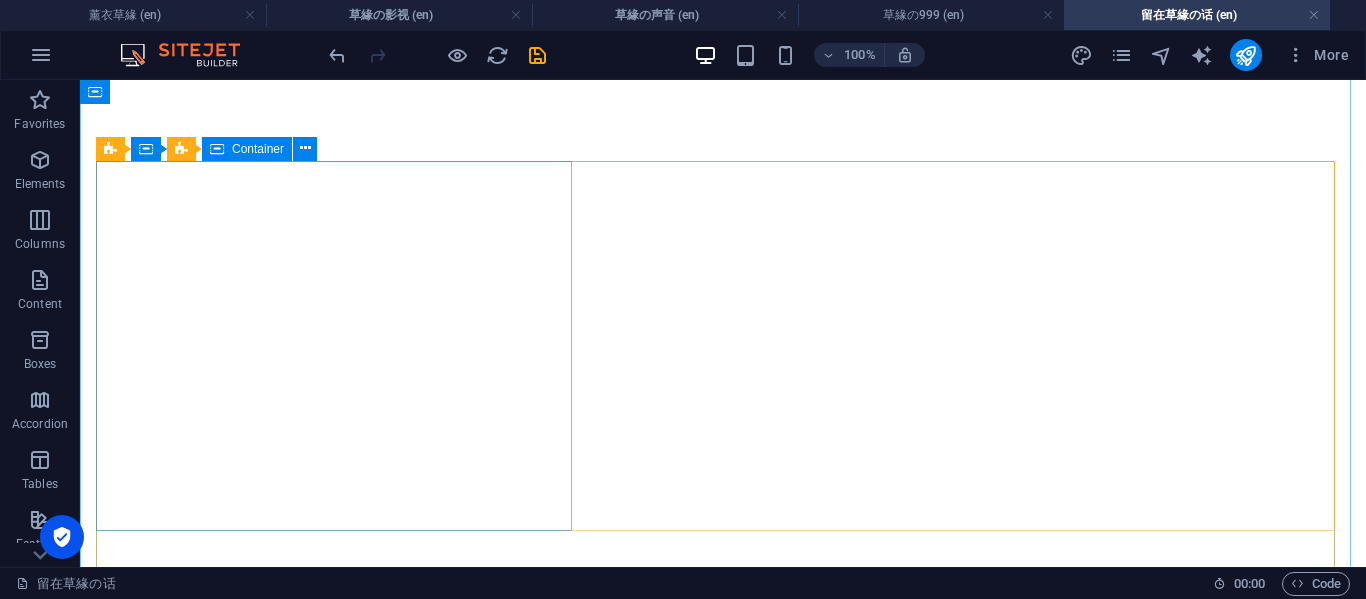 click on "拿捏专属 送你听的一首歌" at bounding box center [723, 2710] 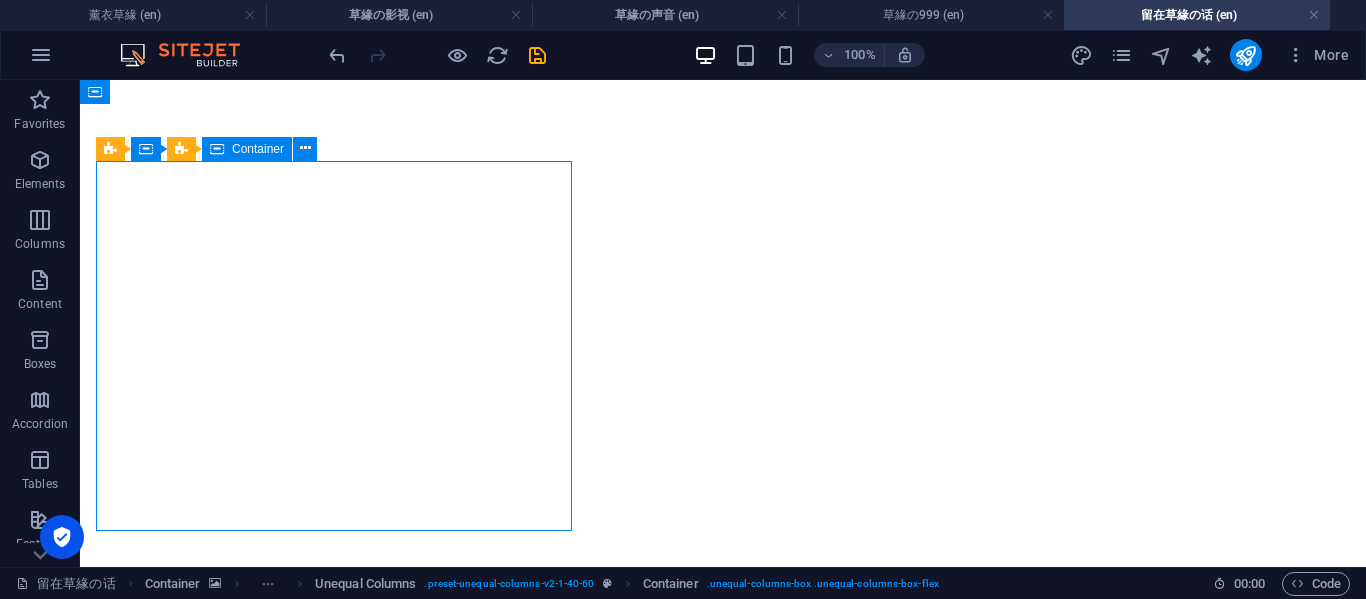 click on "拿捏专属 送你听的一首歌" at bounding box center [723, 2710] 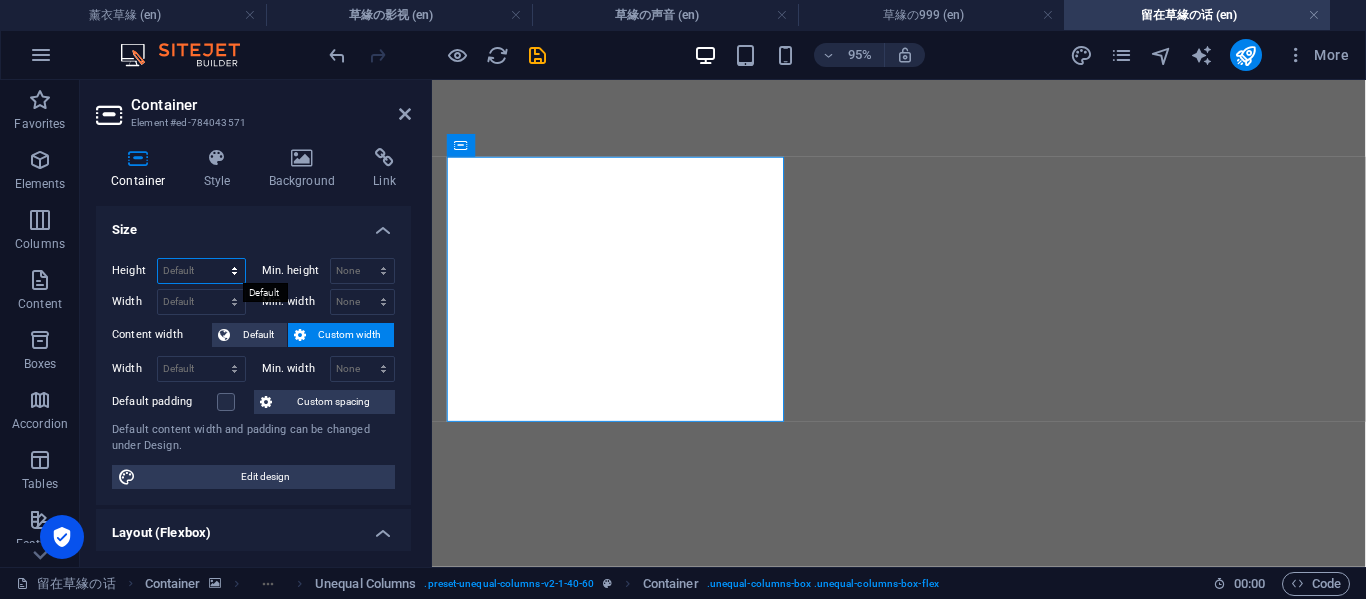 click on "Default px rem % vh vw" at bounding box center [201, 271] 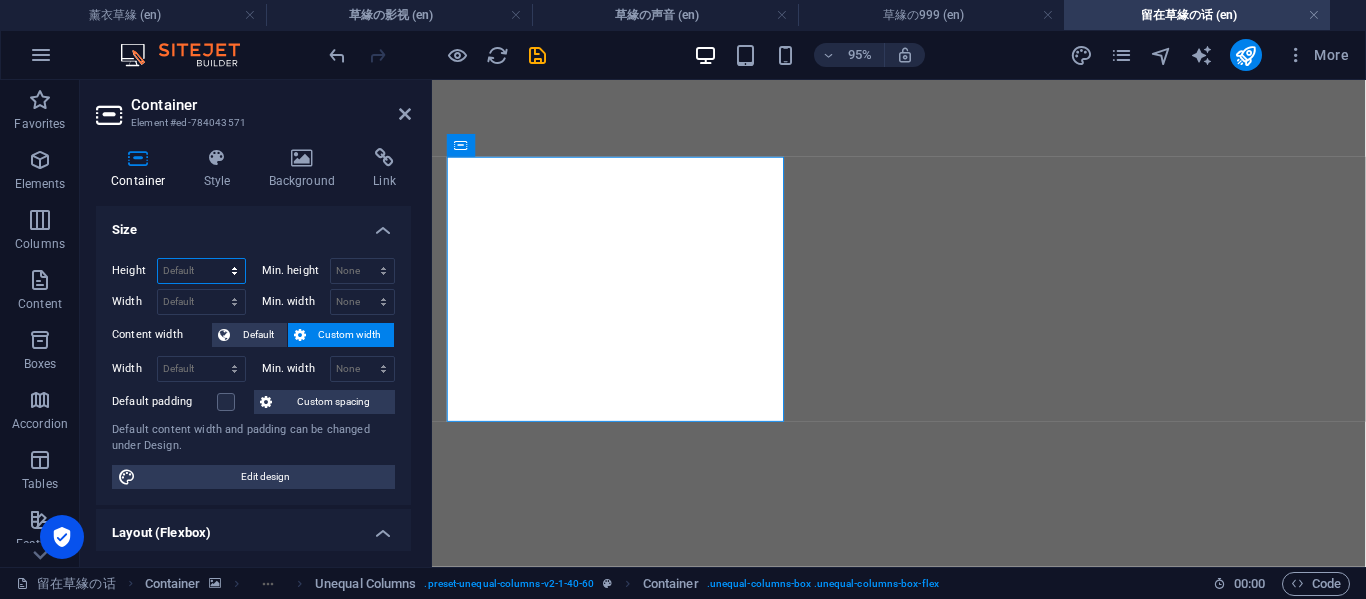 select on "px" 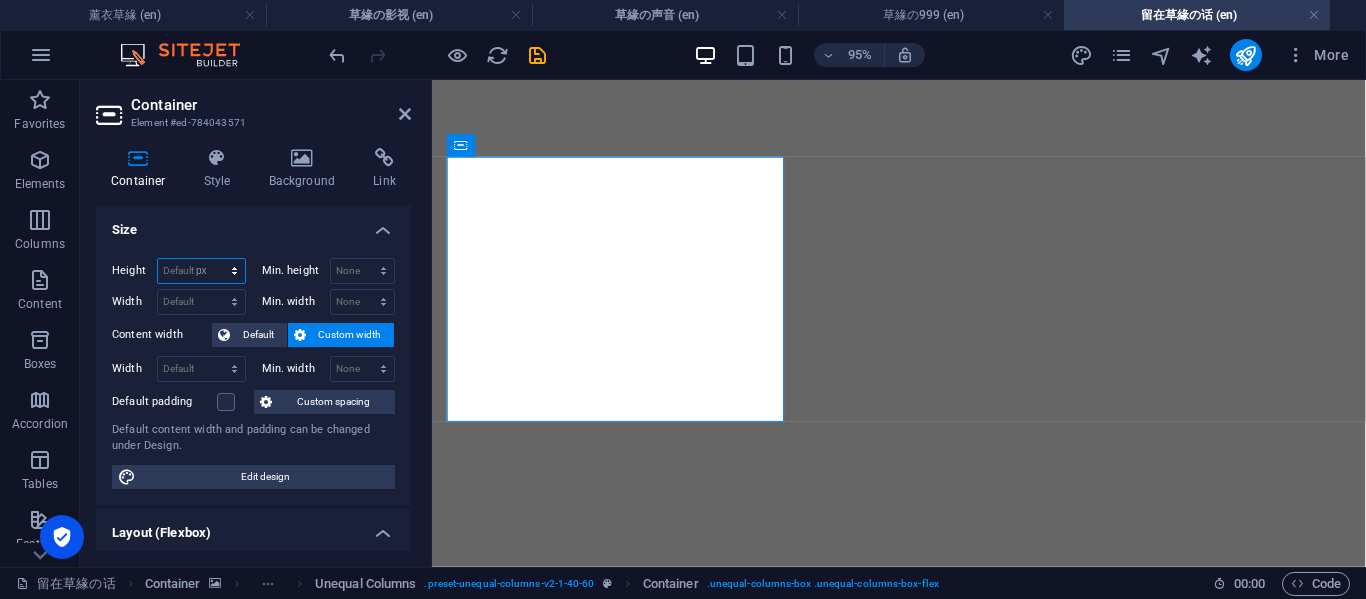 click on "Default px rem % vh vw" at bounding box center (201, 271) 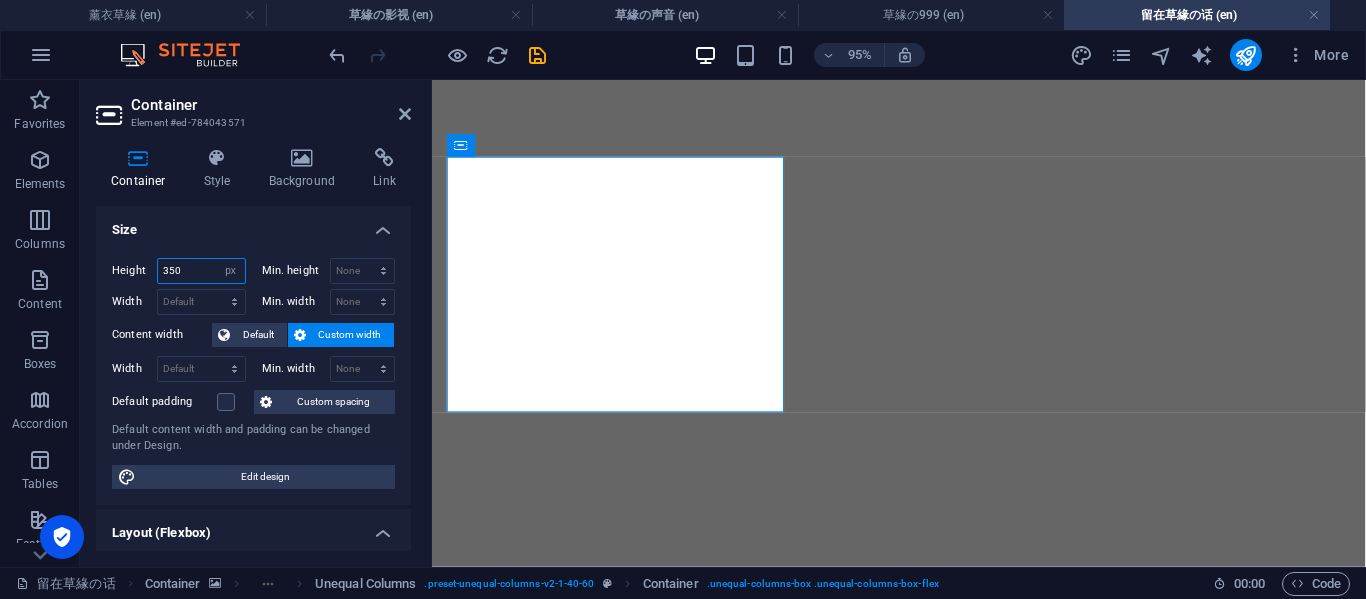 type on "350" 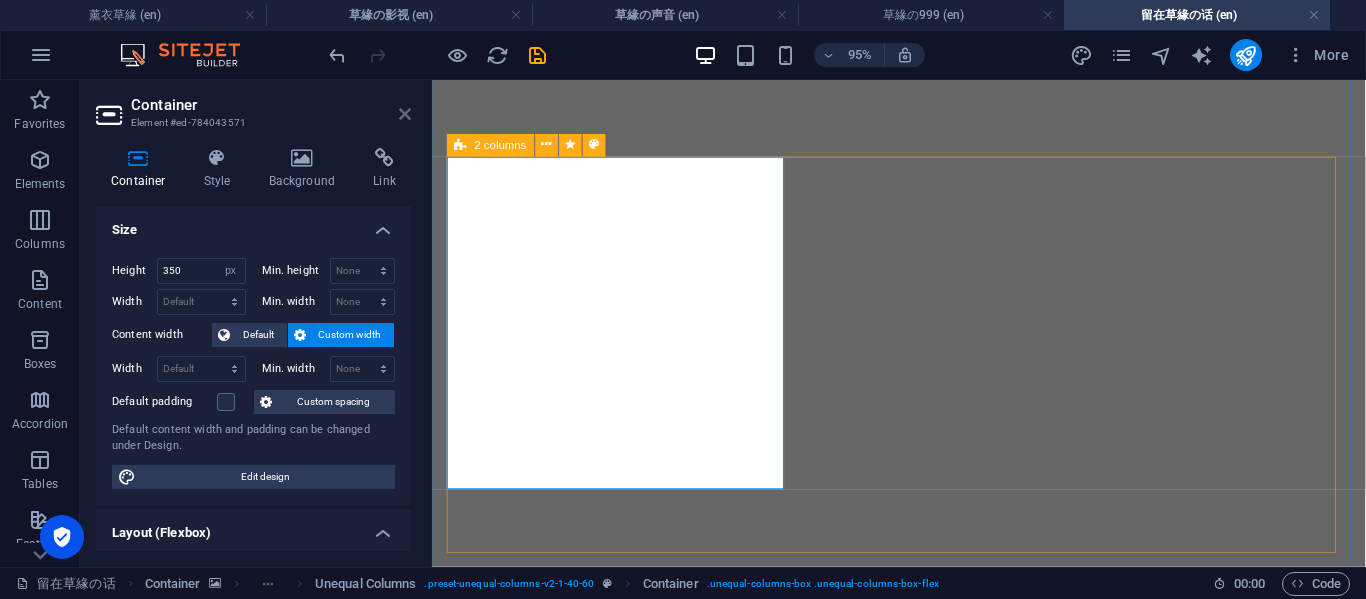 click on "Container Element #ed-784043571" at bounding box center (253, 106) 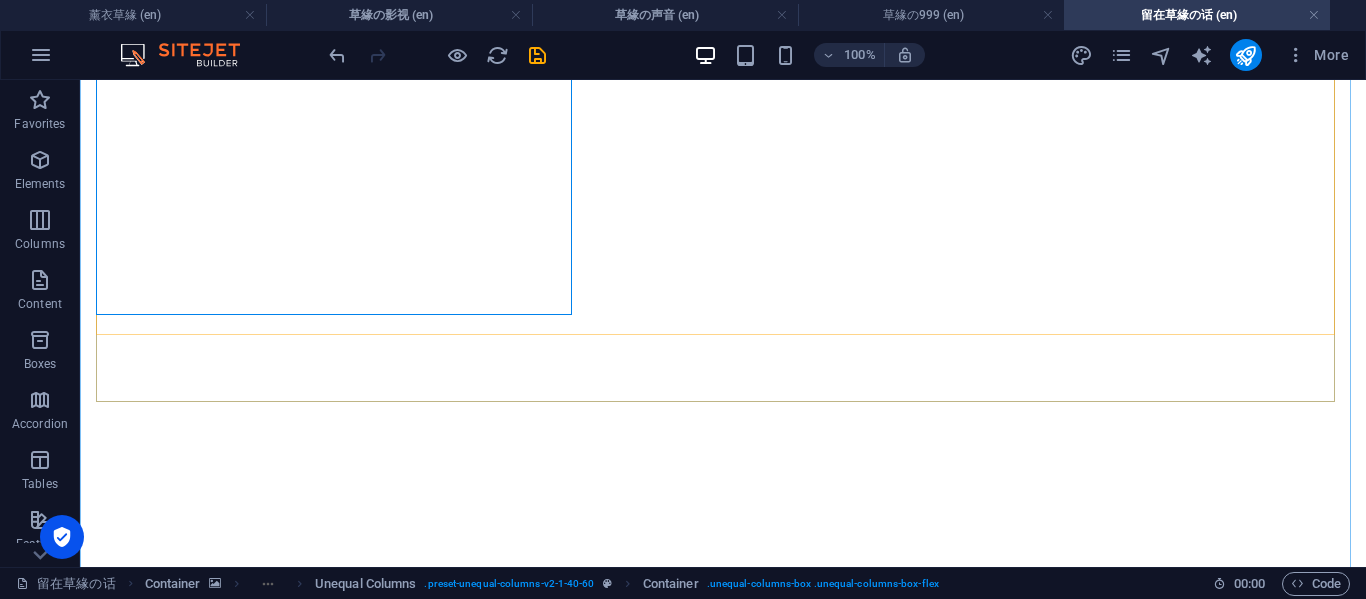 scroll, scrollTop: 815, scrollLeft: 0, axis: vertical 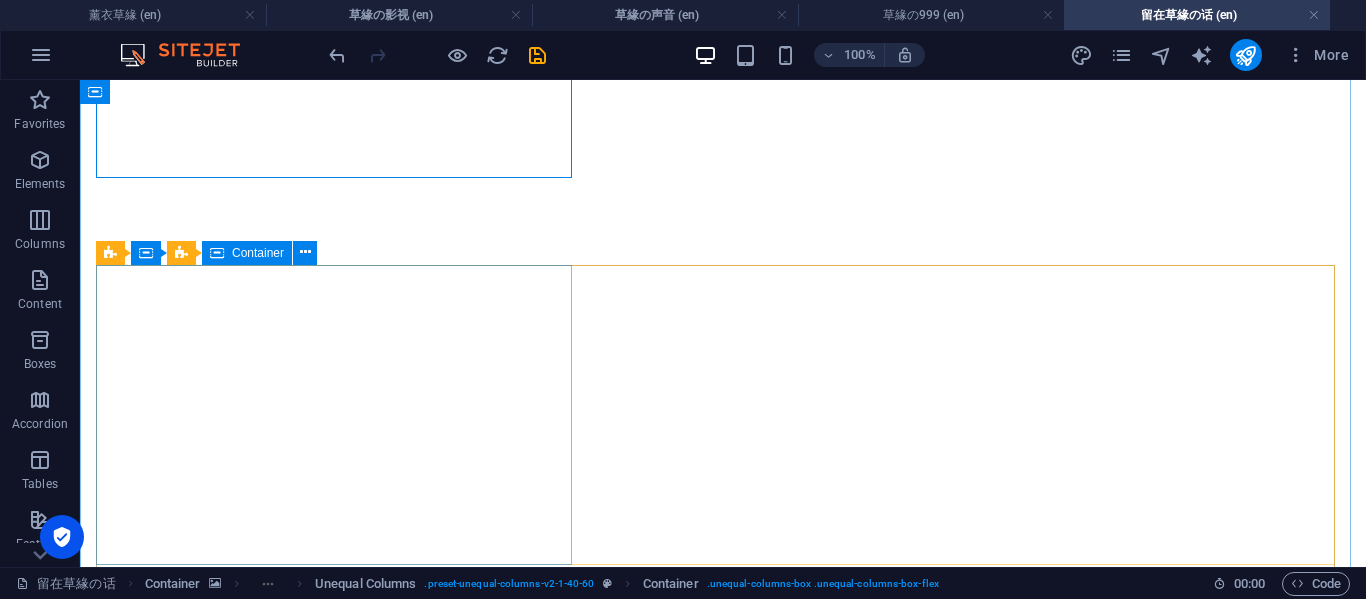click on "天知道 下雨了，它知道我想你了" at bounding box center [723, 3451] 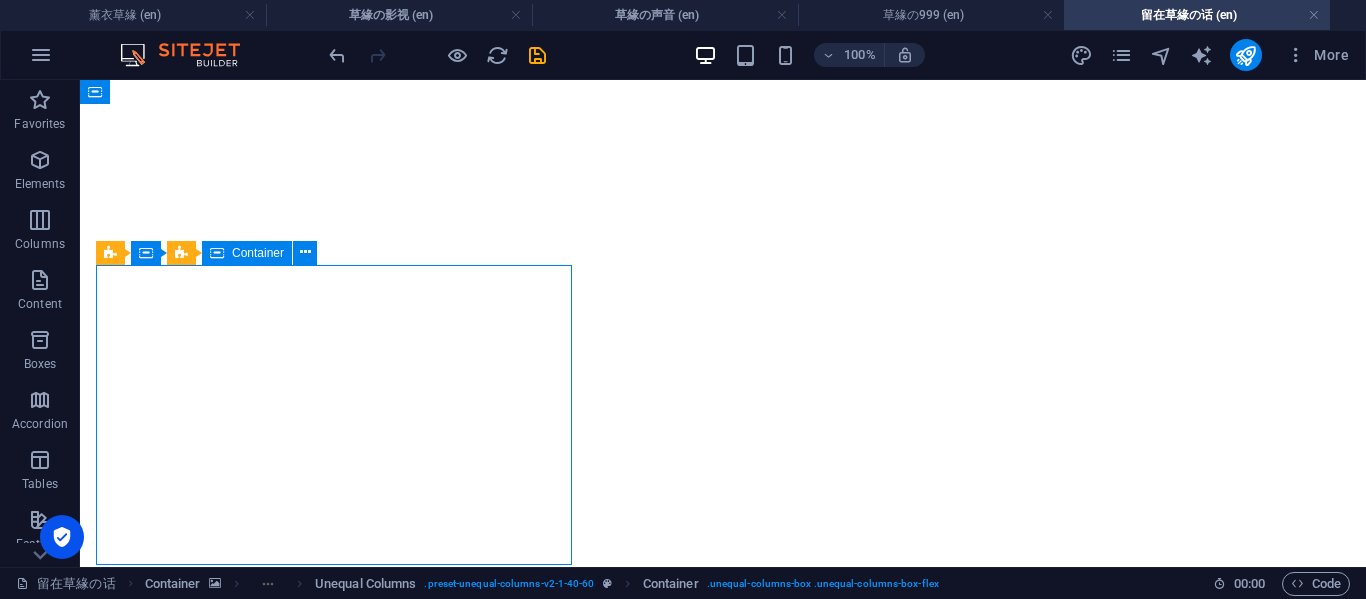 click on "天知道 下雨了，它知道我想你了" at bounding box center (723, 3451) 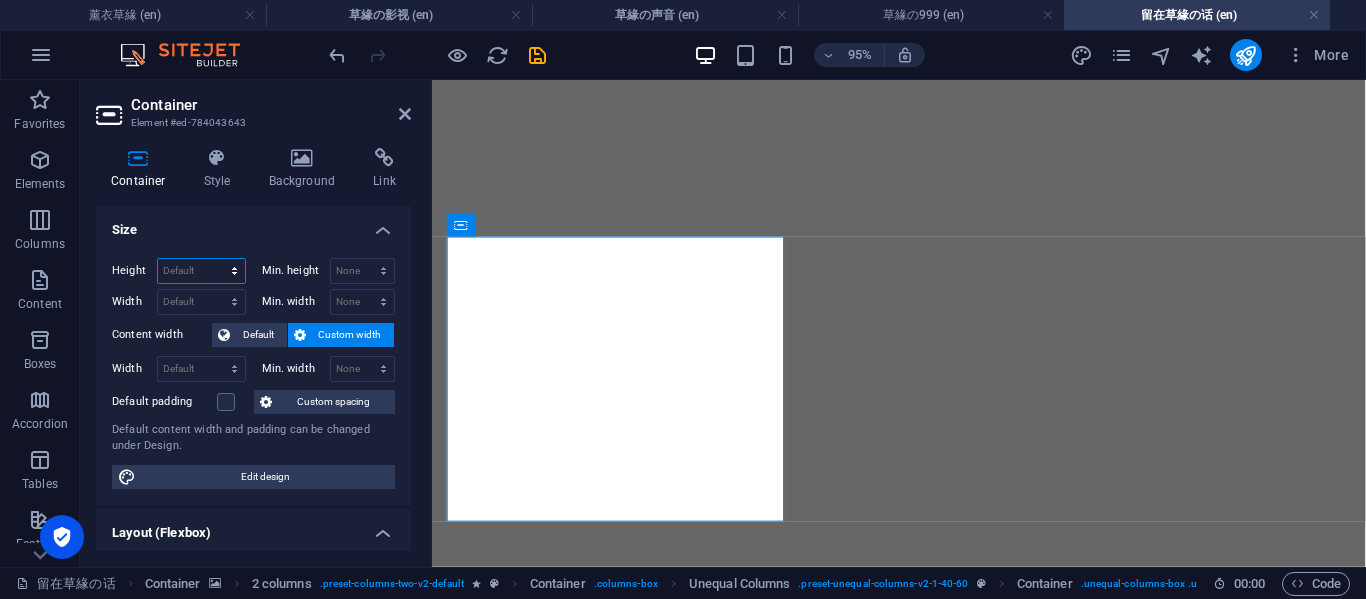 click on "Default px rem % vh vw" at bounding box center [201, 271] 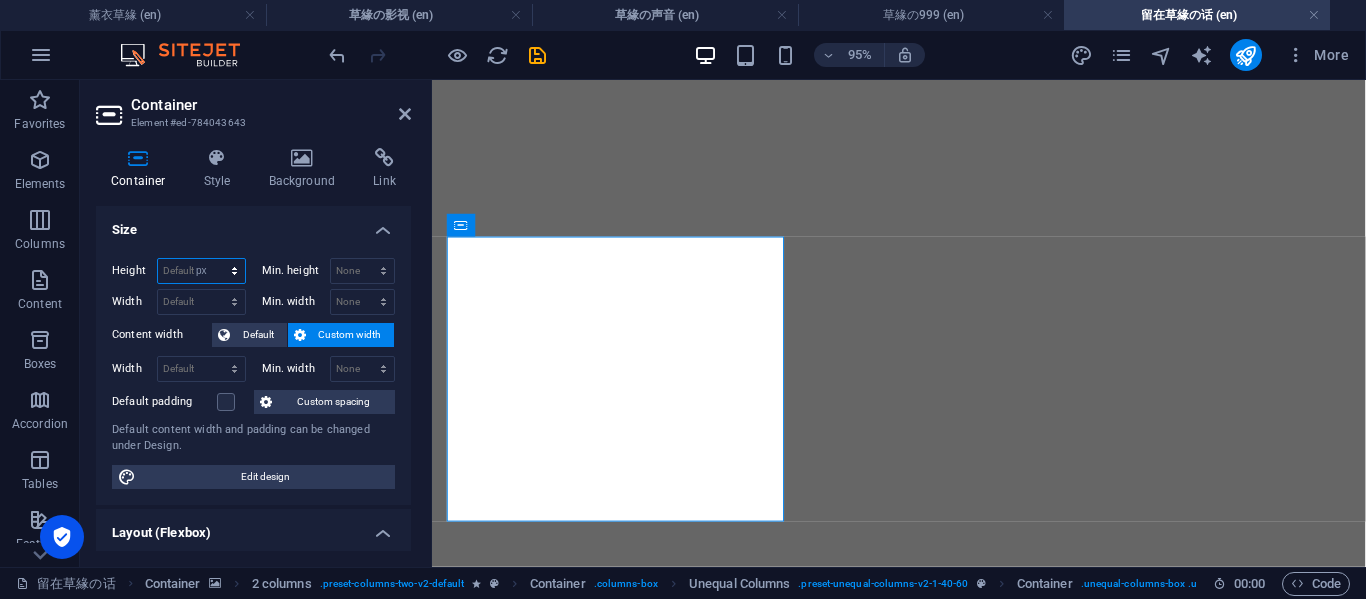 click on "Default px rem % vh vw" at bounding box center (201, 271) 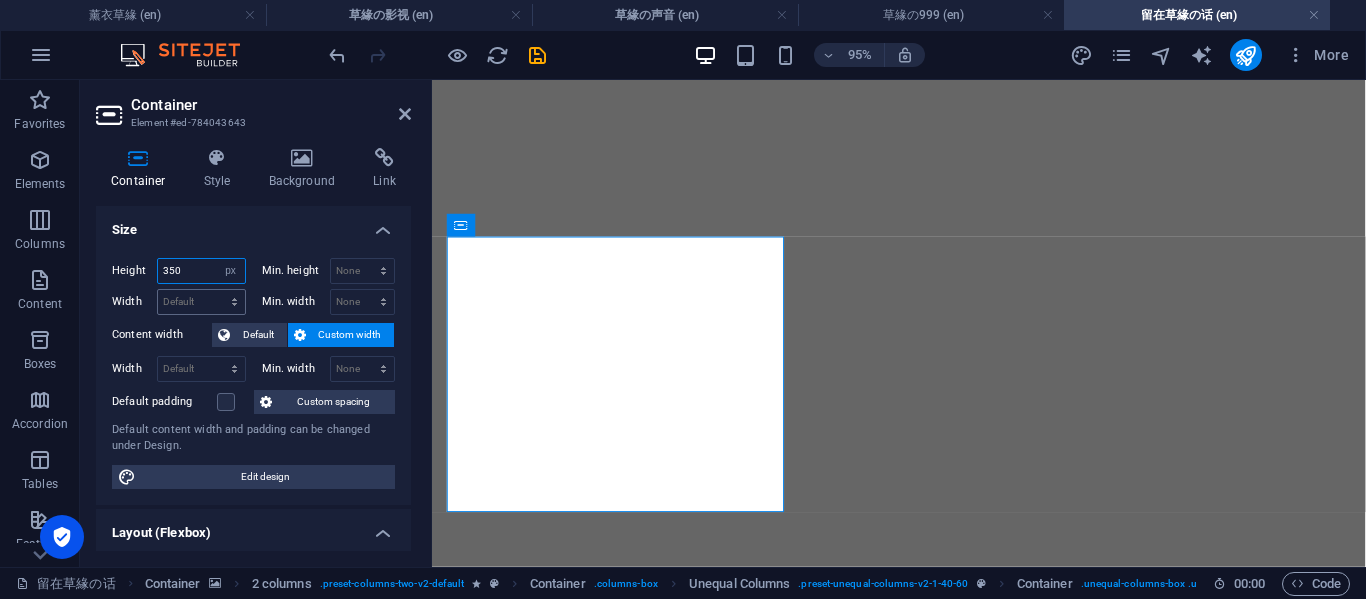 type on "350" 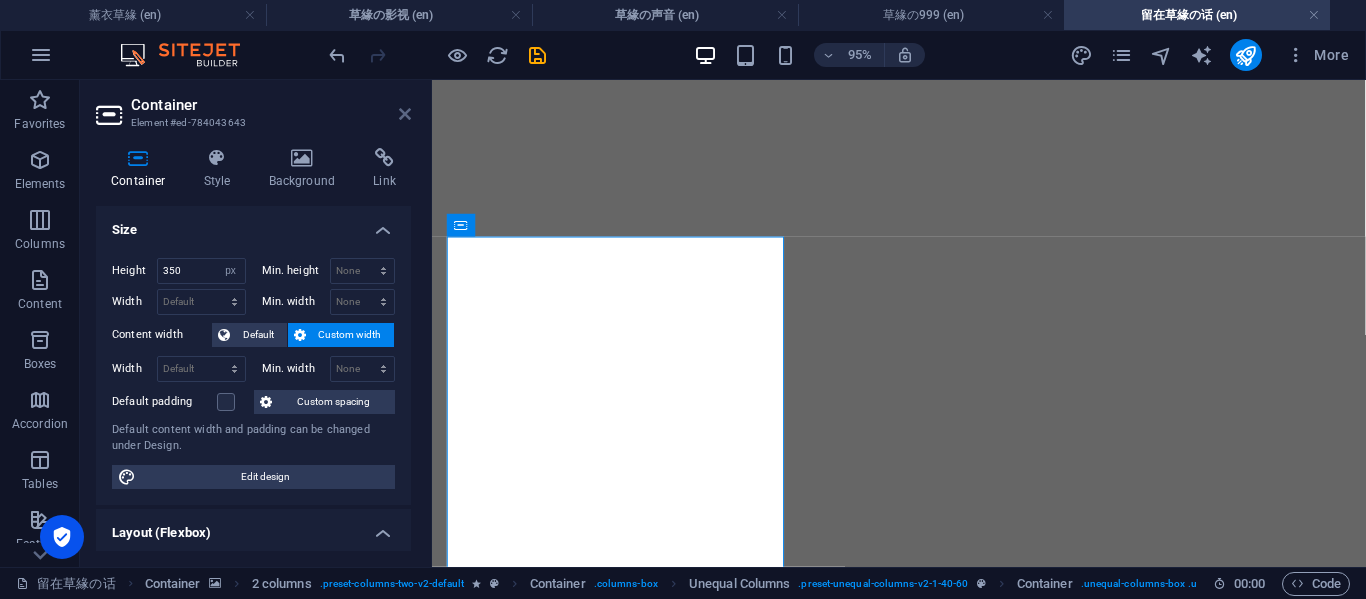 click at bounding box center (405, 114) 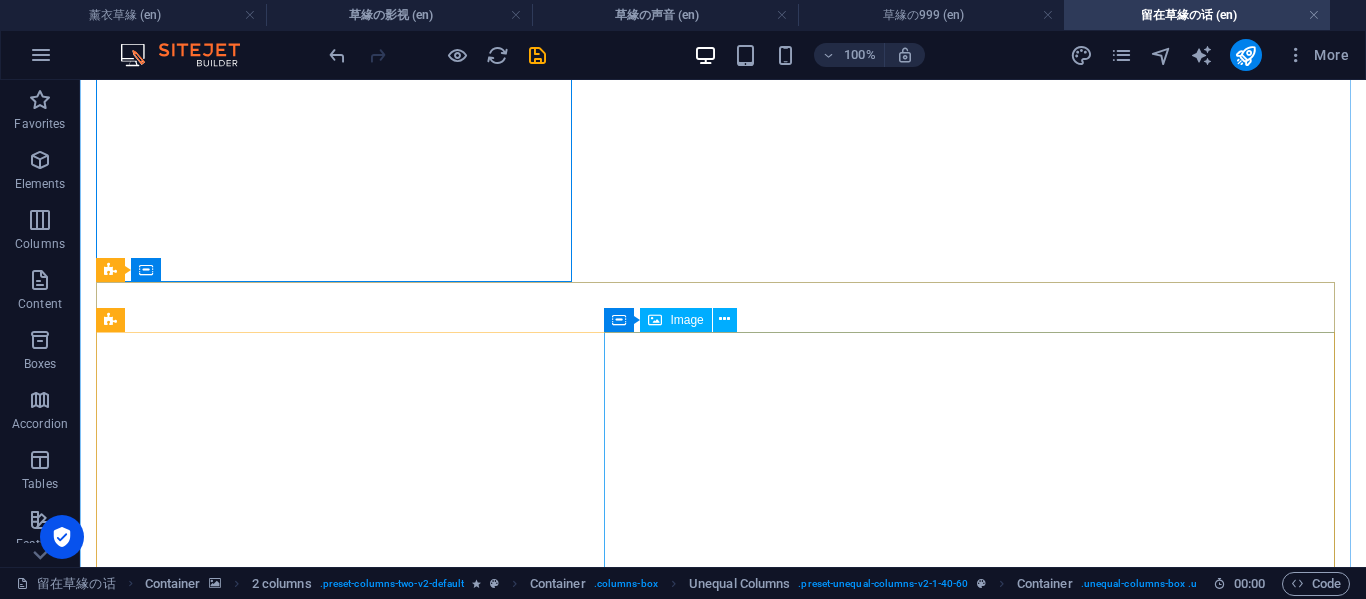 scroll, scrollTop: 815, scrollLeft: 0, axis: vertical 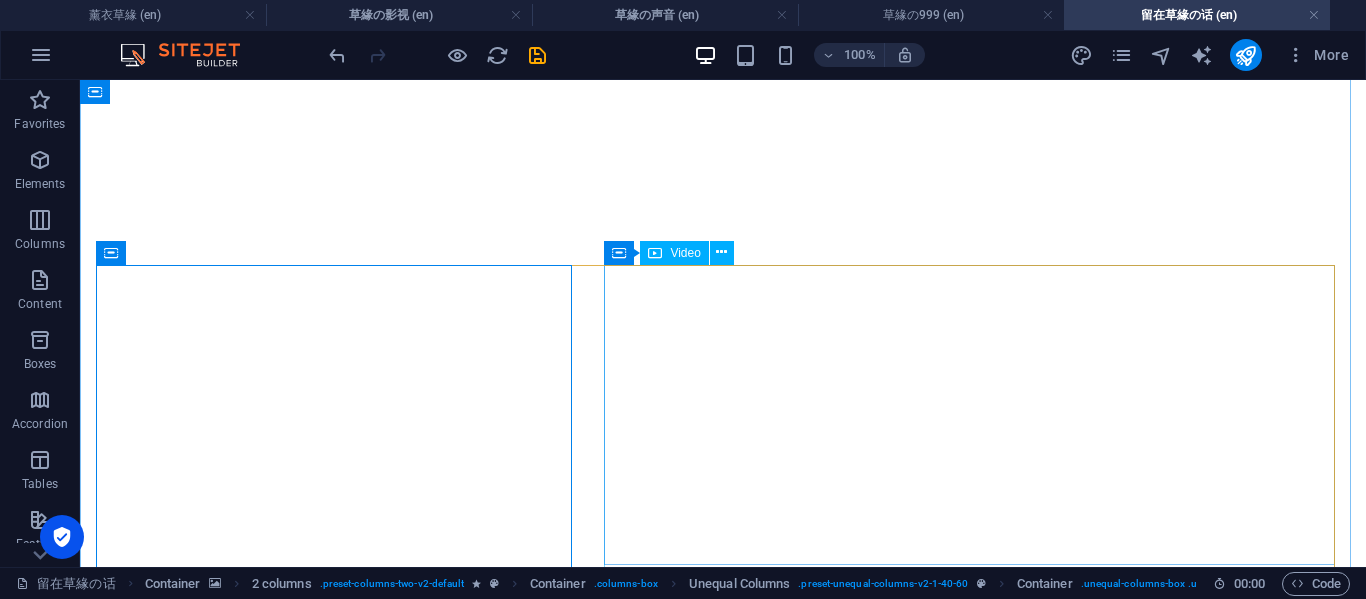 click at bounding box center (723, 4059) 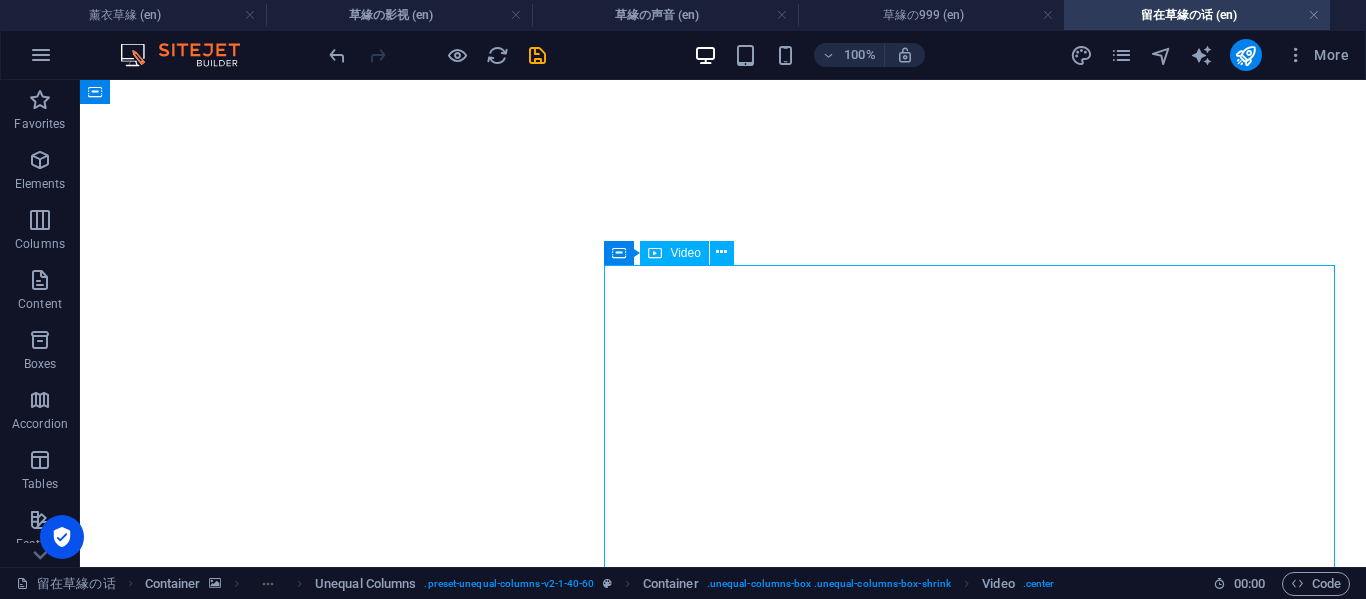 click at bounding box center [723, 4059] 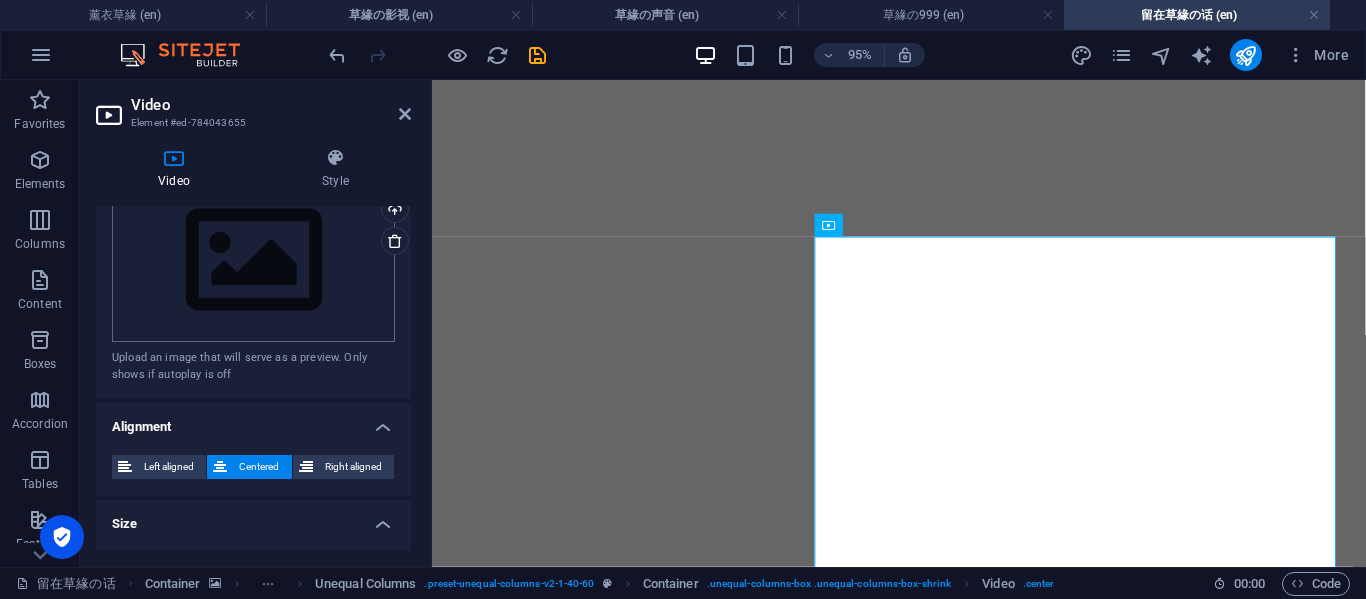 scroll, scrollTop: 589, scrollLeft: 0, axis: vertical 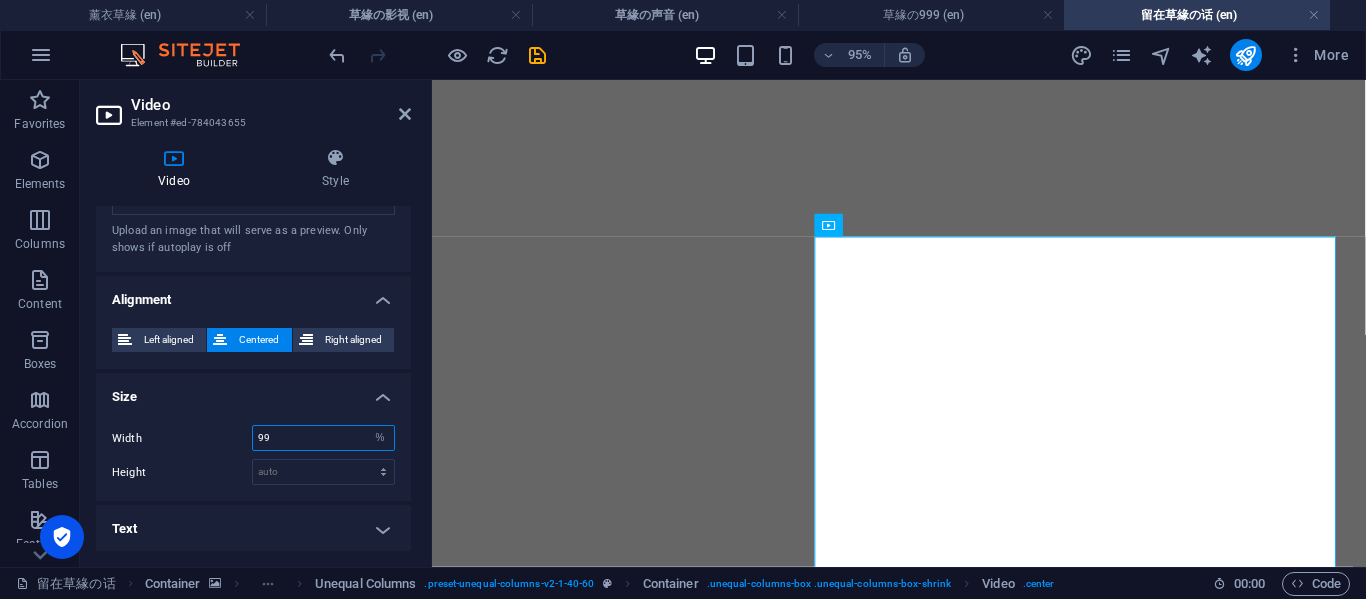 click on "99" at bounding box center [323, 438] 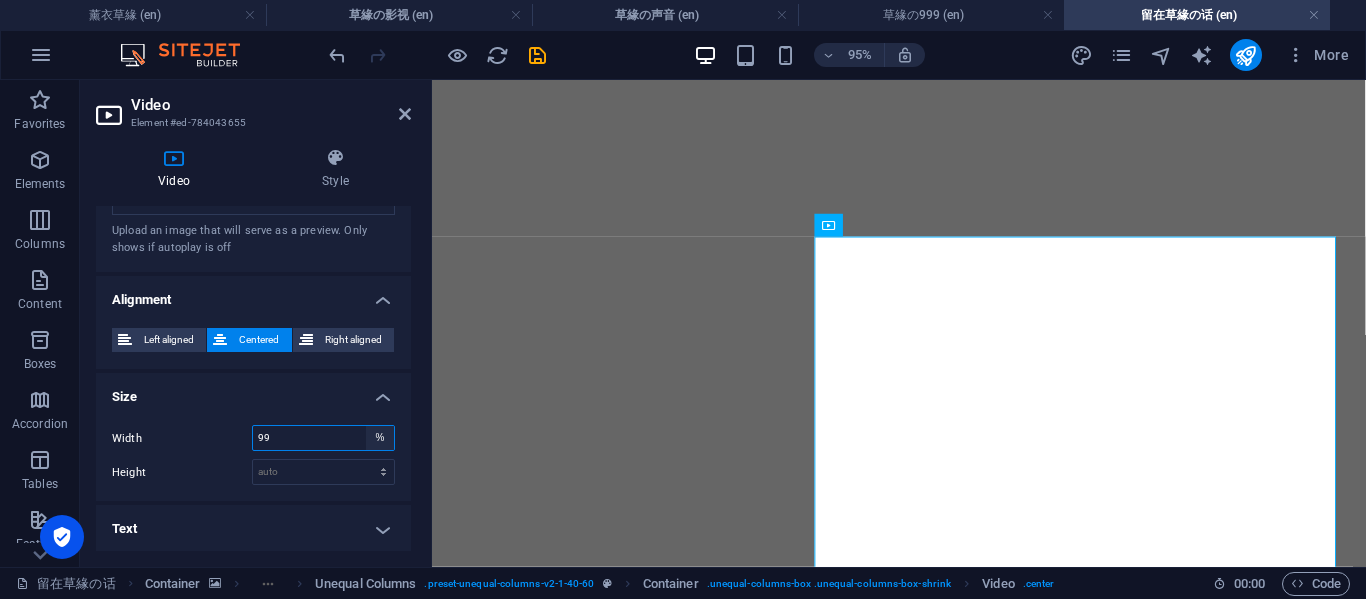 click on "auto px %" at bounding box center (380, 438) 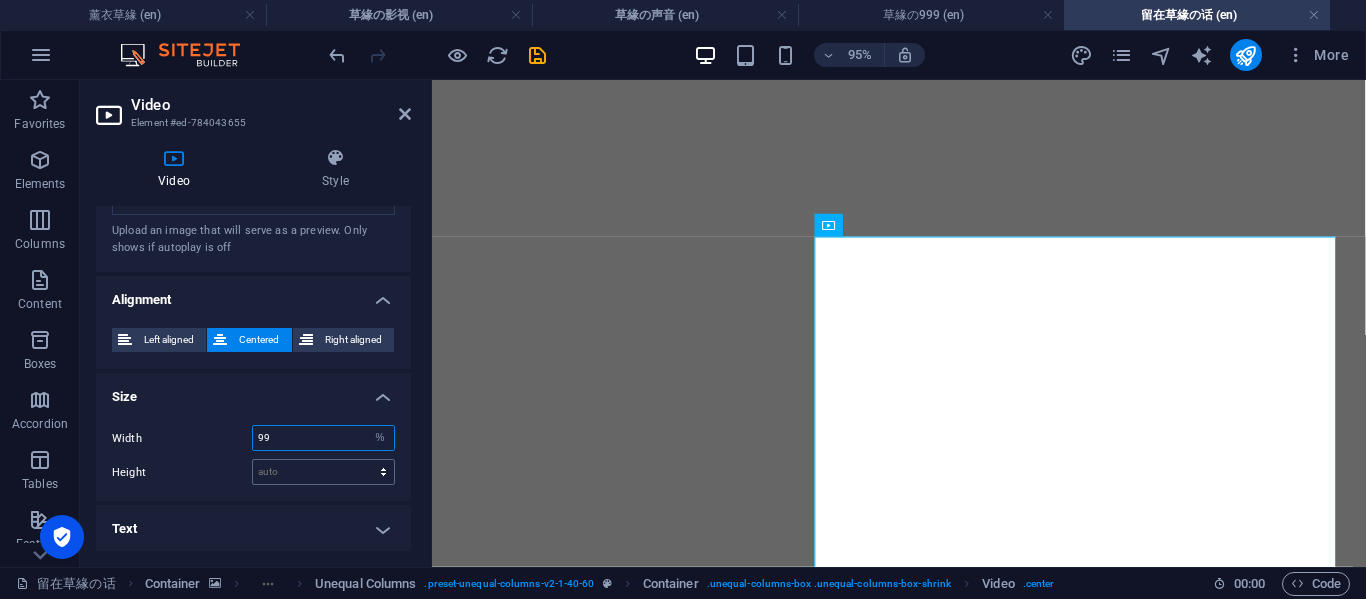select on "auto" 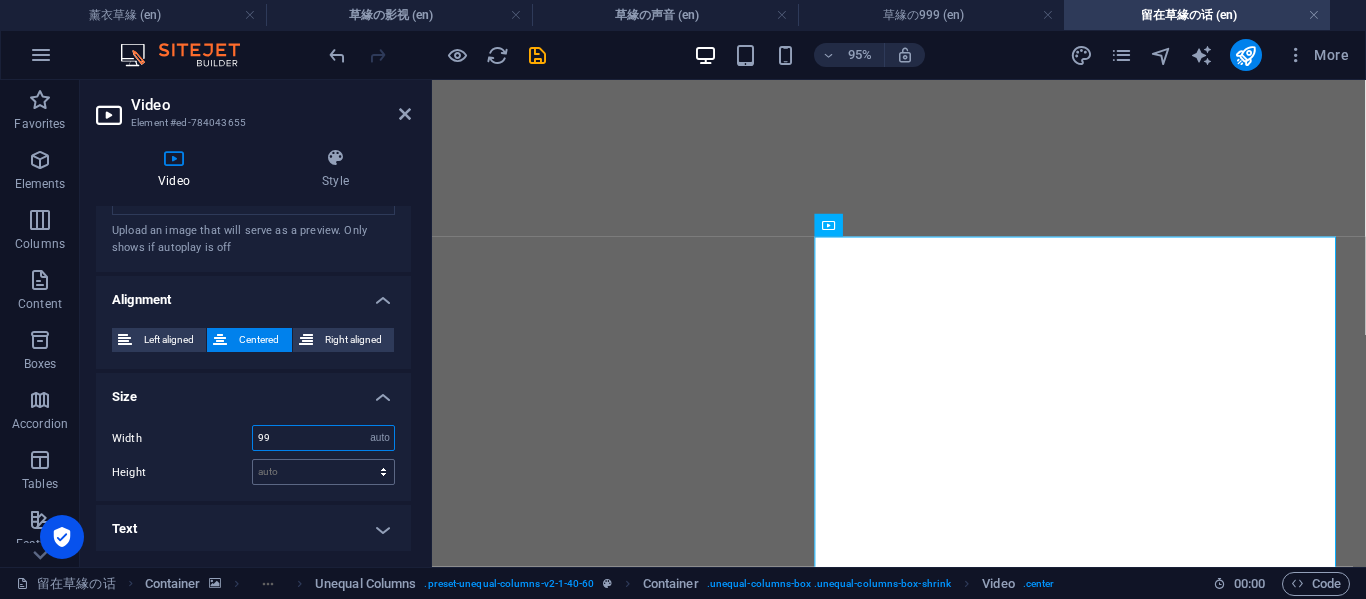 click on "auto px %" at bounding box center (380, 438) 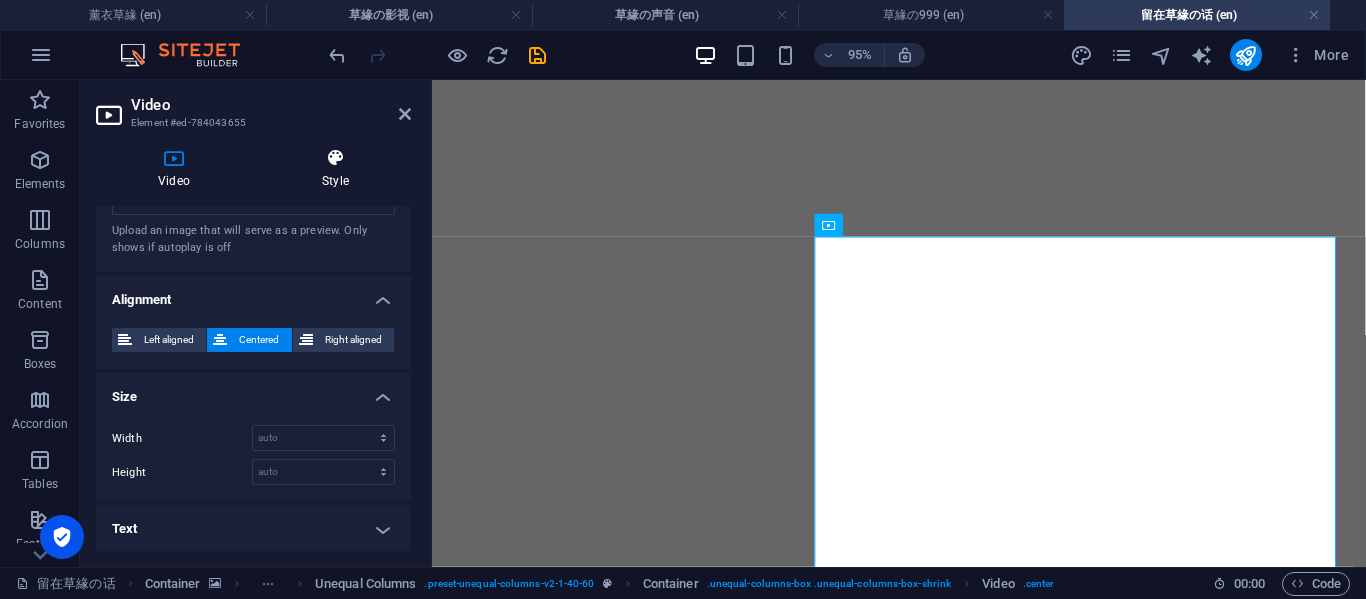 click on "Style" at bounding box center [335, 169] 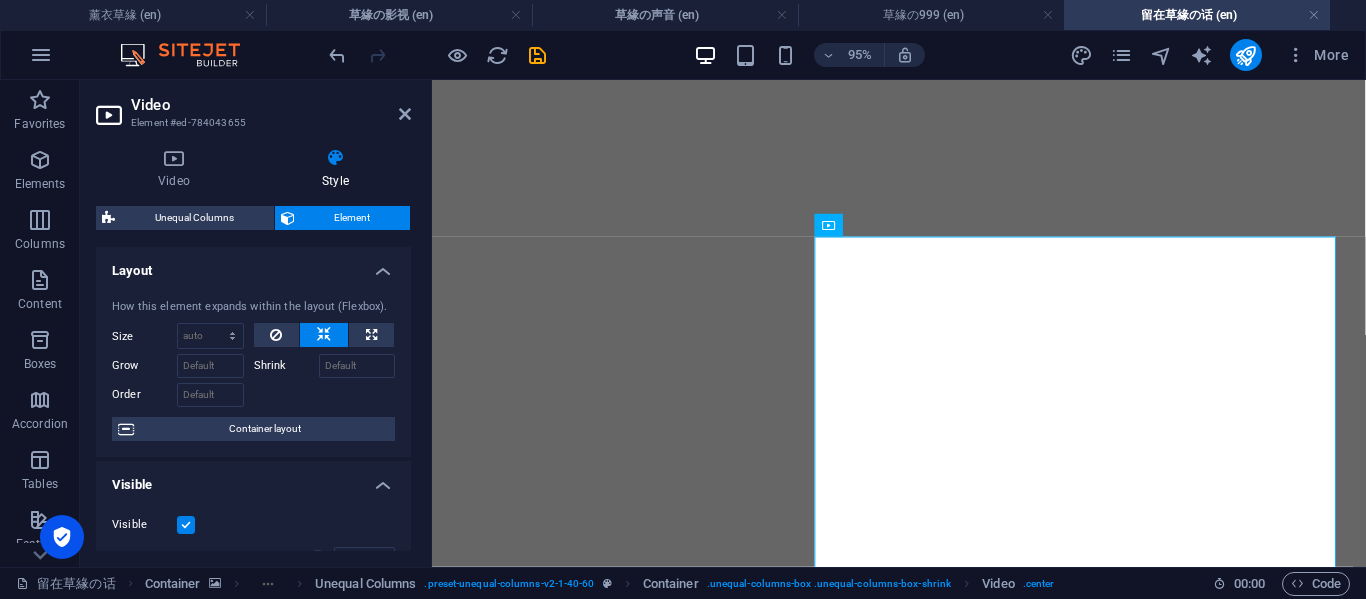 click on "Container layout" at bounding box center (264, 429) 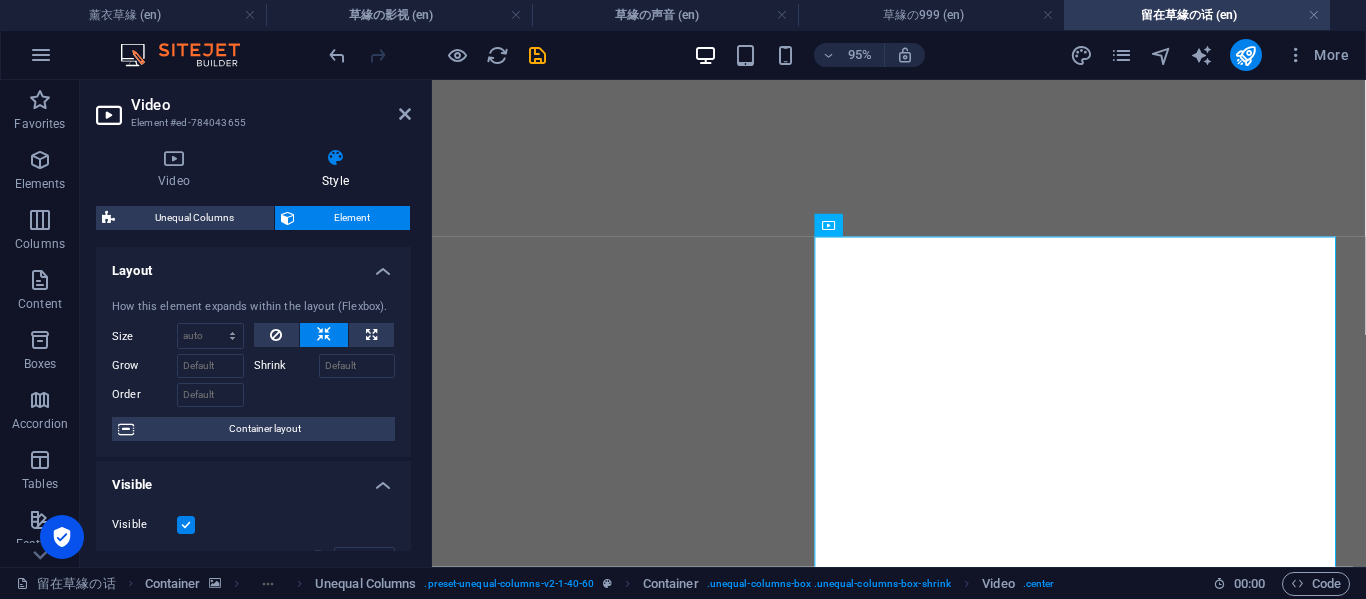 select on "px" 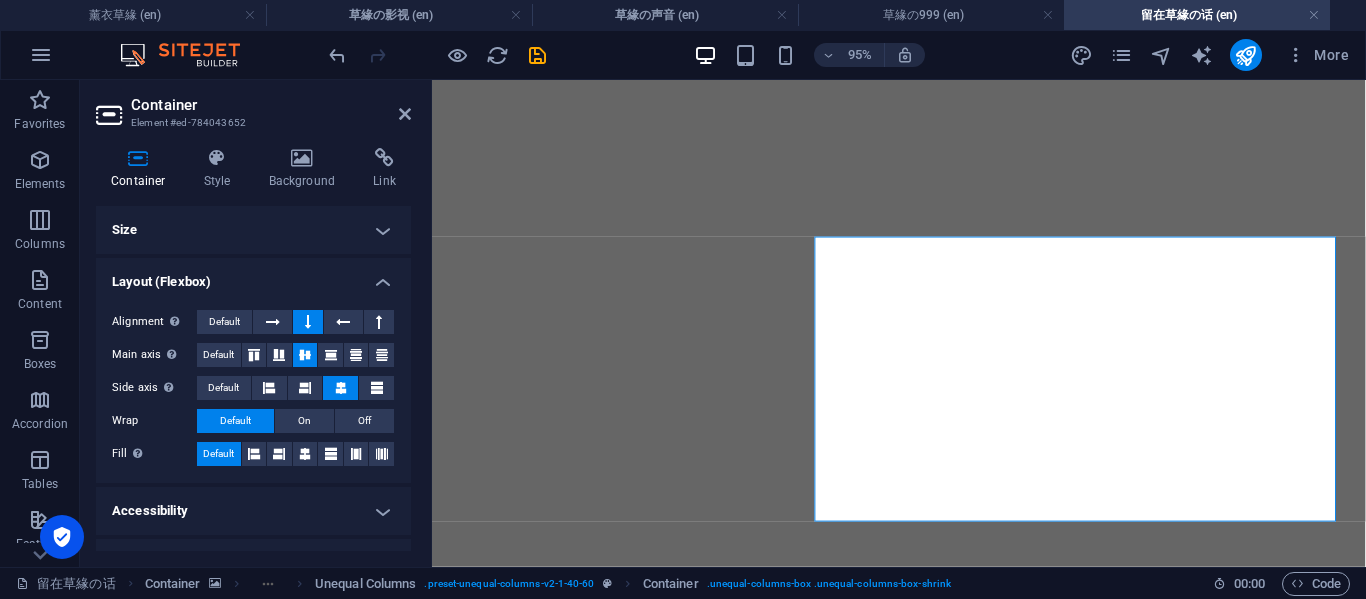 click on "Size" at bounding box center (253, 230) 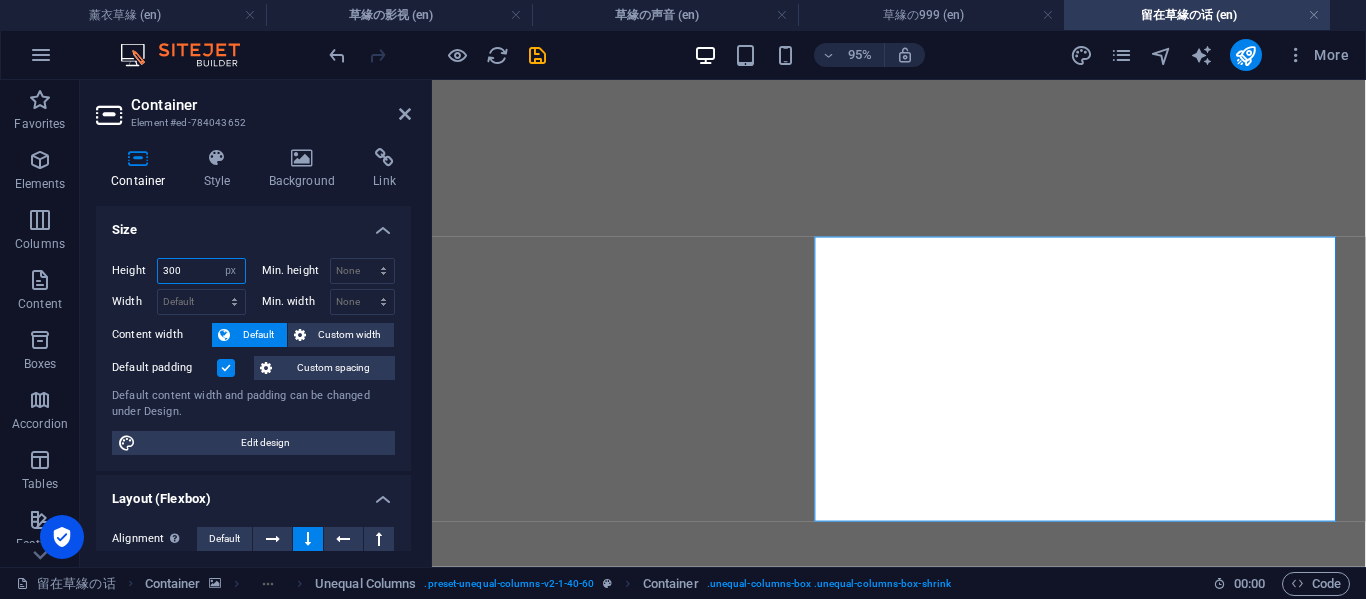drag, startPoint x: 201, startPoint y: 272, endPoint x: 129, endPoint y: 269, distance: 72.06247 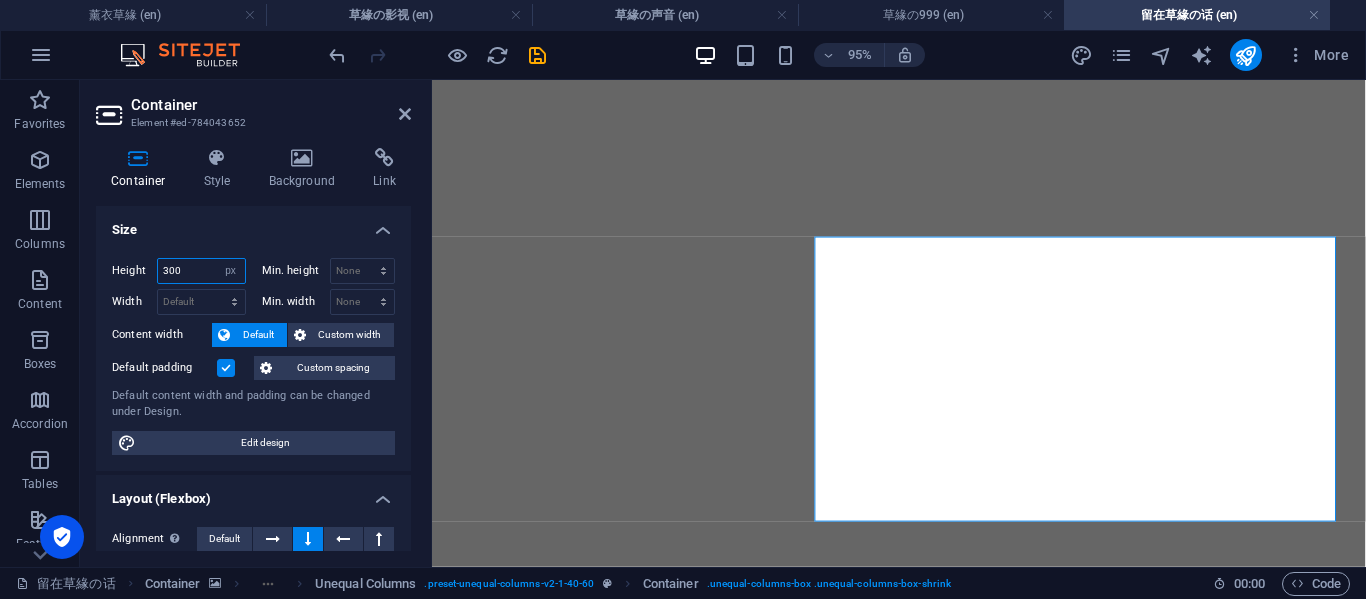 click on "Height 300 Default px rem % vh vw" at bounding box center [179, 271] 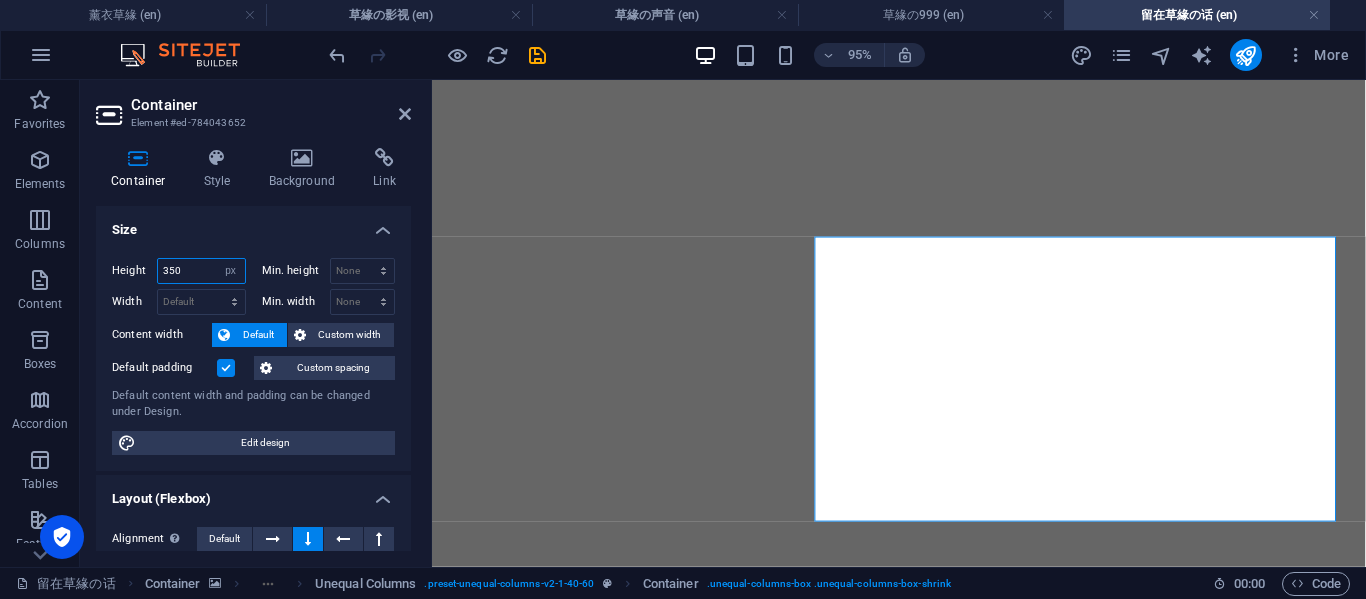 type on "350" 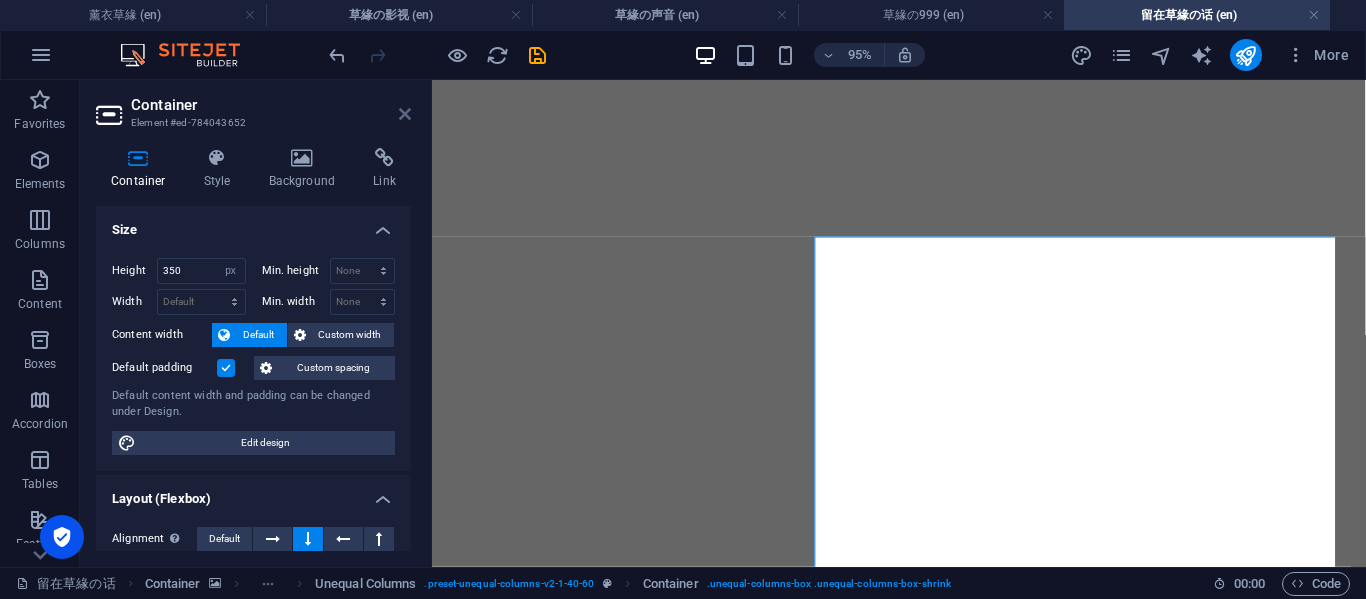 click at bounding box center (405, 114) 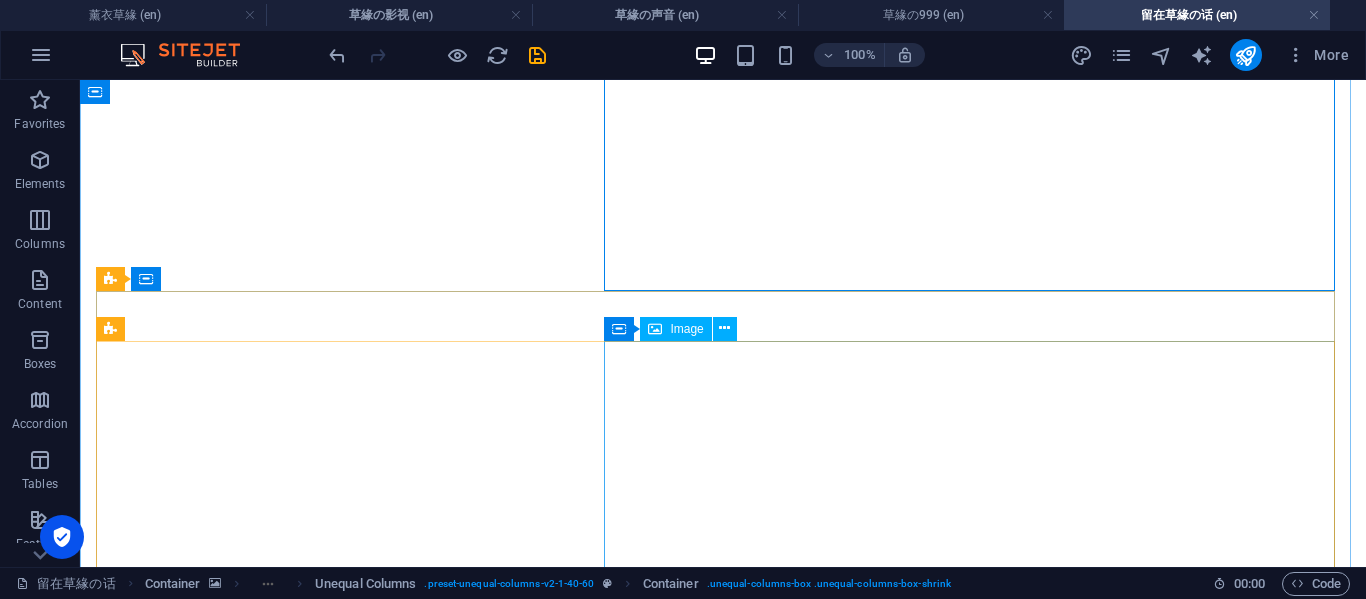 scroll, scrollTop: 1148, scrollLeft: 0, axis: vertical 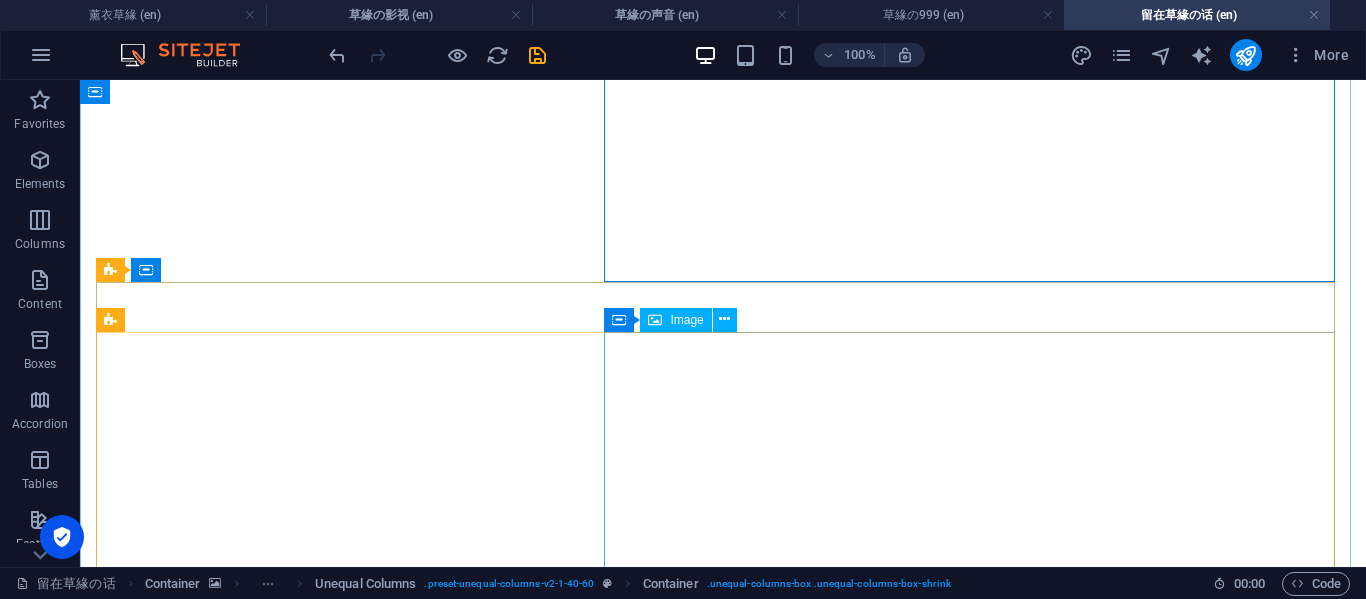 click at bounding box center [723, 3987] 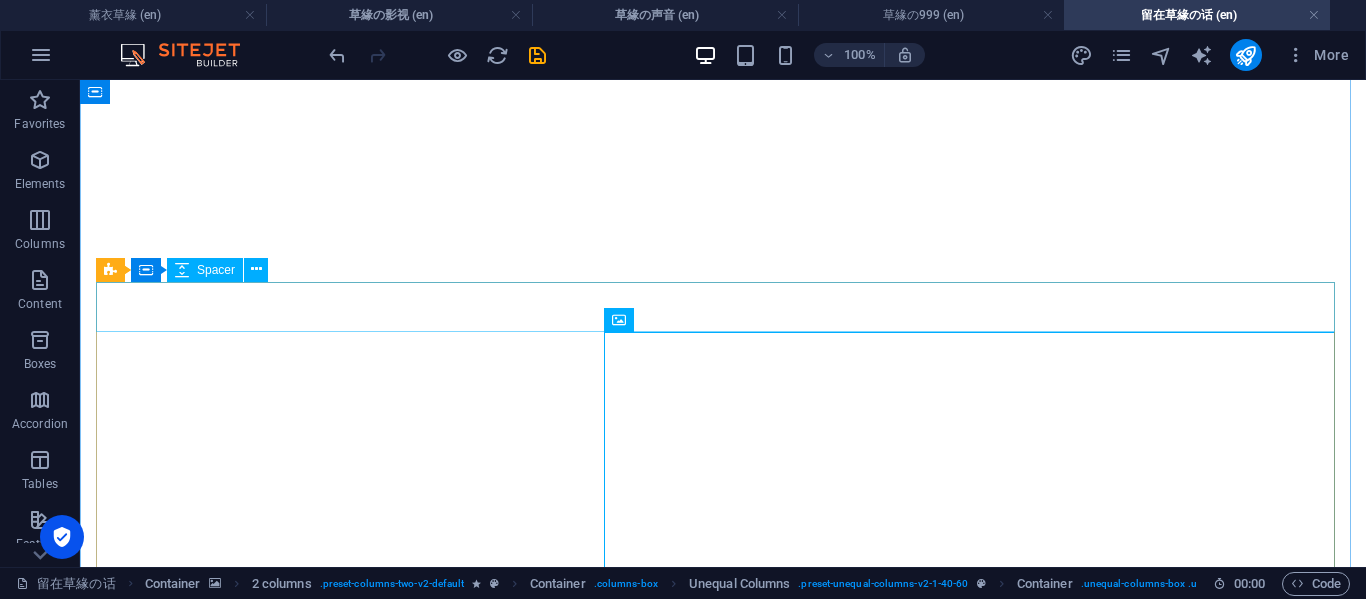 click at bounding box center [723, 3420] 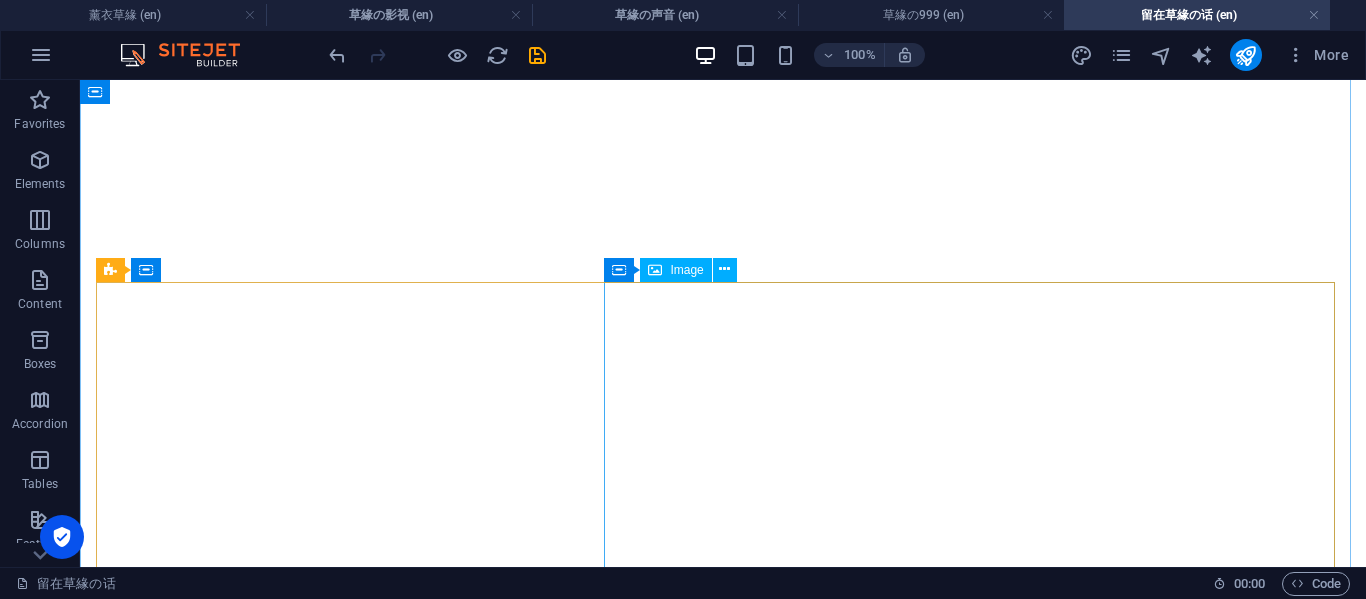 click at bounding box center [723, 3887] 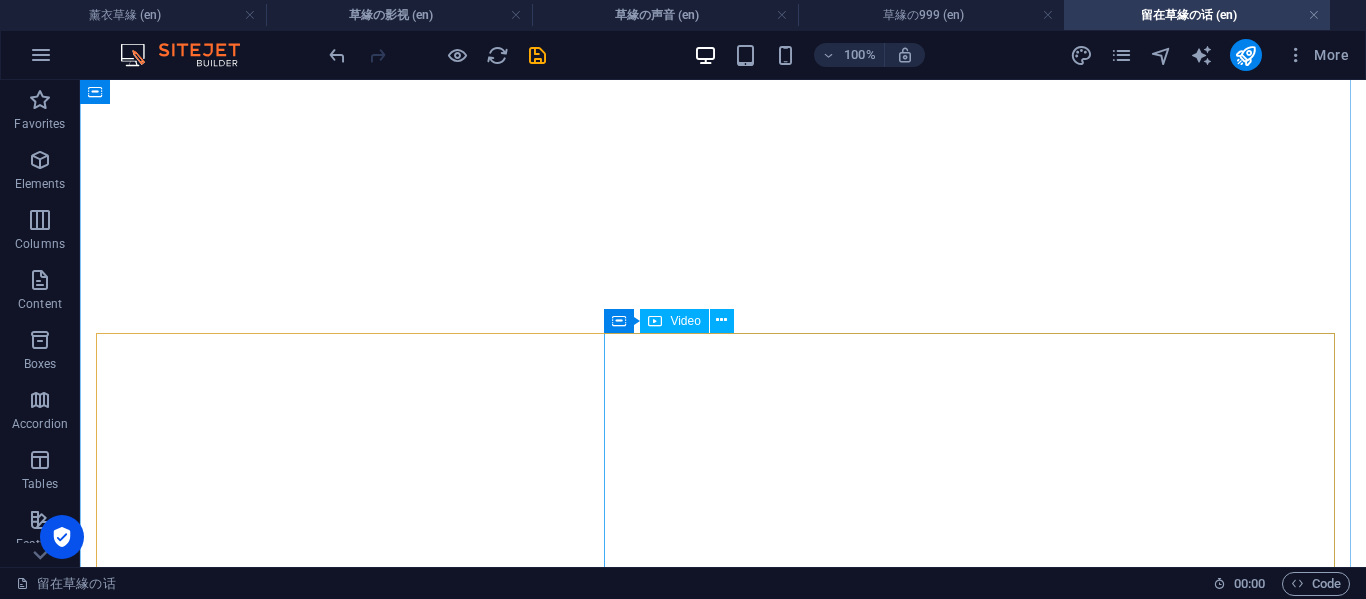 scroll, scrollTop: 815, scrollLeft: 0, axis: vertical 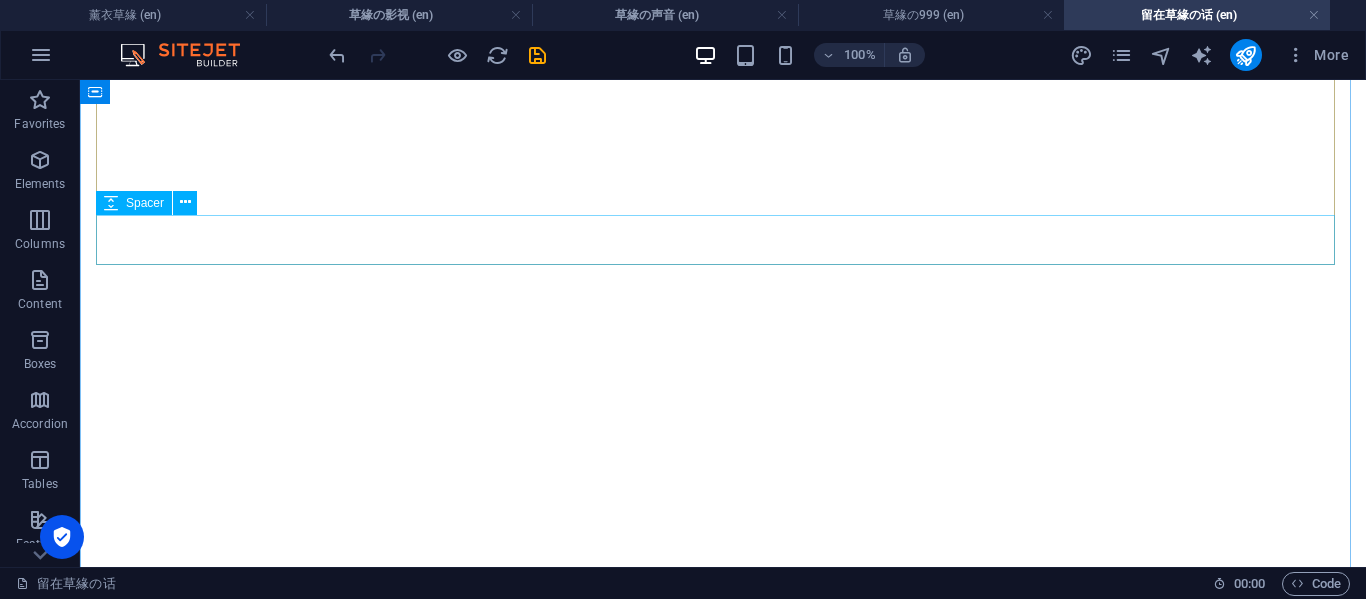 click at bounding box center (723, 3303) 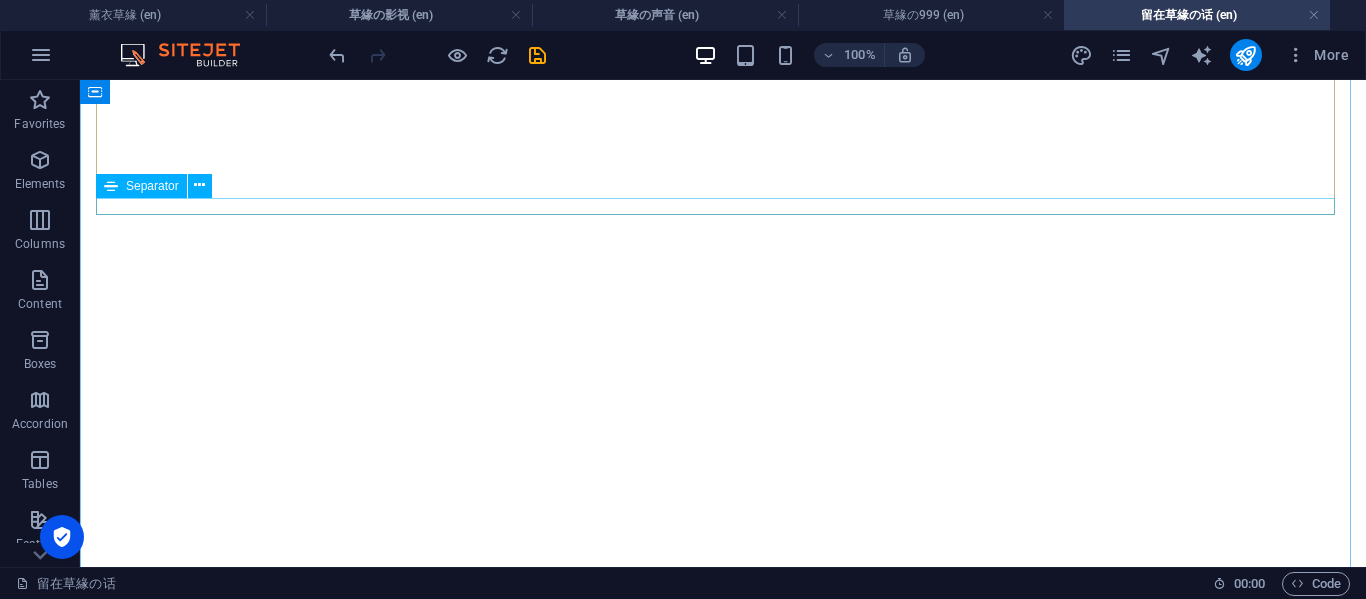 click at bounding box center (723, 3218) 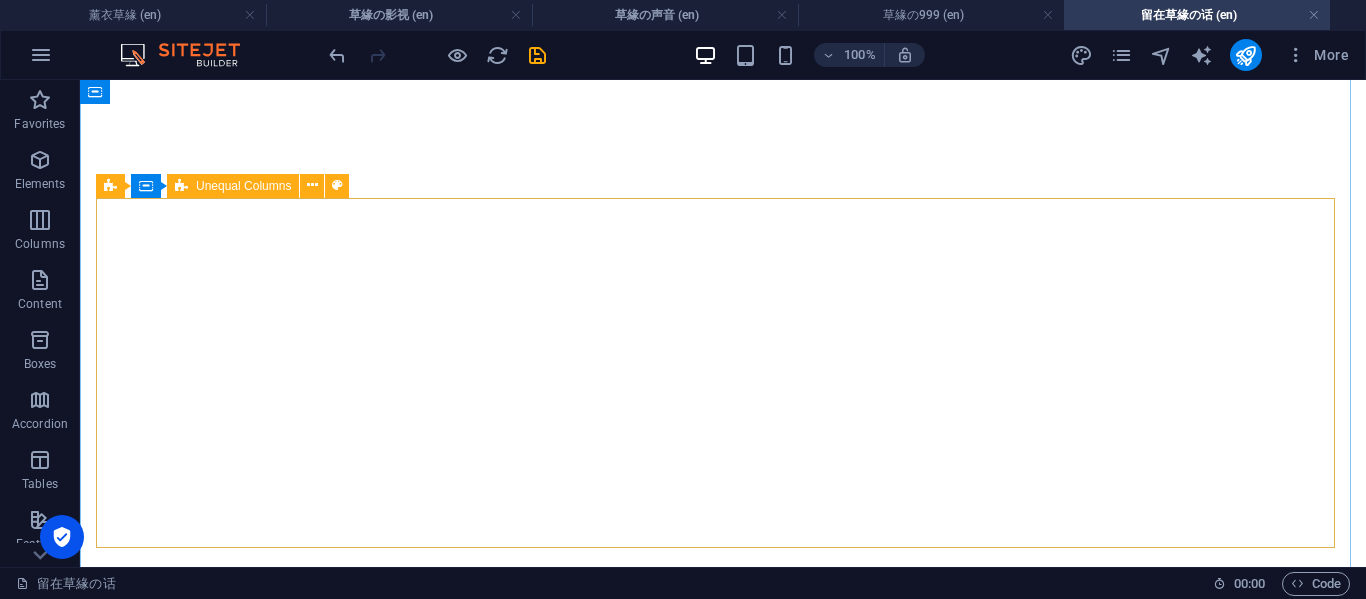 click on "天知道 下雨了，它知道我想你了" at bounding box center [723, 3547] 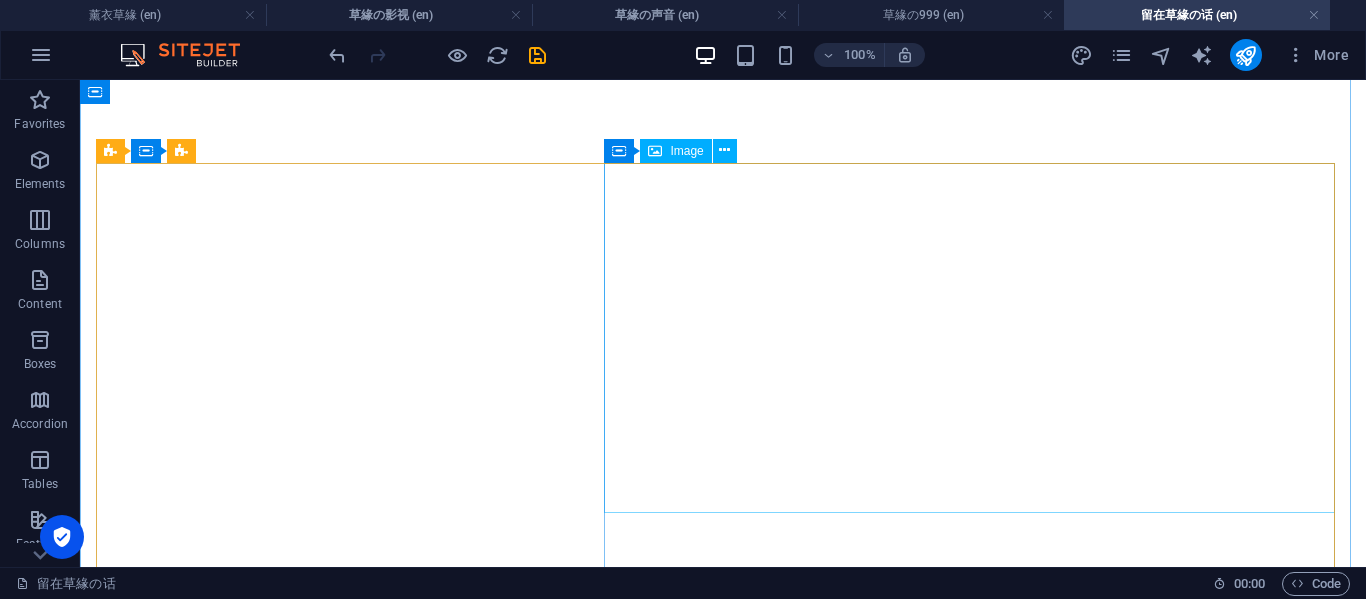 scroll, scrollTop: 1482, scrollLeft: 0, axis: vertical 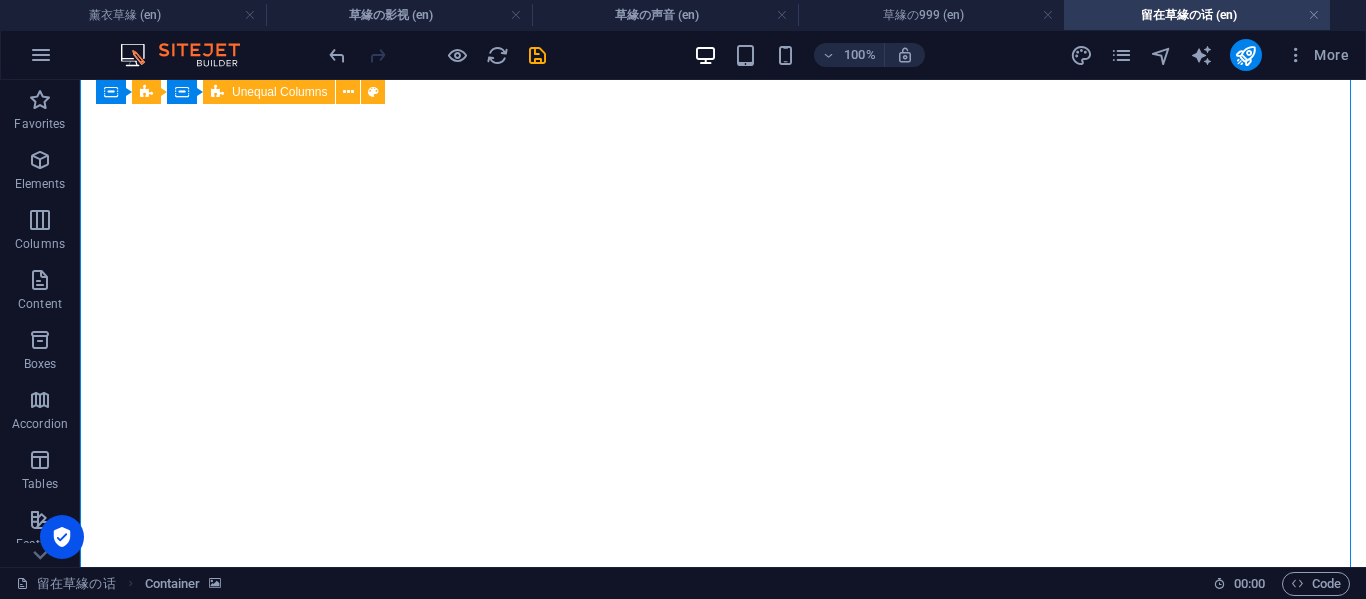 click on "背影 上载中... 我就连想你，我只配想你的背影" at bounding box center [723, 3355] 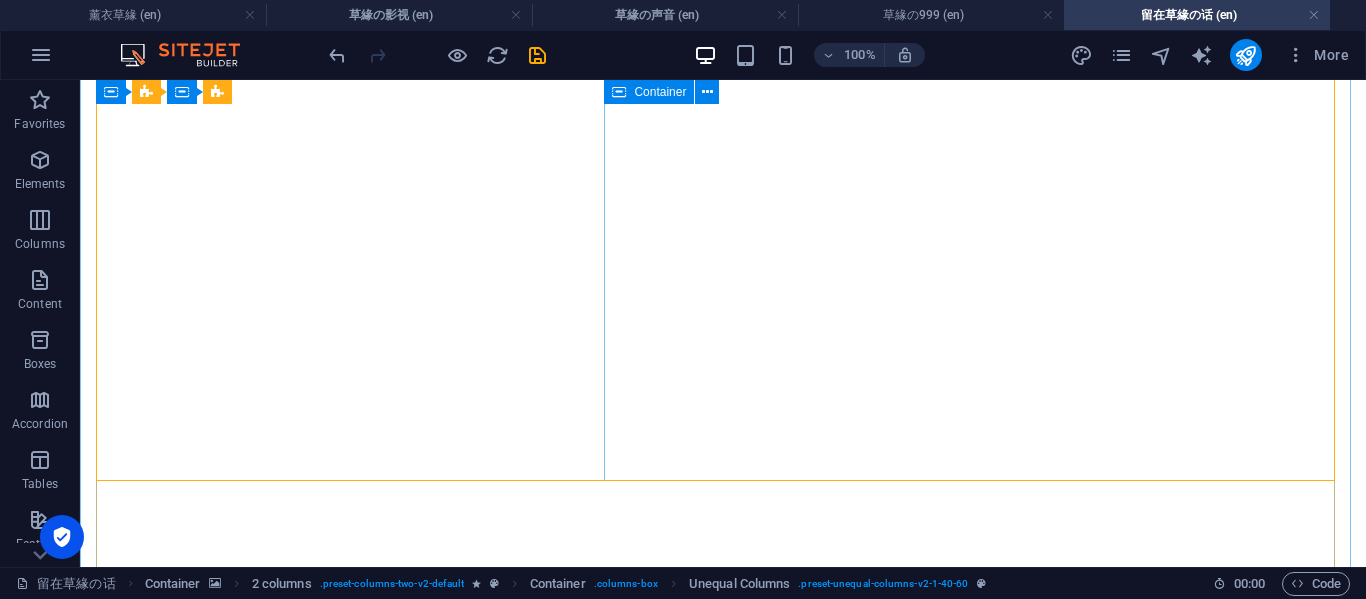 click at bounding box center [723, 3535] 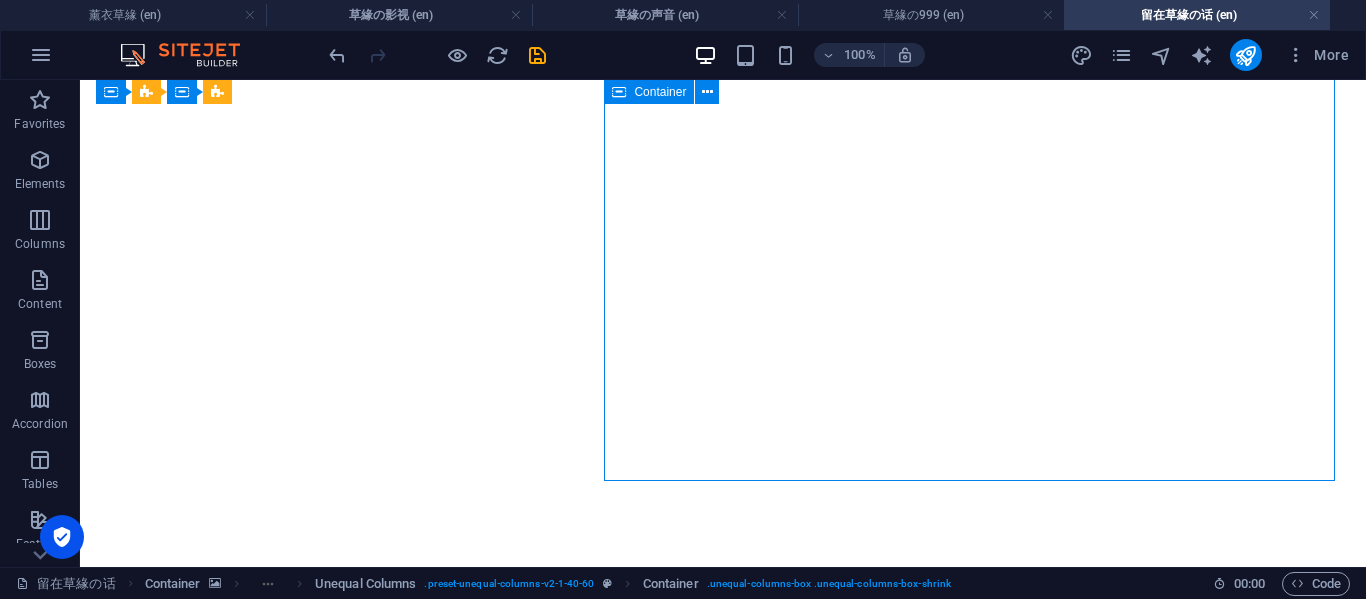 click at bounding box center (723, 3535) 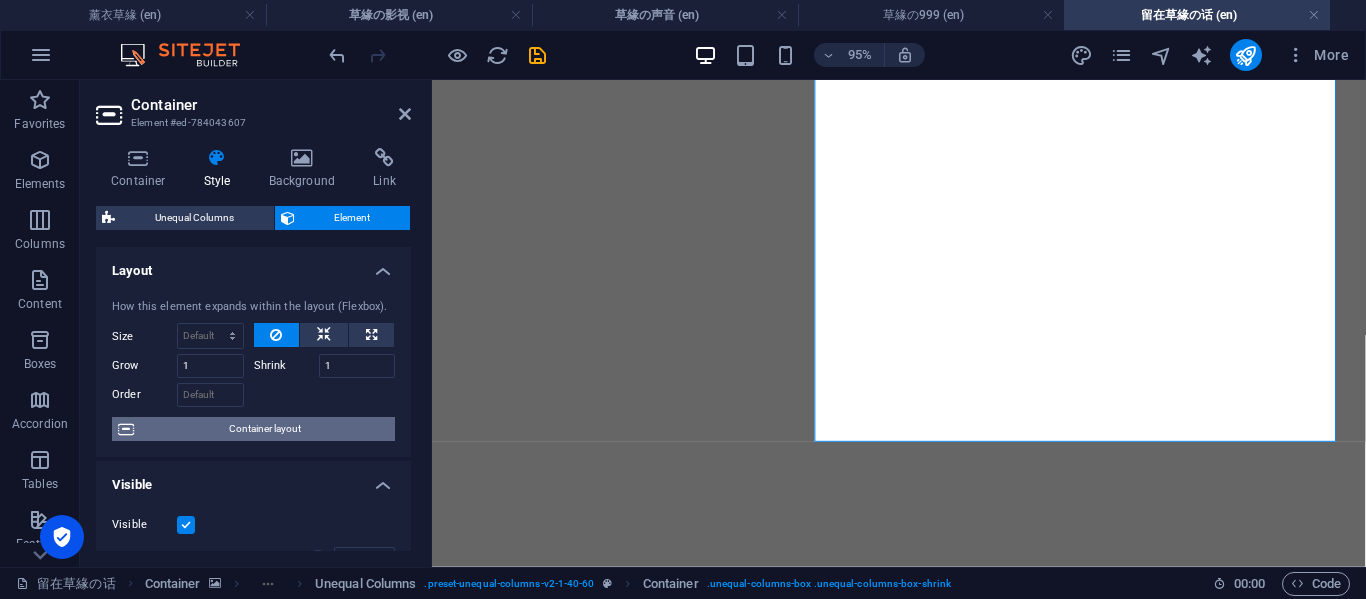 click on "Container layout" at bounding box center (264, 429) 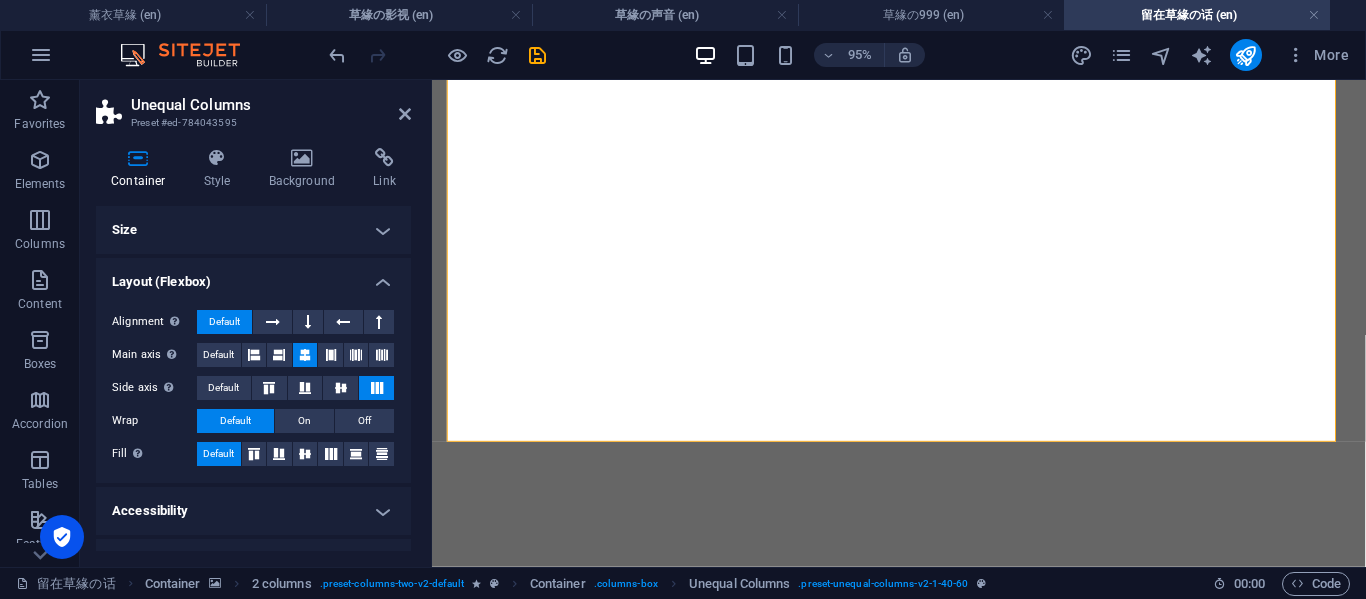 click on "Size" at bounding box center [253, 230] 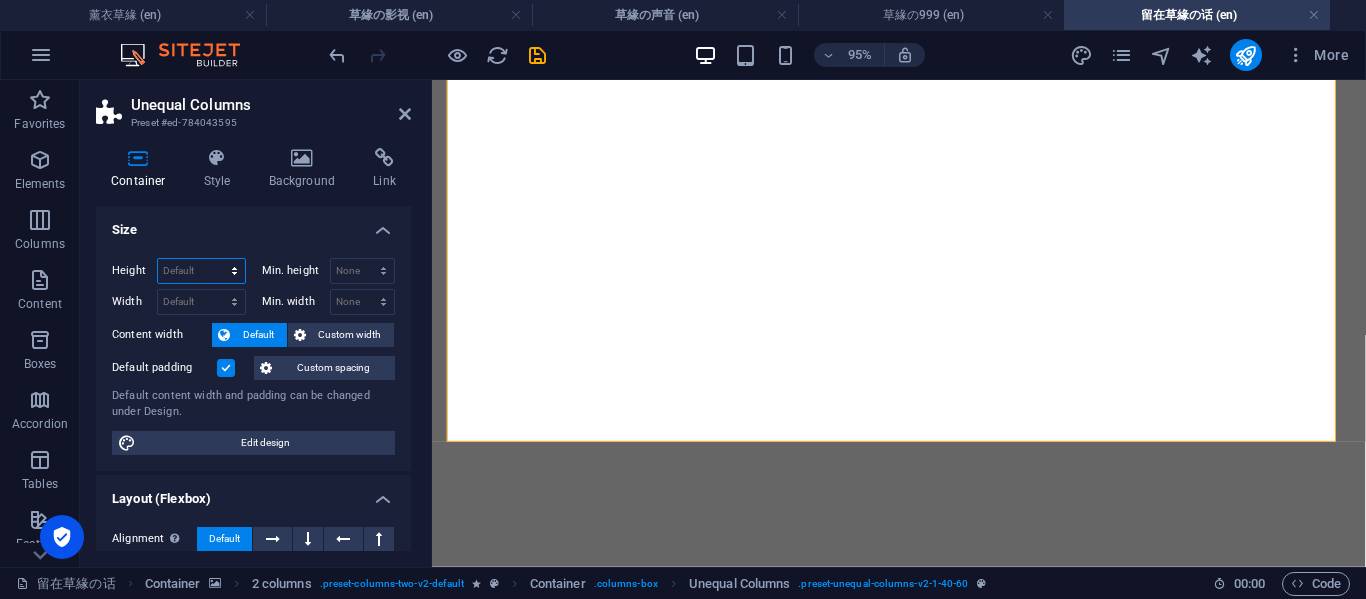 click on "Default px rem % vh vw" at bounding box center [201, 271] 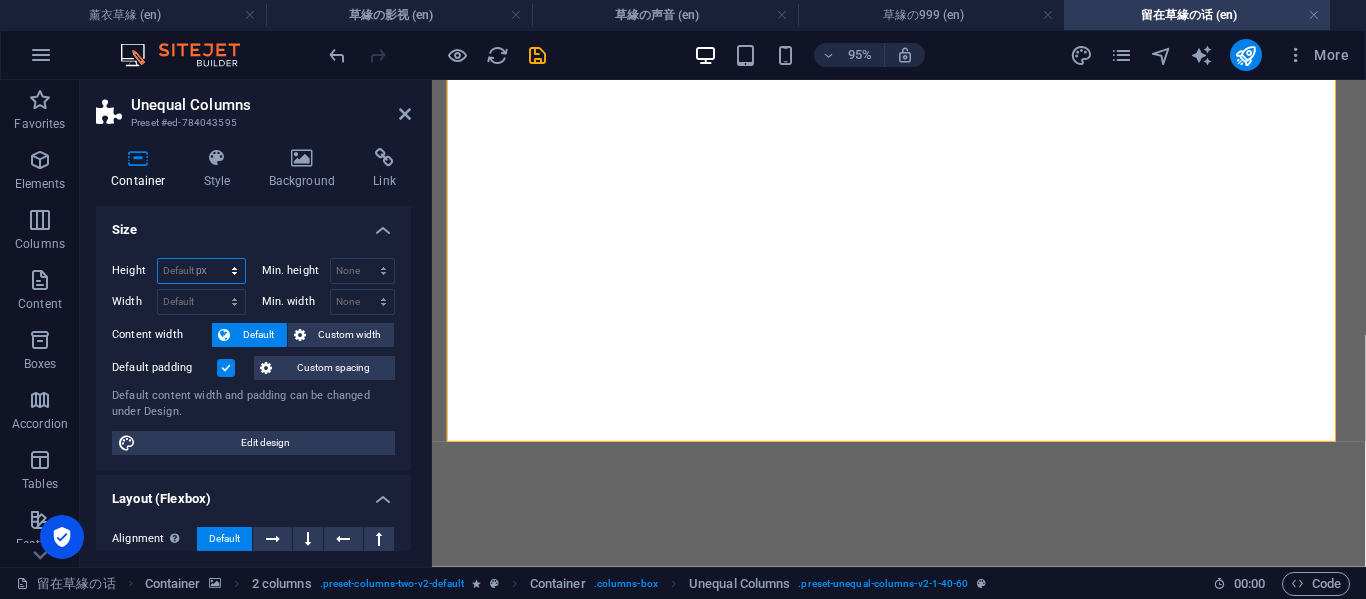click on "Default px rem % vh vw" at bounding box center (201, 271) 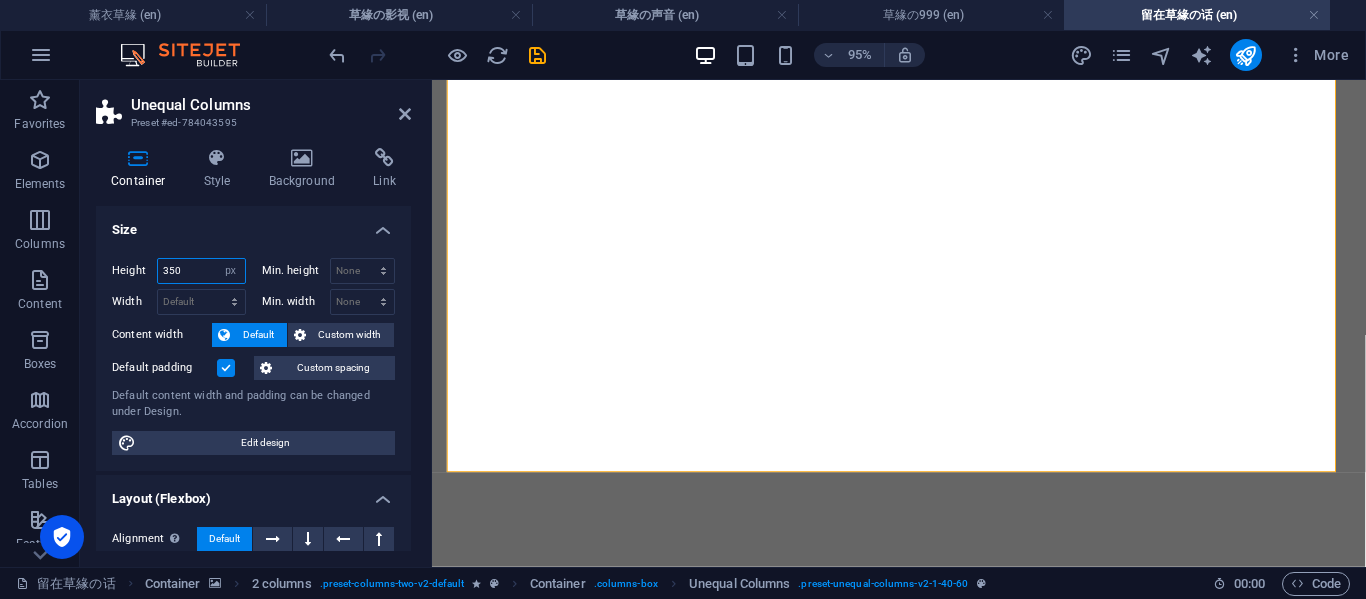 type on "350" 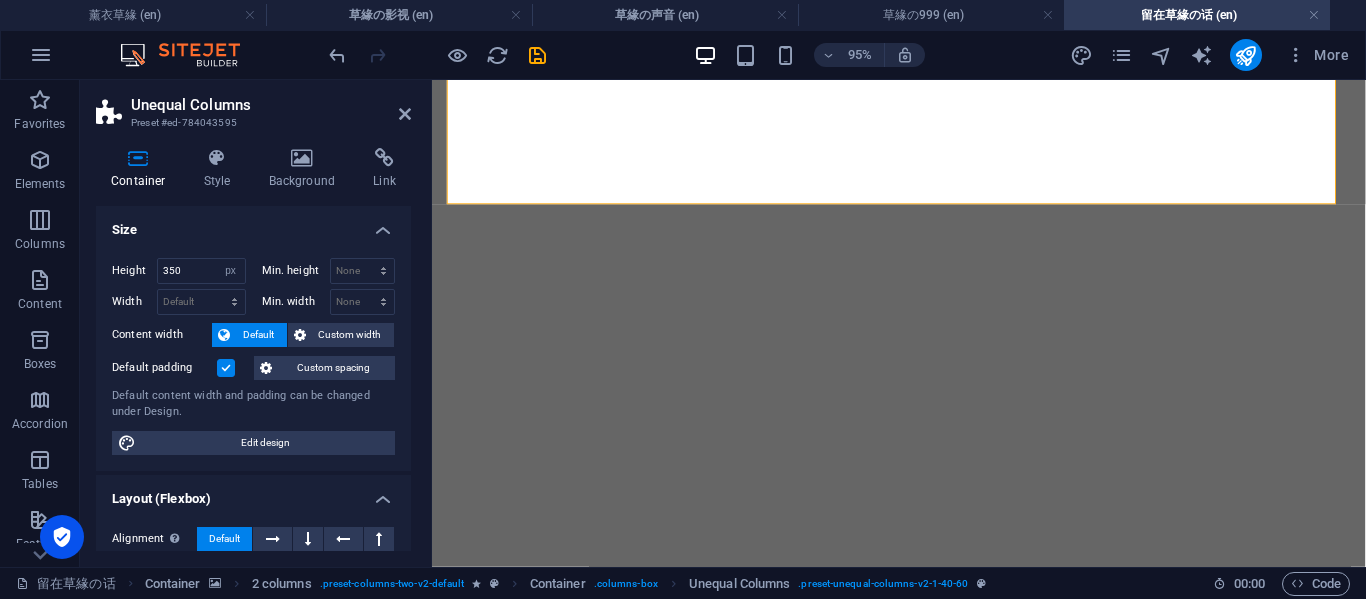click on "Unequal Columns Preset #ed-784043595
Container Style Background Link Size Height 350 Default px rem % vh vw Min. height None px rem % vh vw Width Default px rem % em vh vw Min. width None px rem % vh vw Content width Default Custom width Width Default px rem % em vh vw Min. width None px rem % vh vw Default padding Custom spacing Default content width and padding can be changed under Design. Edit design Layout (Flexbox) Alignment Determines the flex direction. Default Main axis Determine how elements should behave along the main axis inside this container (justify content). Default Side axis Control the vertical direction of the element inside of the container (align items). Default Wrap Default On Off Fill Controls the distances and direction of elements on the y-axis across several lines (align content). Default Accessibility ARIA helps assistive technologies (like screen readers) to understand the role, state, and behavior of web elements Role None Alert Article Banner Comment Dialog Timer" at bounding box center [256, 323] 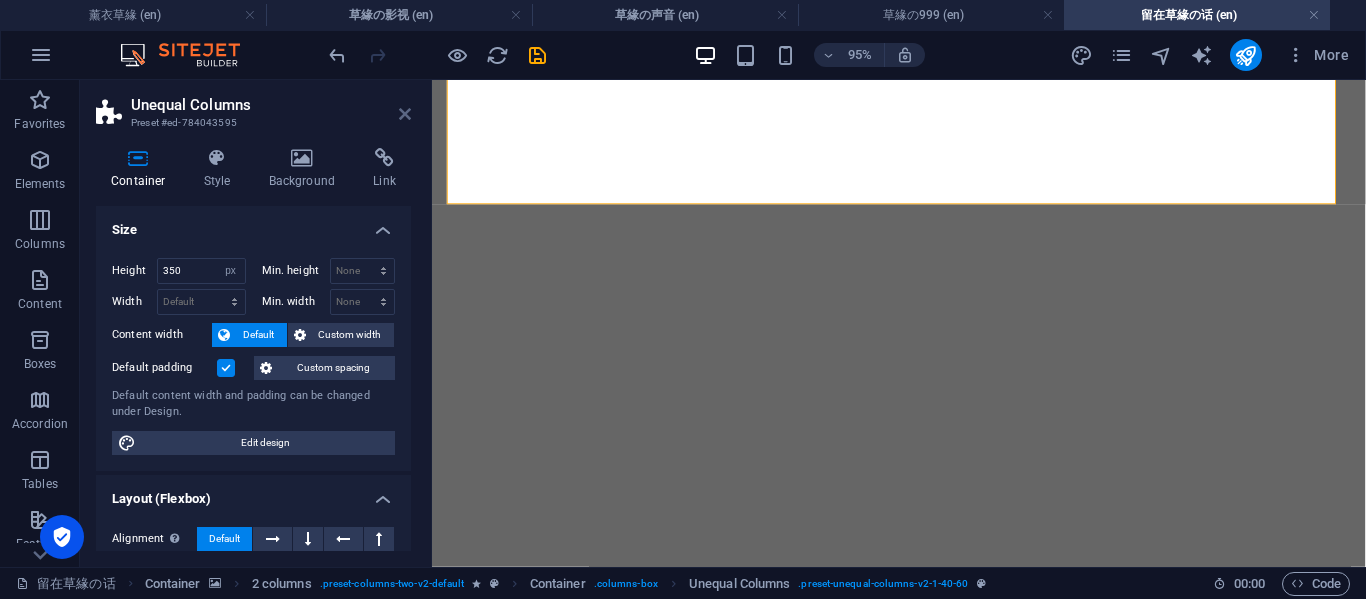 click at bounding box center (405, 114) 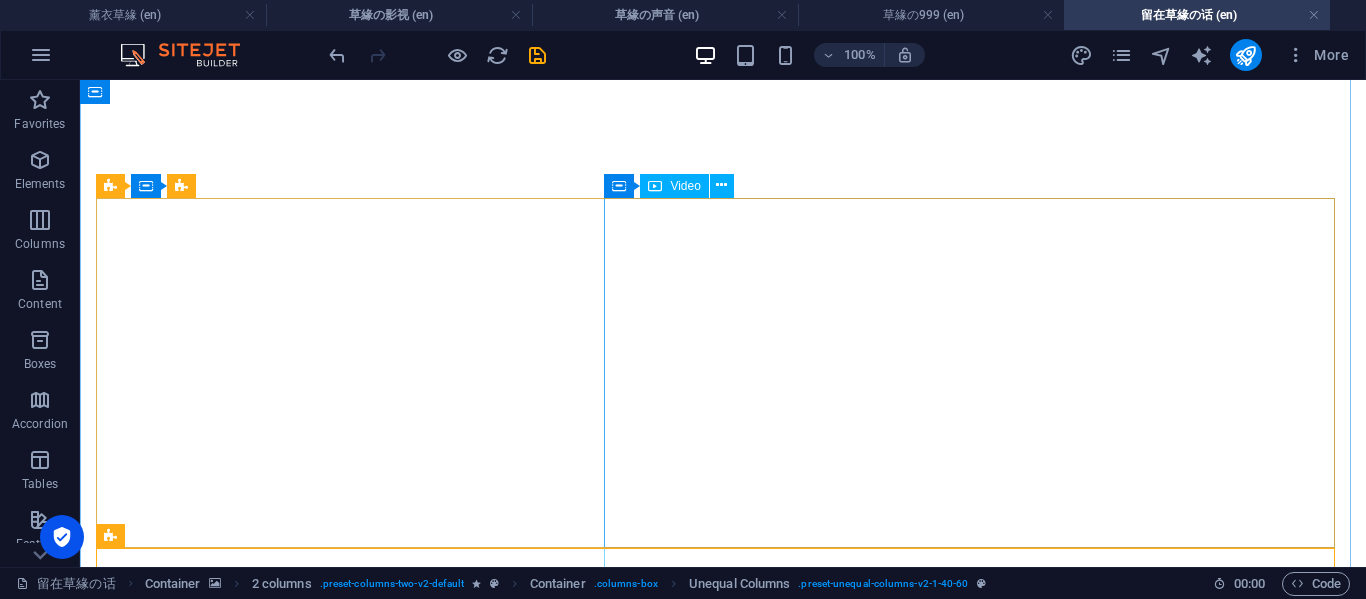 scroll, scrollTop: 1148, scrollLeft: 0, axis: vertical 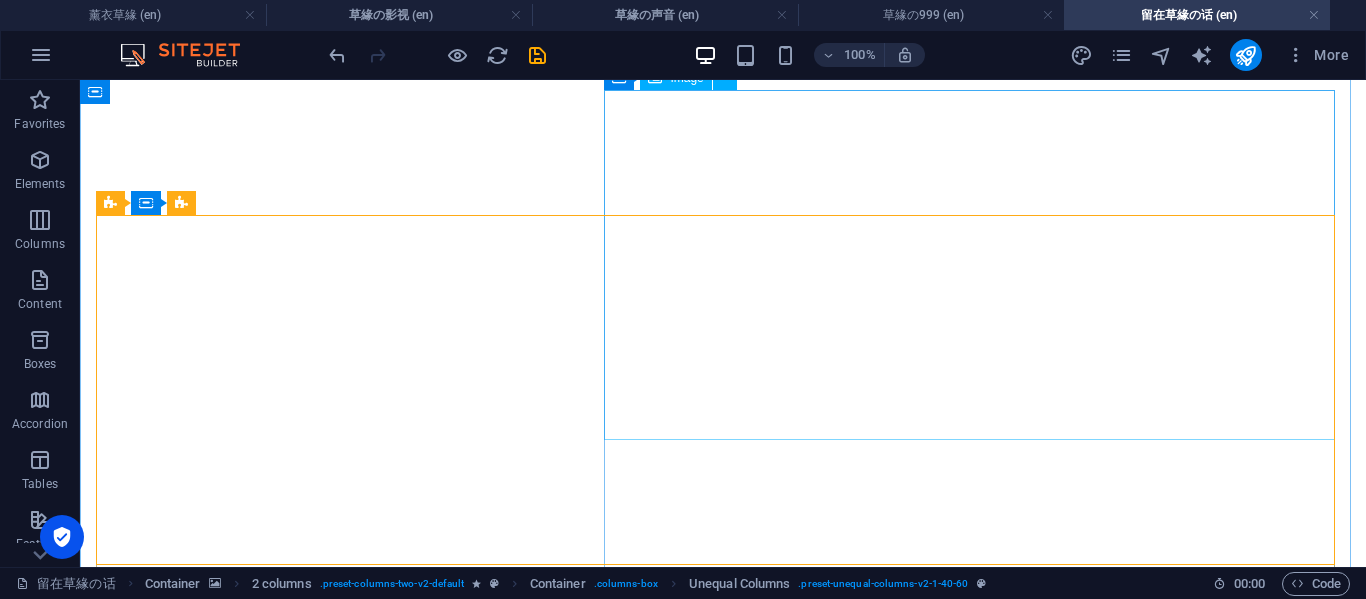 click at bounding box center (723, 3501) 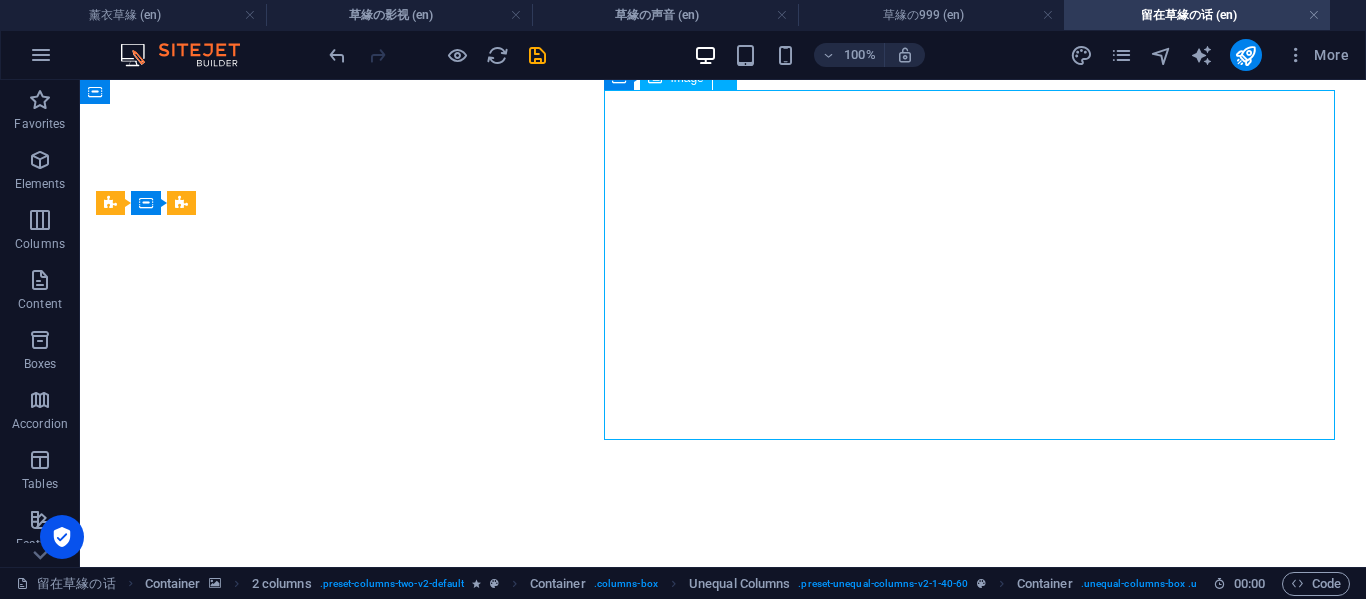 scroll, scrollTop: 815, scrollLeft: 0, axis: vertical 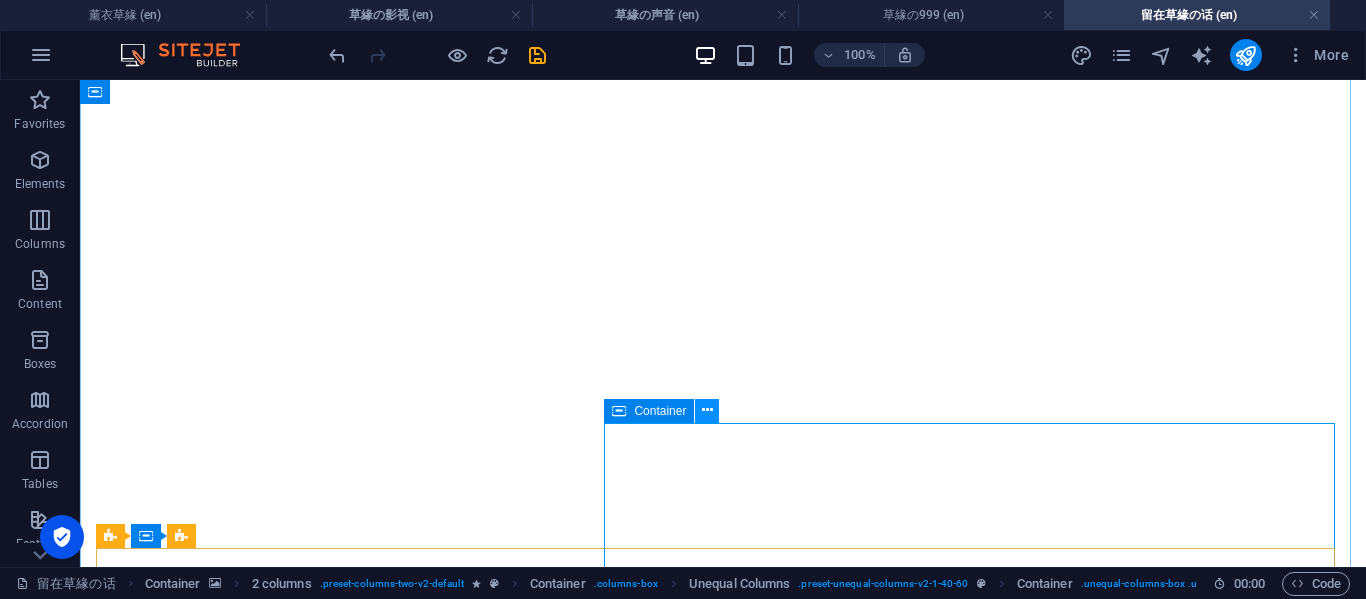 click at bounding box center [707, 411] 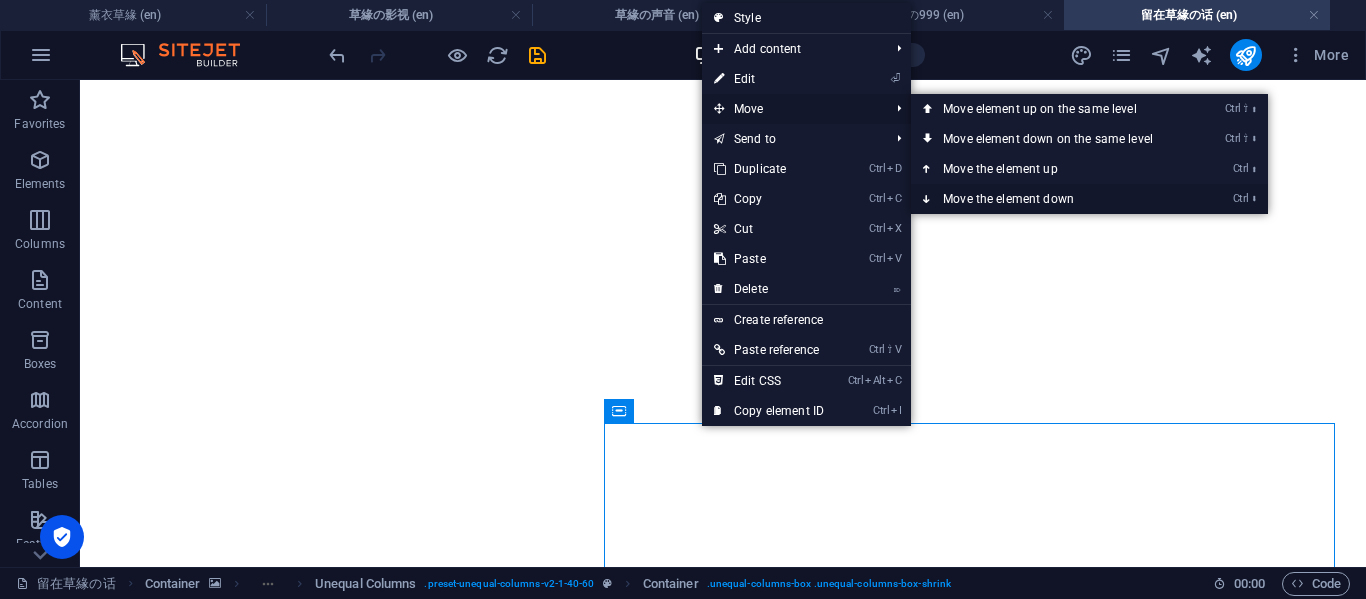 click on "Ctrl ⬇  Move the element down" at bounding box center (1052, 199) 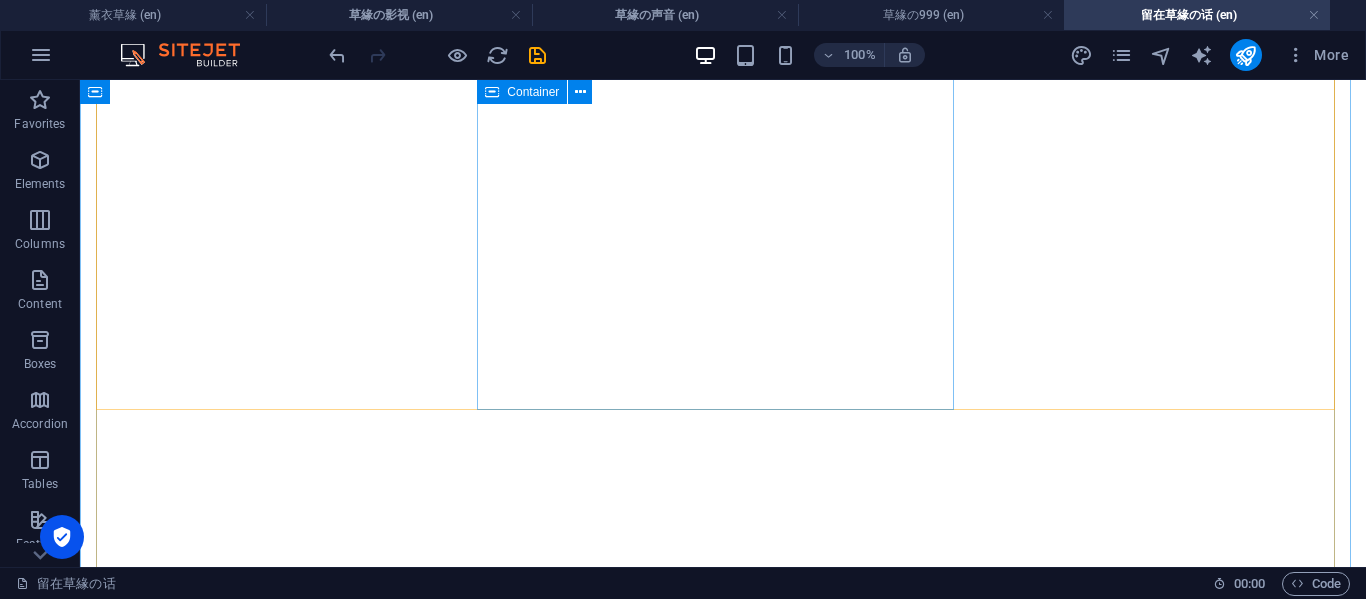 scroll, scrollTop: 1356, scrollLeft: 0, axis: vertical 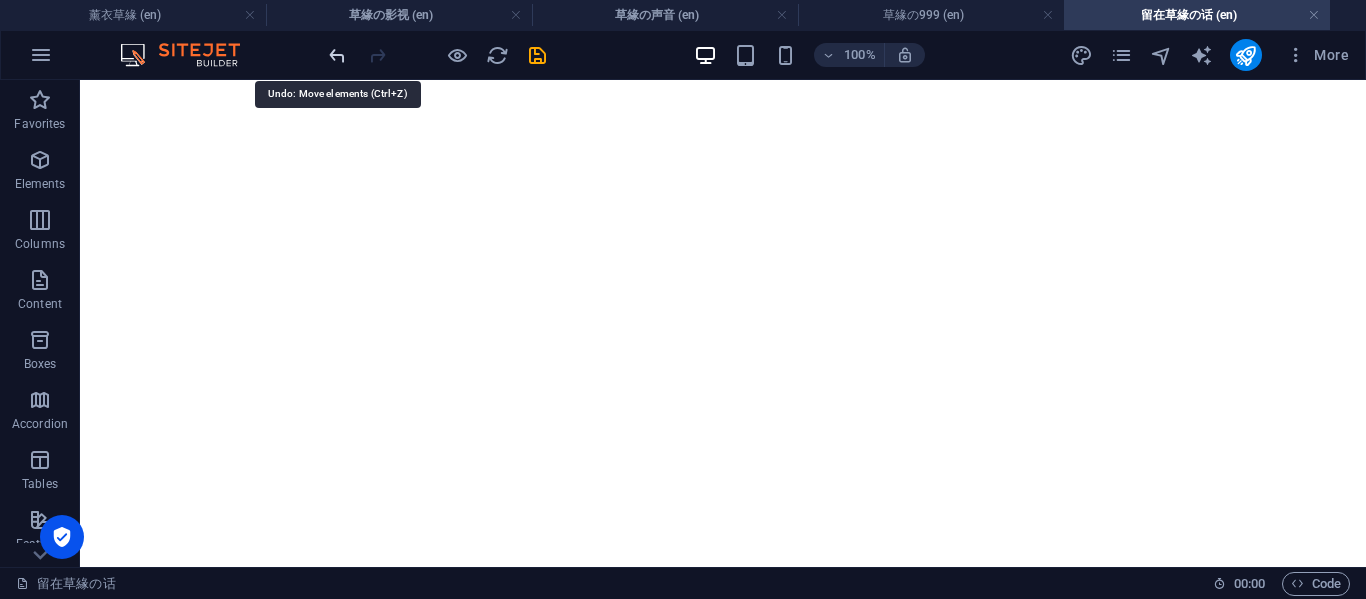 click at bounding box center (337, 55) 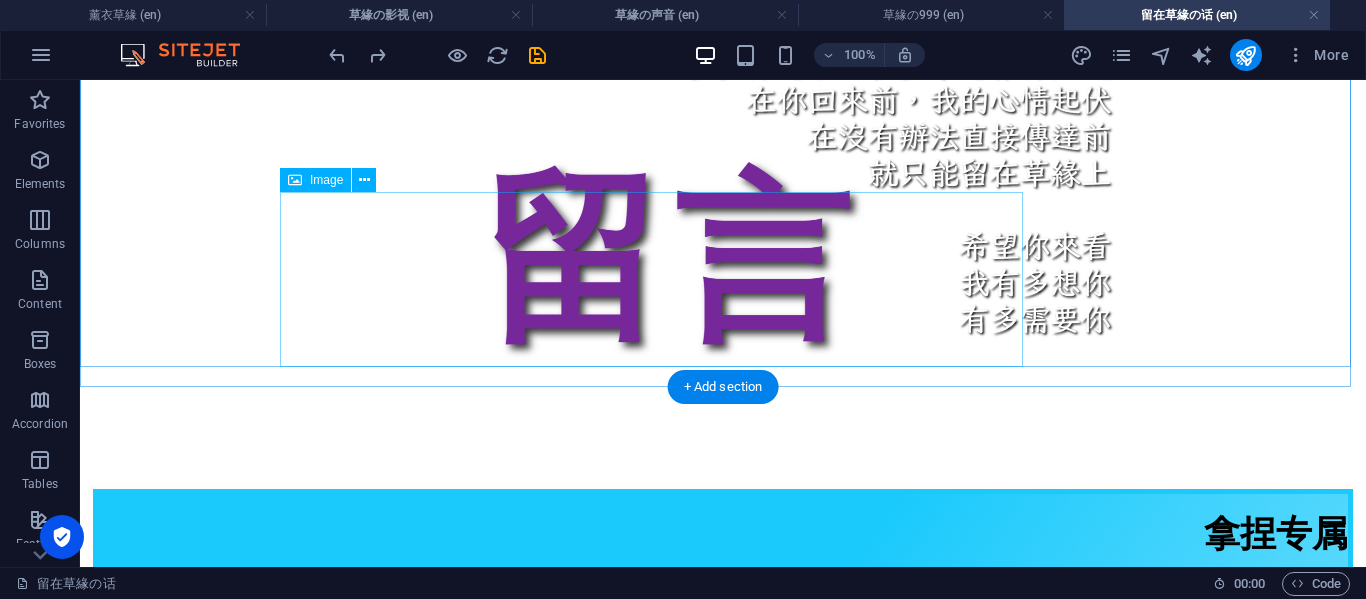scroll, scrollTop: 1689, scrollLeft: 0, axis: vertical 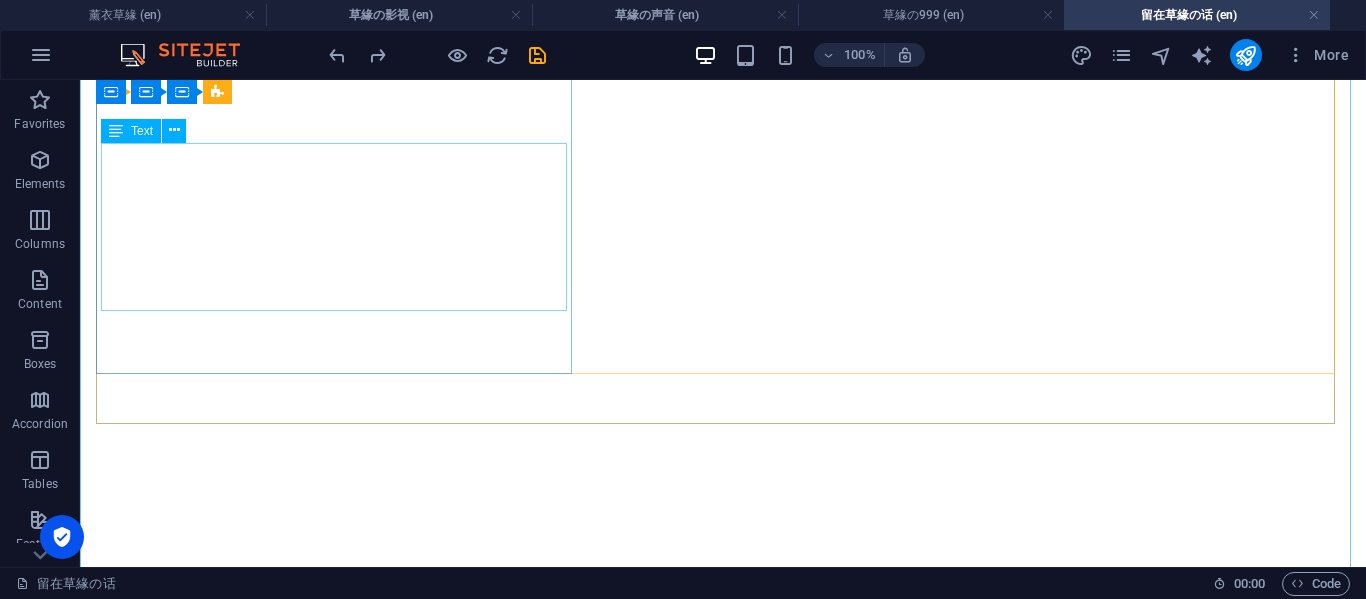 click on "你周围的每一个人都是幸福的 他们找得到你 他们跟你说得上话 他们可以见到你 他们有你的联系号码 为什么我什么都没有，我就连背影都也在自己在幻想！" at bounding box center [723, 3050] 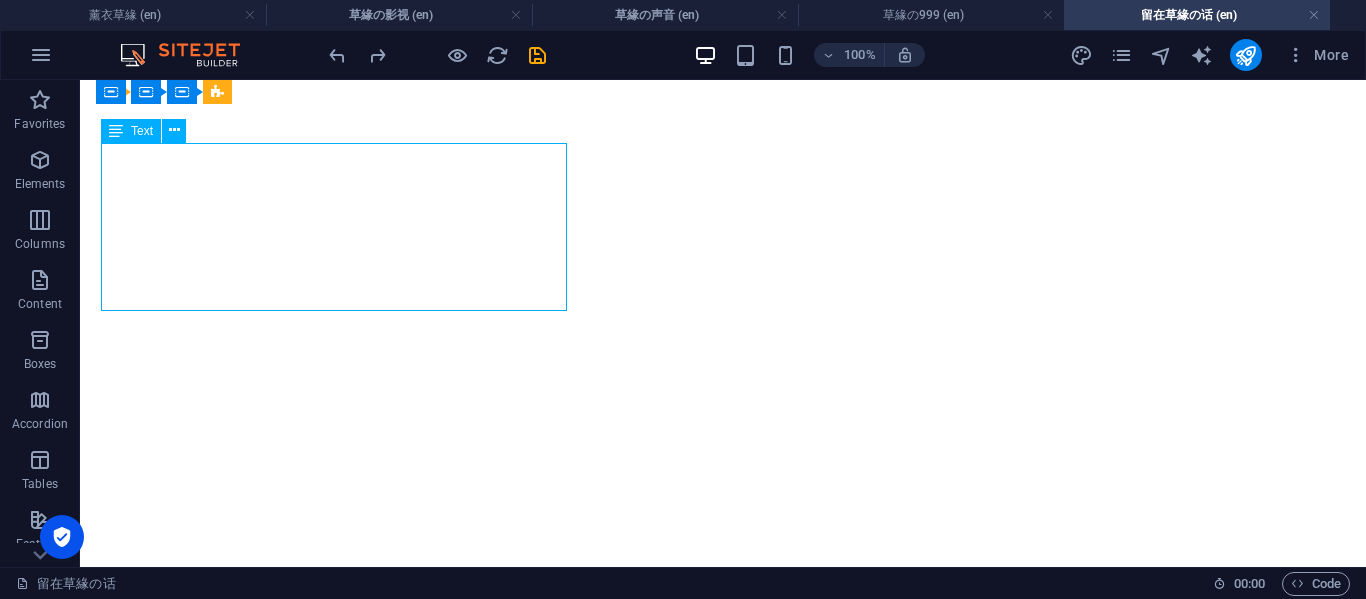 click on "你周围的每一个人都是幸福的 他们找得到你 他们跟你说得上话 他们可以见到你 他们有你的联系号码 为什么我什么都没有，我就连背影都也在自己在幻想！" at bounding box center (723, 3050) 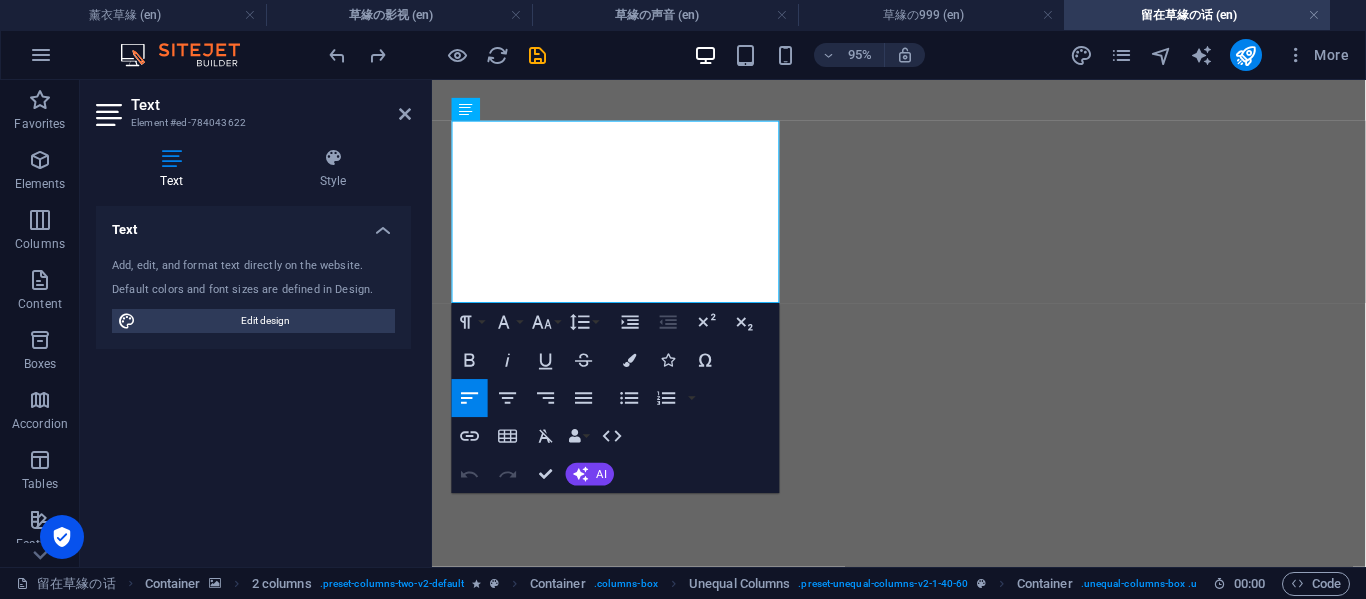 drag, startPoint x: 595, startPoint y: 297, endPoint x: 436, endPoint y: 106, distance: 248.51962 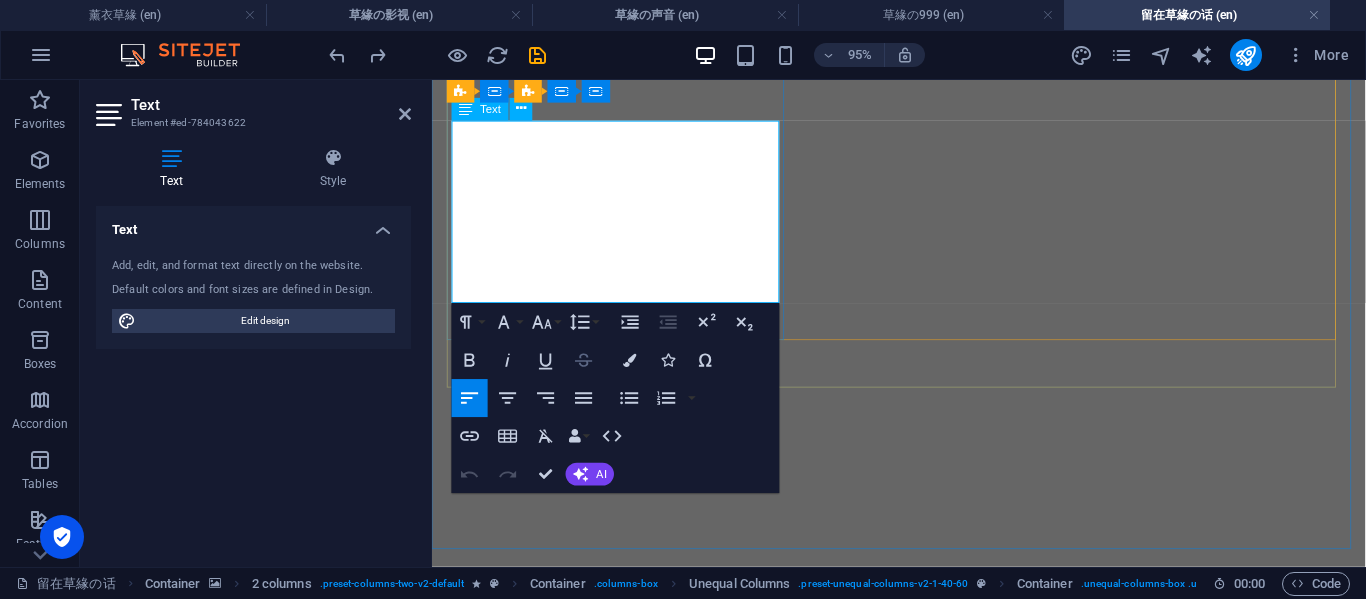 type 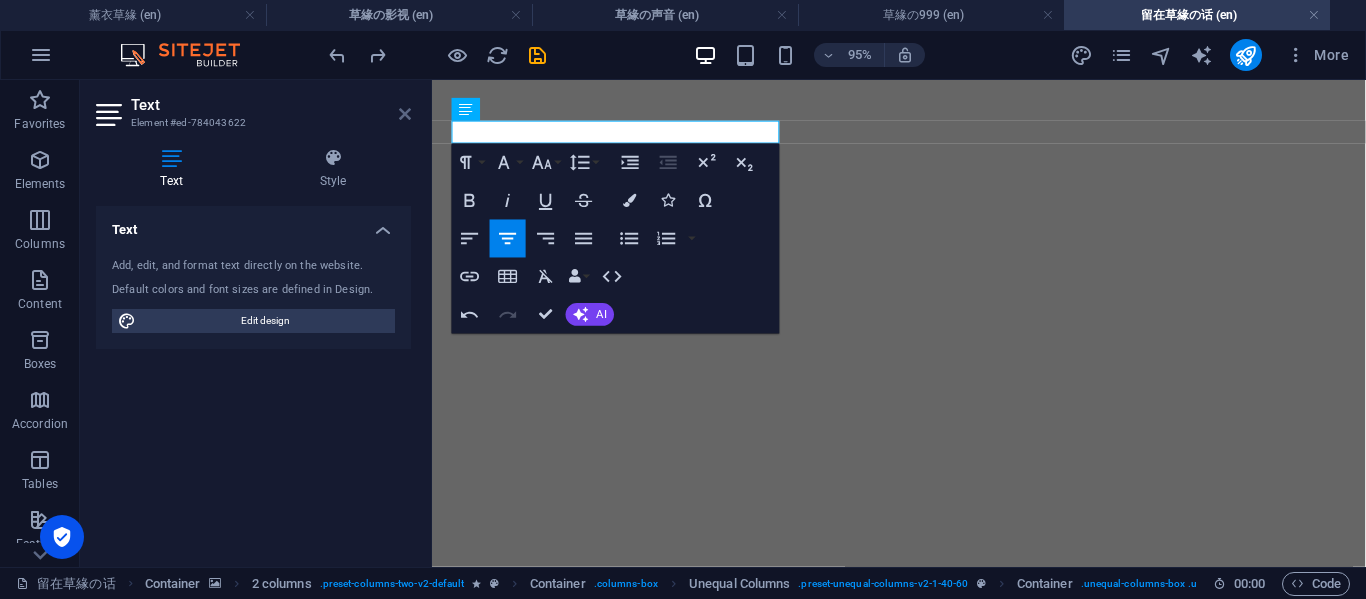 click at bounding box center [405, 114] 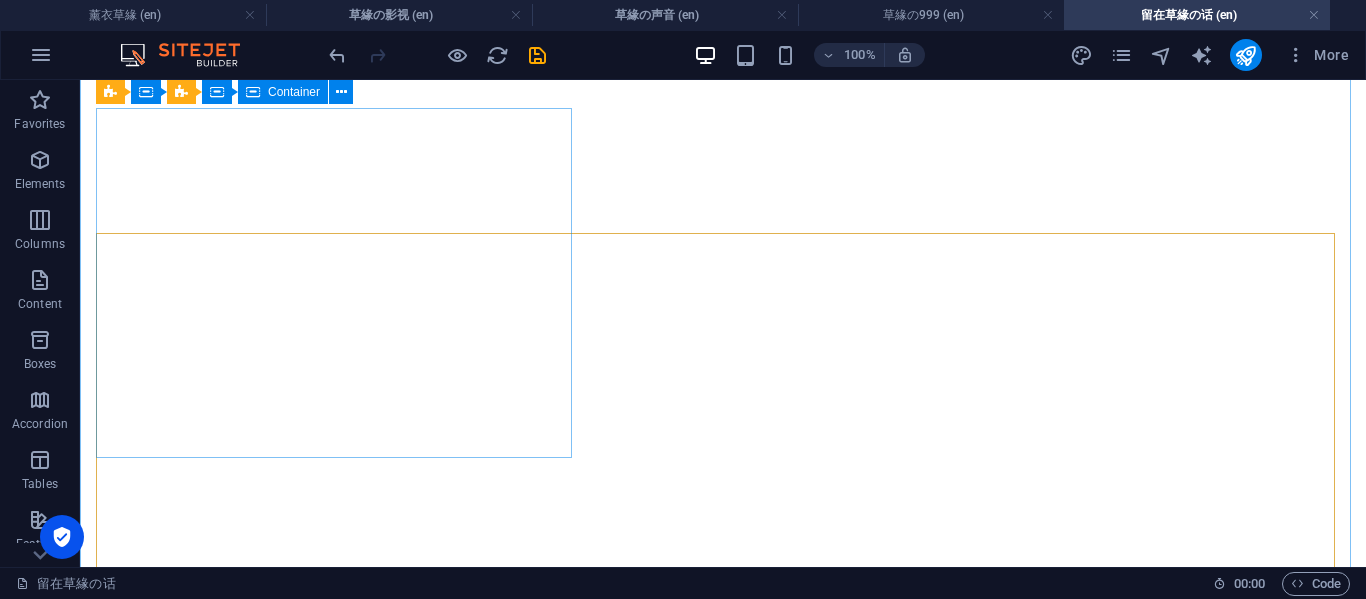 scroll, scrollTop: 689, scrollLeft: 0, axis: vertical 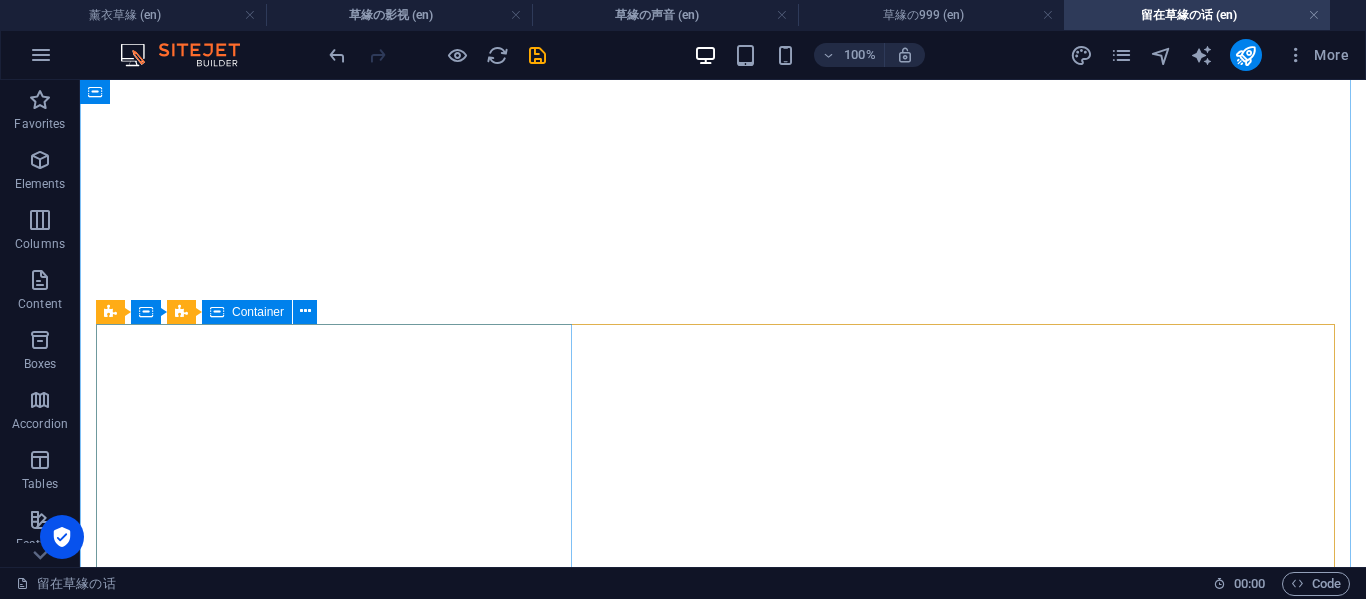 click on "天知道 下雨了，它知道我想你了" at bounding box center [723, 3248] 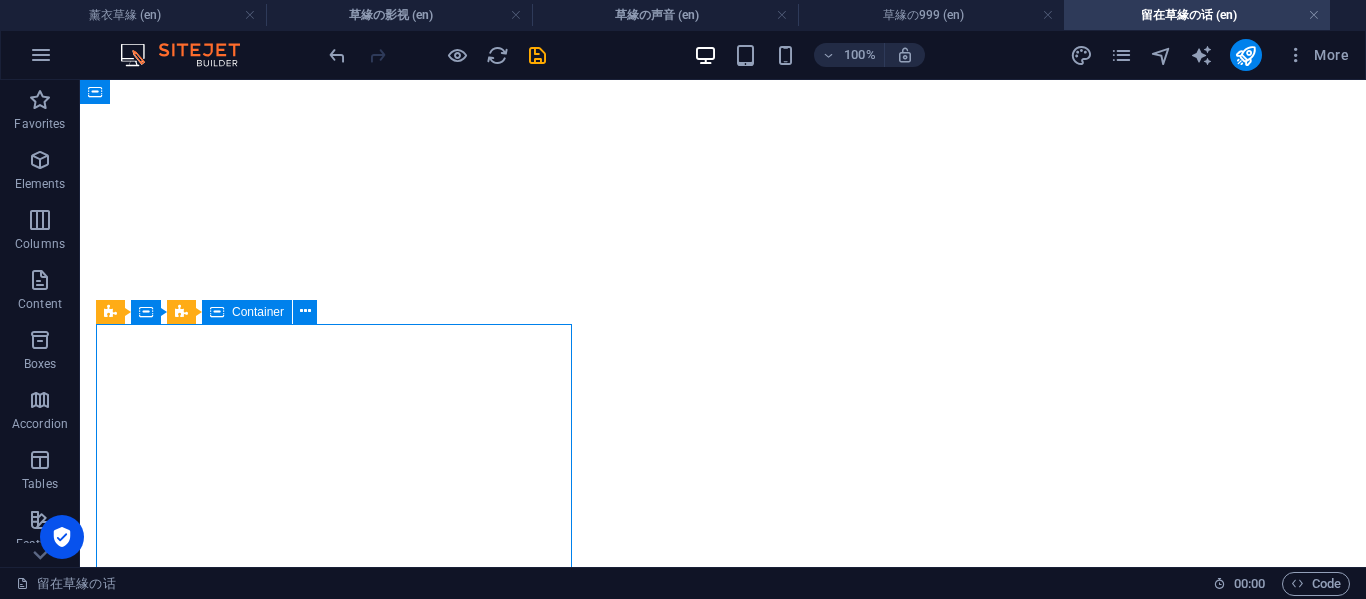 click on "天知道 下雨了，它知道我想你了" at bounding box center (723, 3248) 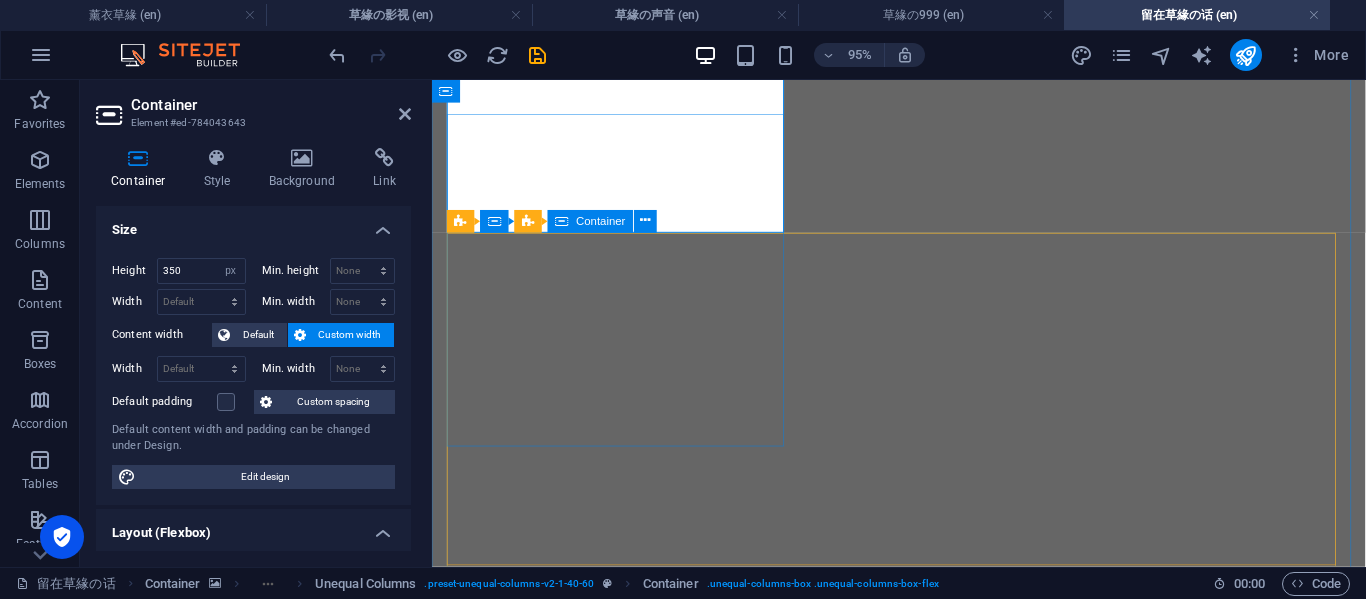 scroll, scrollTop: 1356, scrollLeft: 0, axis: vertical 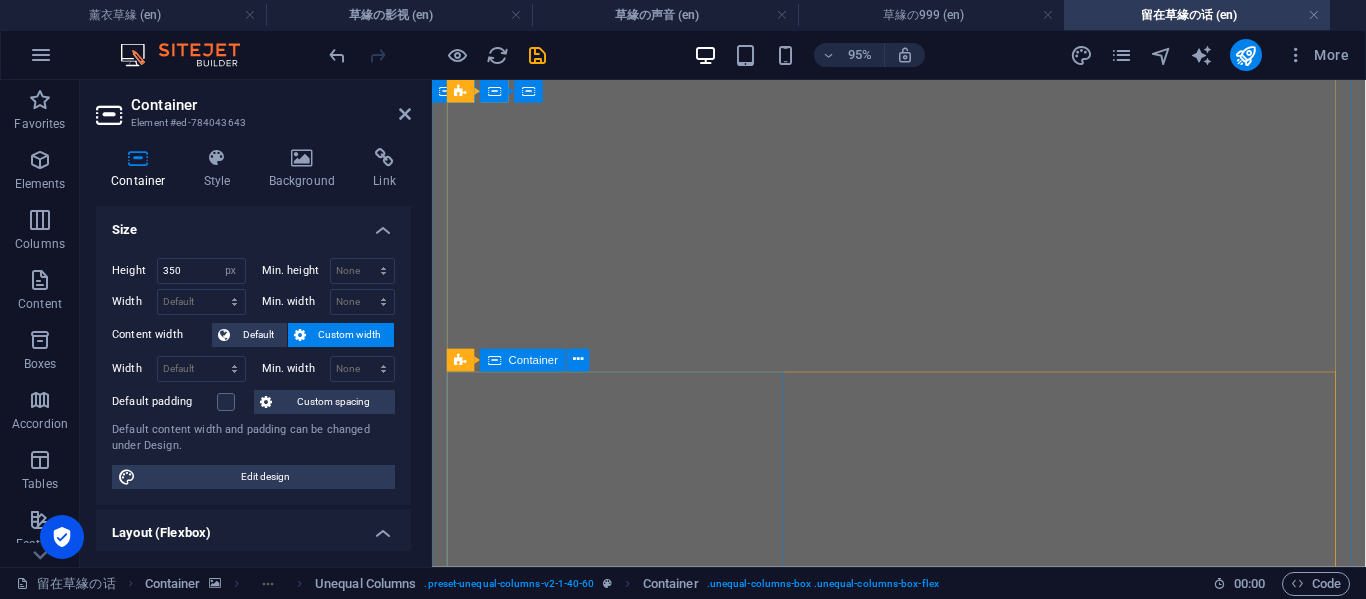 click on "接上面" at bounding box center [923, 3029] 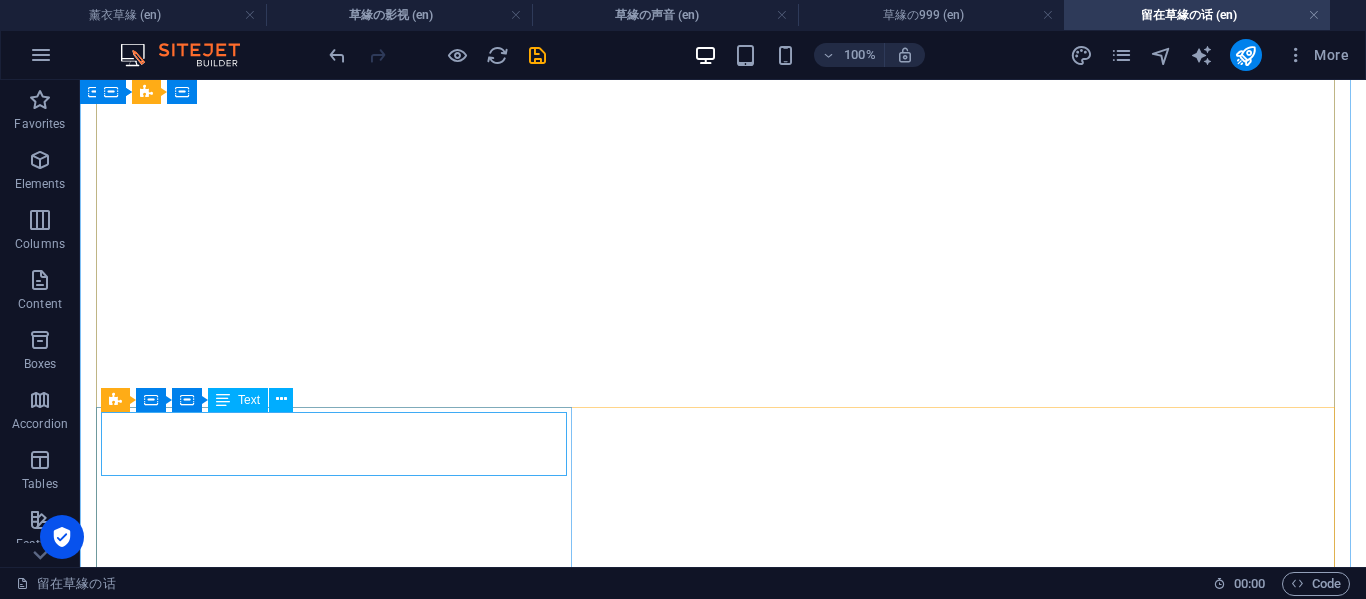 scroll, scrollTop: 1022, scrollLeft: 0, axis: vertical 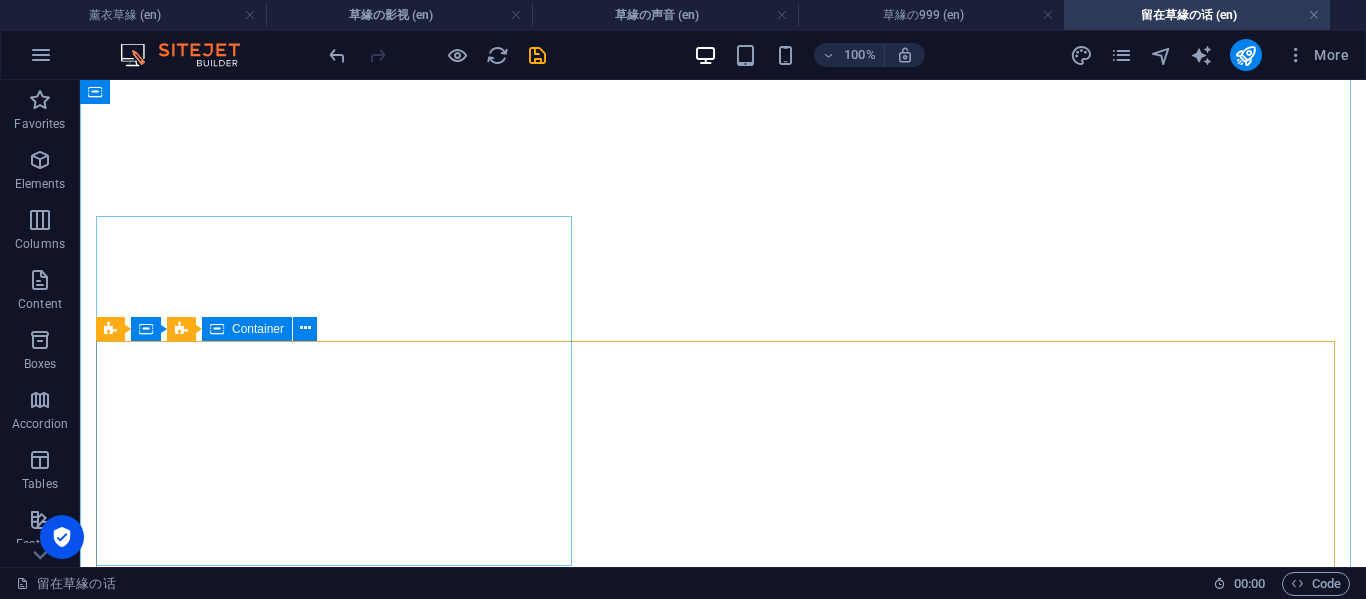click on "背影 上载中... 我就连想你，我只配想你的背影" at bounding box center (723, 3265) 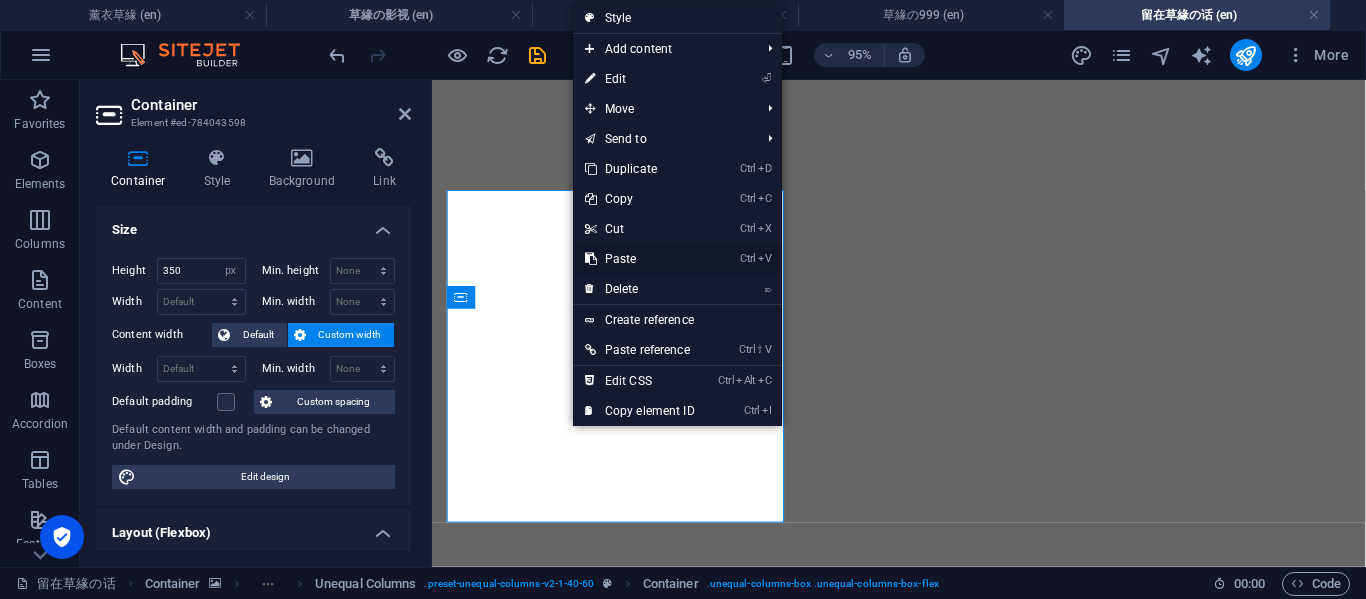 click on "Ctrl V  Paste" at bounding box center (640, 259) 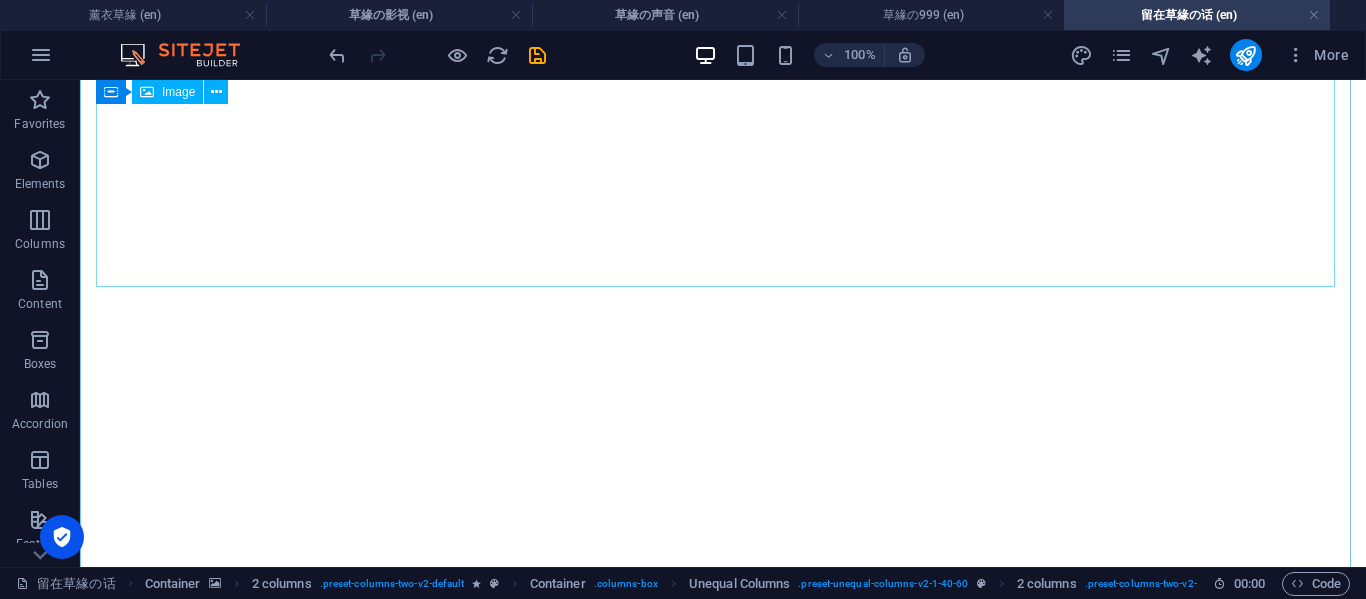 scroll, scrollTop: 689, scrollLeft: 0, axis: vertical 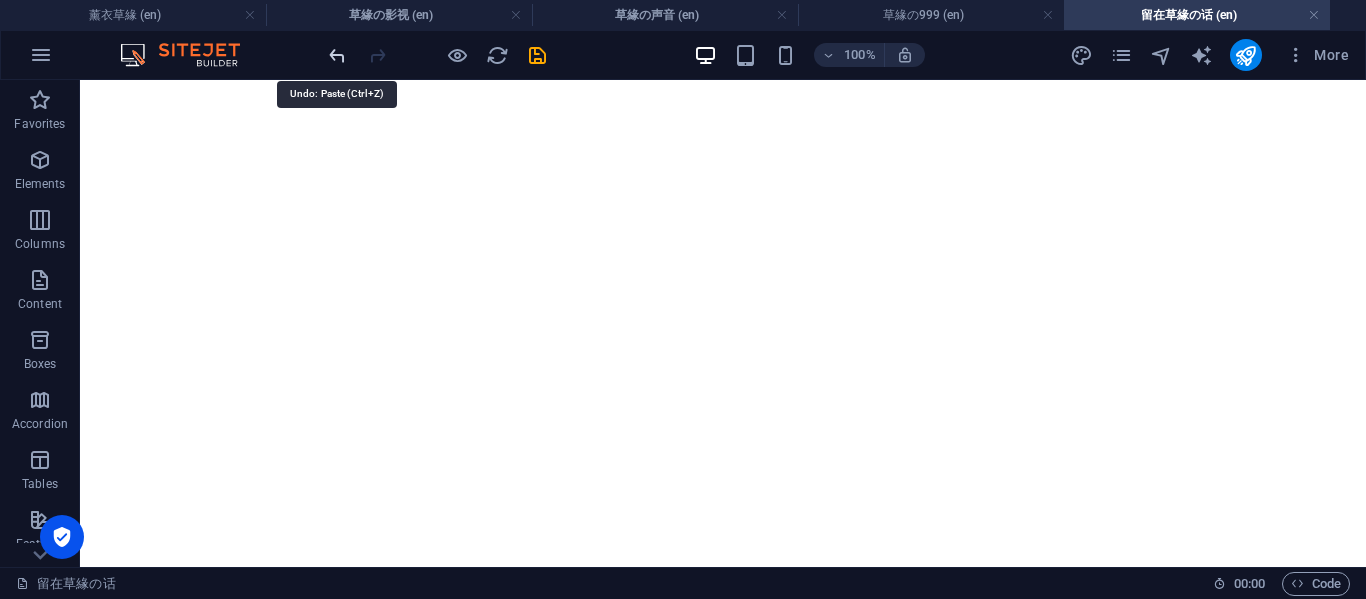 click at bounding box center (337, 55) 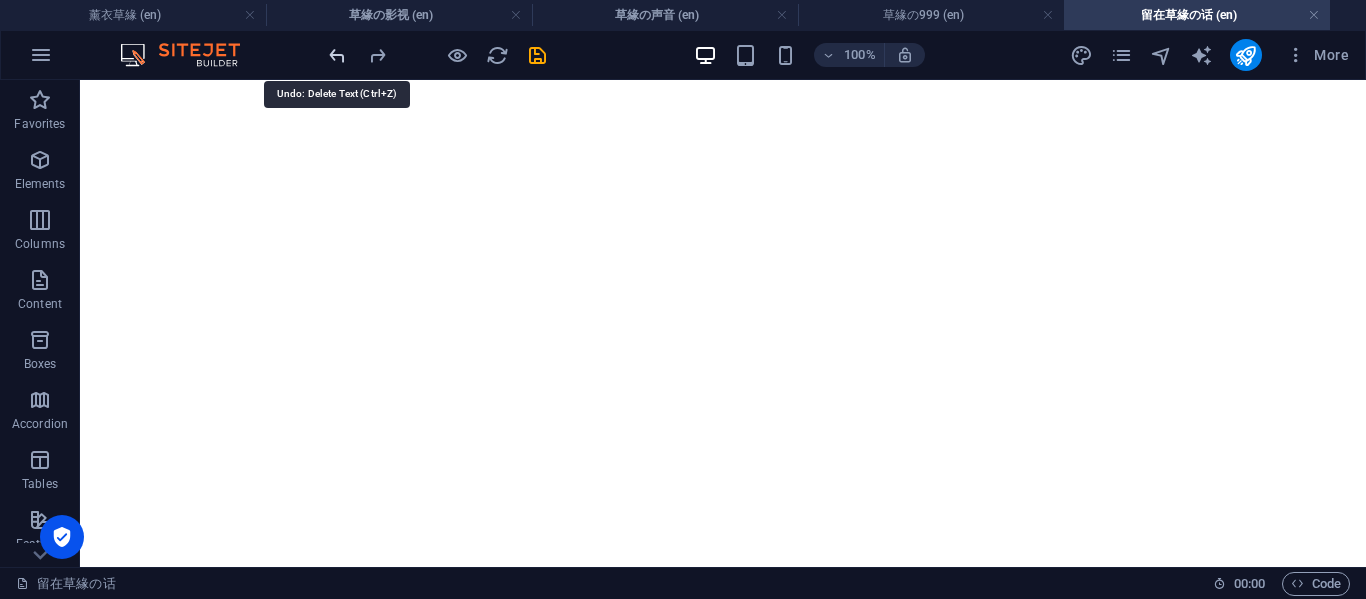 click at bounding box center (337, 55) 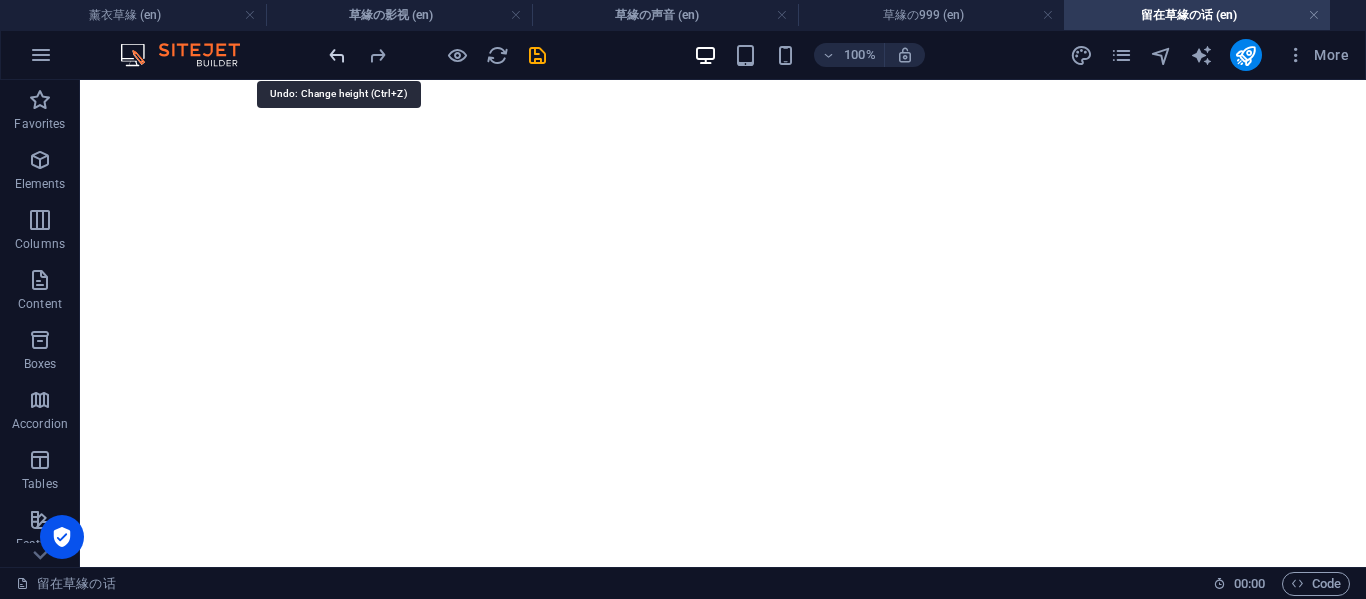 scroll, scrollTop: 1592, scrollLeft: 0, axis: vertical 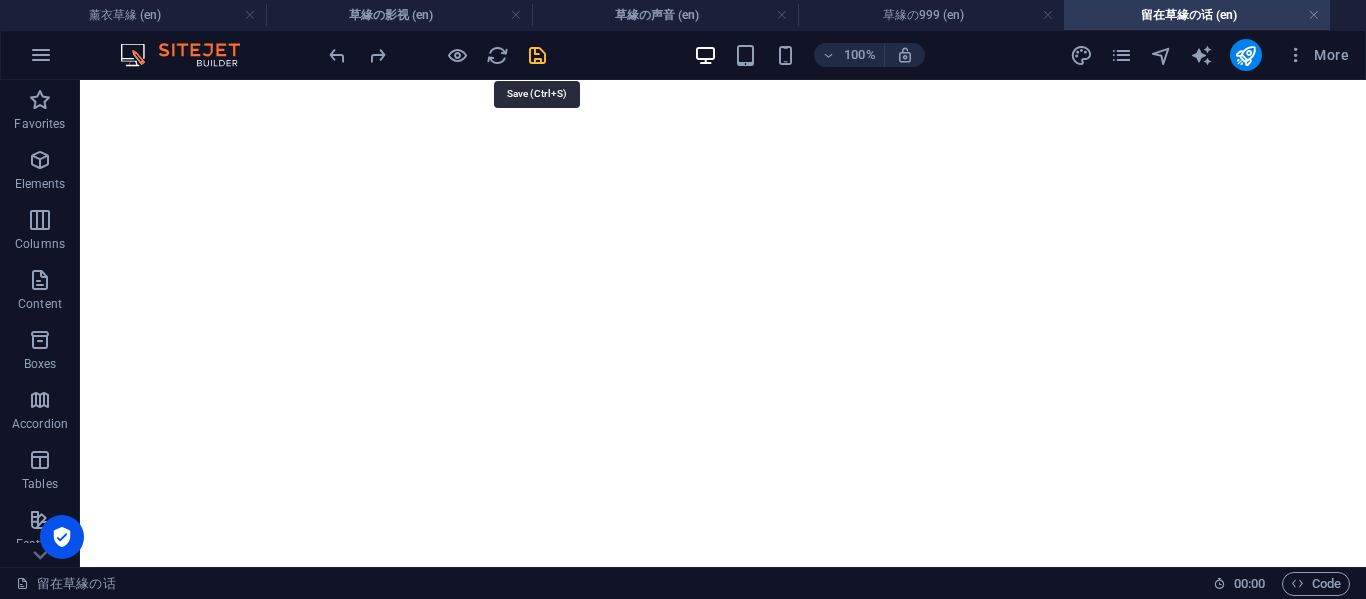 click at bounding box center (537, 55) 